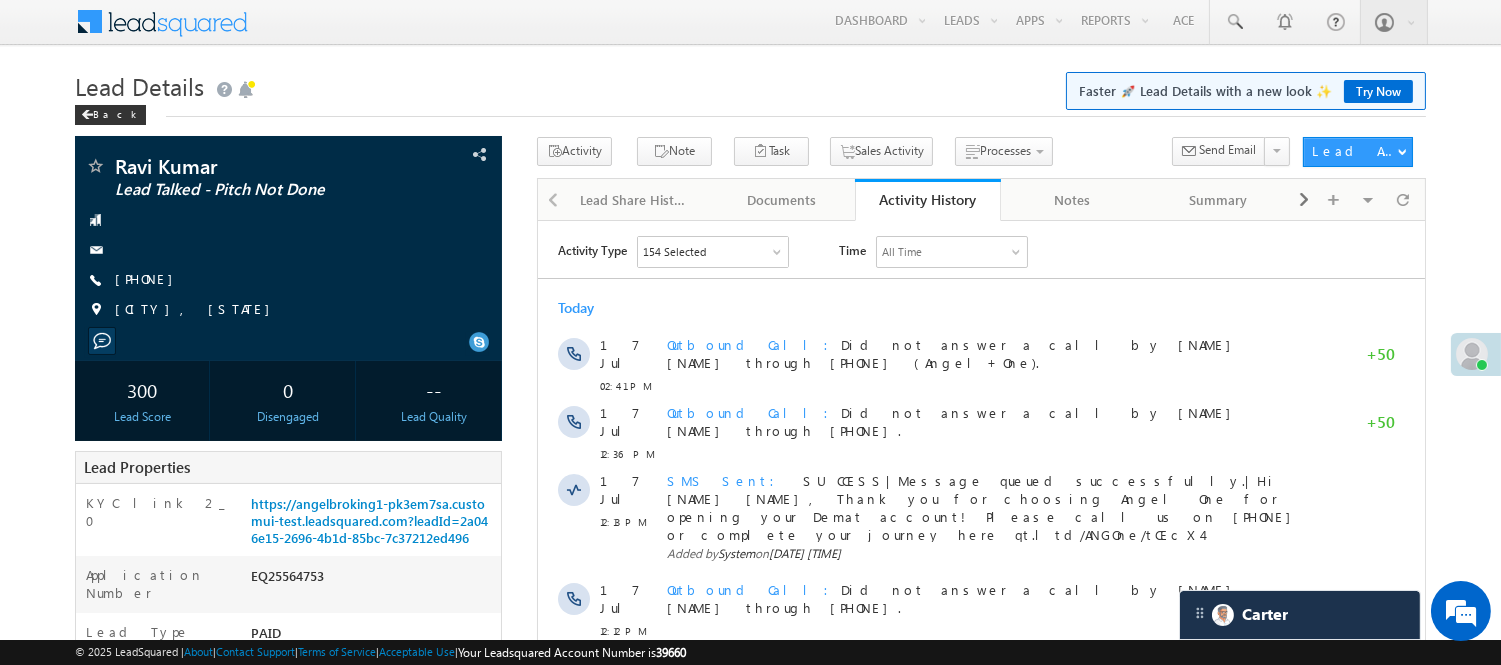 scroll, scrollTop: 0, scrollLeft: 0, axis: both 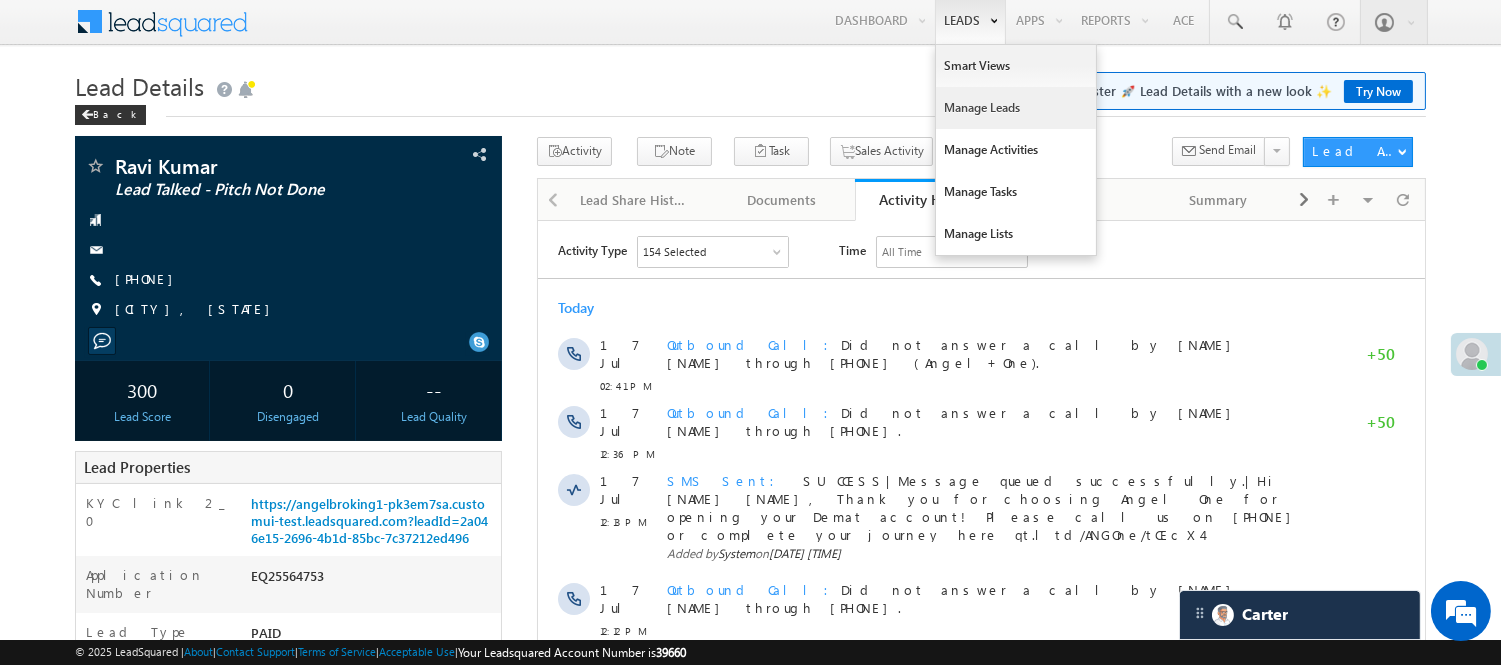 click on "Manage Leads" at bounding box center [1016, 108] 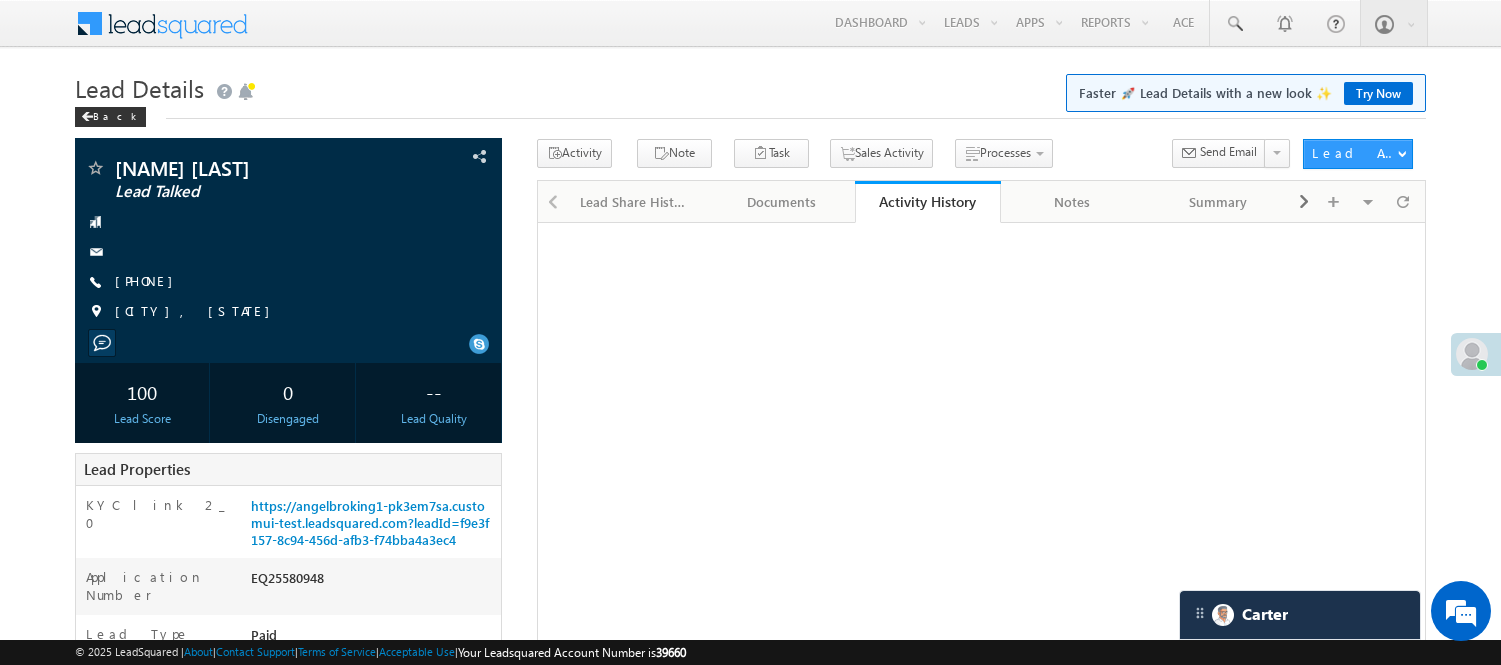 scroll, scrollTop: 0, scrollLeft: 0, axis: both 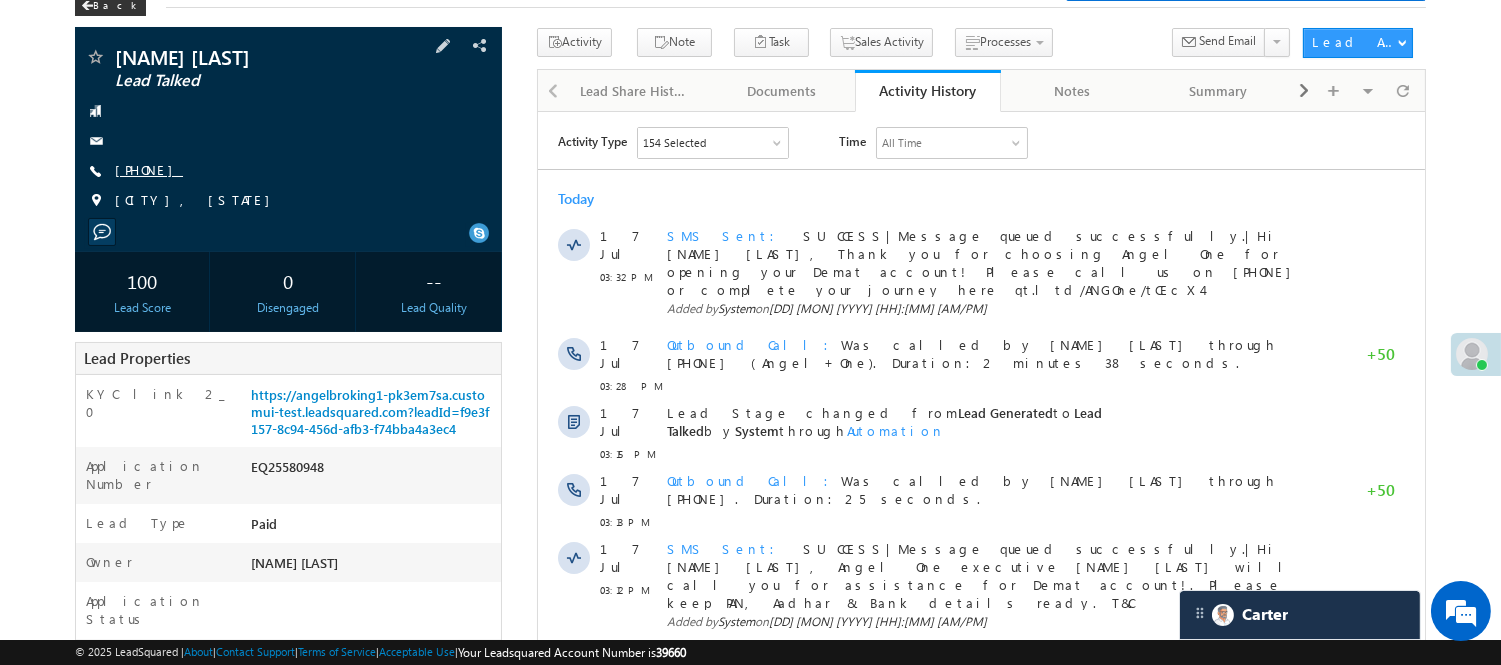 click on "+91-7906981018" at bounding box center (149, 169) 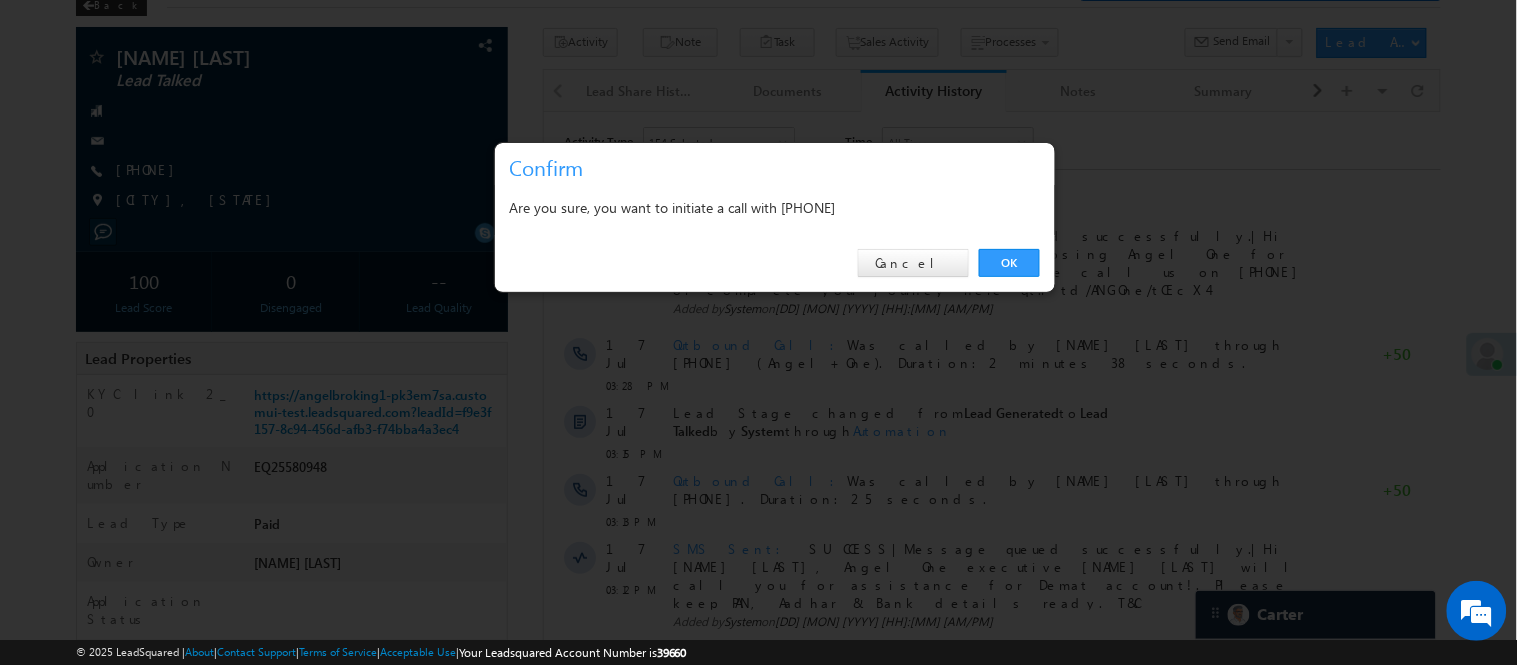 click on "Are you sure, you want to initiate a call with +91-7906981018" at bounding box center [775, 207] 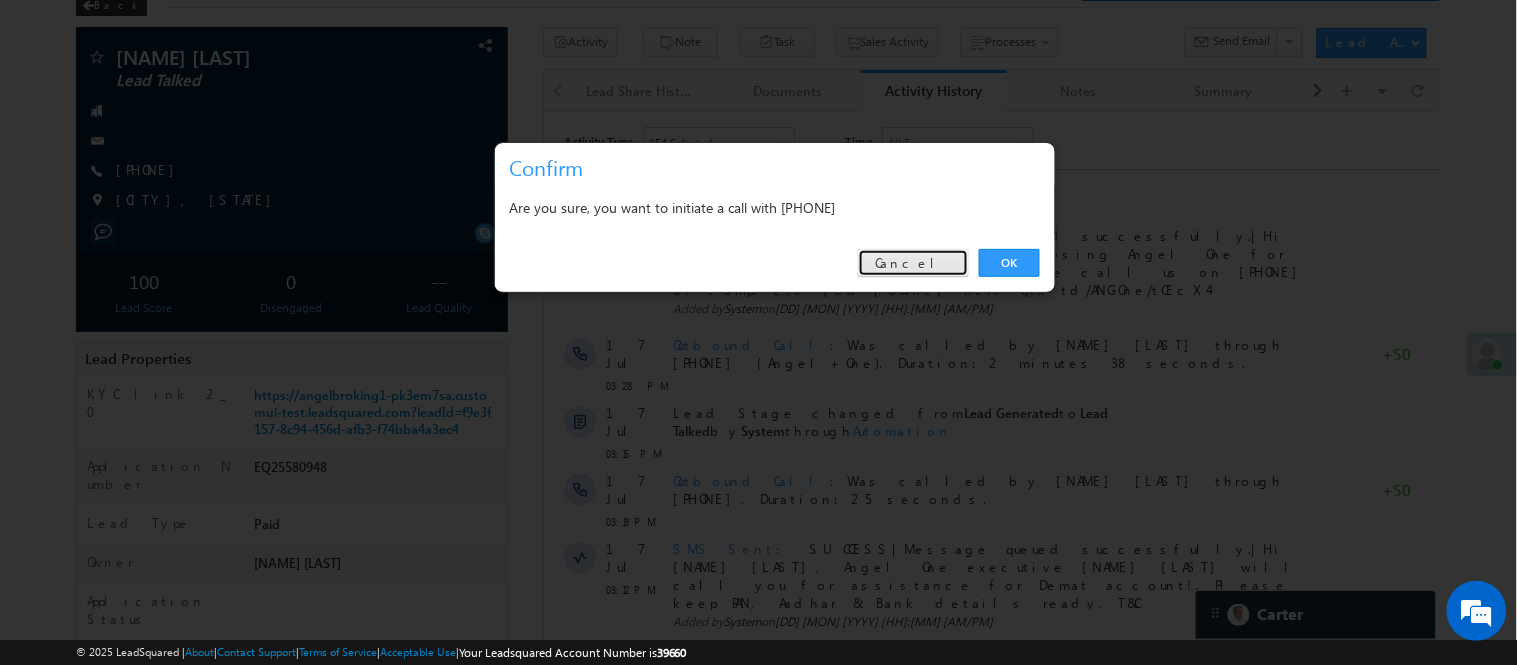 click on "Cancel" at bounding box center (913, 263) 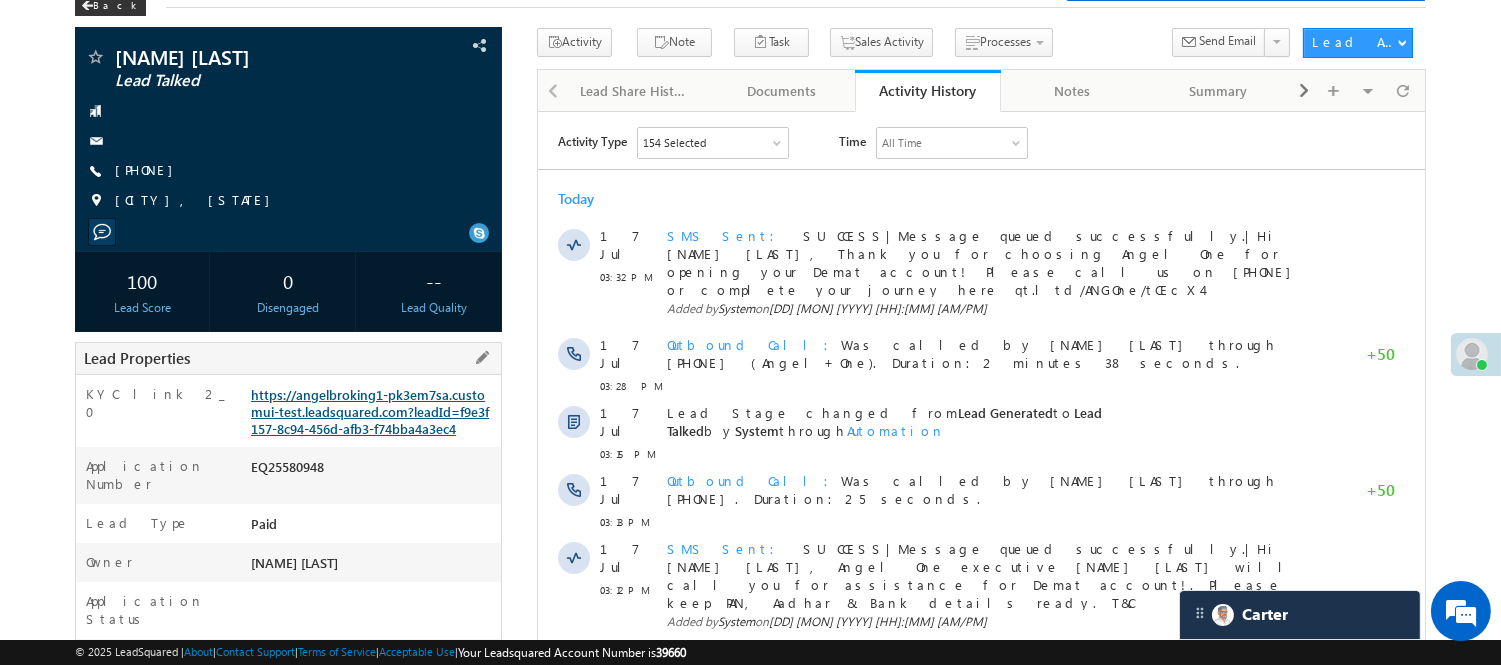 click on "https://angelbroking1-pk3em7sa.customui-test.leadsquared.com?leadId=f9e3f157-8c94-456d-afb3-f74bba4a3ec4" at bounding box center (370, 411) 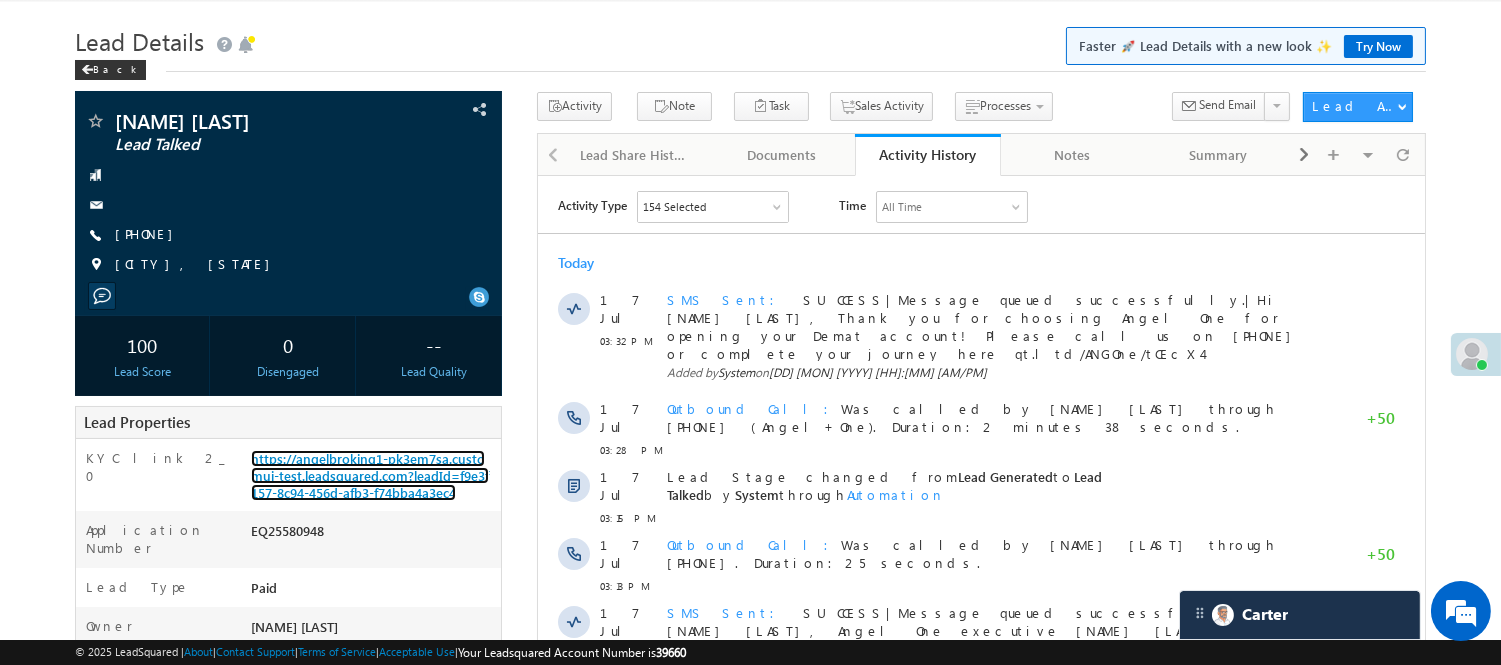 scroll, scrollTop: 0, scrollLeft: 0, axis: both 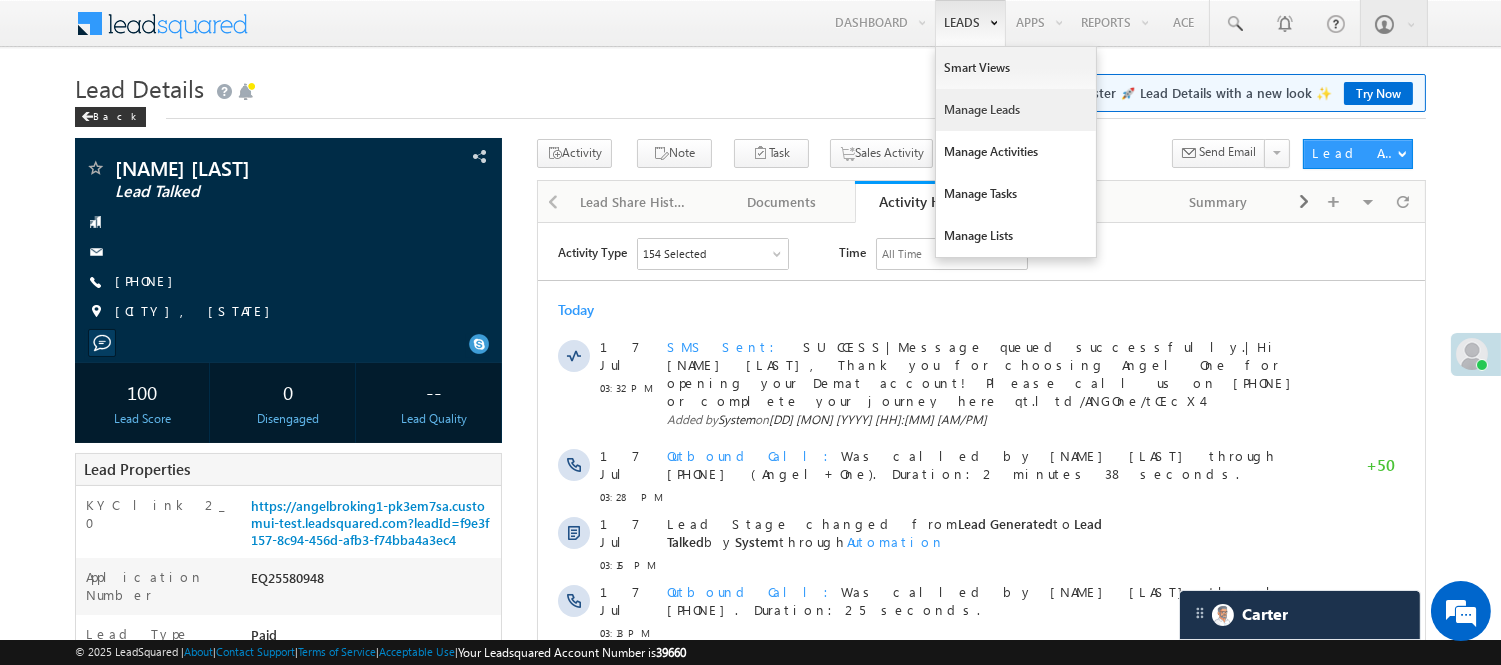 click on "Manage Leads" at bounding box center (1016, 110) 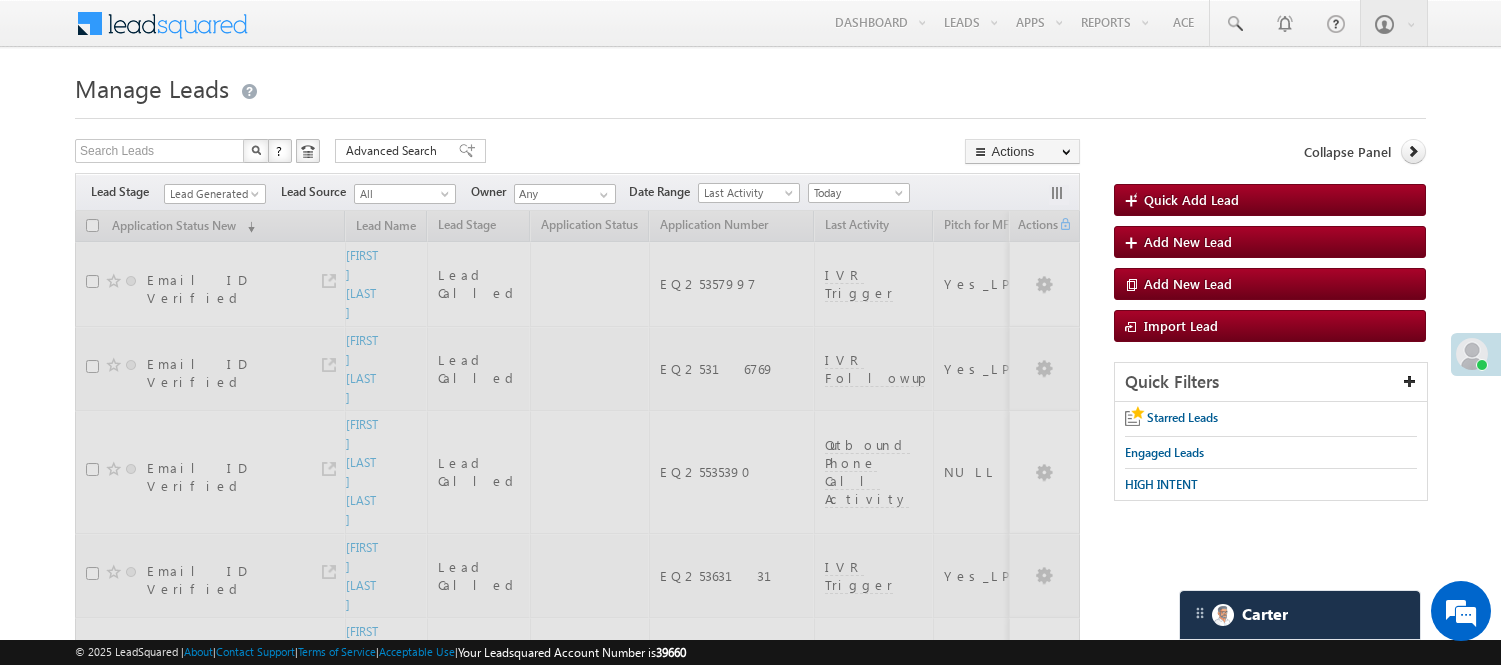 click on "Lead Generated" at bounding box center (212, 194) 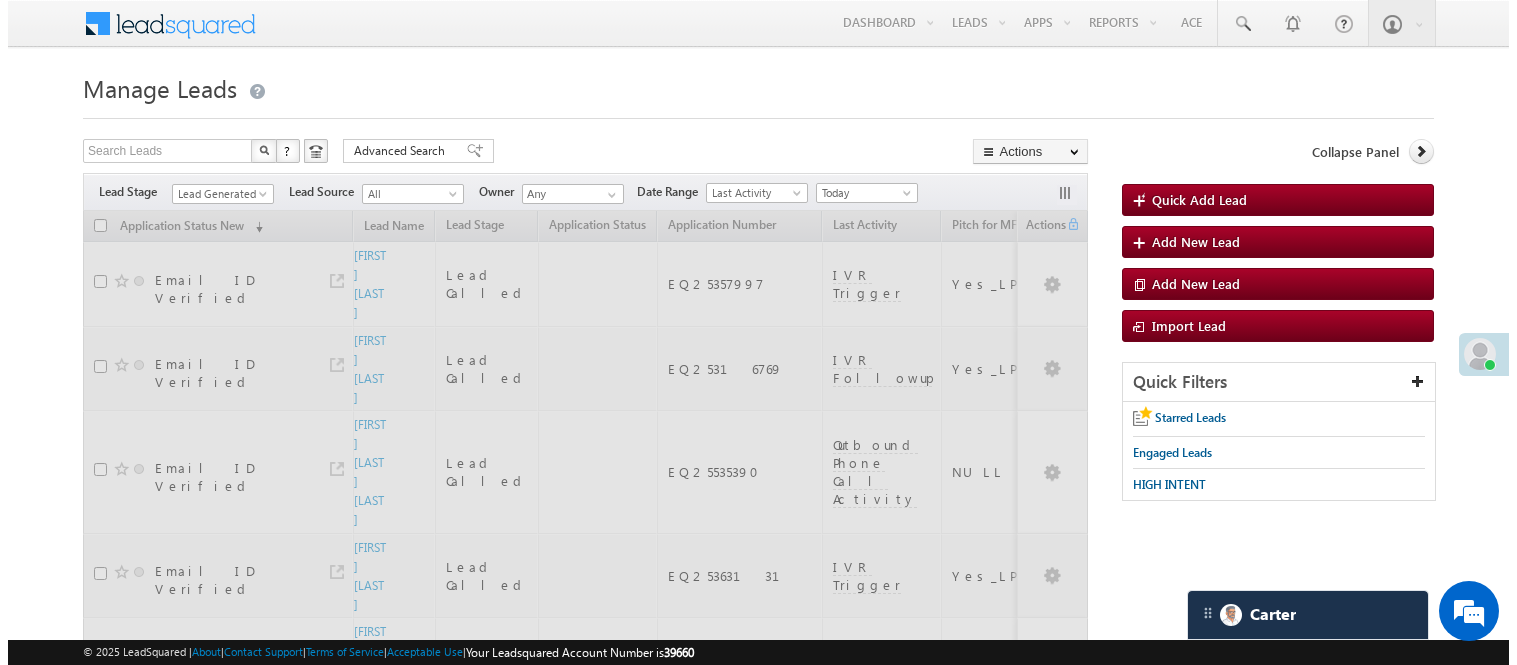 scroll, scrollTop: 0, scrollLeft: 0, axis: both 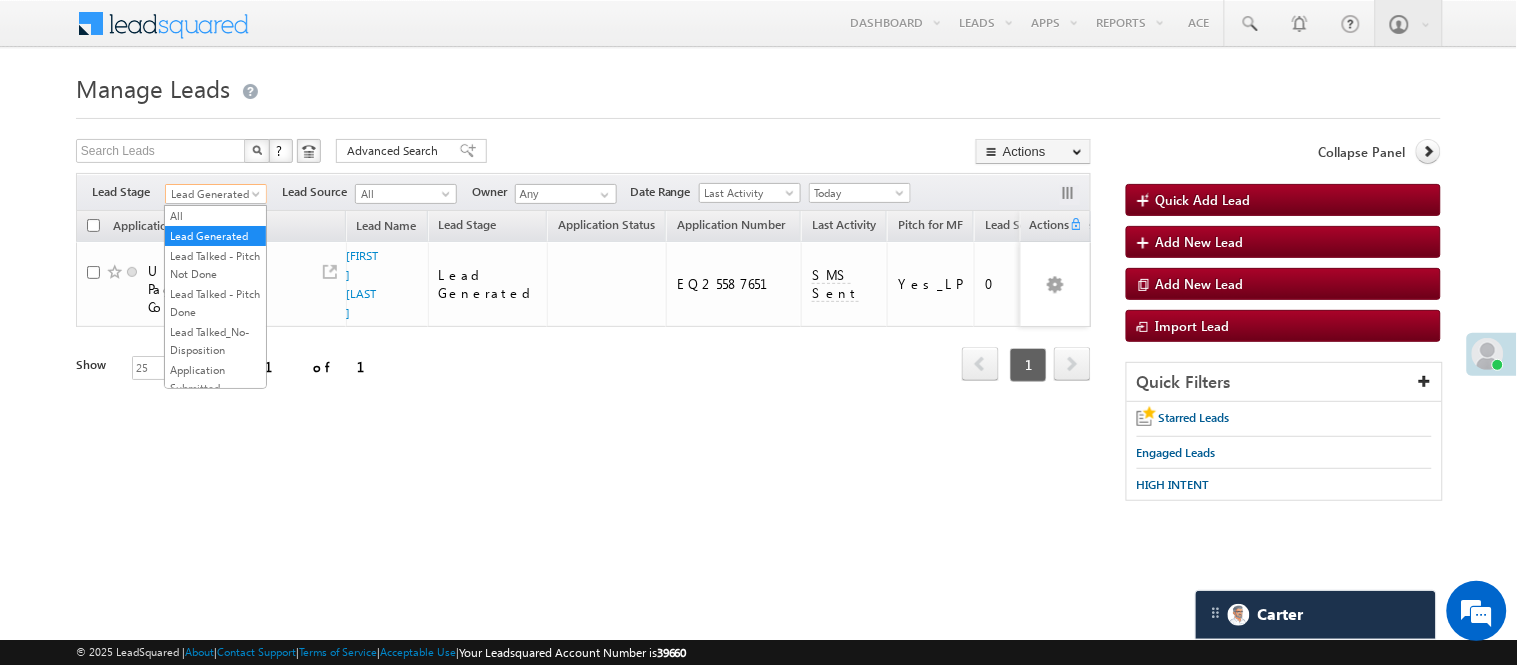 click on "Show
25 select 25" at bounding box center (203, 370) 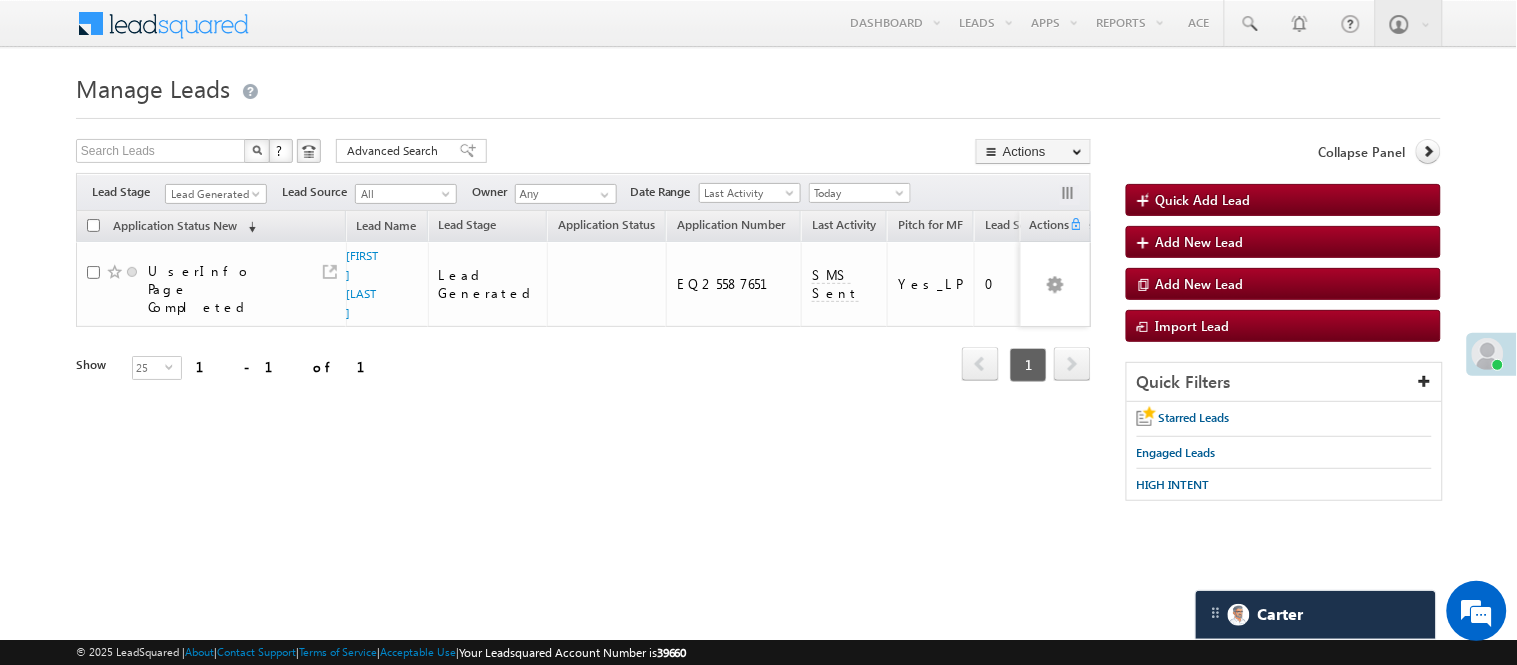 click on "Lead Generated" at bounding box center [216, 191] 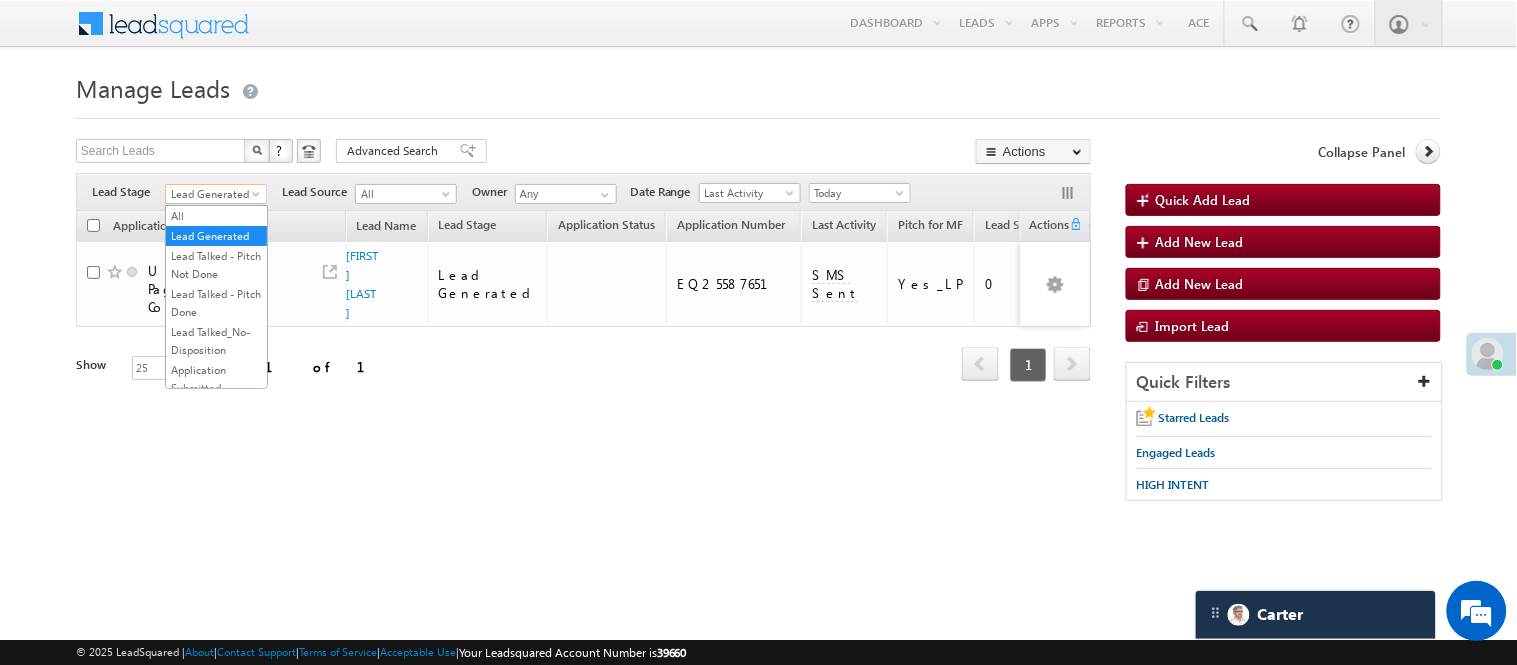 click on "Lead Generated" at bounding box center (213, 194) 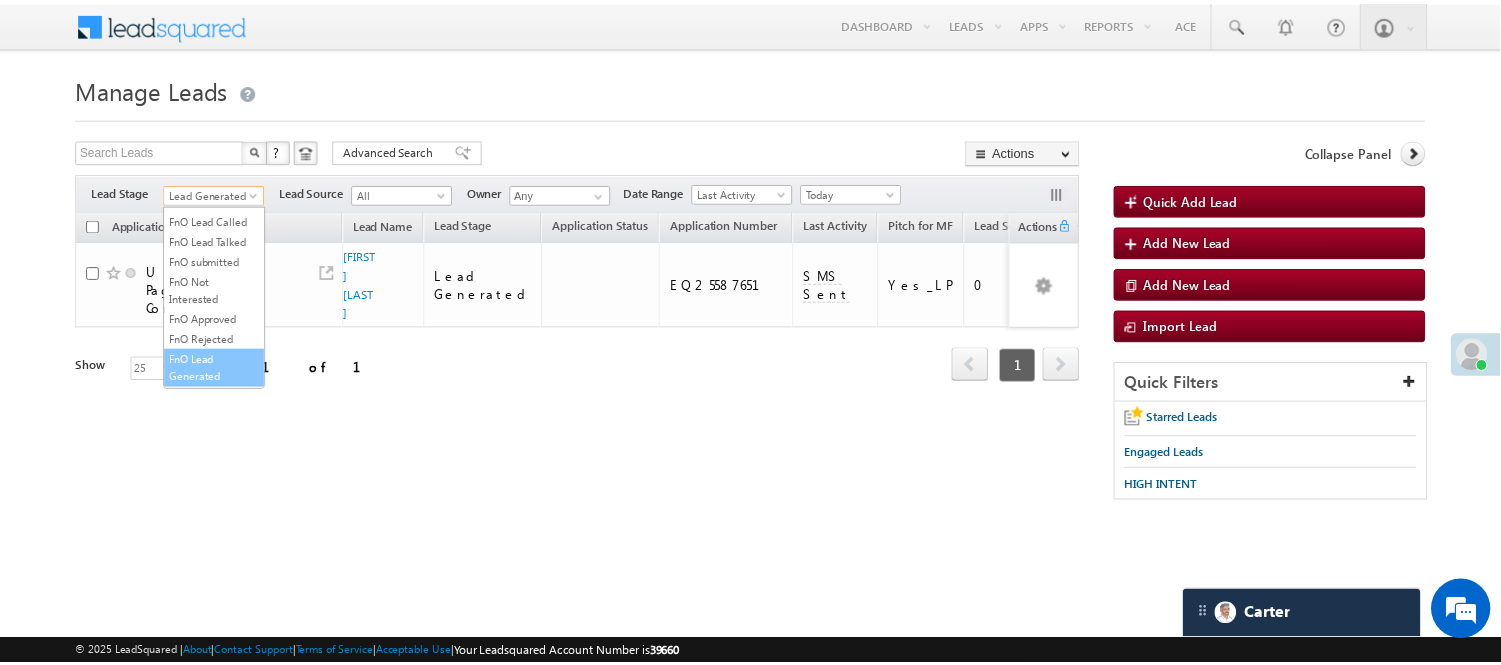 scroll, scrollTop: 496, scrollLeft: 0, axis: vertical 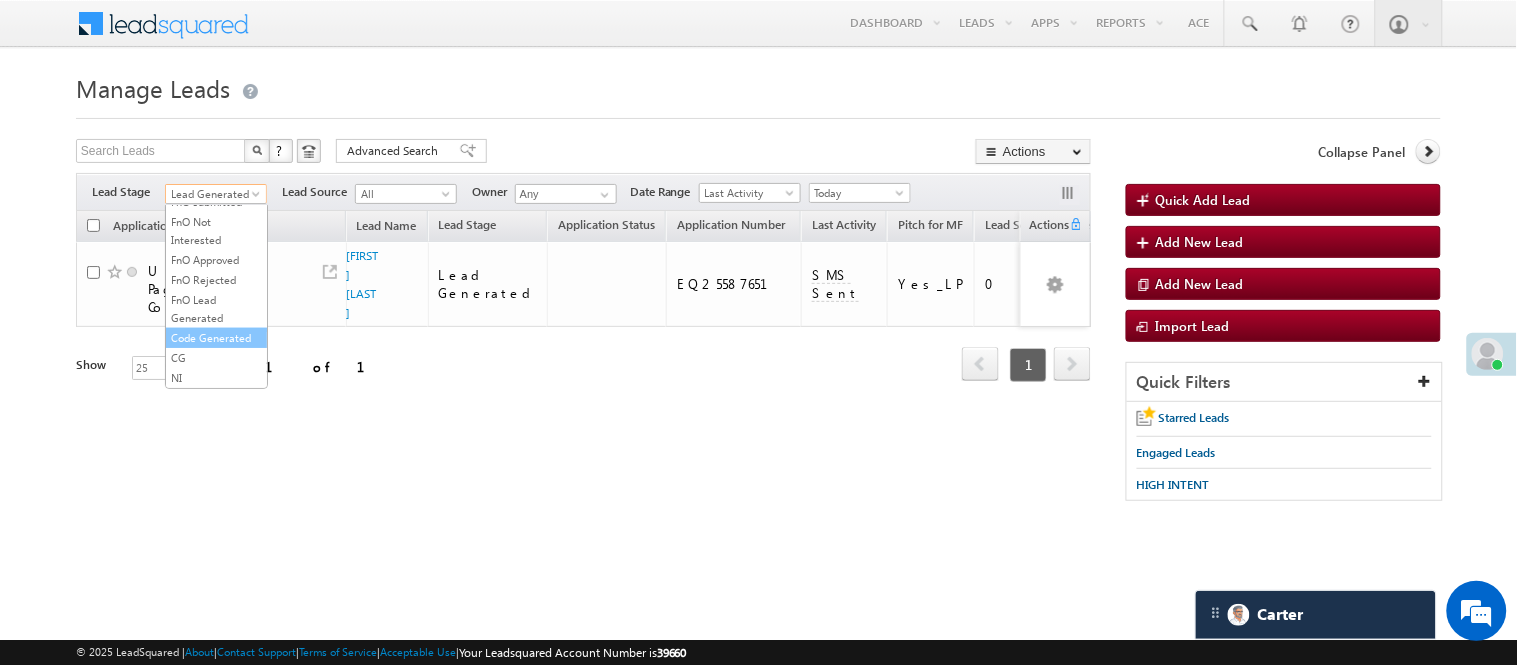 click on "Code Generated" at bounding box center [216, 338] 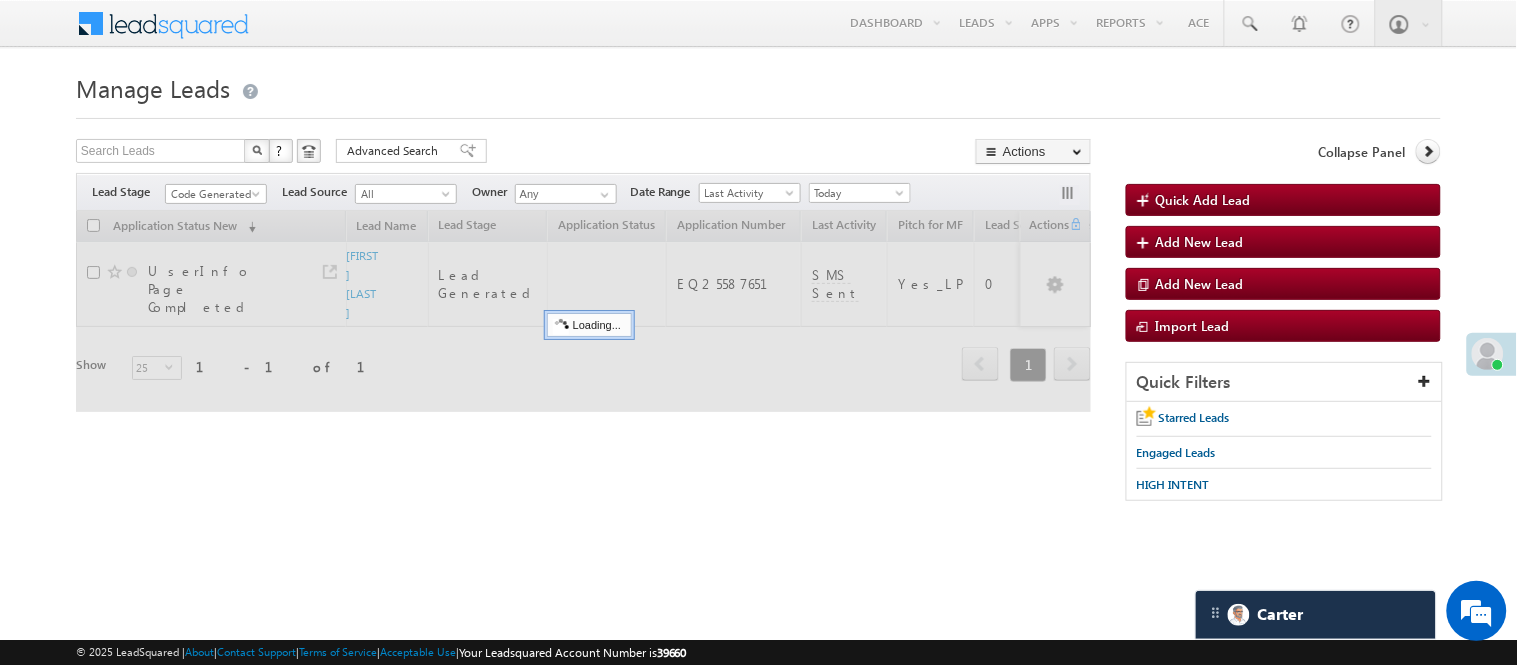 click on "Manage Leads
Quick Add Lead
Search Leads X ?   1 results found
Advanced Search
Advanced Search
Actions Actions" at bounding box center [758, 294] 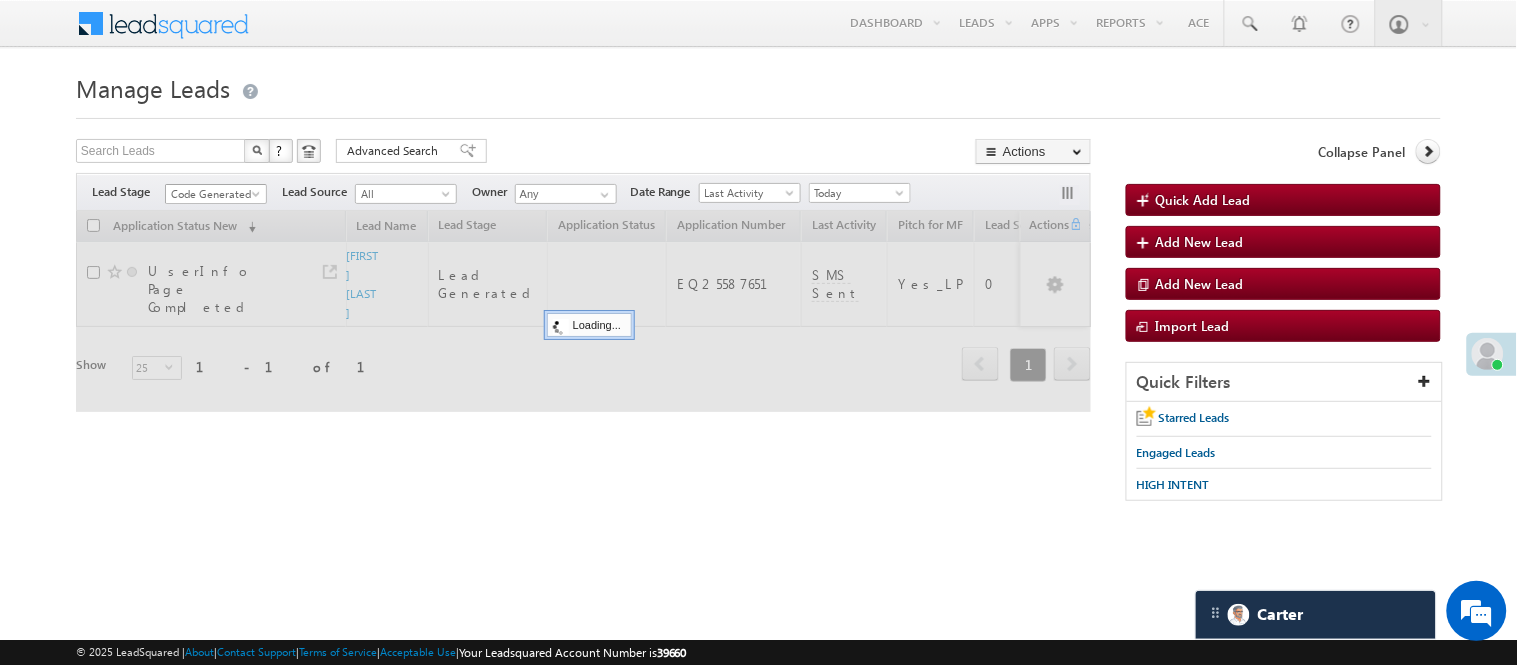 click on "Code Generated" at bounding box center (213, 194) 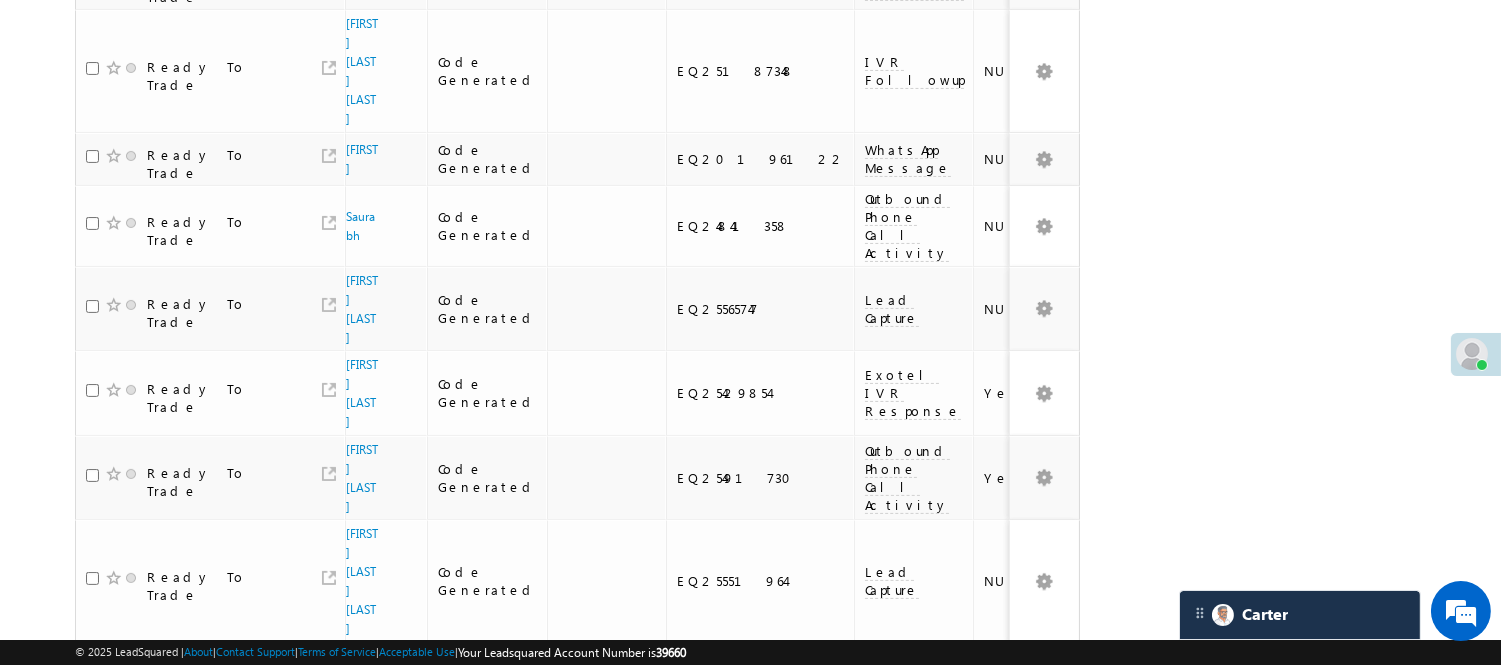 scroll, scrollTop: 1435, scrollLeft: 0, axis: vertical 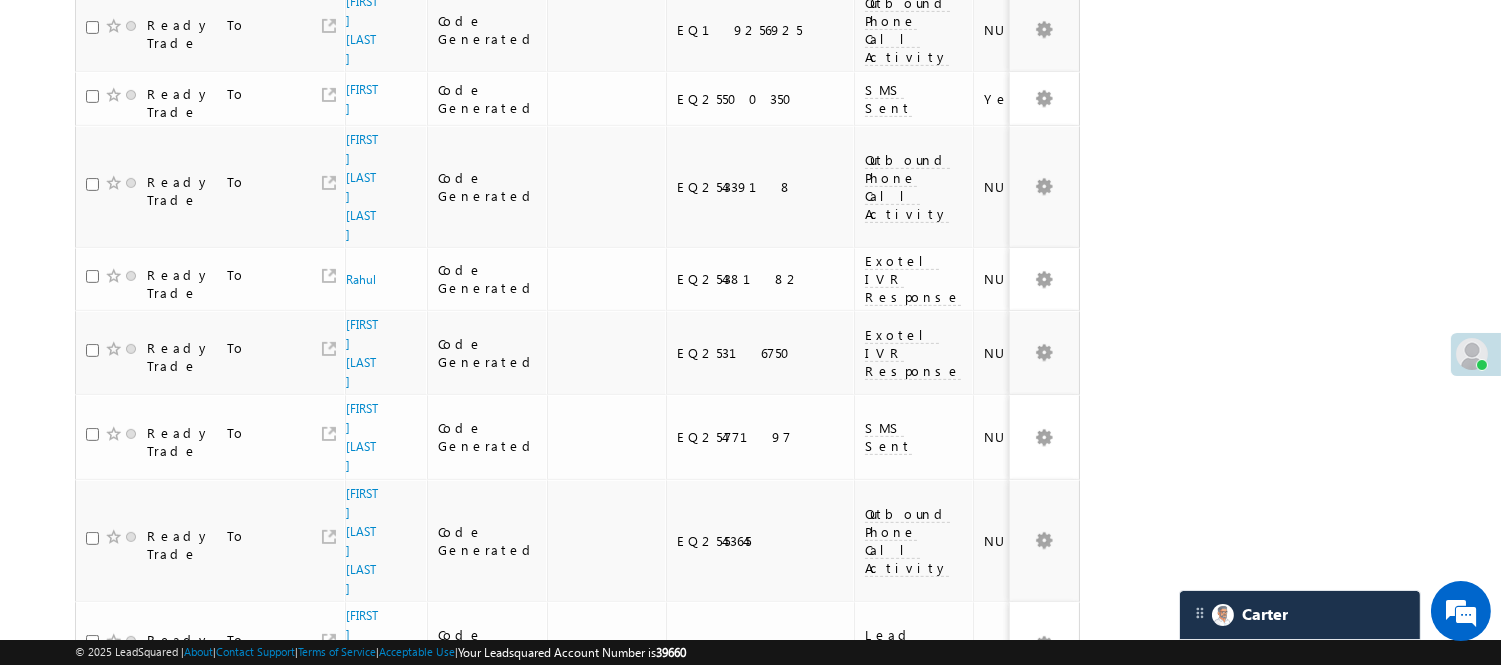 click on "1 2" at bounding box center [995, 1063] 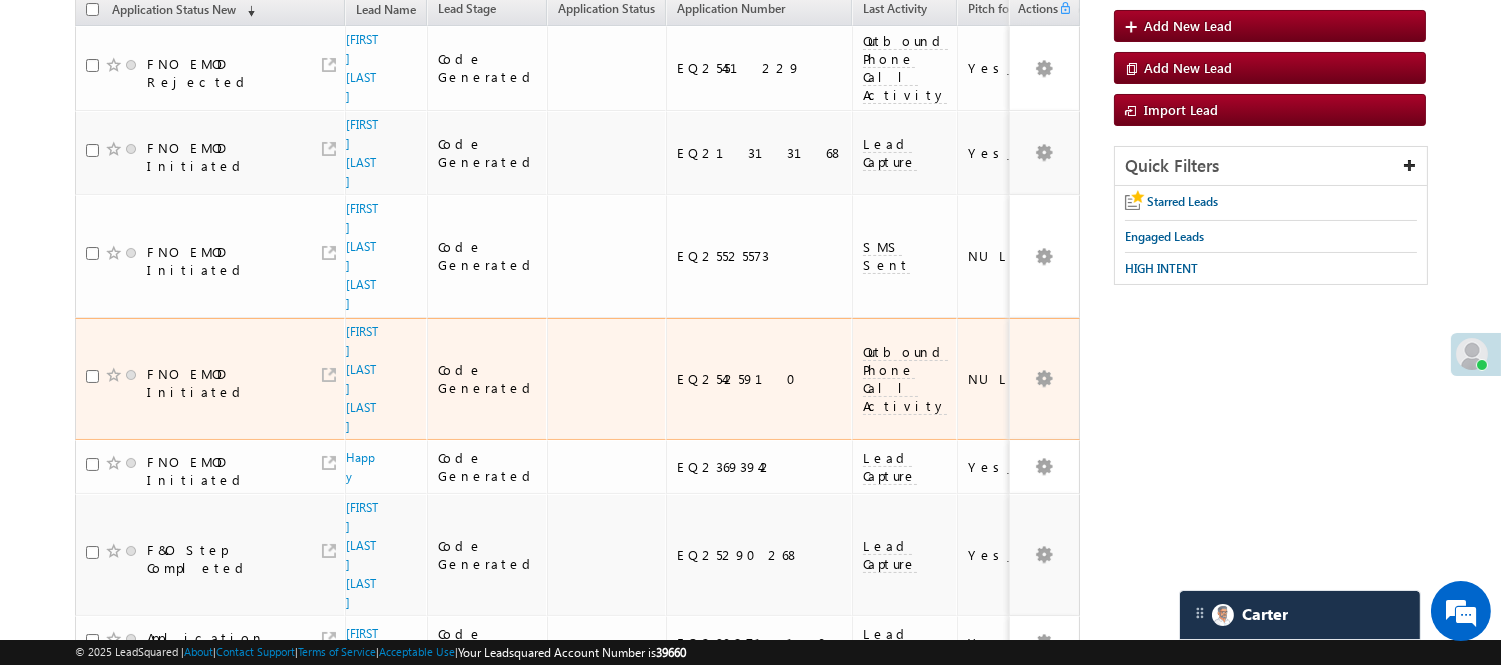 scroll, scrollTop: 0, scrollLeft: 0, axis: both 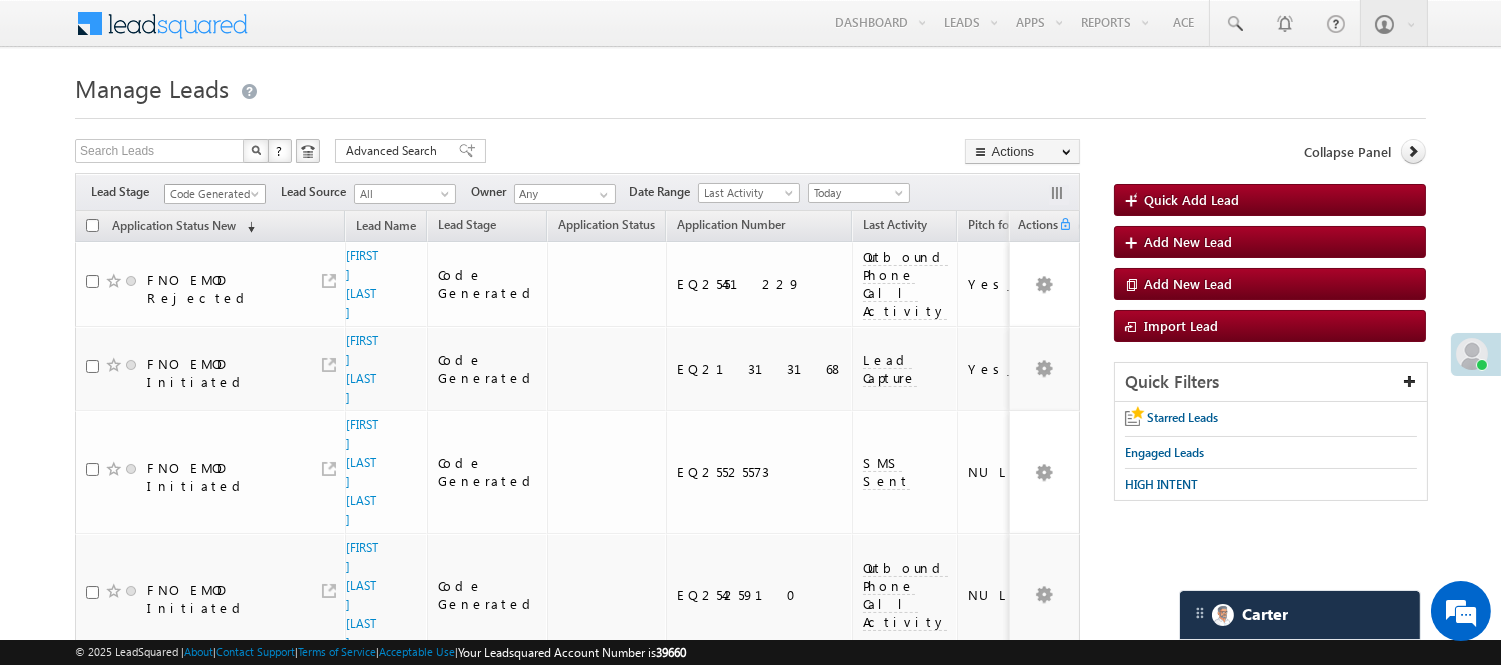click on "Code Generated" at bounding box center (212, 194) 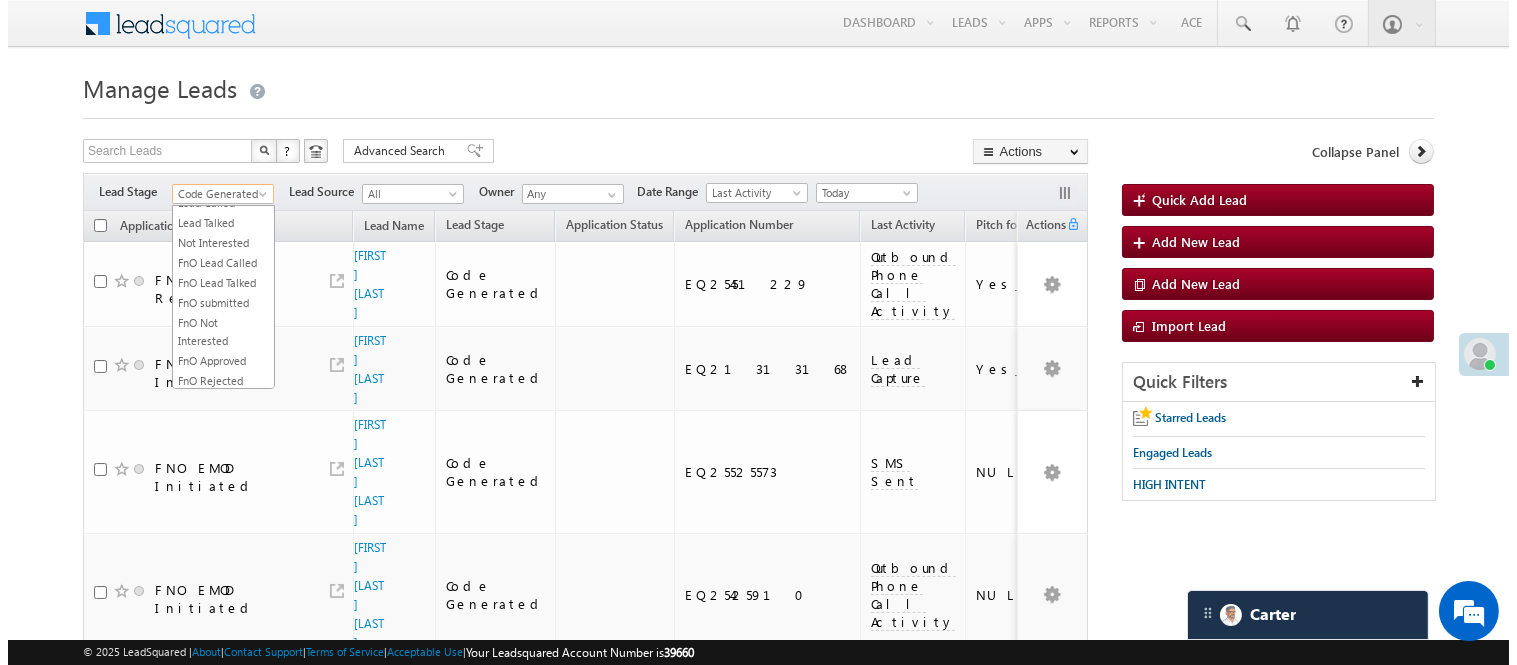 scroll, scrollTop: 0, scrollLeft: 0, axis: both 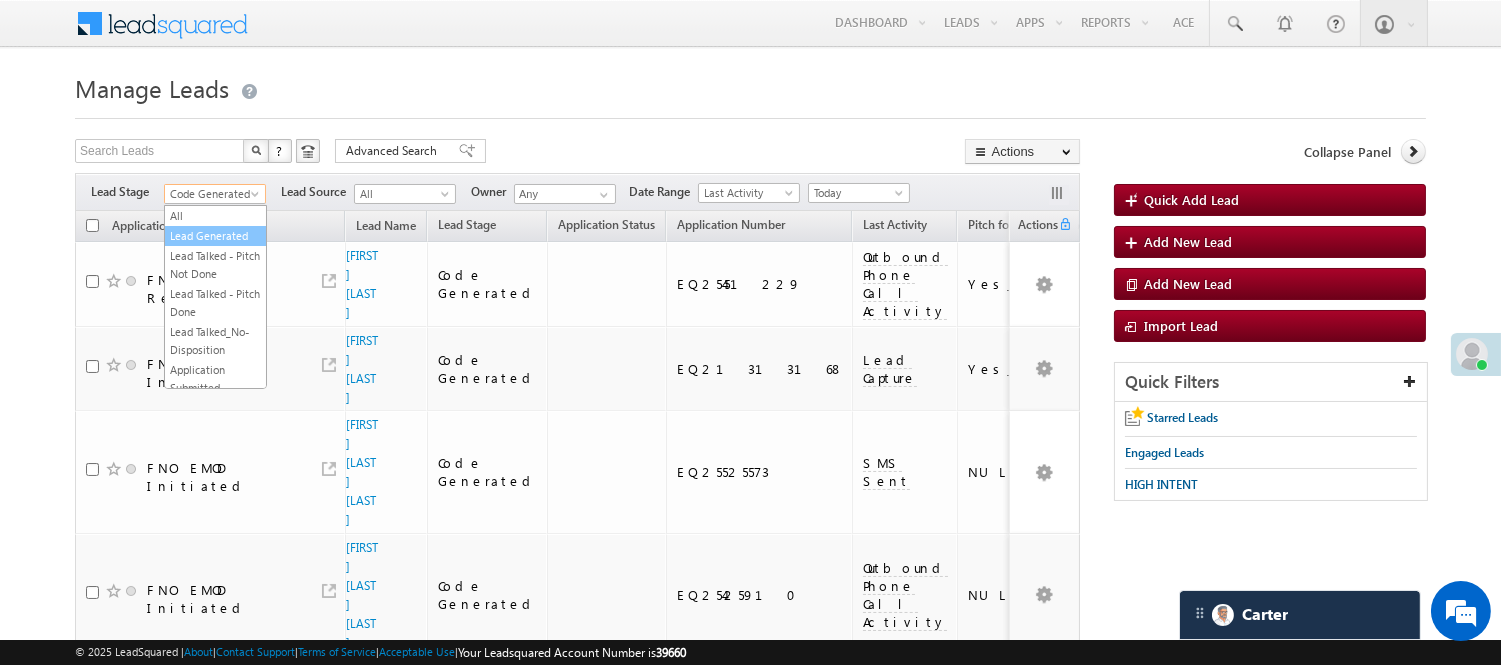 click on "Lead Generated" at bounding box center [215, 236] 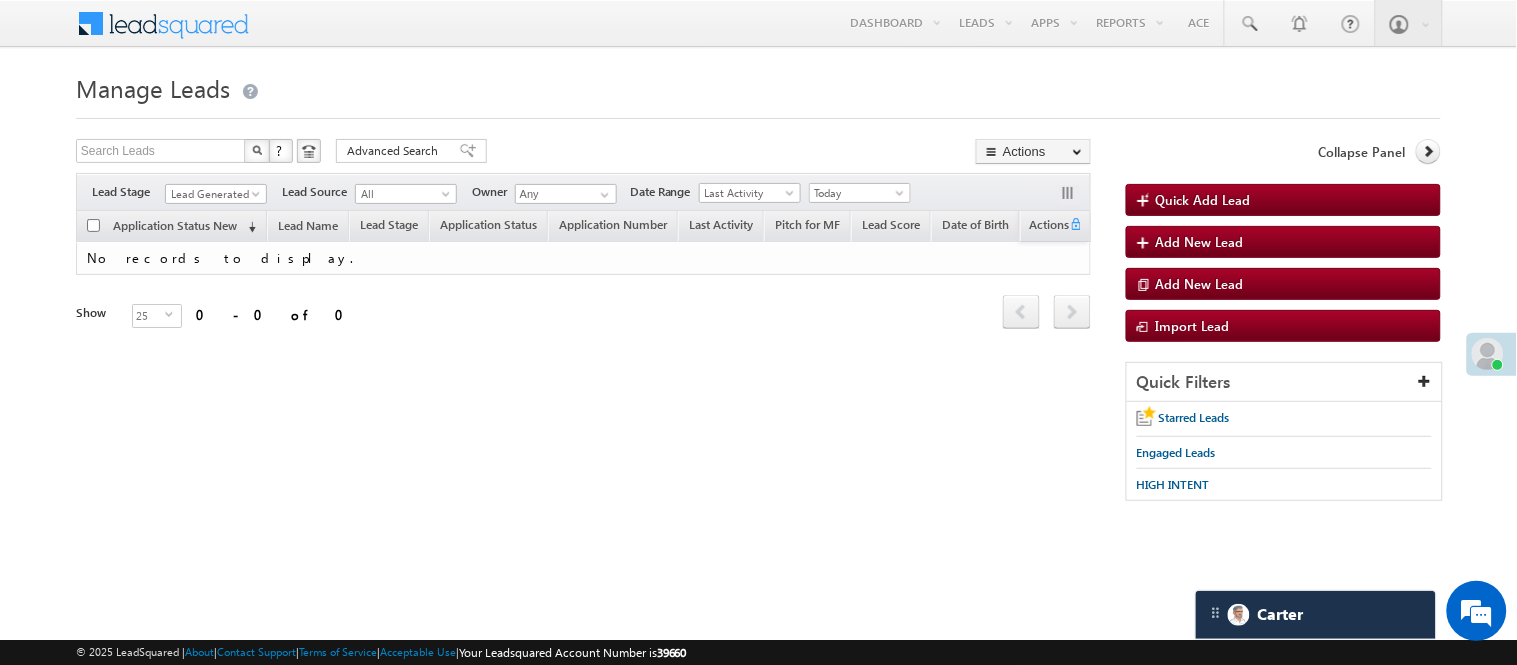 click on "Menu
Nisha Anand Yadav
Nisha .Yada v@ang elbro king. com" at bounding box center [758, 283] 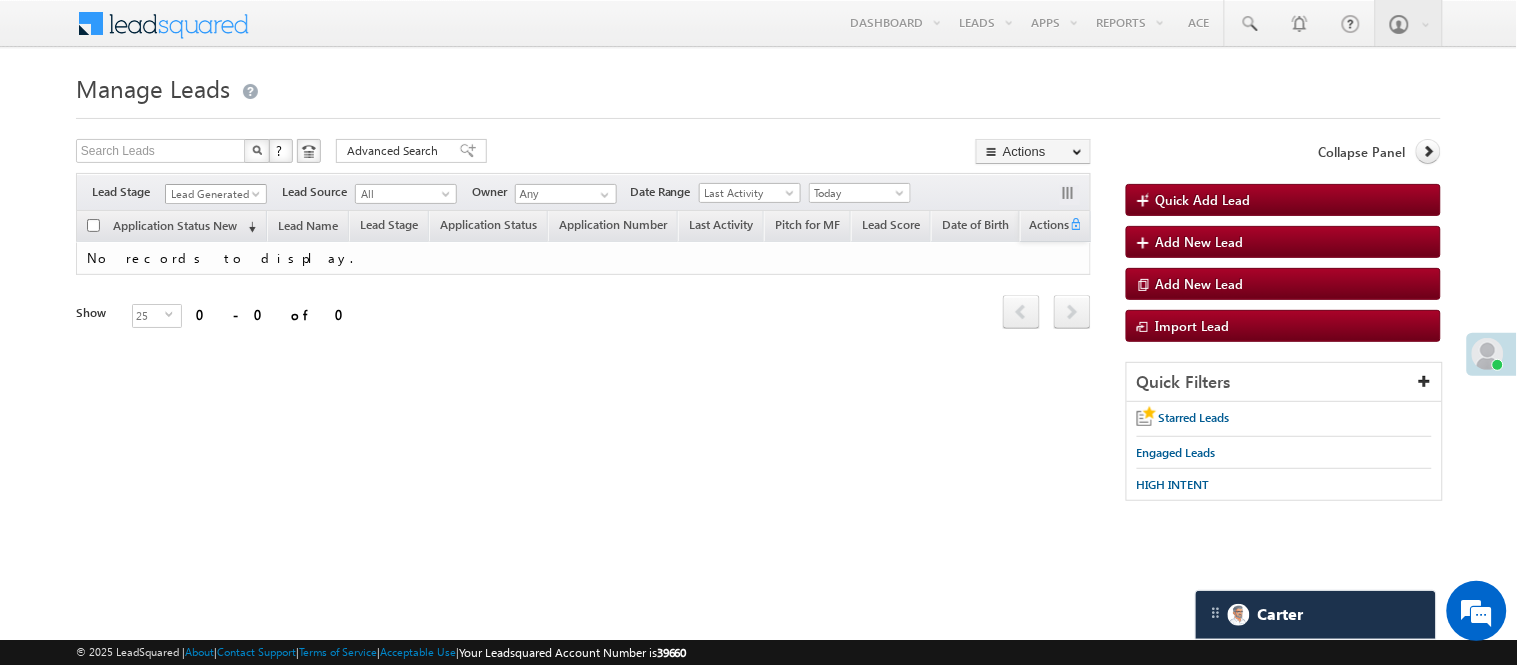 click on "Lead Generated" at bounding box center (213, 194) 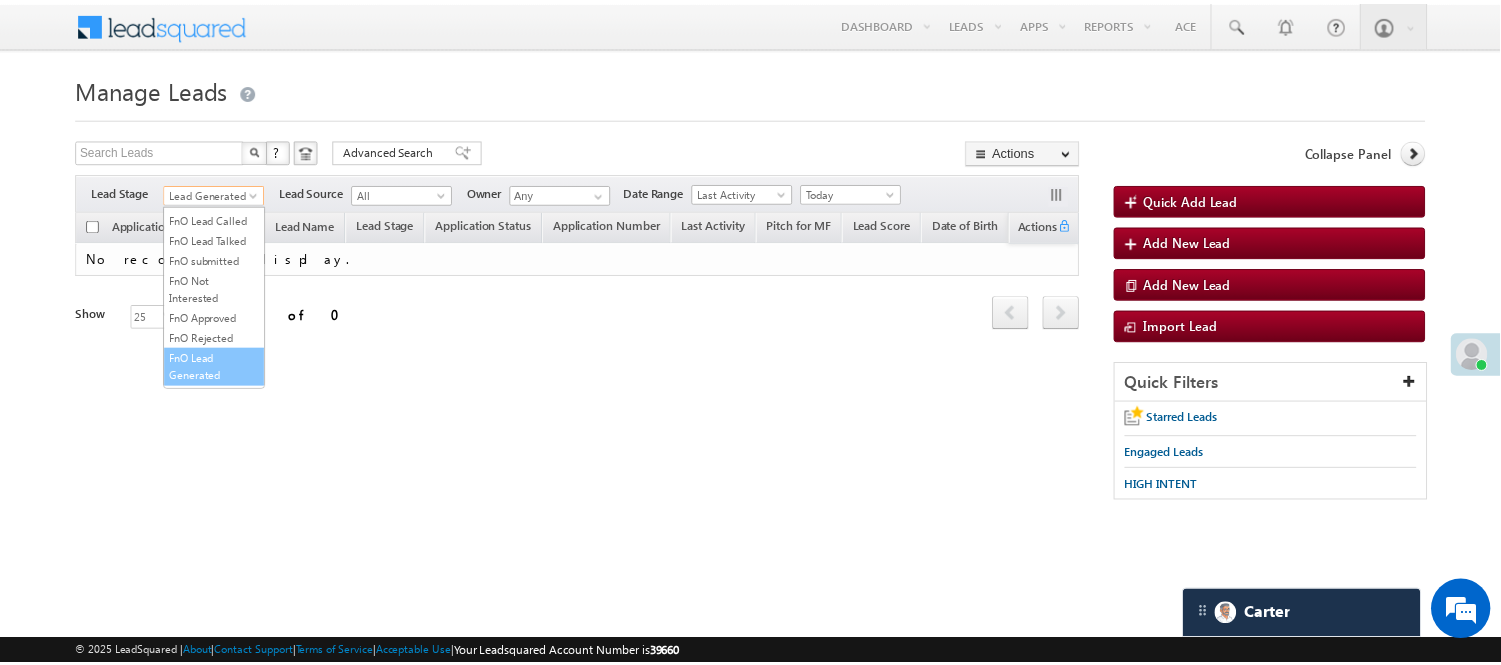 scroll, scrollTop: 274, scrollLeft: 0, axis: vertical 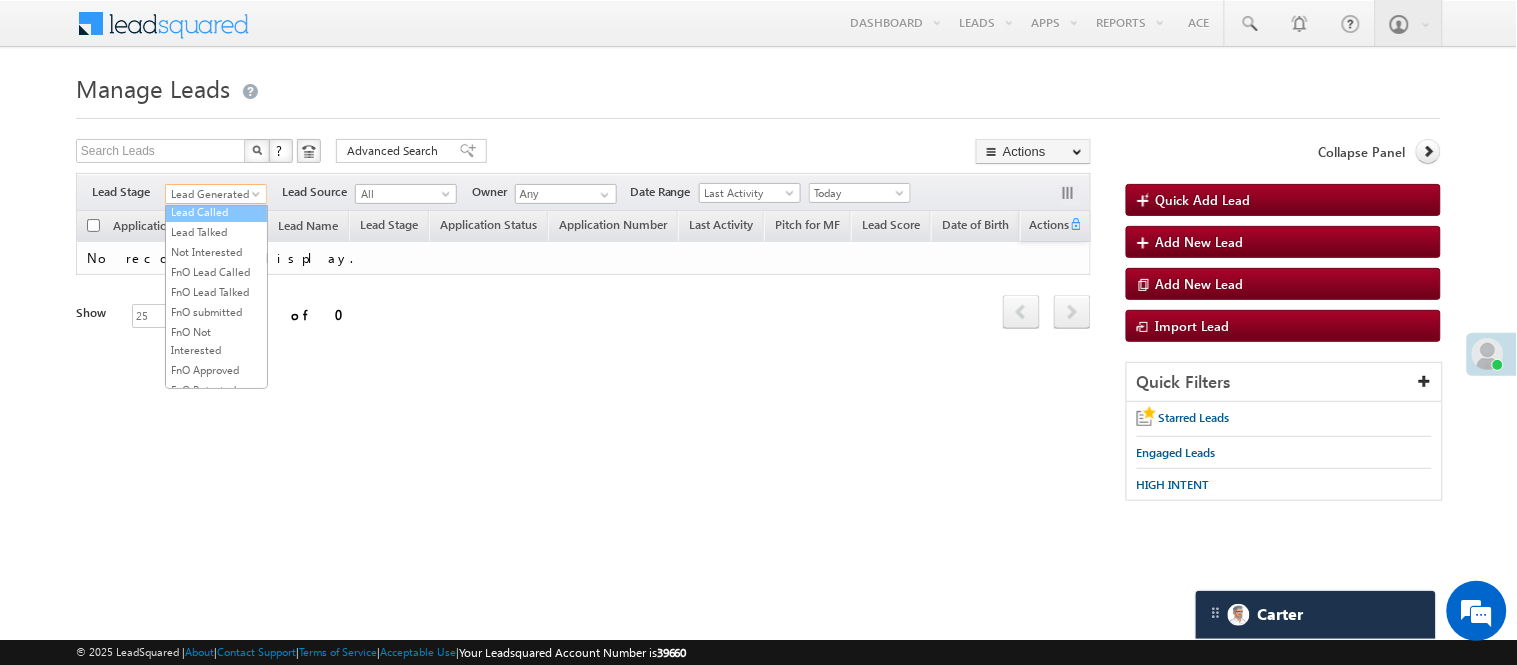 click on "Lead Called" at bounding box center (216, 212) 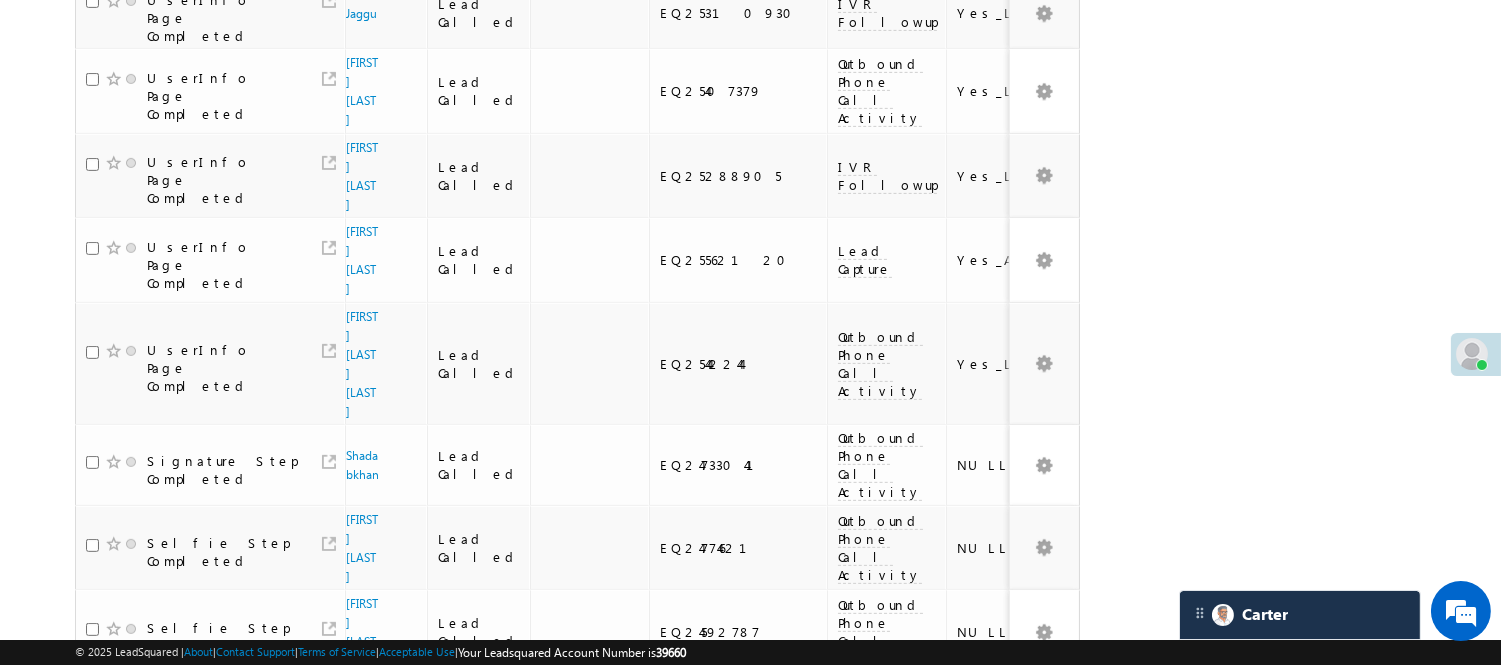 scroll, scrollTop: 1471, scrollLeft: 0, axis: vertical 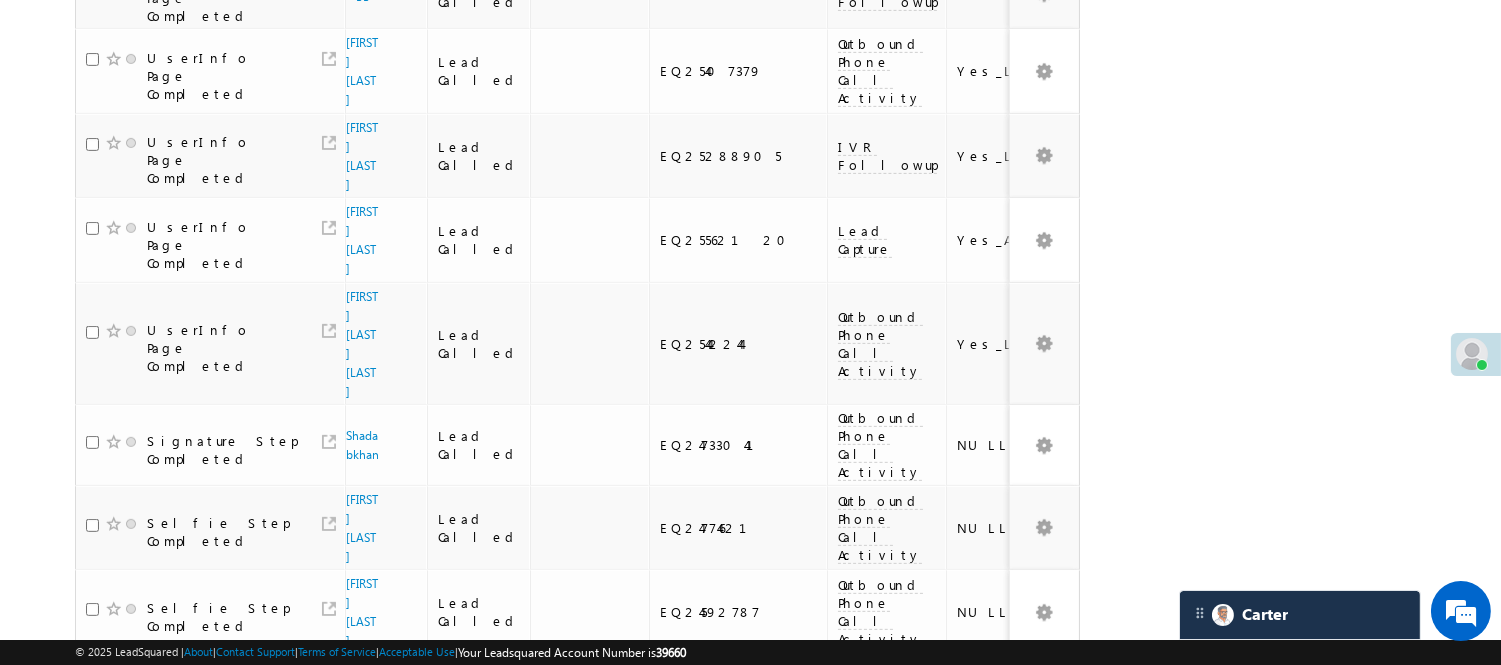 click on "3" at bounding box center (938, 1027) 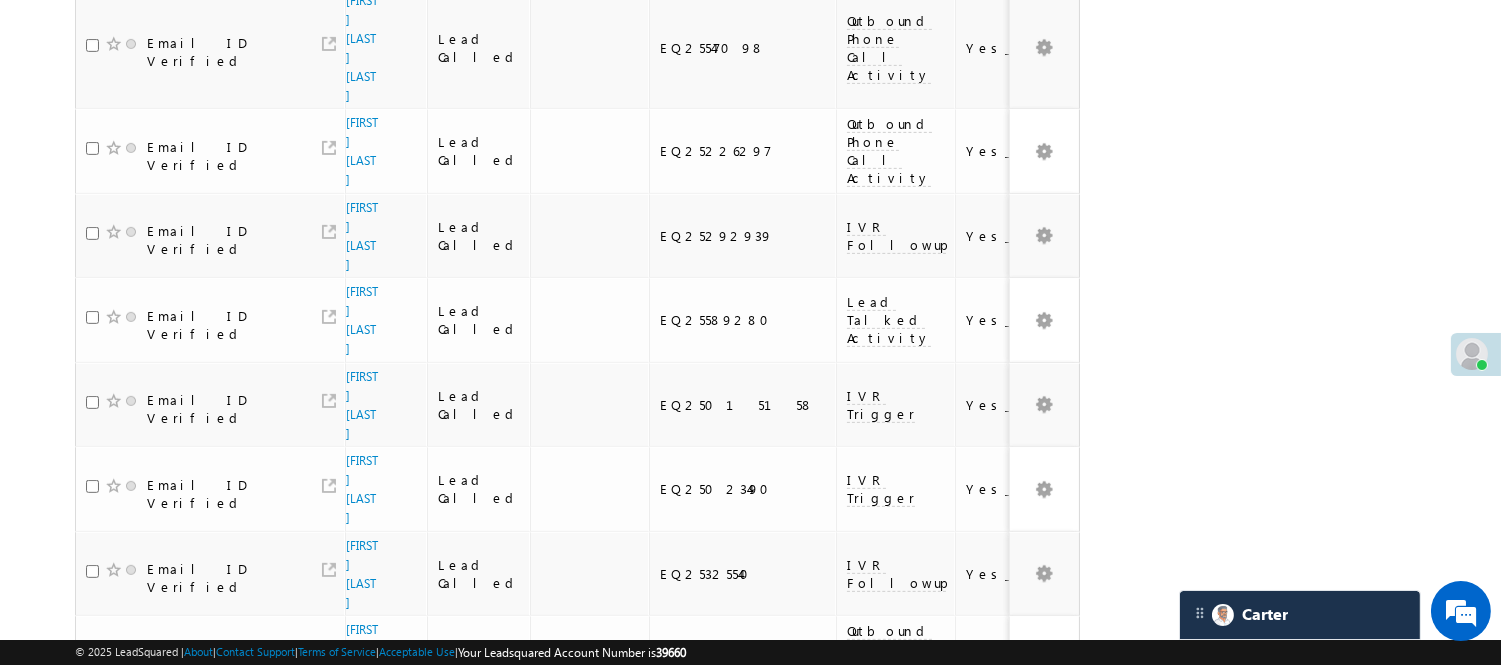 scroll, scrollTop: 1318, scrollLeft: 0, axis: vertical 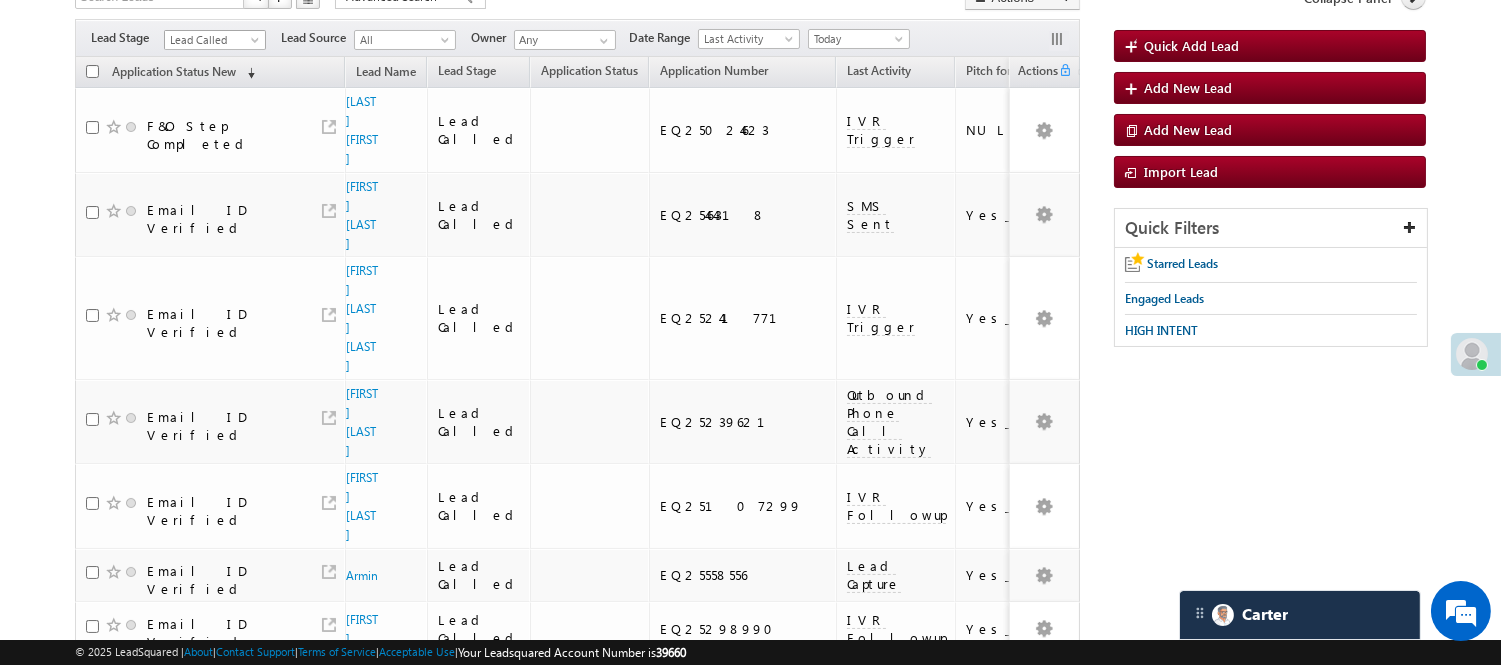 click on "Lead Called" at bounding box center (212, 40) 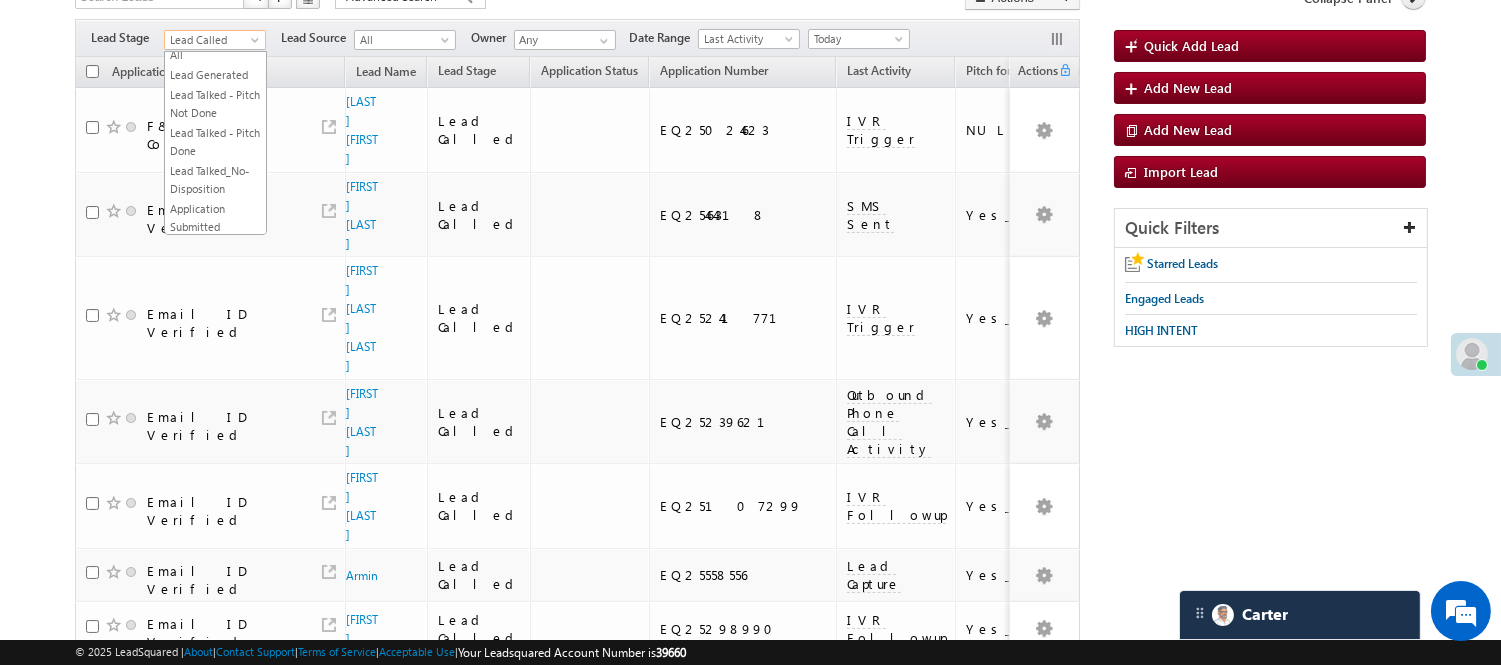 scroll, scrollTop: 0, scrollLeft: 0, axis: both 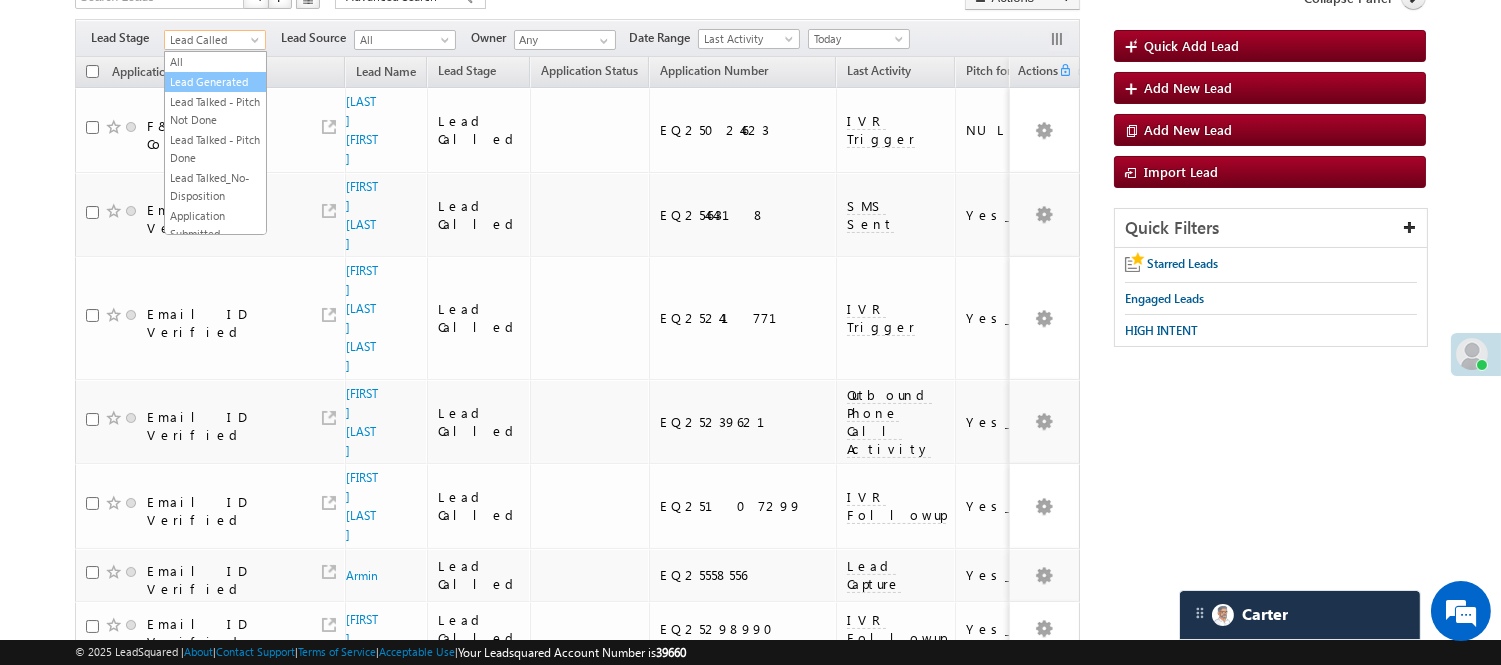 click on "Lead Generated" at bounding box center [215, 82] 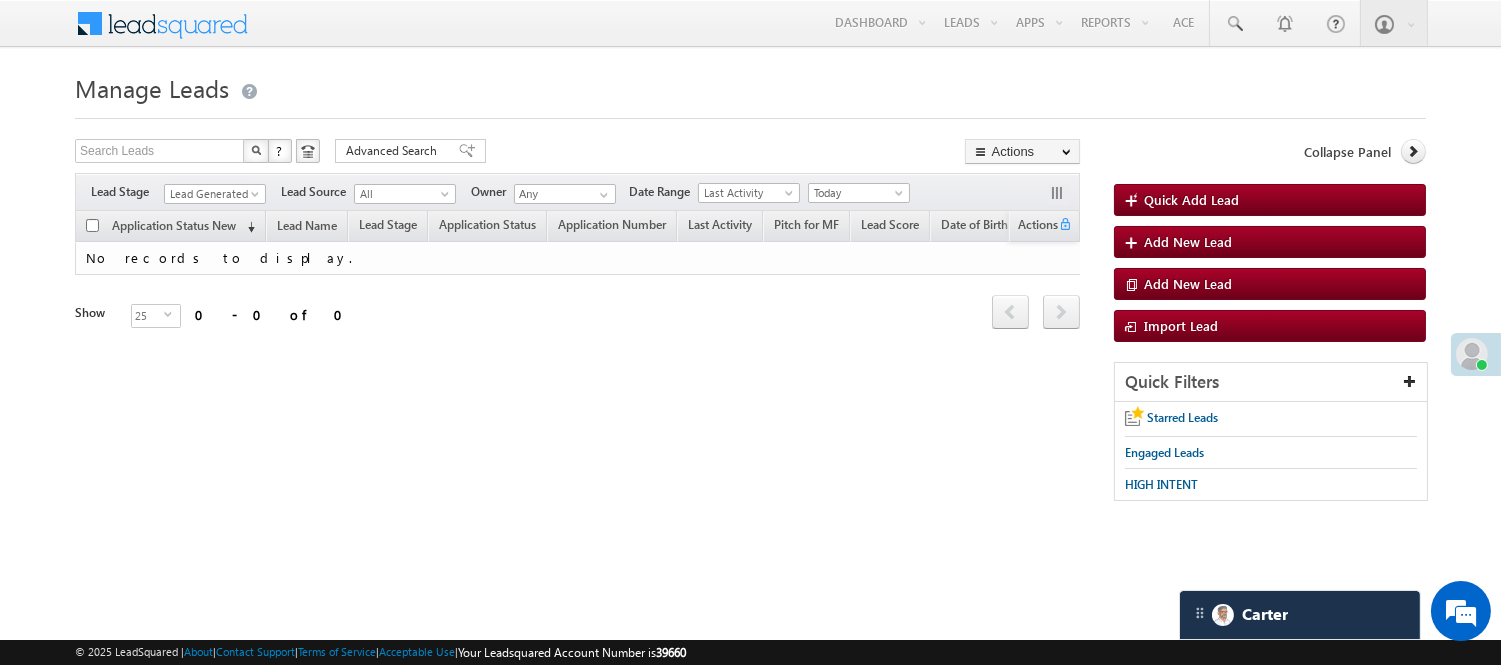 scroll, scrollTop: 0, scrollLeft: 0, axis: both 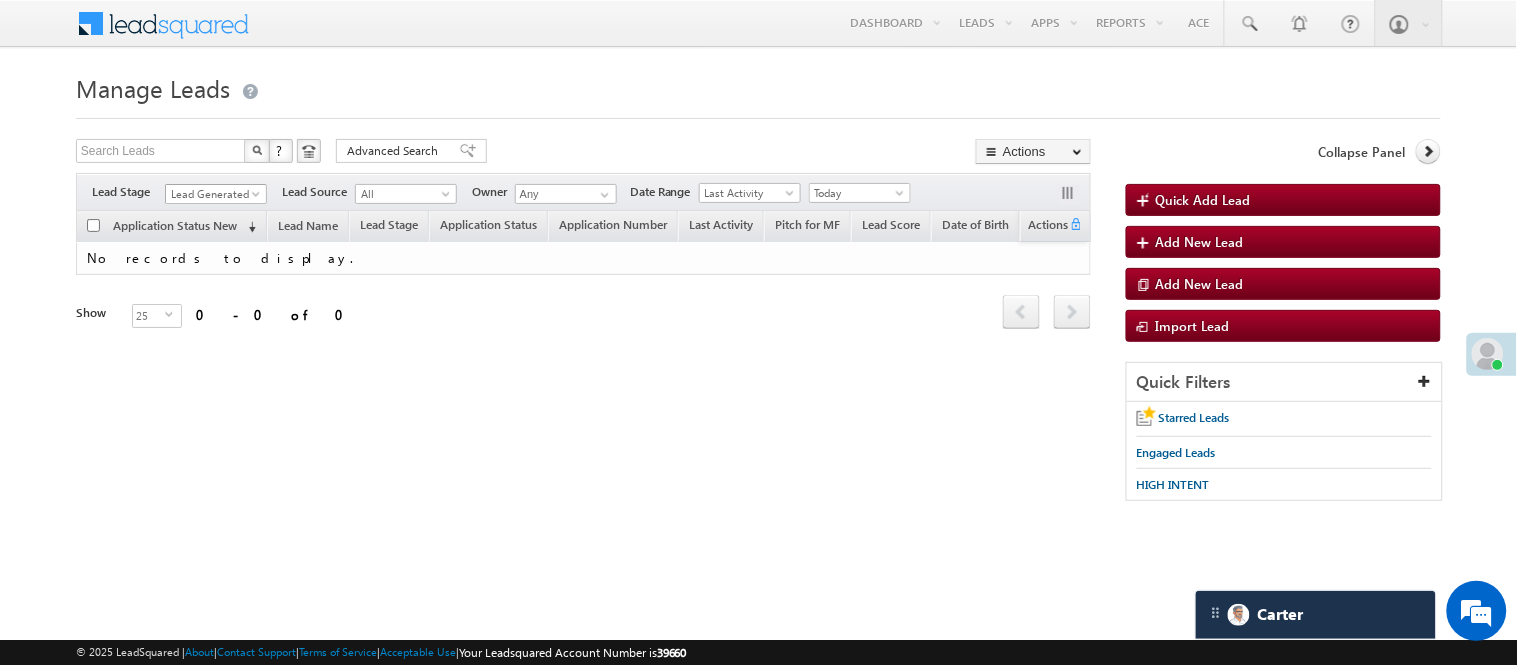 click on "Lead Generated" at bounding box center (213, 194) 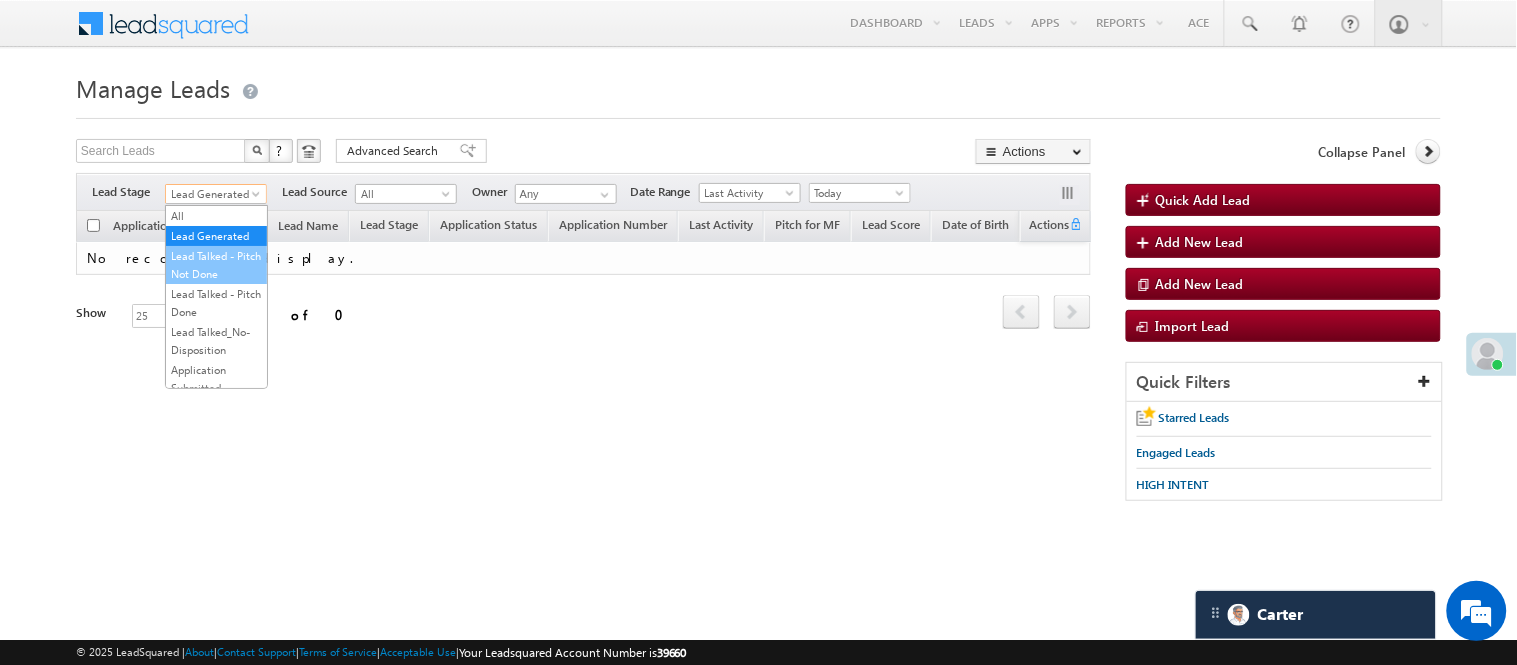 click on "Lead Talked - Pitch Not Done" at bounding box center [216, 265] 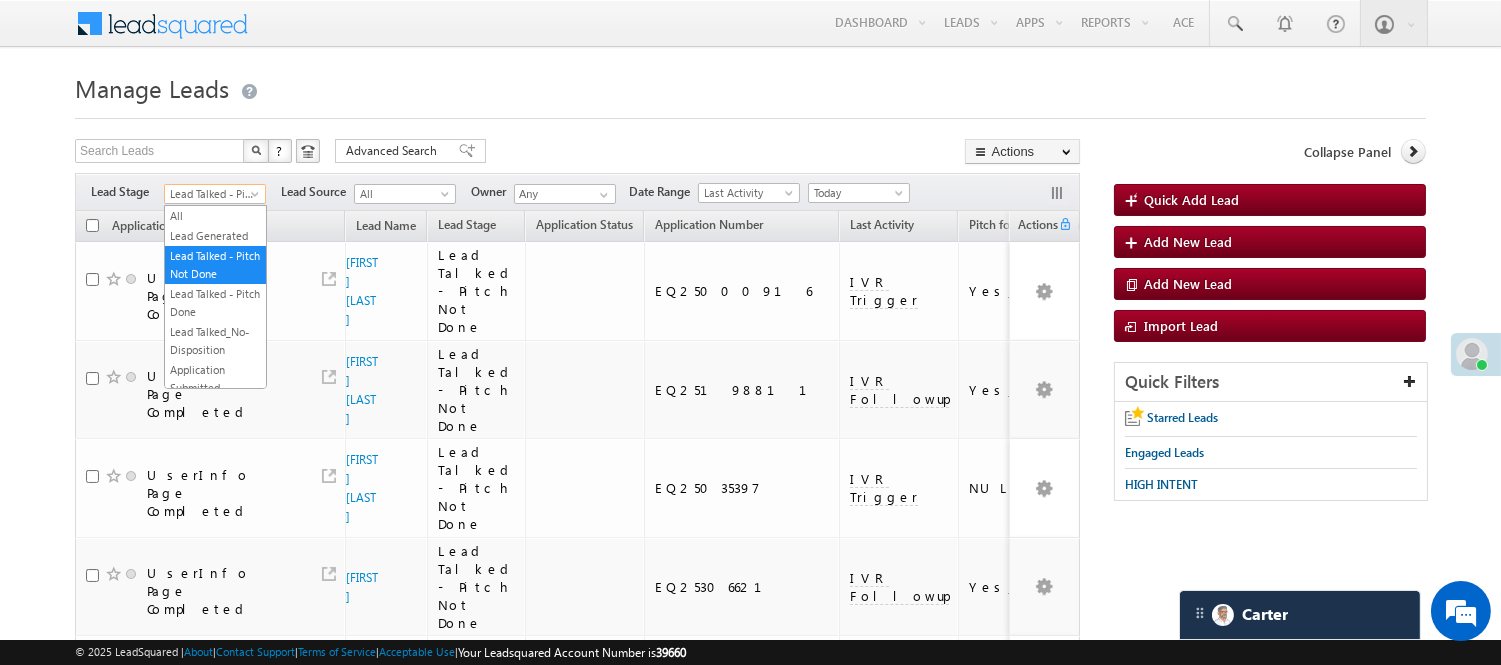 click on "Lead Talked - Pitch Not Done" at bounding box center [212, 194] 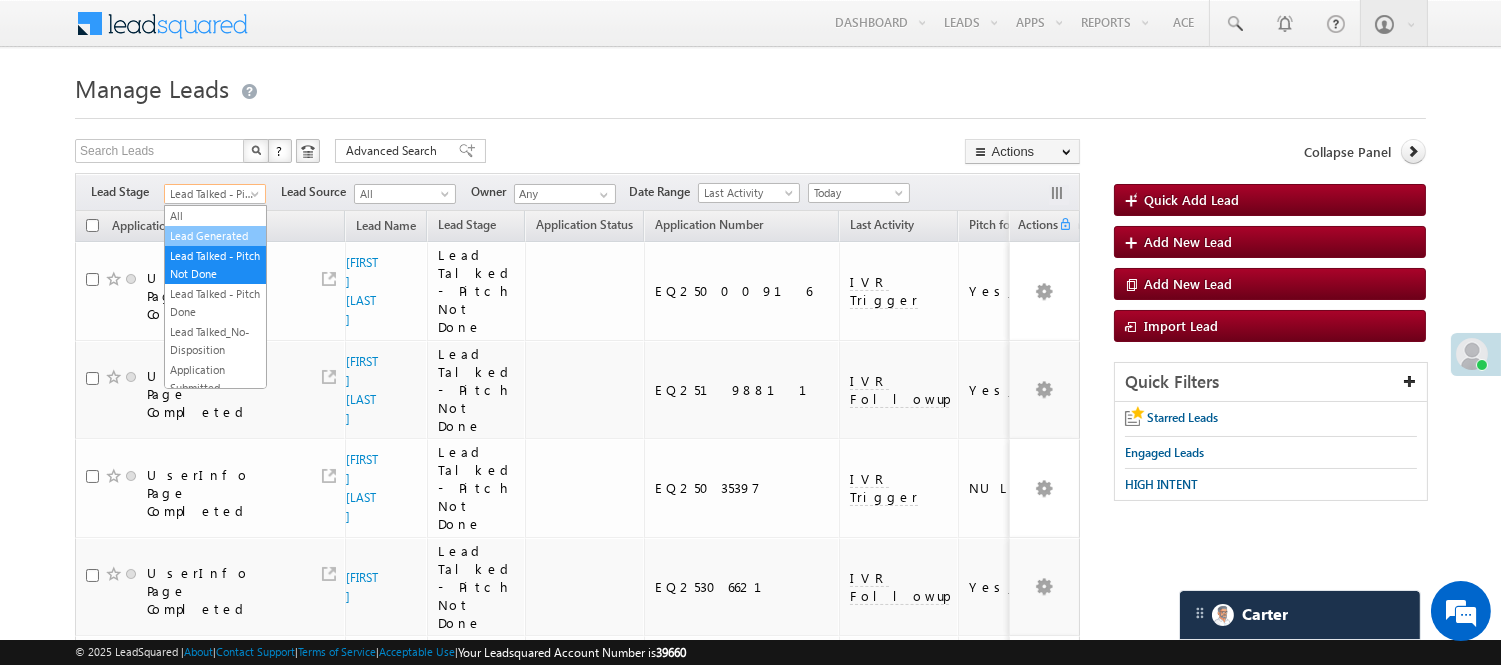 drag, startPoint x: 231, startPoint y: 224, endPoint x: 236, endPoint y: 247, distance: 23.537205 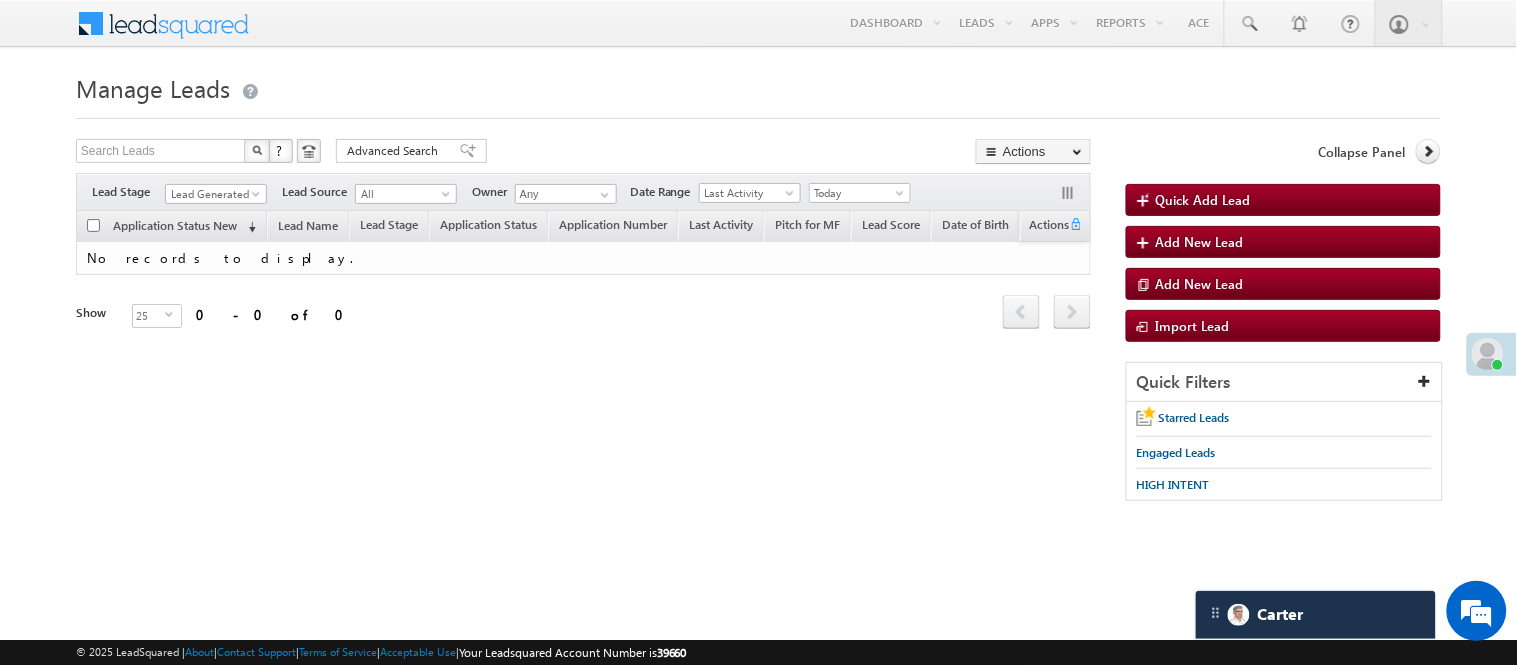 click on "Manage Leads" at bounding box center [758, 86] 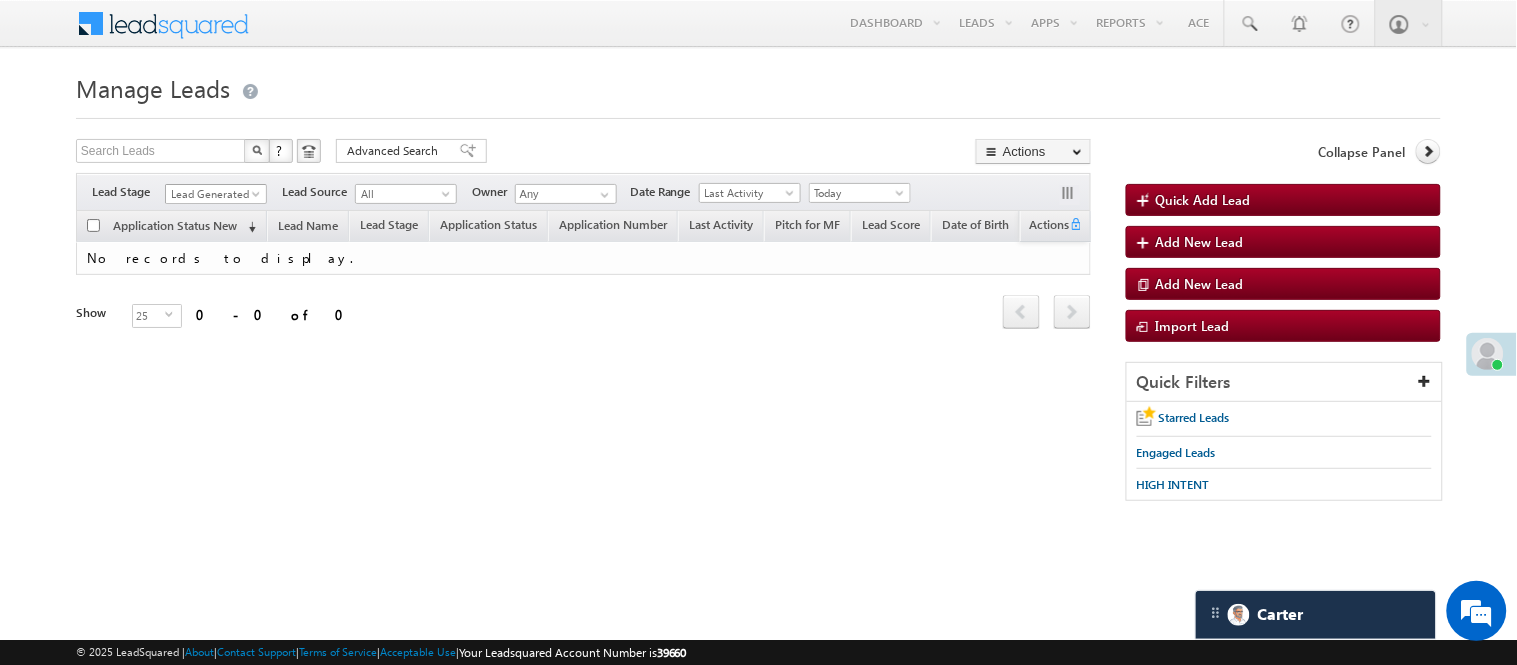 click on "Lead Generated" at bounding box center [213, 194] 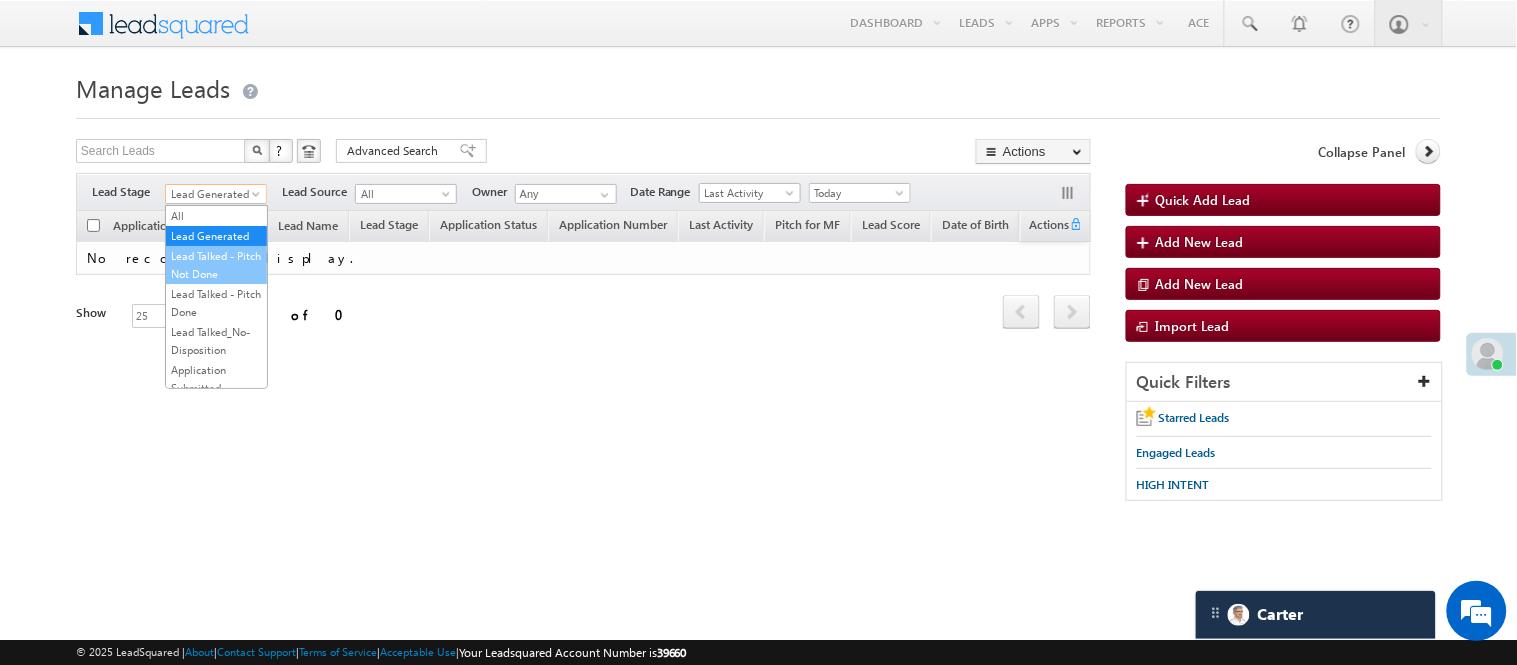 click on "Lead Talked - Pitch Not Done" at bounding box center (216, 265) 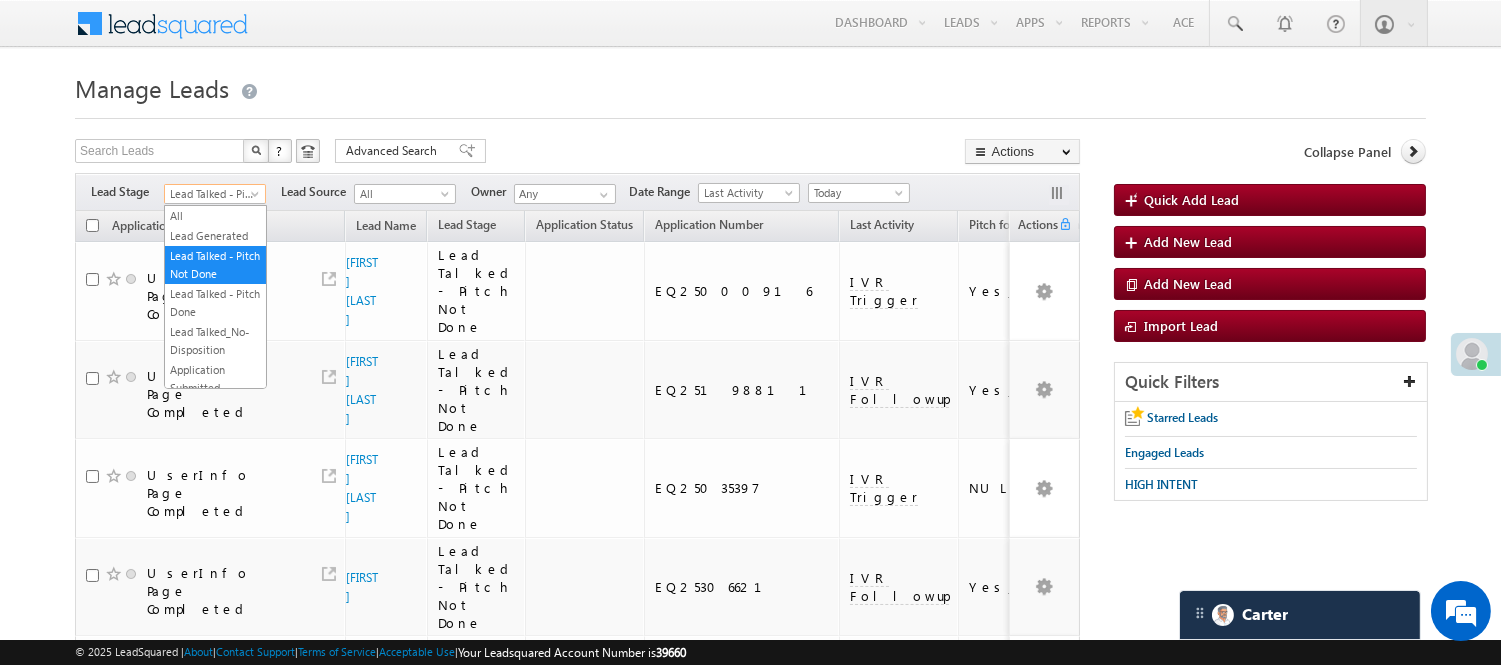 click on "Lead Talked - Pitch Not Done" at bounding box center [212, 194] 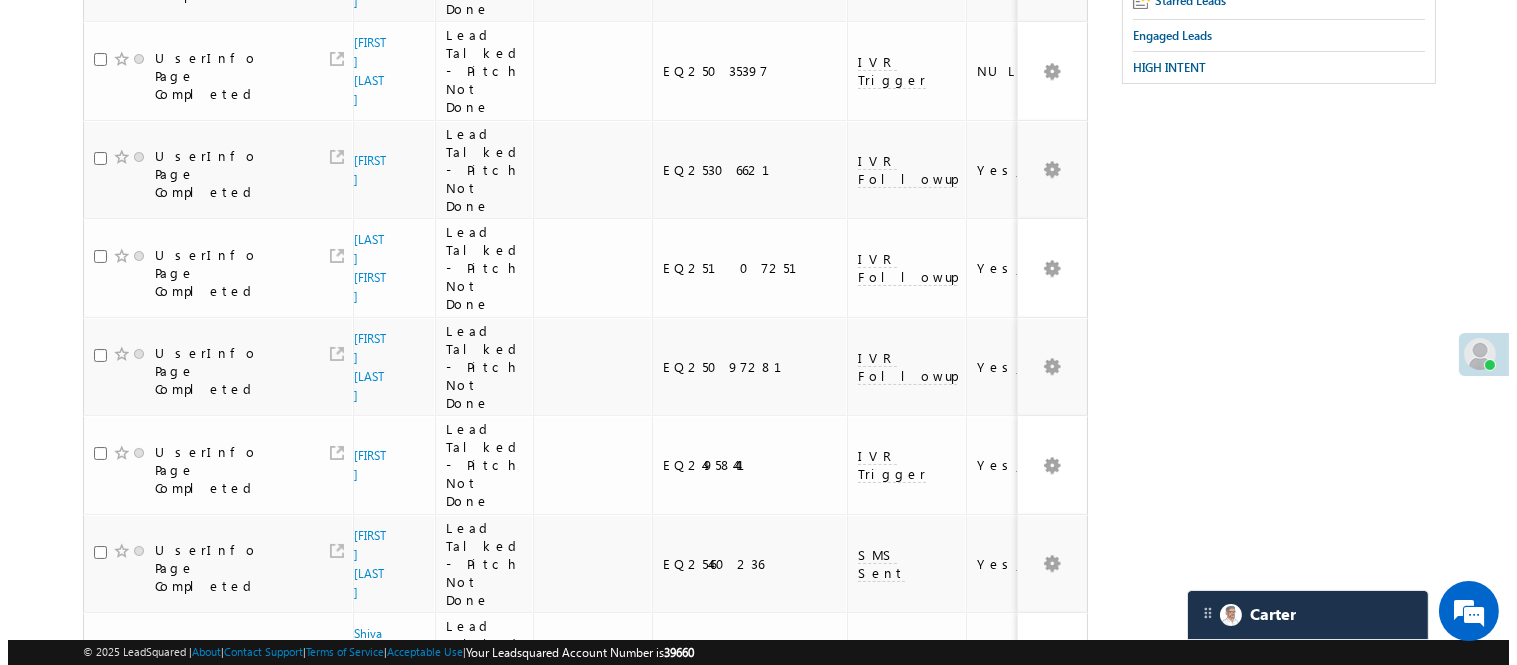 scroll, scrollTop: 0, scrollLeft: 0, axis: both 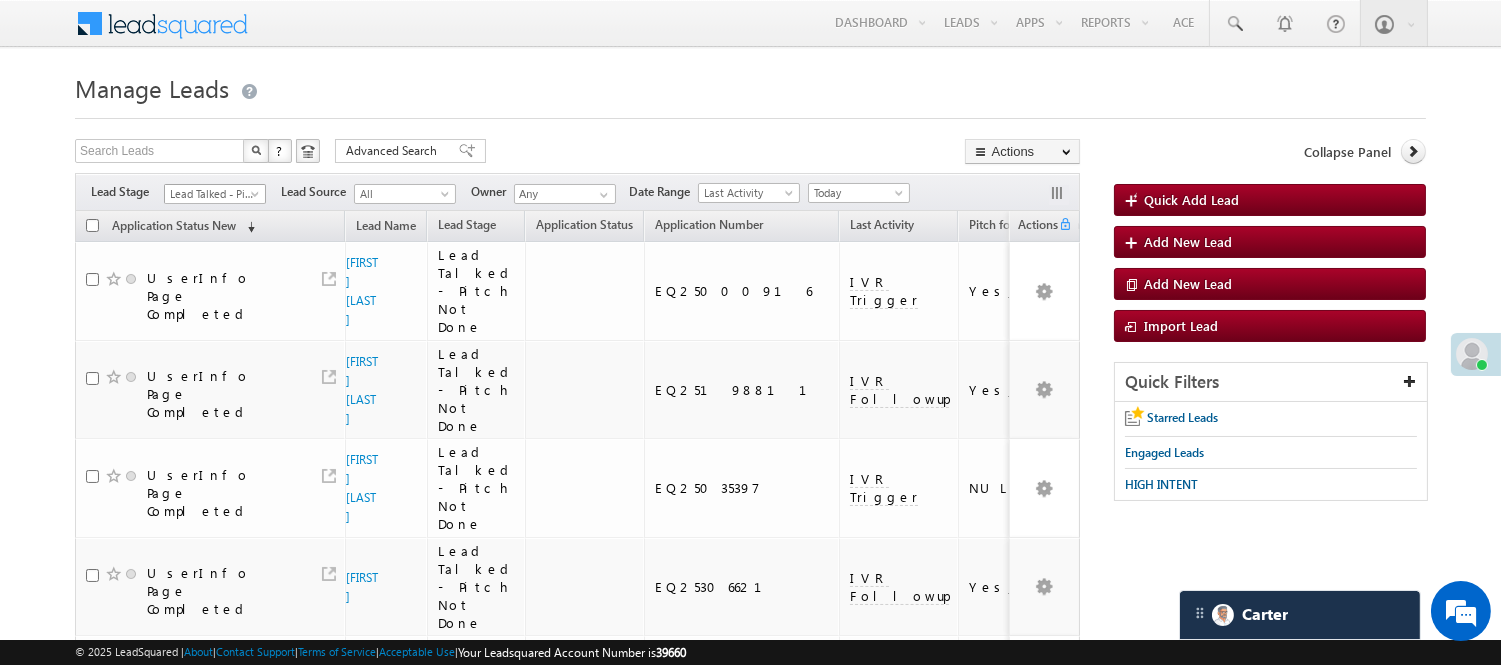 click on "Lead Talked - Pitch Not Done" at bounding box center [212, 194] 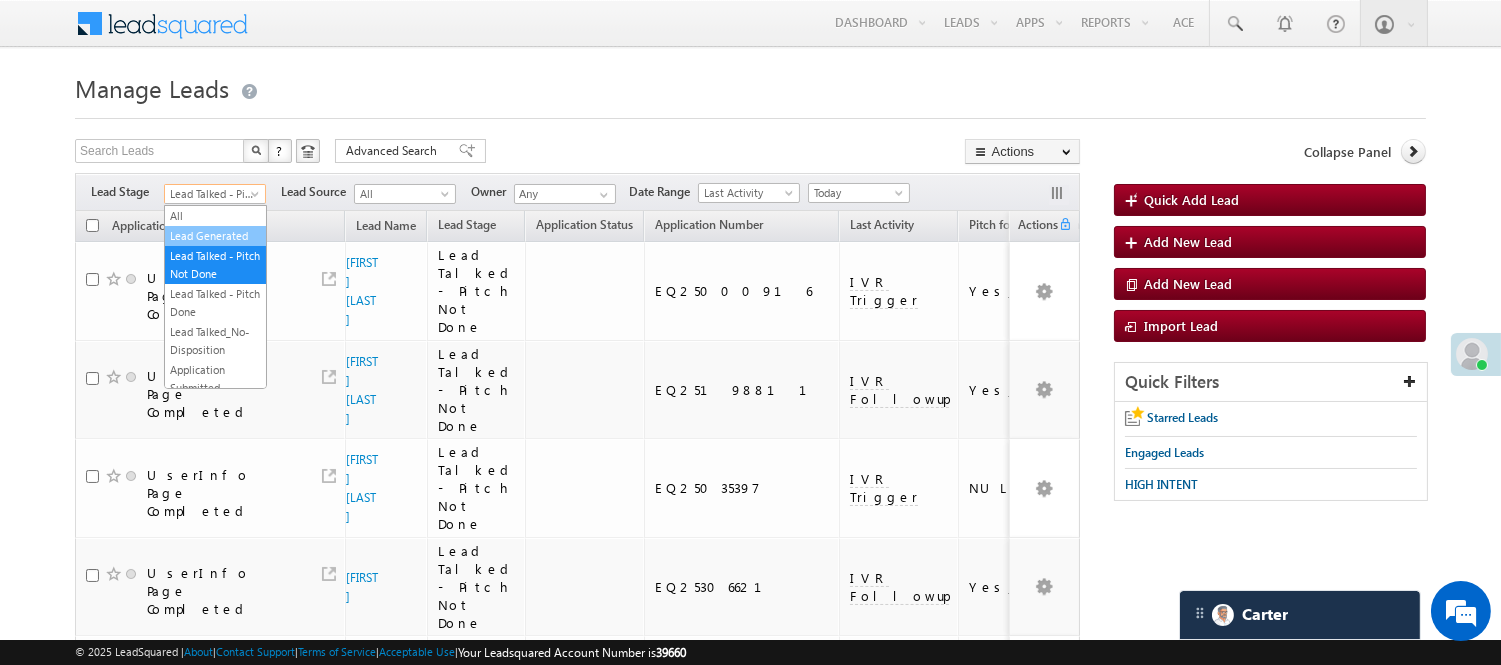 drag, startPoint x: 241, startPoint y: 234, endPoint x: 611, endPoint y: 180, distance: 373.91977 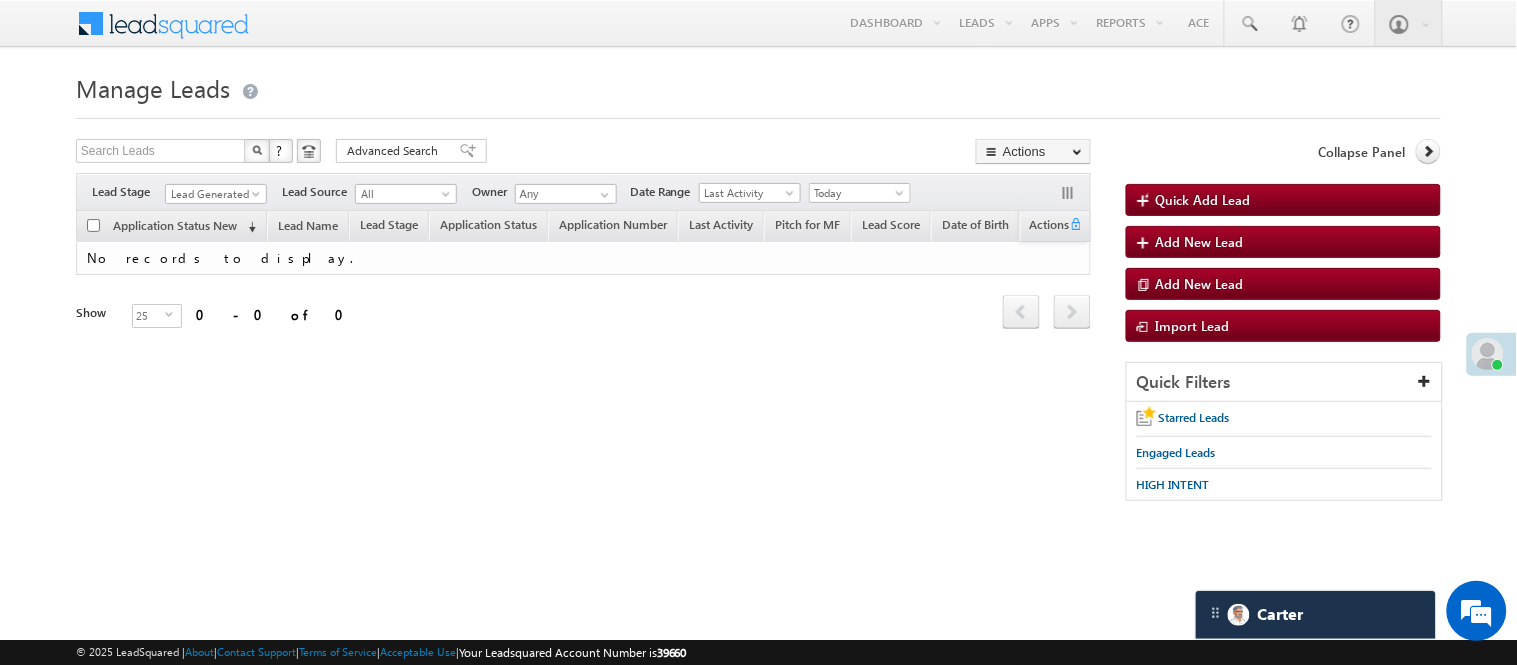 click on "Filters
Lead Stage
All Lead Generated Lead Talked - Pitch Not Done Lead Talked - Pitch Done Lead Talked_No-Disposition Application Submitted Payment Done Application Resubmitted Under Objection Lead Called Lead Talked Not Interested FnO Lead Called FnO Lead Talked FnO submitted FnO Not Interested FnO Approved FnO Rejected FnO Lead Generated Code Generated CG NI Lead Generated
Lead Source
All All
Owner Any Any" at bounding box center (583, 192) 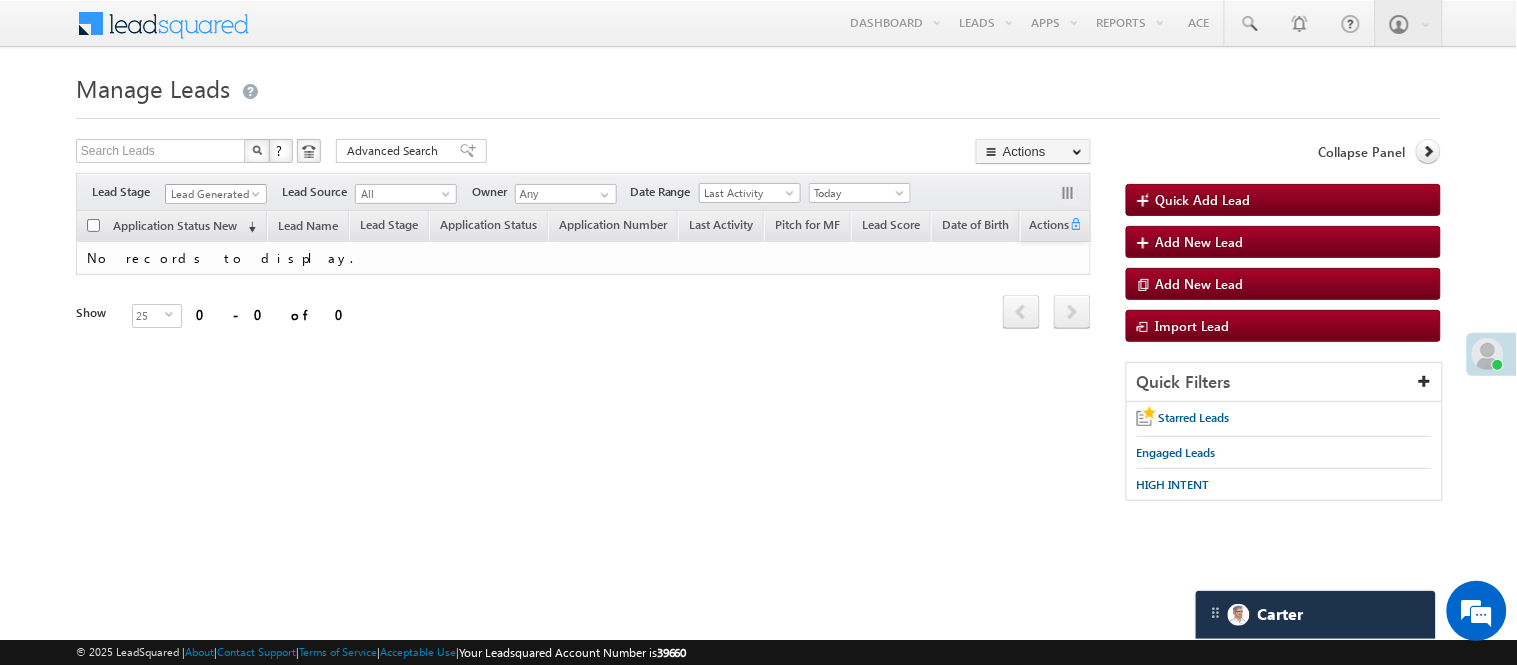 click on "Lead Generated" at bounding box center [213, 194] 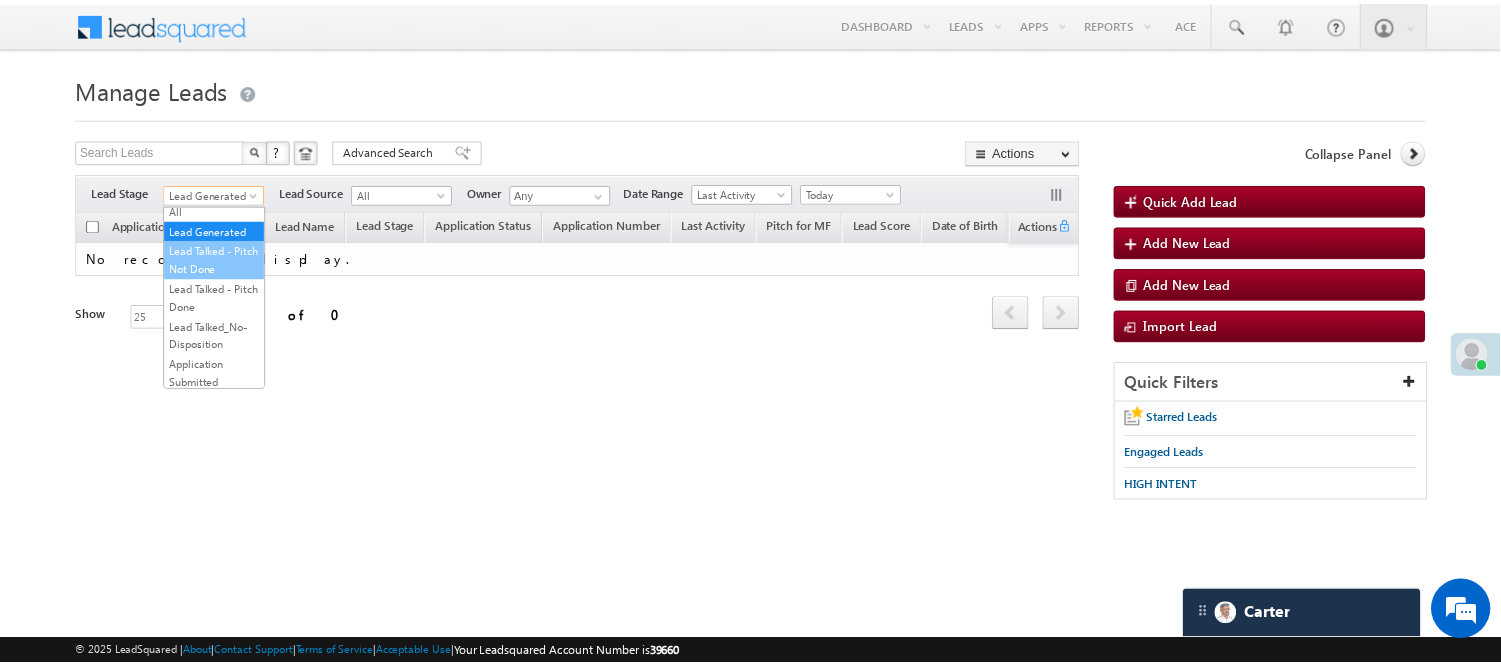 scroll, scrollTop: 0, scrollLeft: 0, axis: both 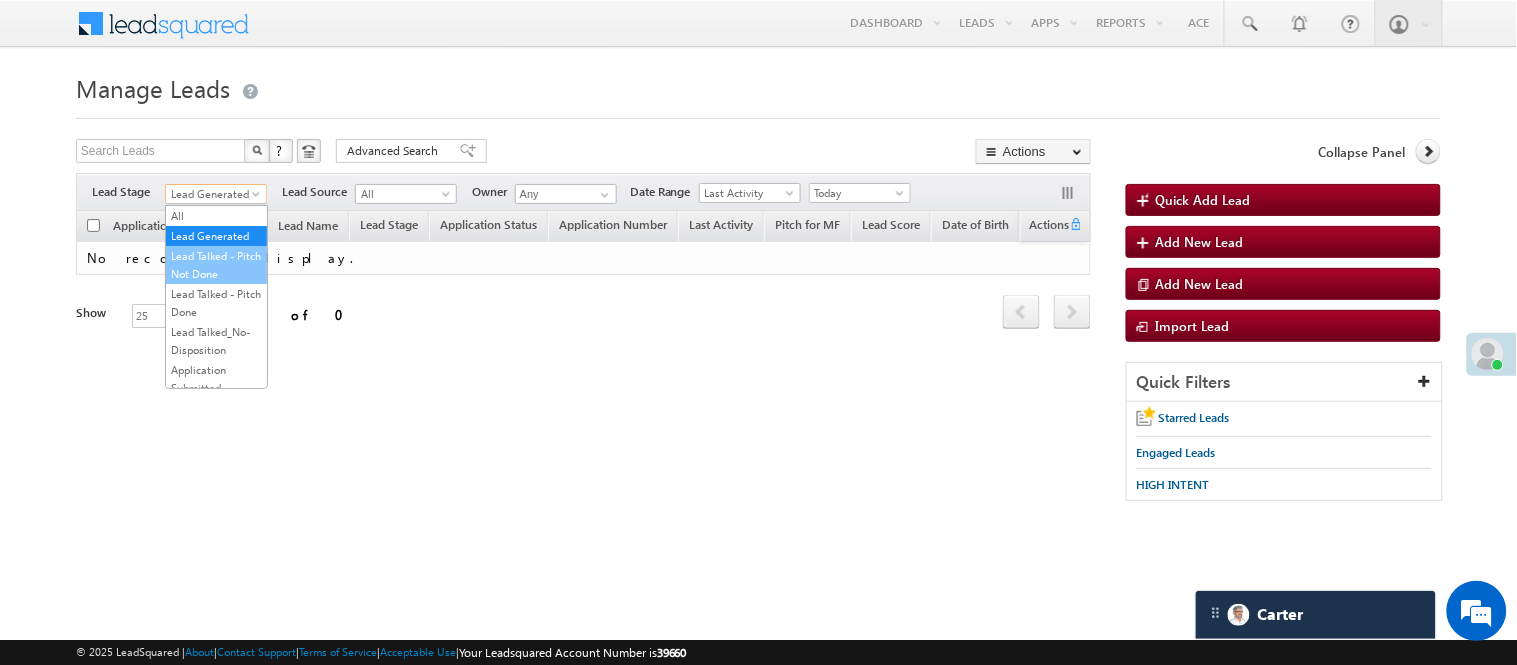 click on "Lead Talked - Pitch Not Done" at bounding box center [216, 265] 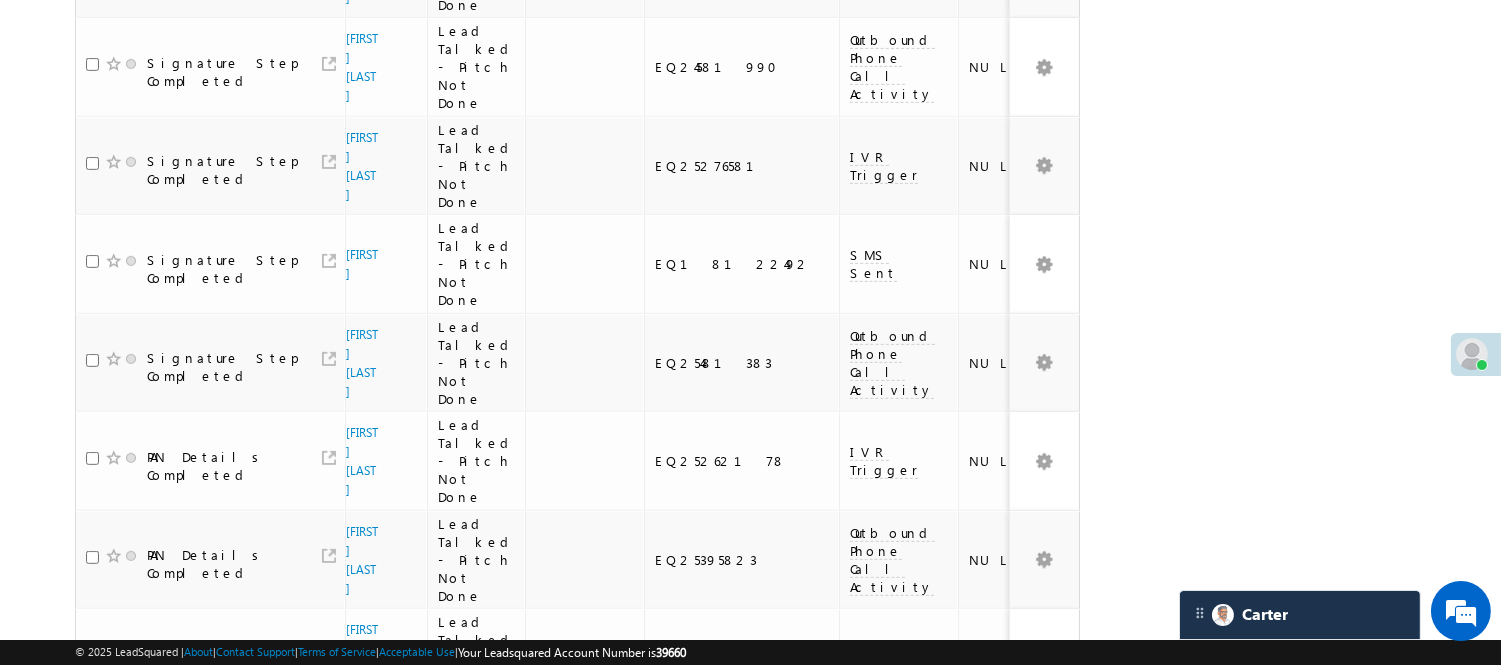 scroll, scrollTop: 1791, scrollLeft: 0, axis: vertical 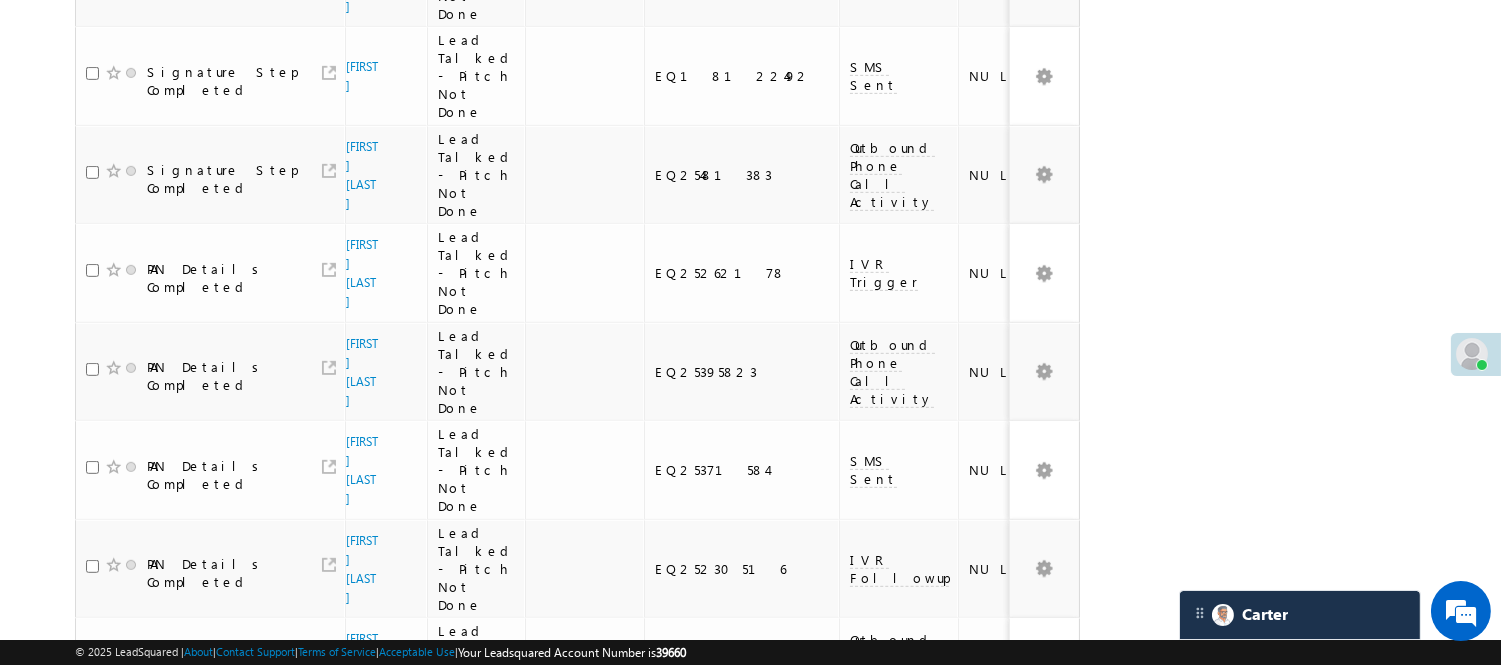 click on "4" at bounding box center (1018, 952) 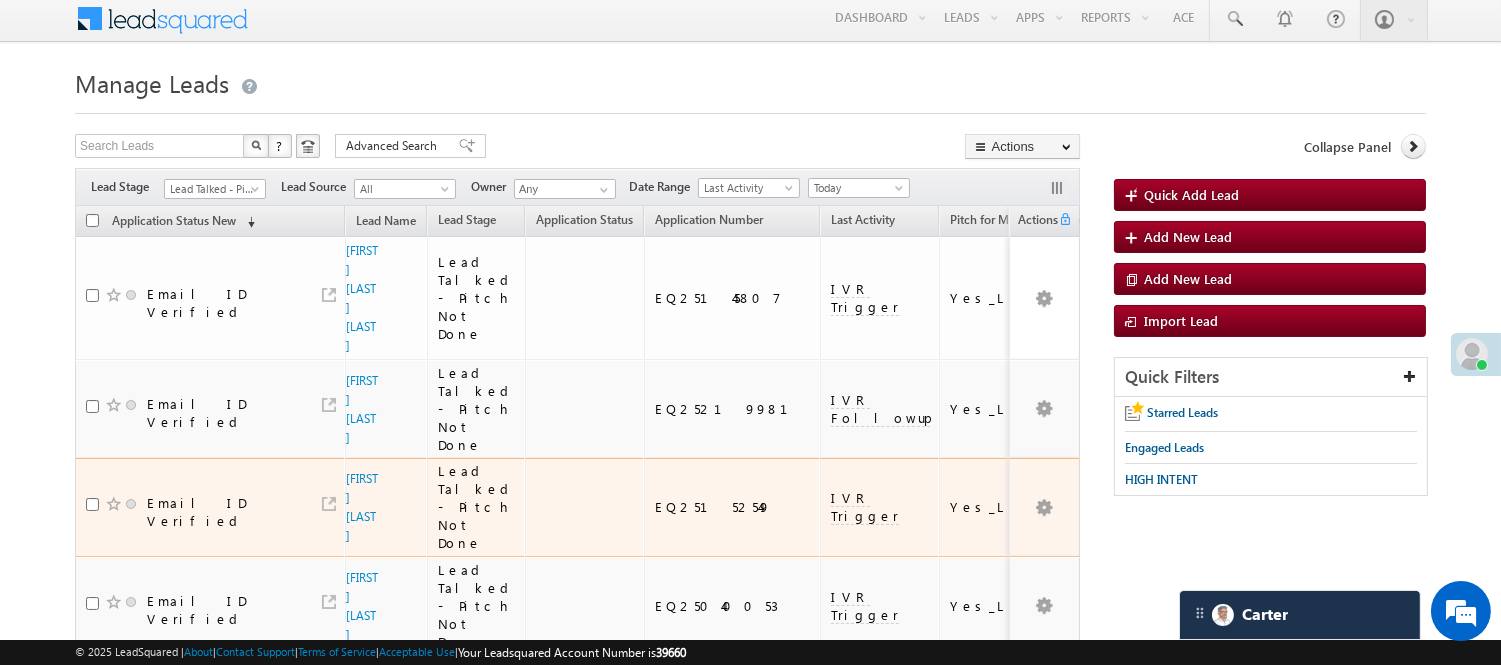 scroll, scrollTop: 0, scrollLeft: 0, axis: both 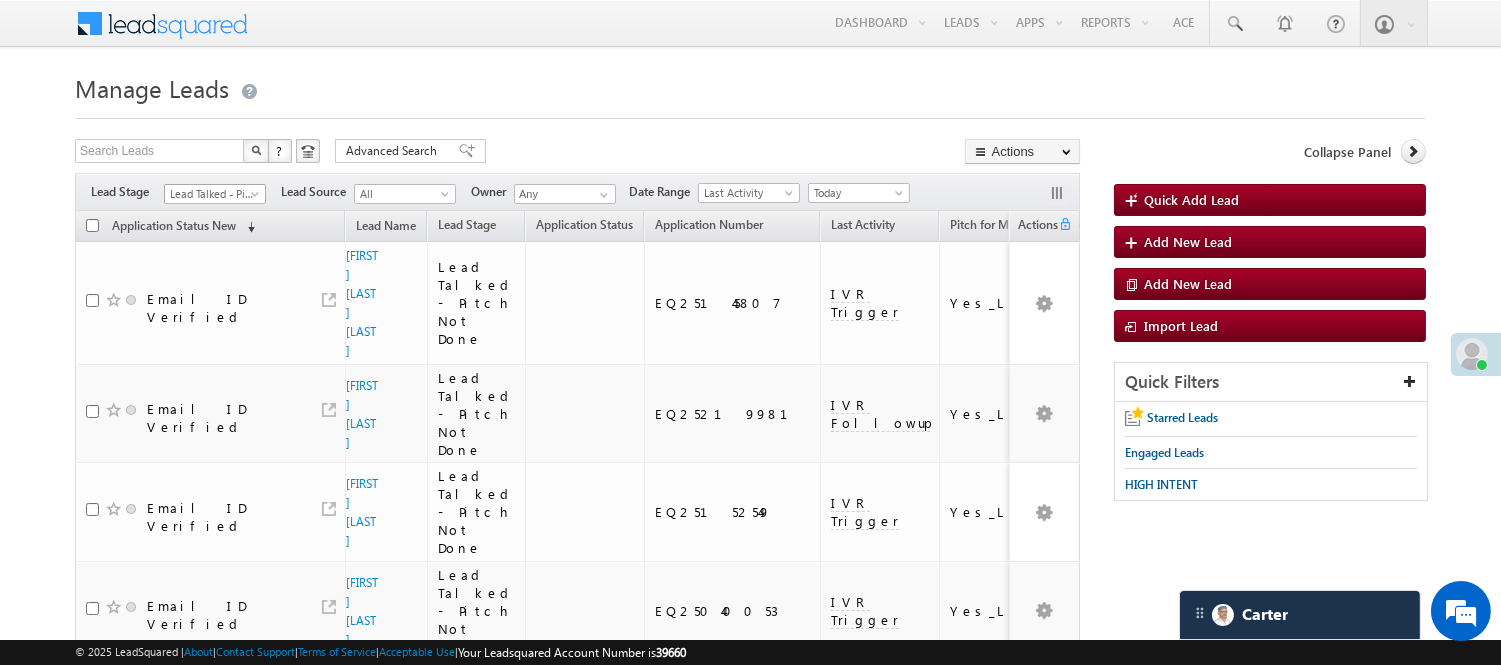 click on "Lead Talked - Pitch Not Done" at bounding box center [212, 194] 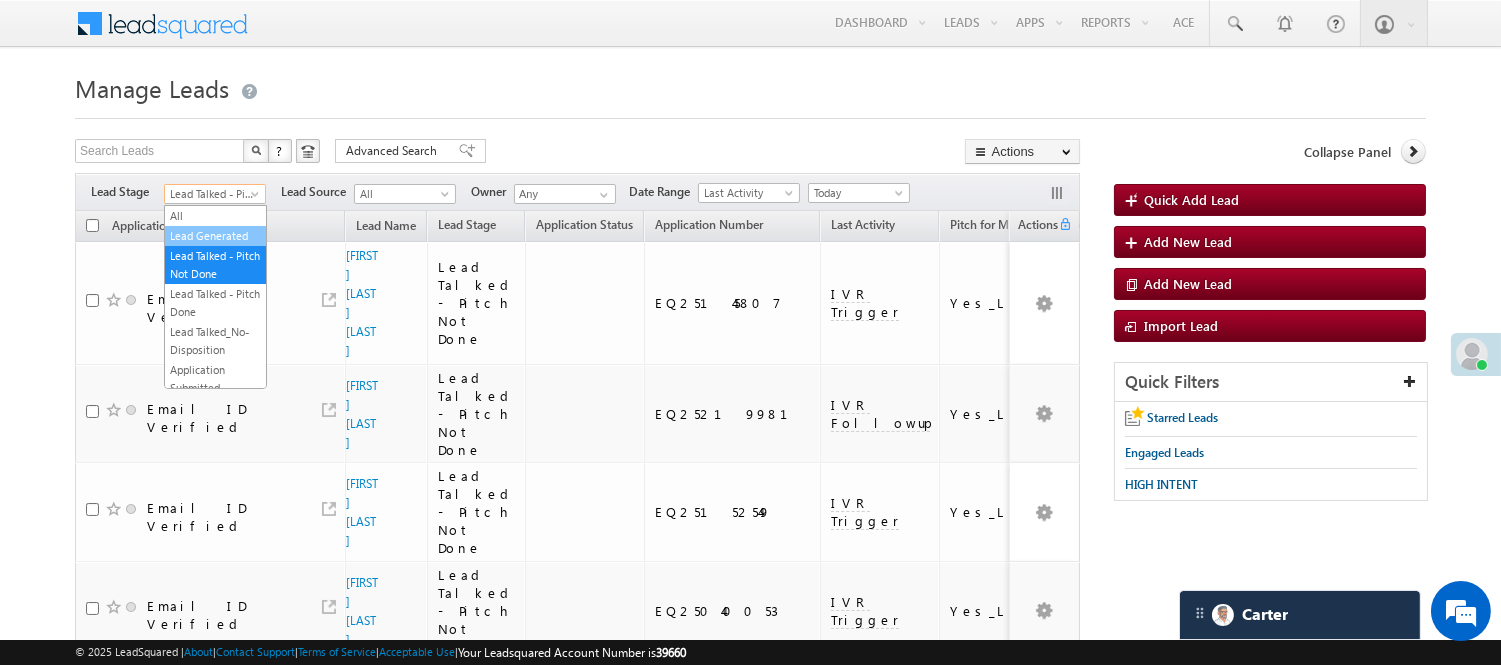 click on "Lead Generated" at bounding box center [215, 236] 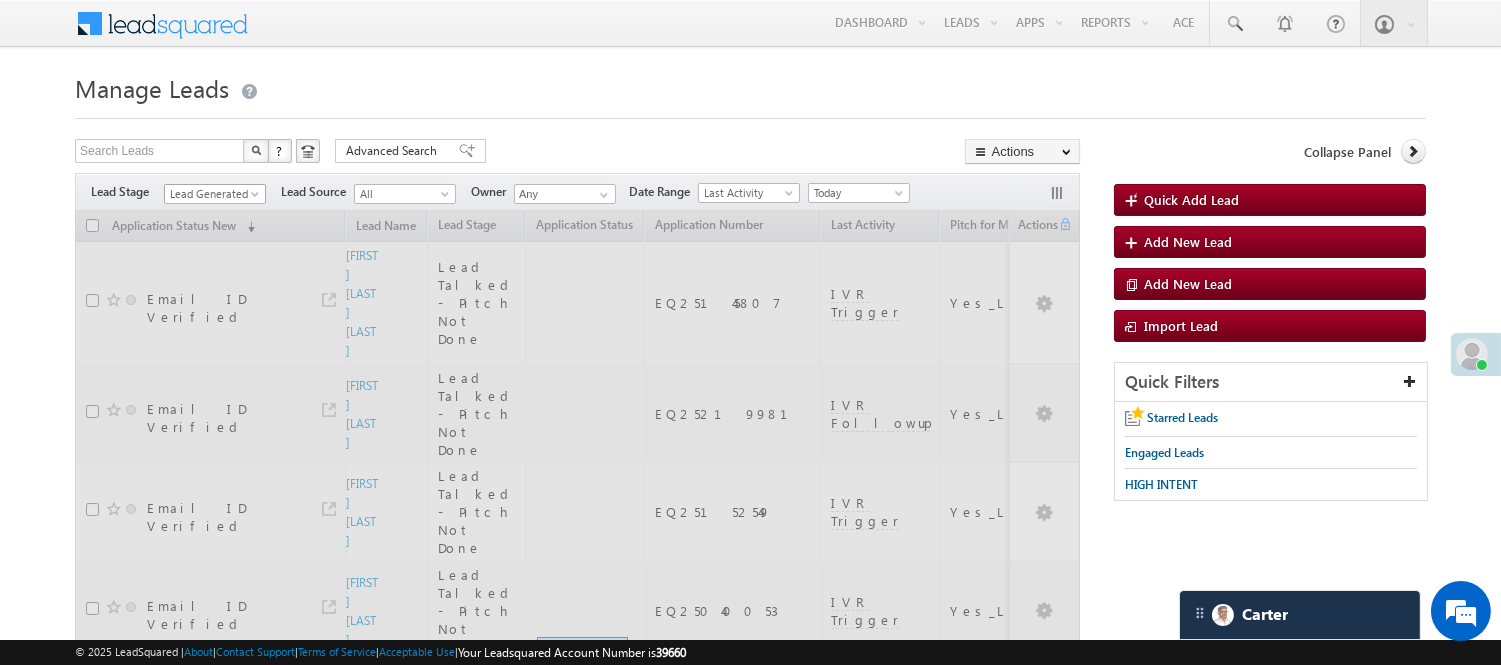click at bounding box center [257, 198] 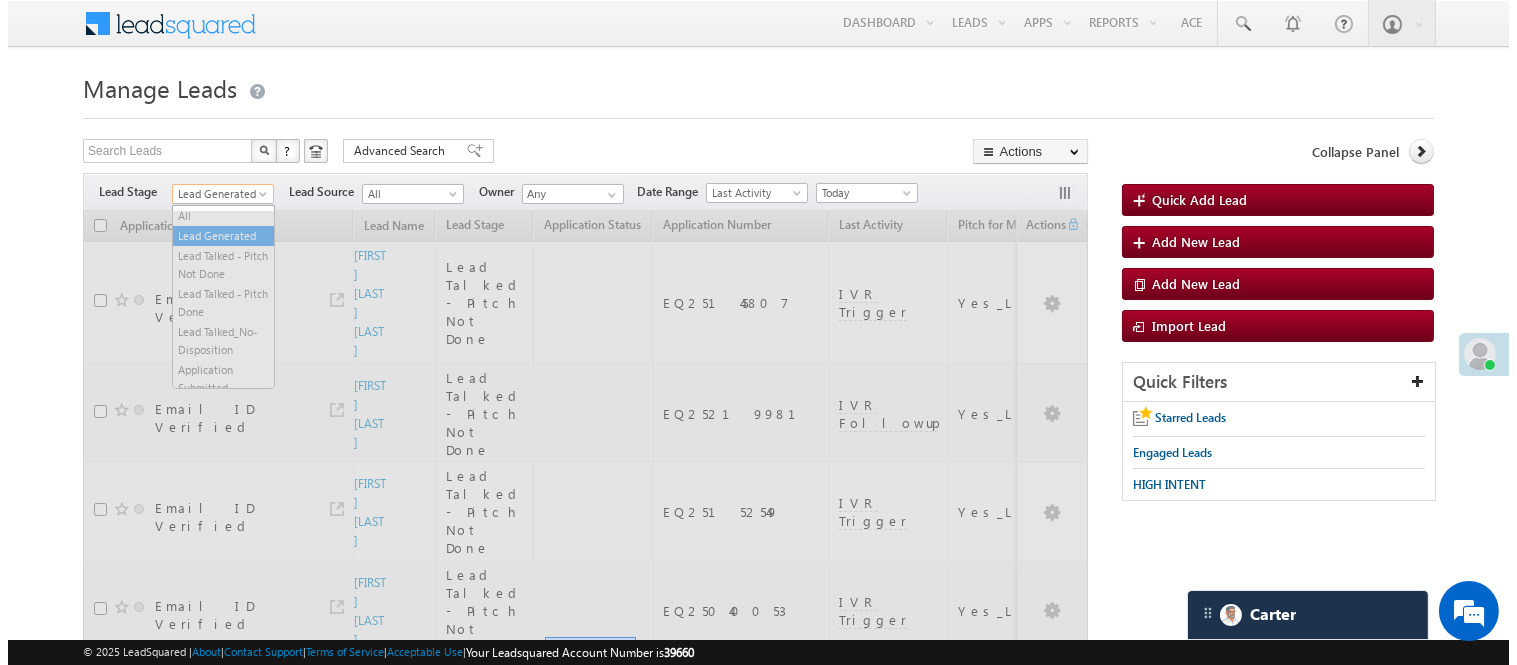 scroll, scrollTop: 0, scrollLeft: 0, axis: both 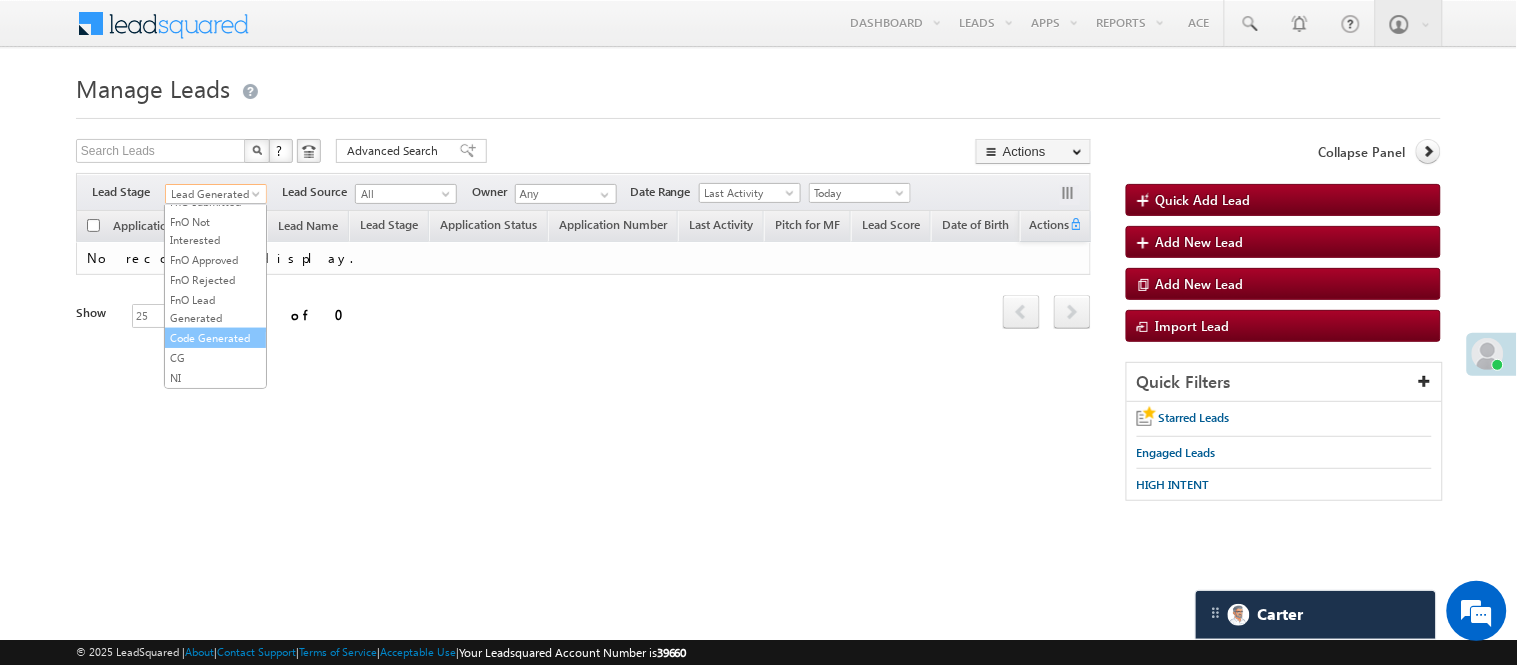 click on "Code Generated" at bounding box center (215, 338) 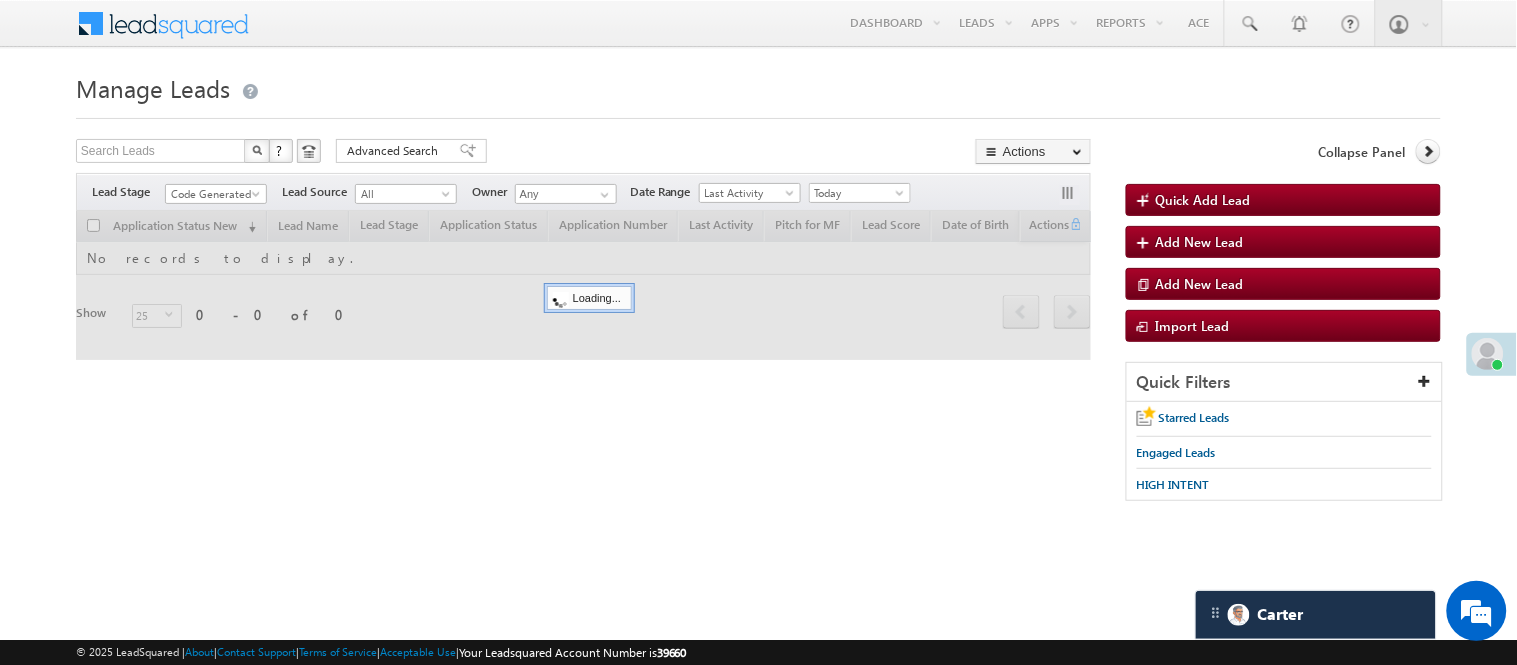 click on "Manage Leads" at bounding box center [758, 86] 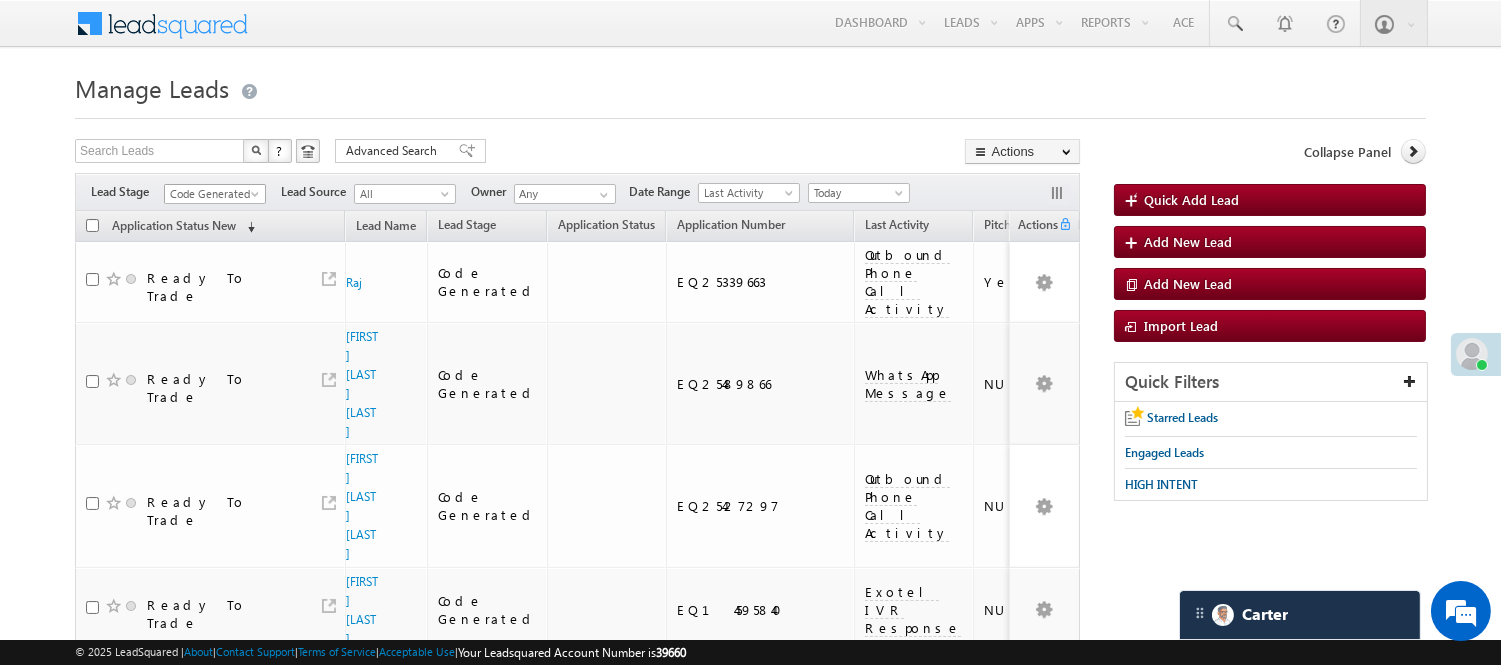 click on "Code Generated" at bounding box center [212, 194] 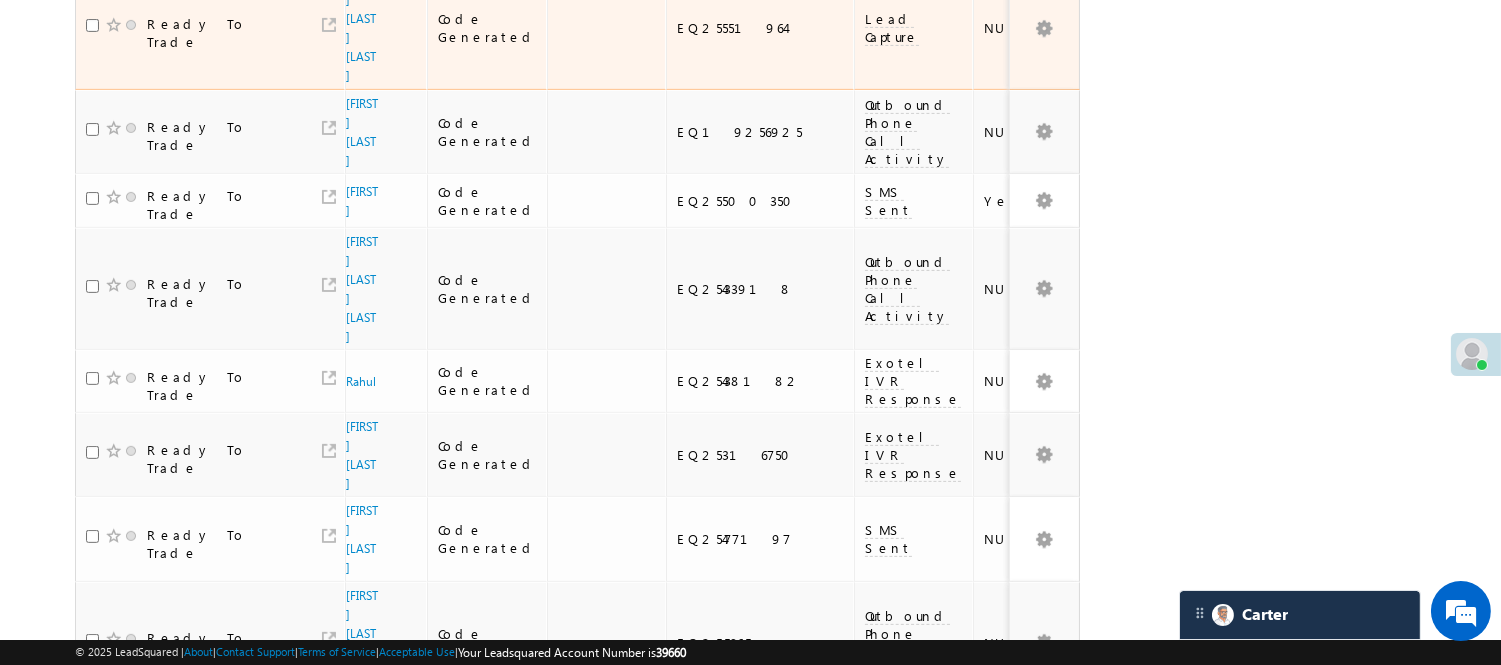 scroll, scrollTop: 1435, scrollLeft: 0, axis: vertical 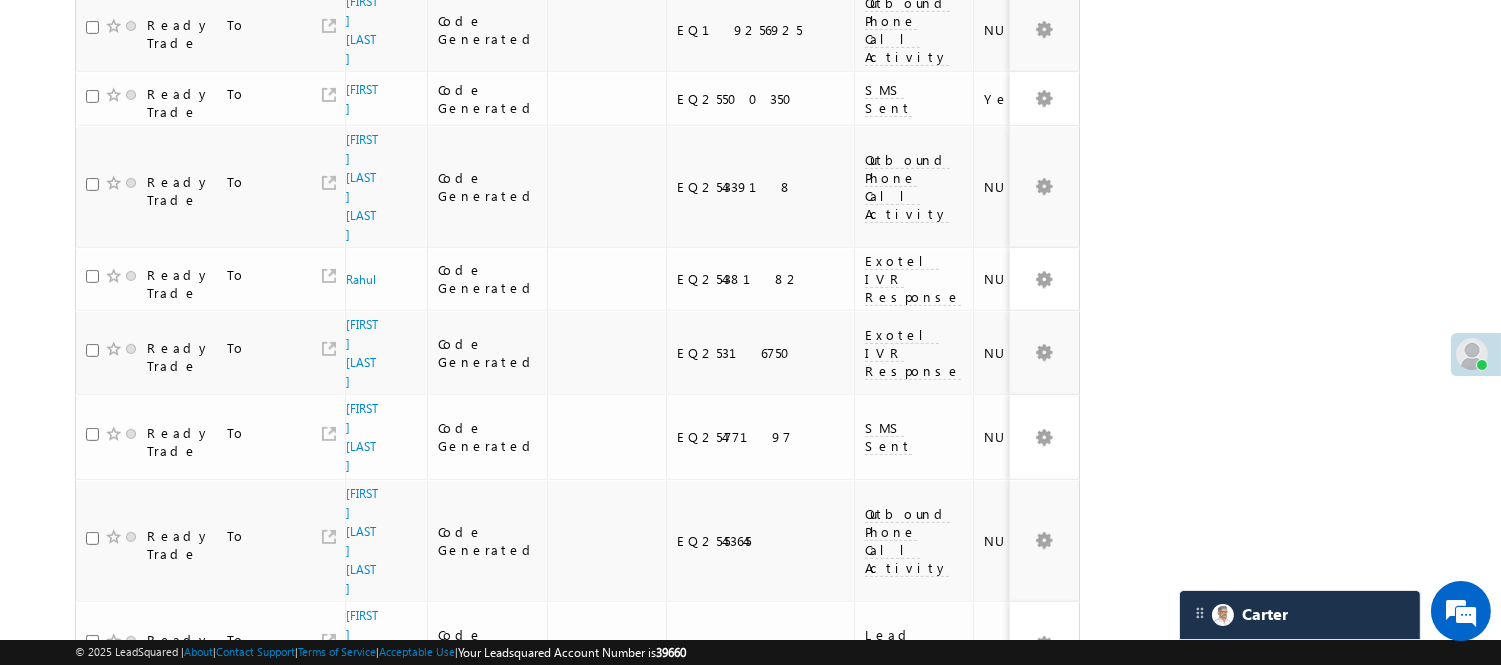 click on "2" at bounding box center (1018, 1063) 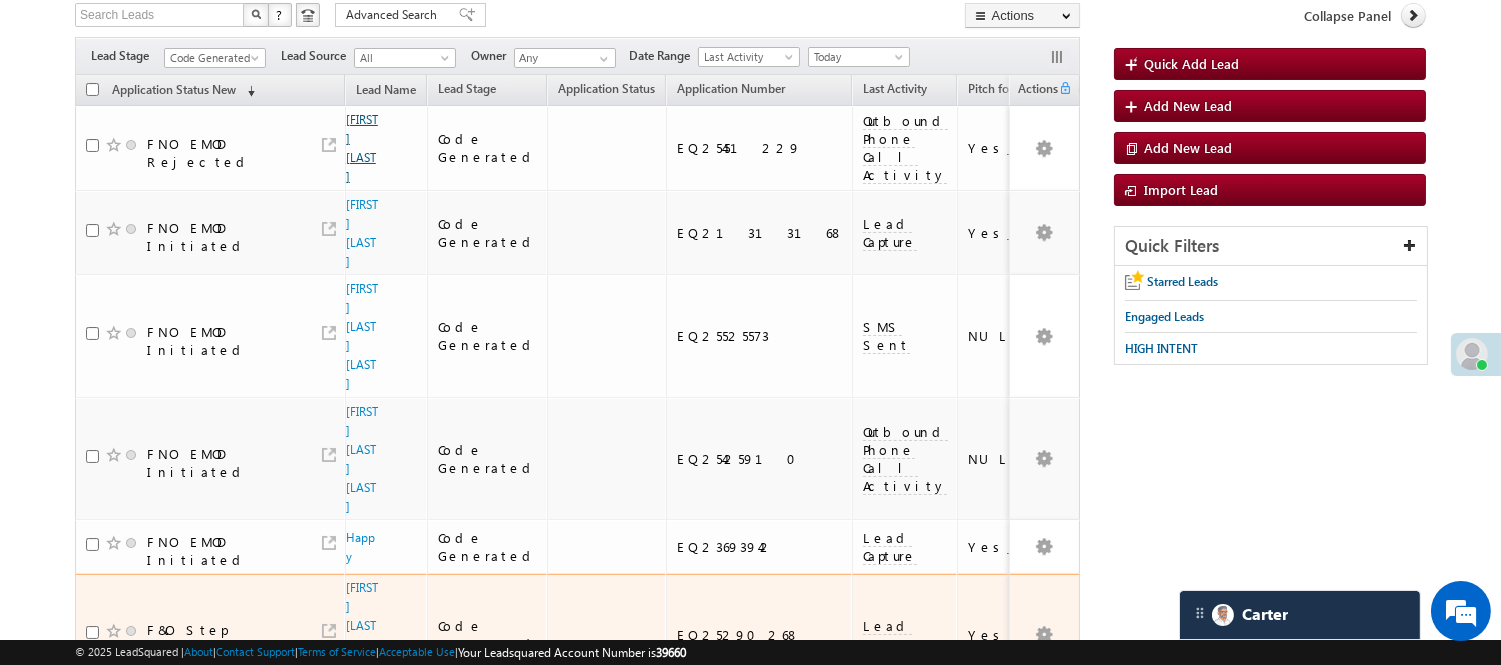 scroll, scrollTop: 0, scrollLeft: 0, axis: both 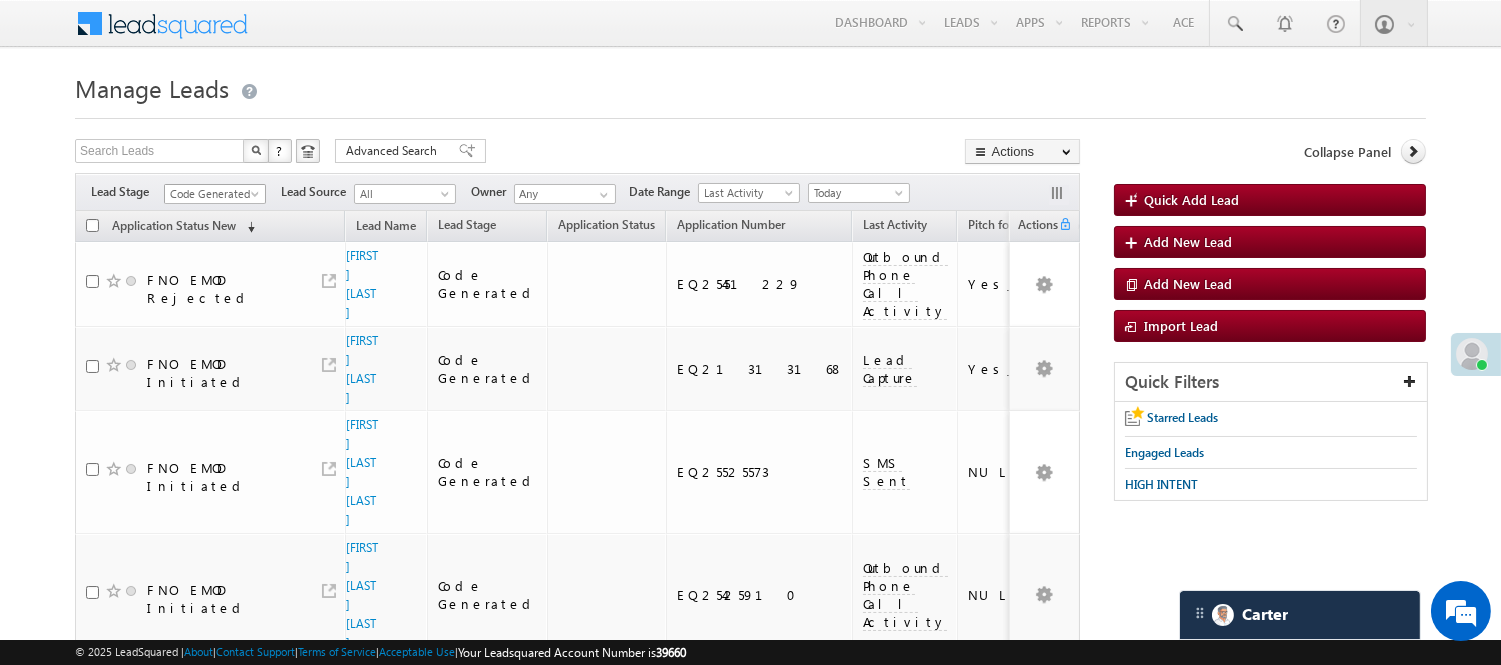 click on "Code Generated" at bounding box center (212, 194) 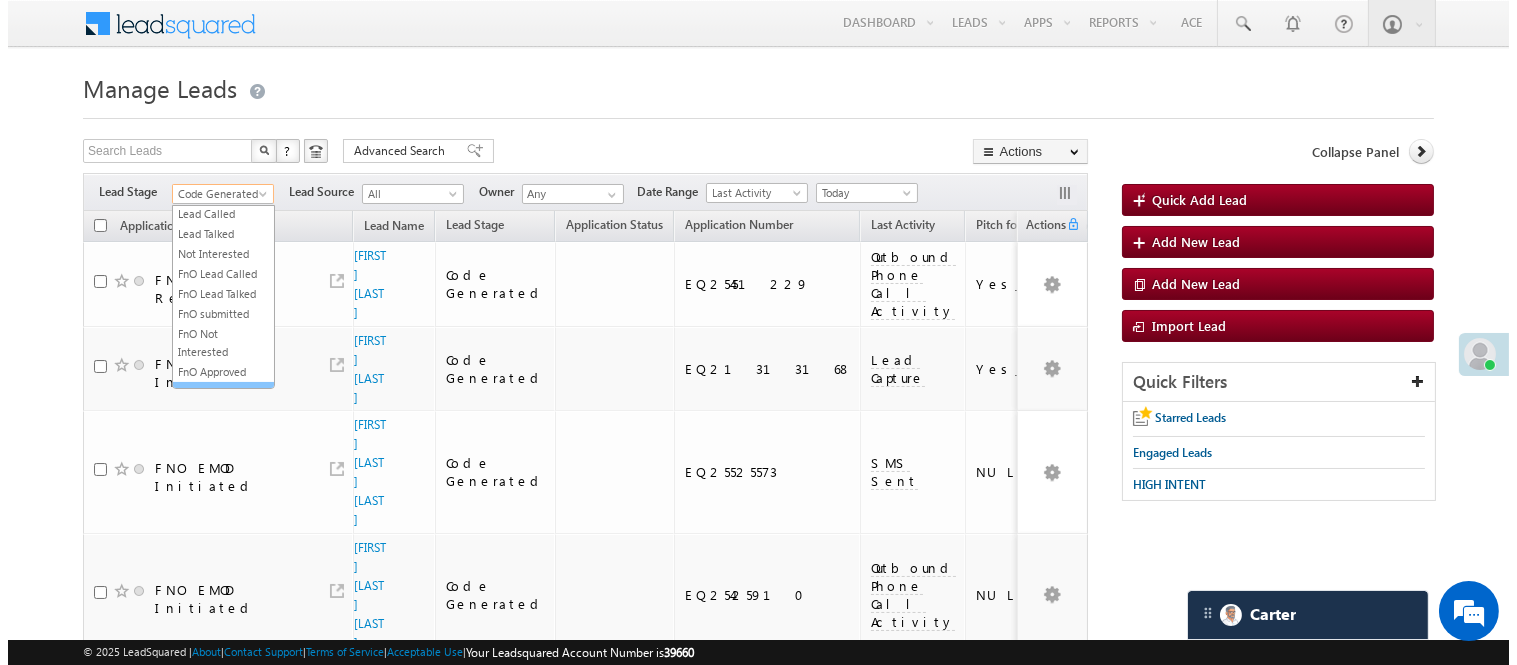 scroll, scrollTop: 0, scrollLeft: 0, axis: both 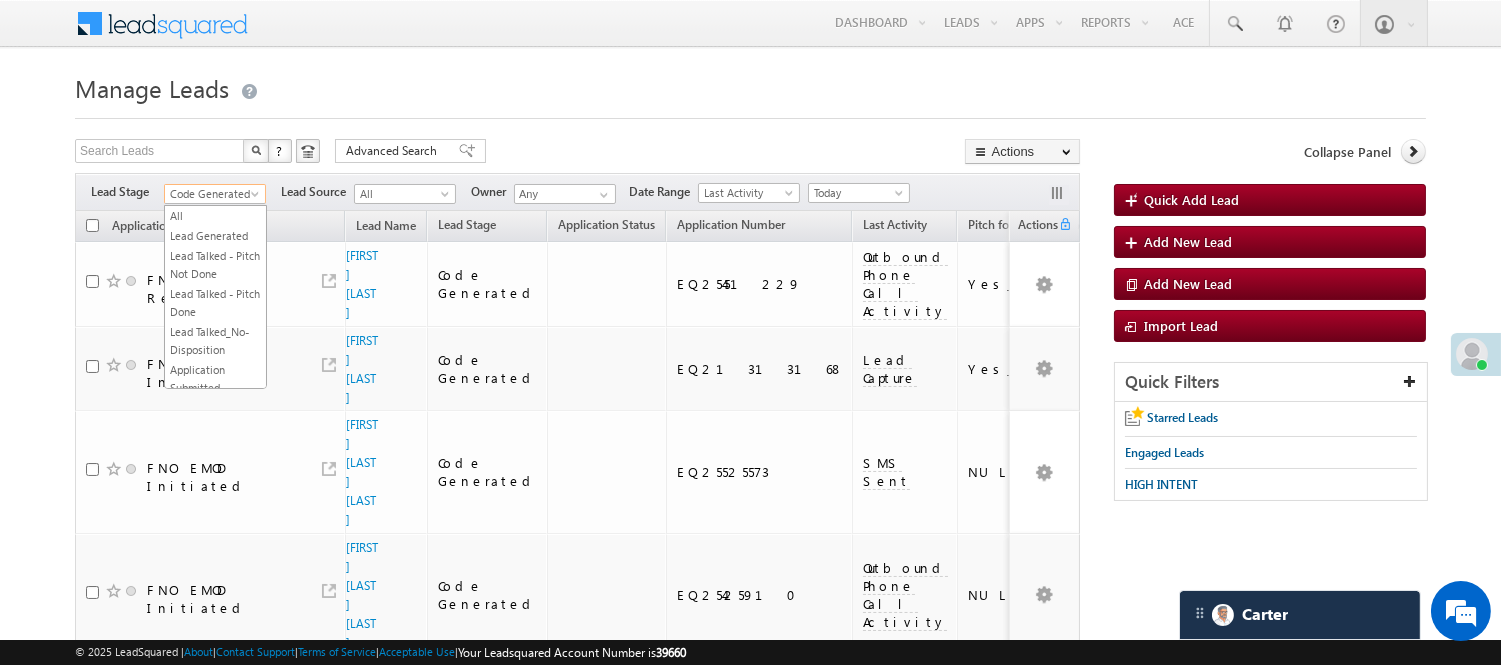 click on "Lead Generated" at bounding box center (215, 236) 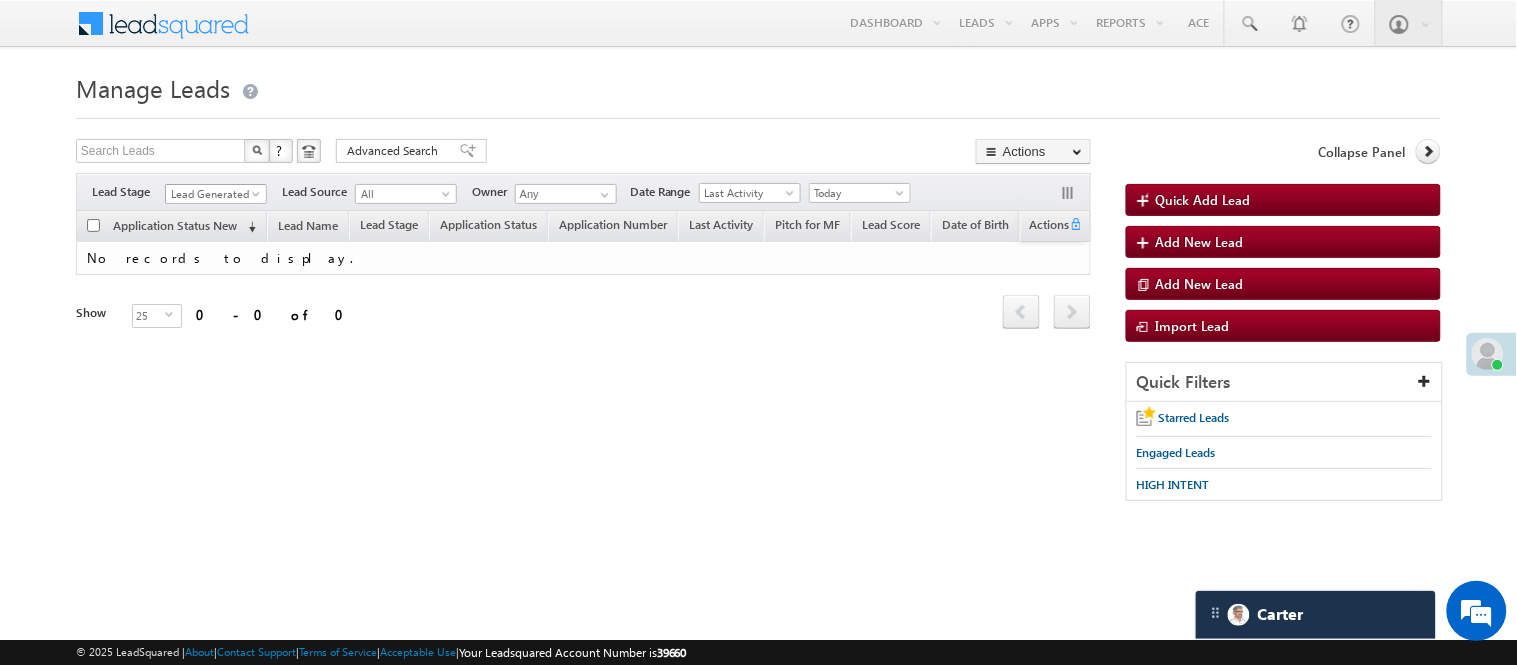 click on "Lead Generated" at bounding box center (213, 194) 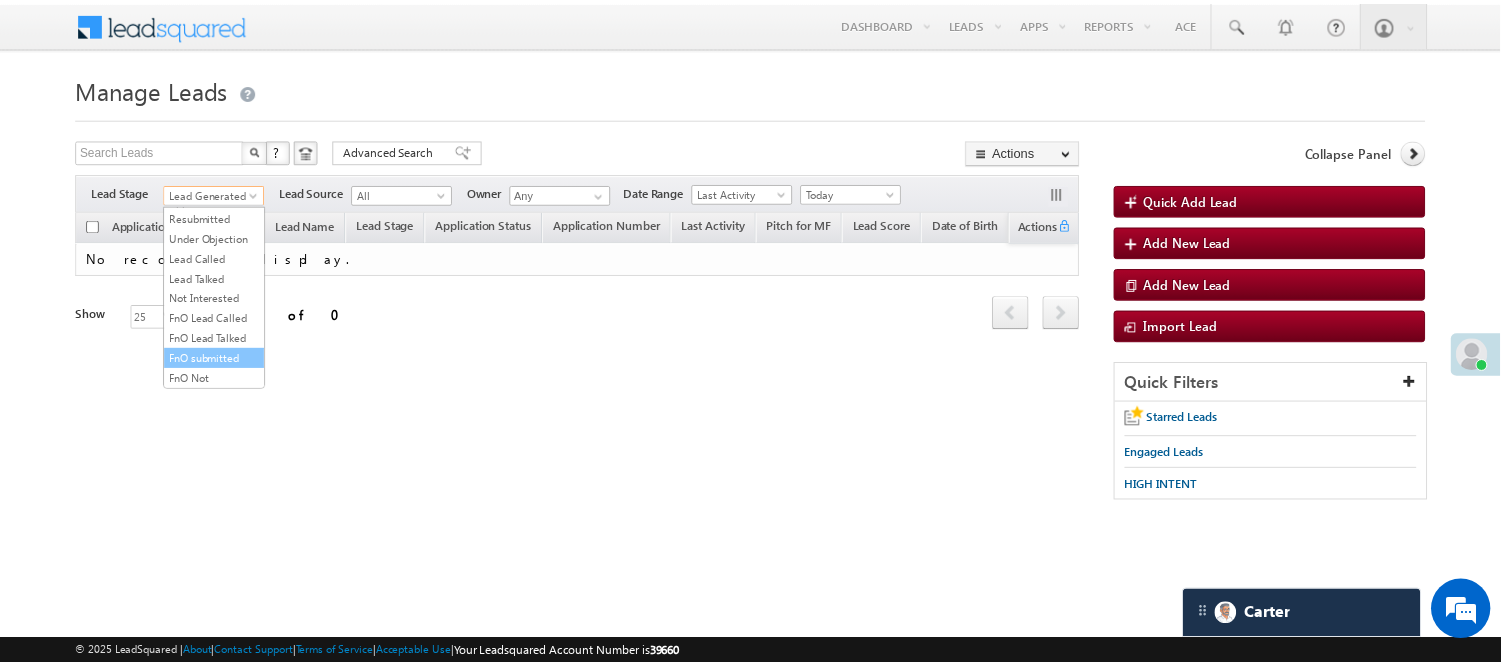 scroll, scrollTop: 222, scrollLeft: 0, axis: vertical 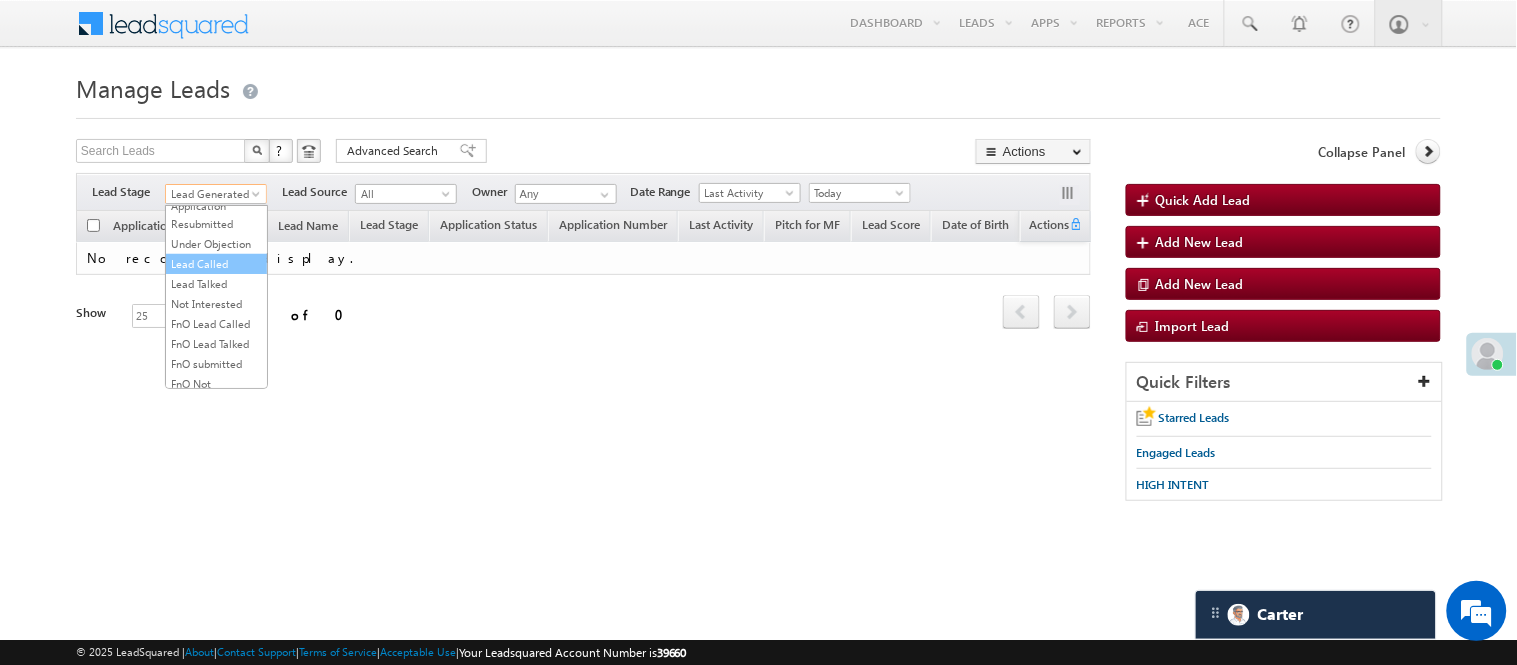 click on "Lead Called" at bounding box center (216, 264) 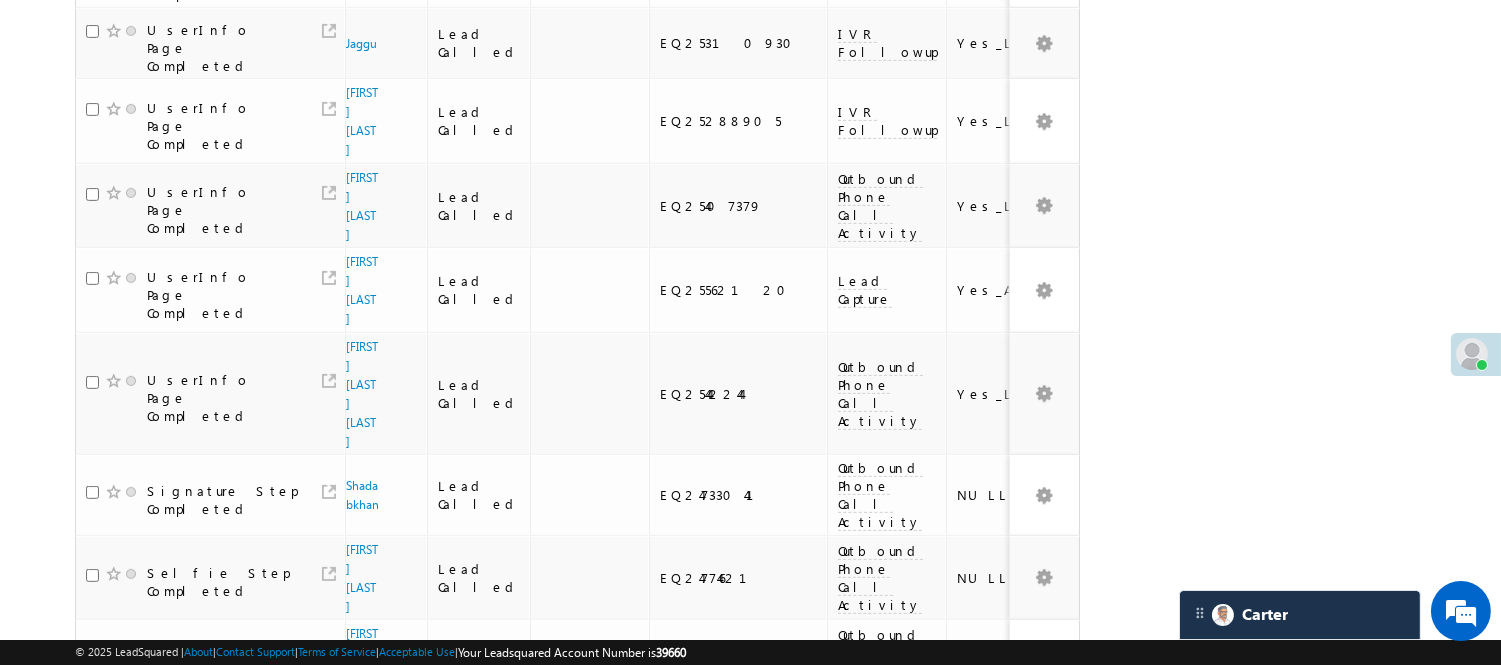 scroll, scrollTop: 1471, scrollLeft: 0, axis: vertical 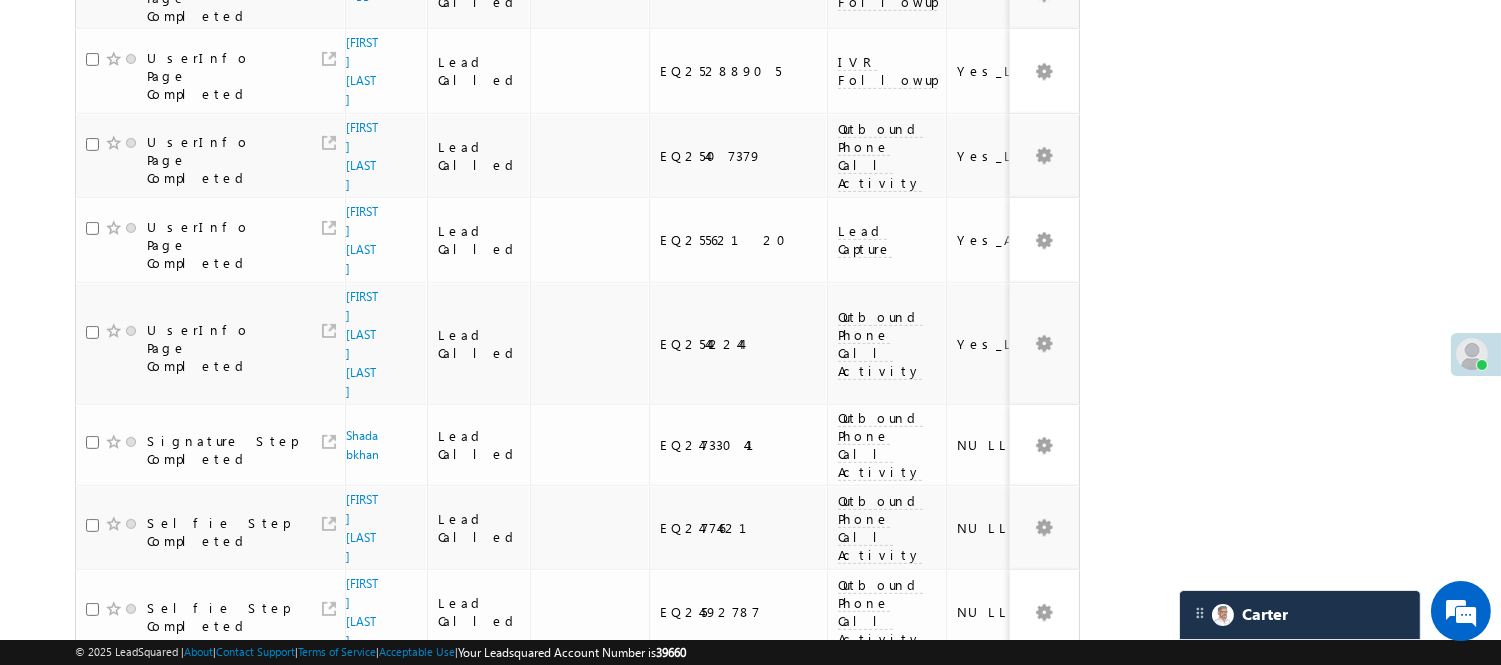 click on "3" at bounding box center [938, 1027] 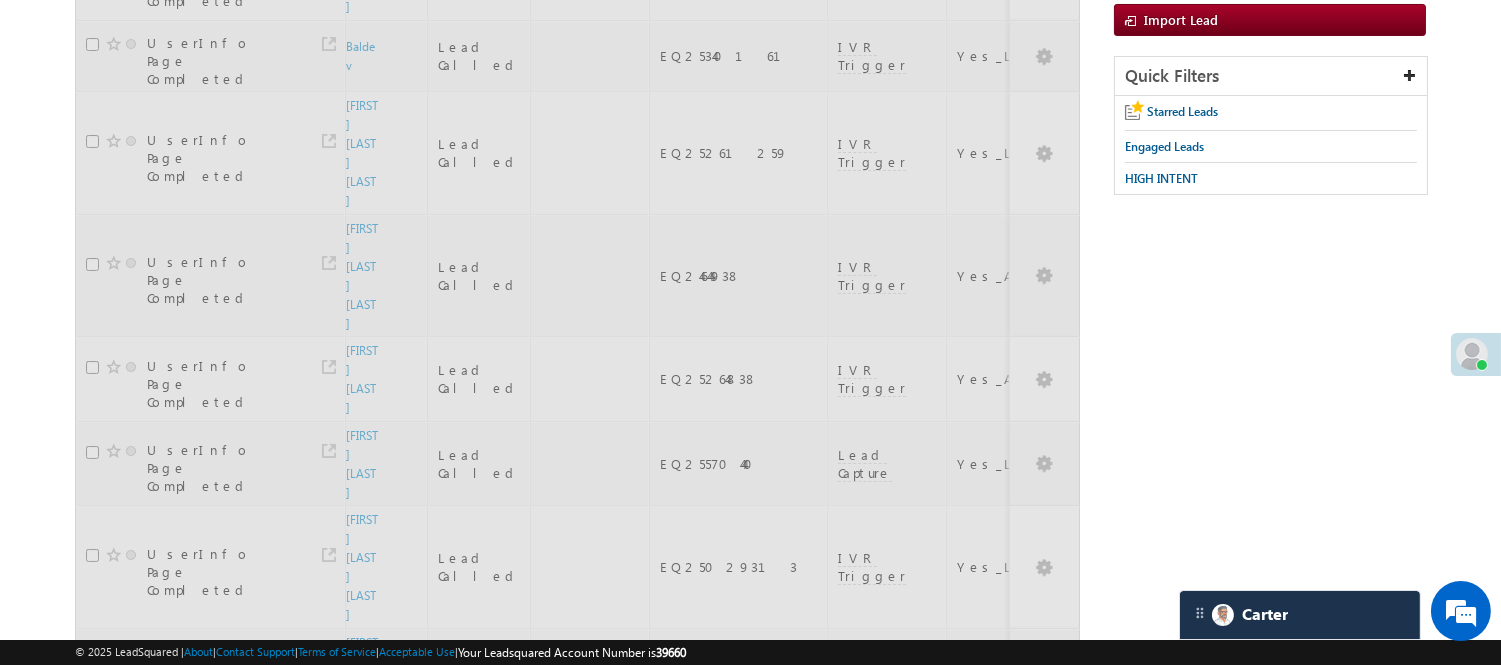 scroll, scrollTop: 0, scrollLeft: 0, axis: both 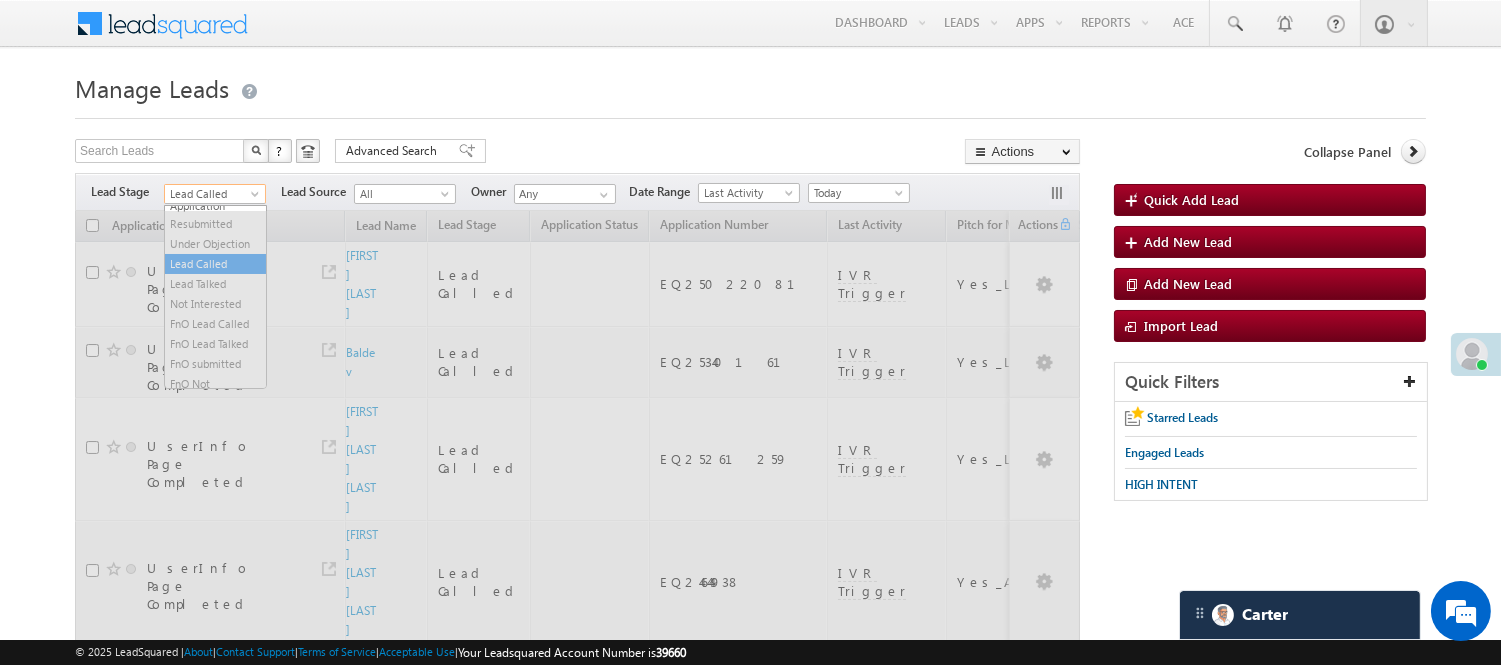 click on "Lead Called" at bounding box center (212, 194) 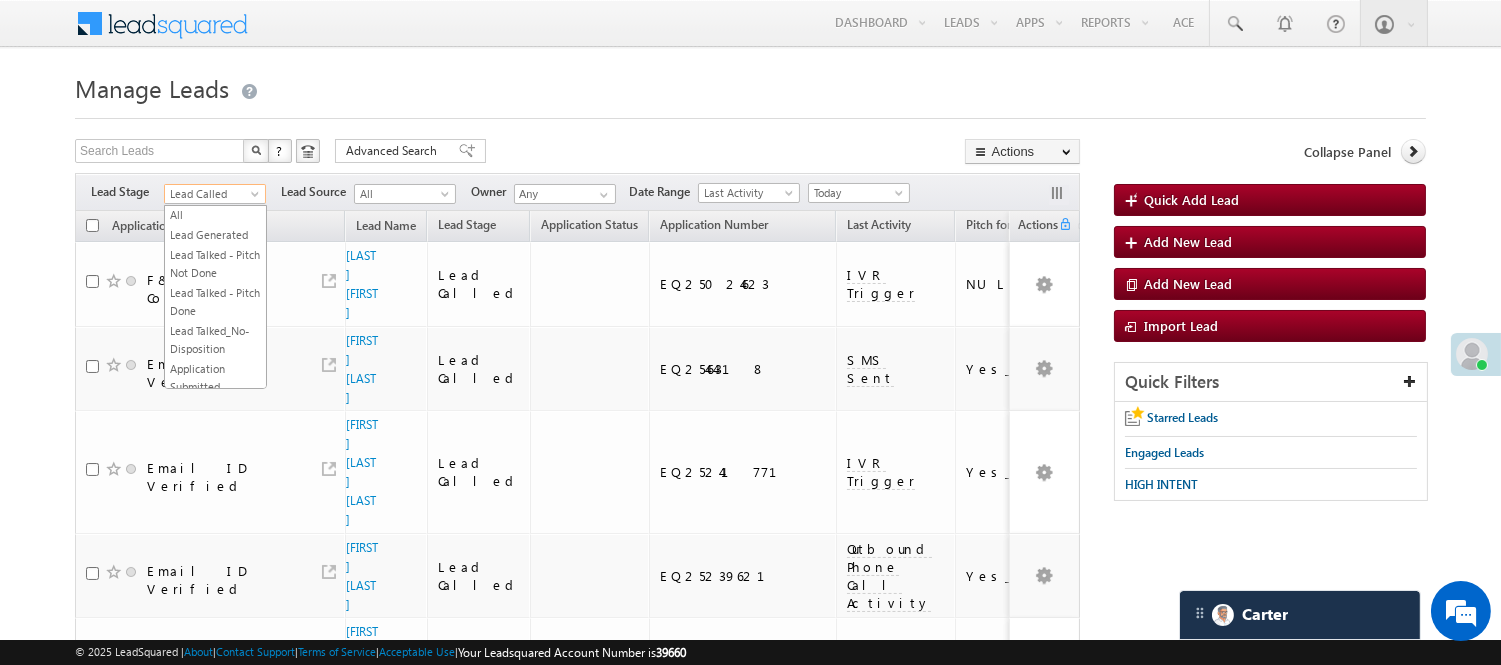 scroll, scrollTop: 0, scrollLeft: 0, axis: both 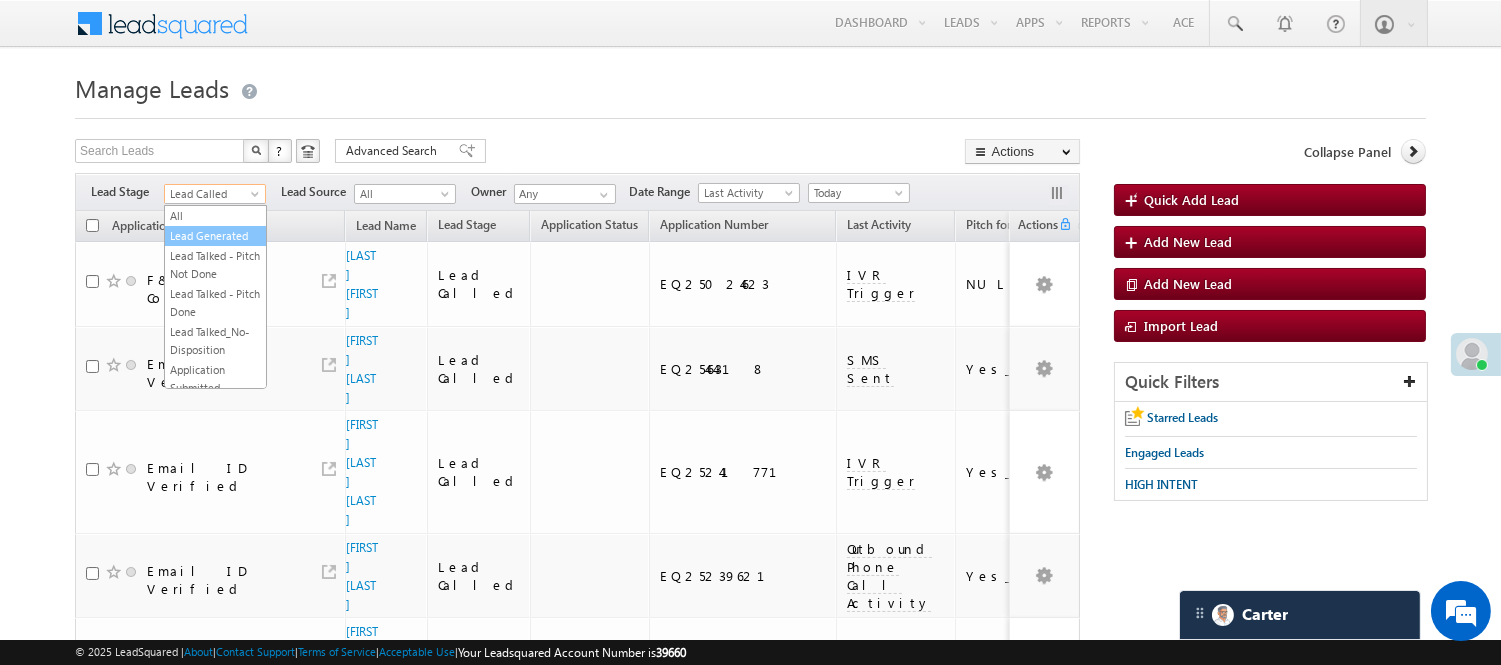 click on "Lead Generated" at bounding box center (215, 236) 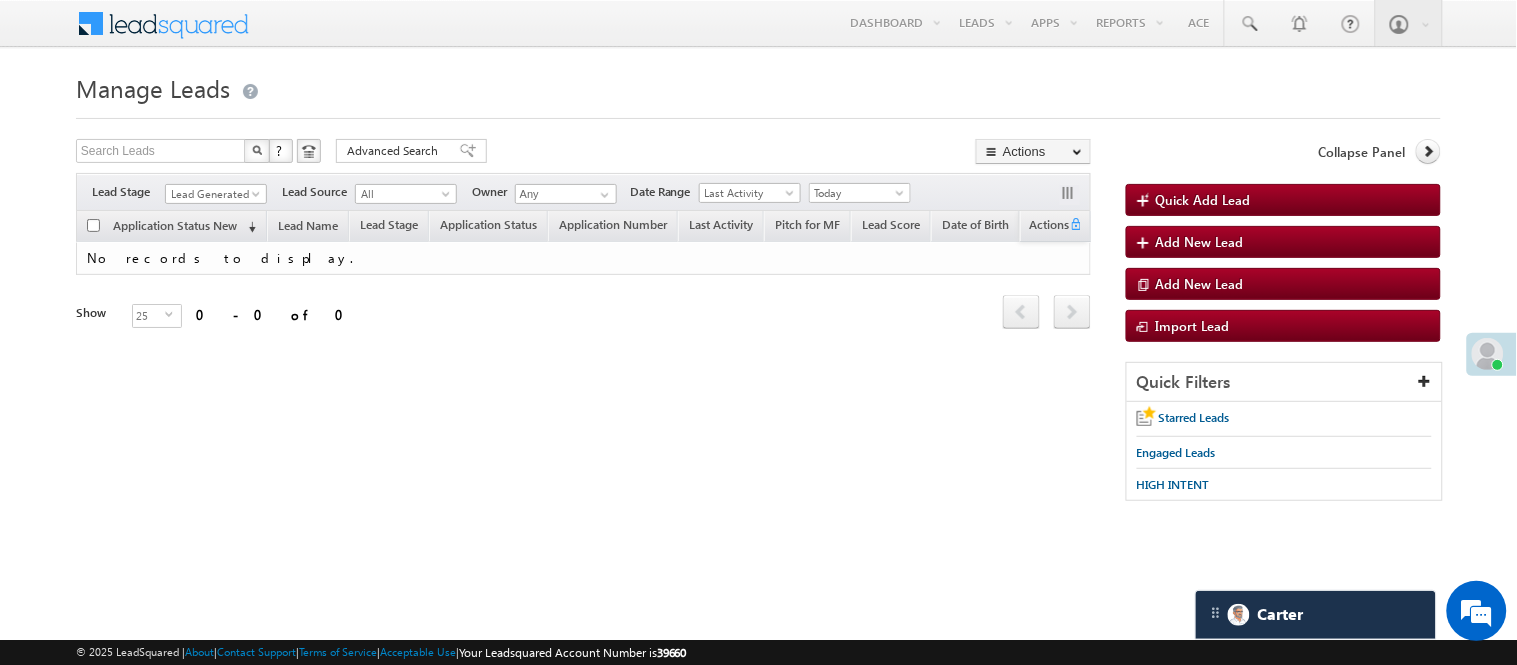 click on "Lead Generated" at bounding box center [216, 191] 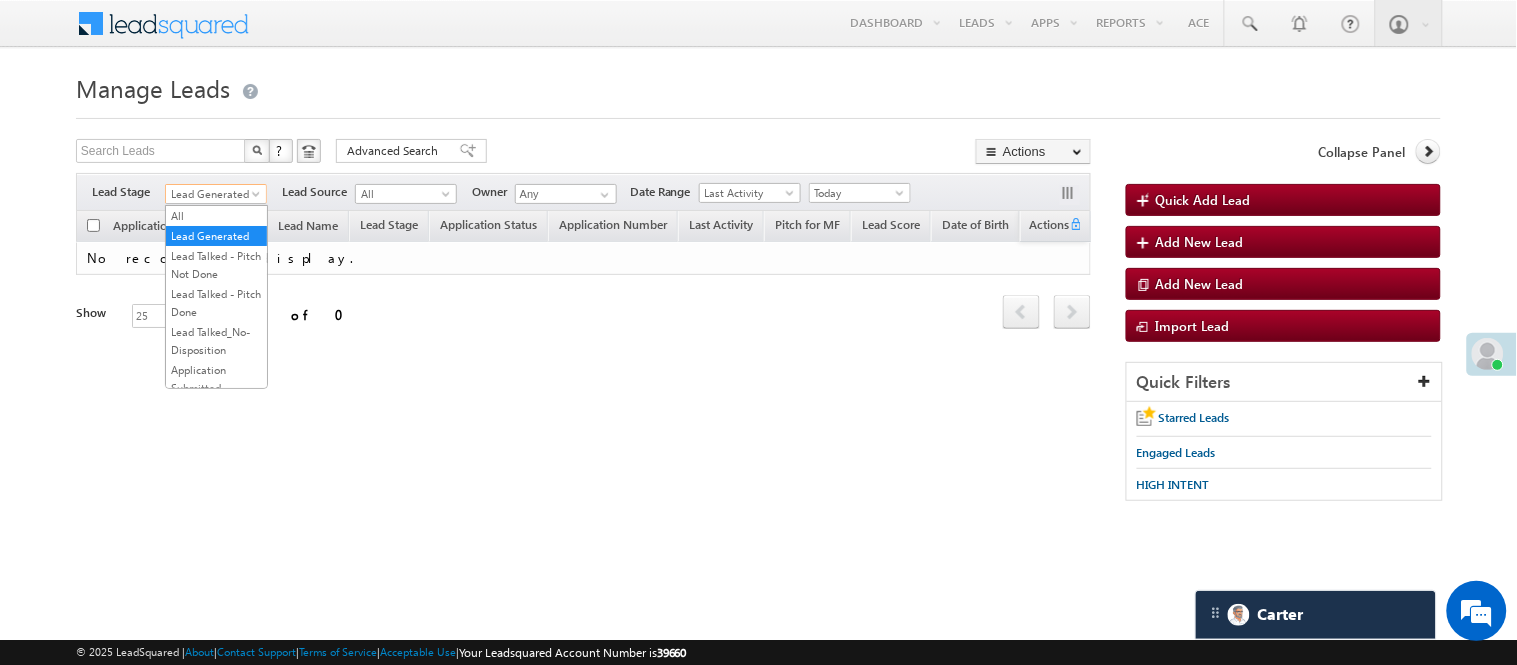 click on "Lead Generated" at bounding box center [213, 194] 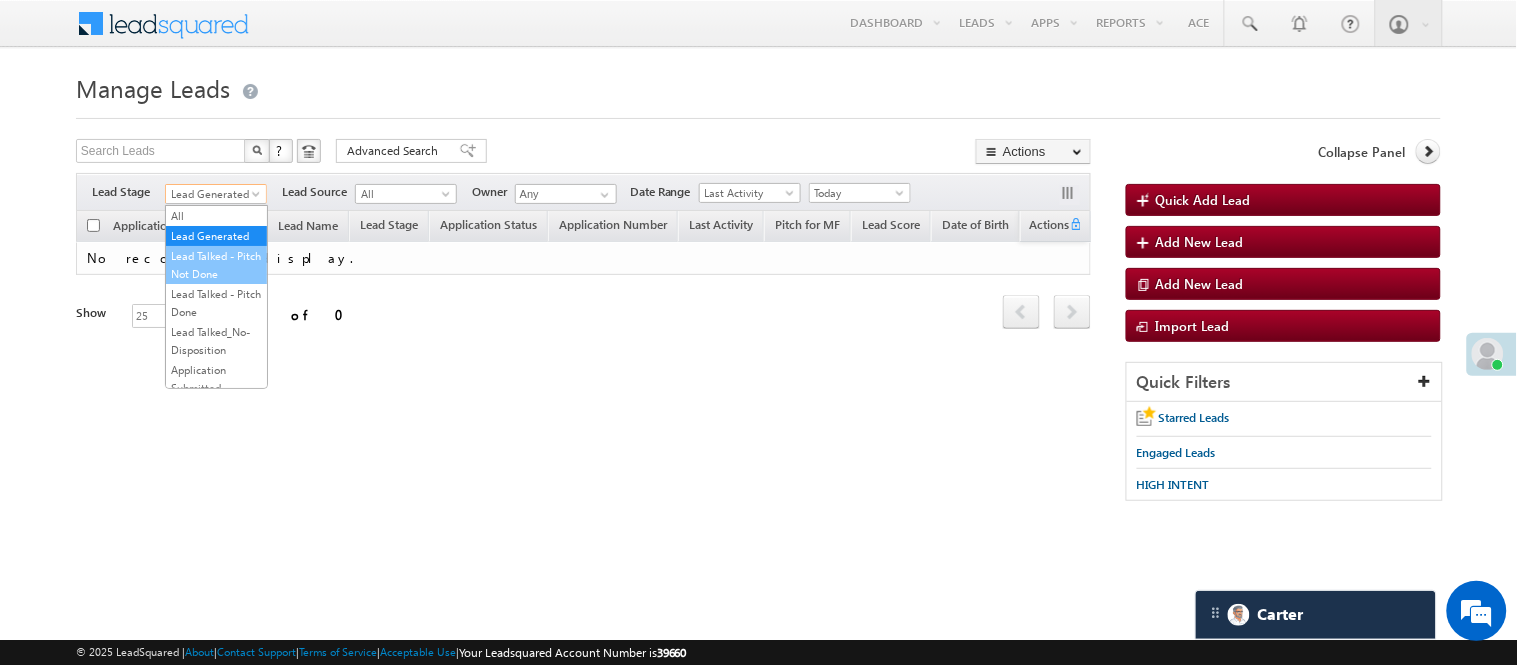 click on "Lead Talked - Pitch Not Done" at bounding box center [216, 265] 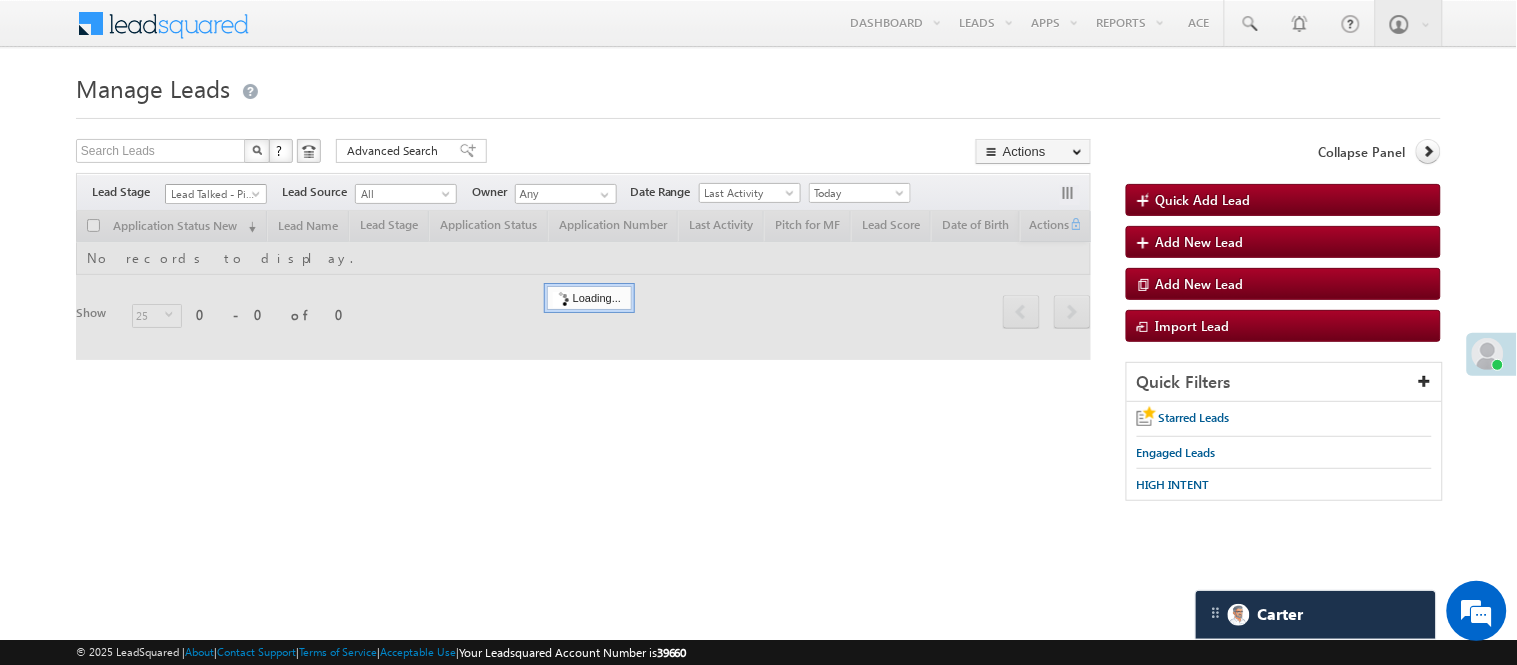 click on "Lead Talked - Pitch Not Done" at bounding box center (213, 194) 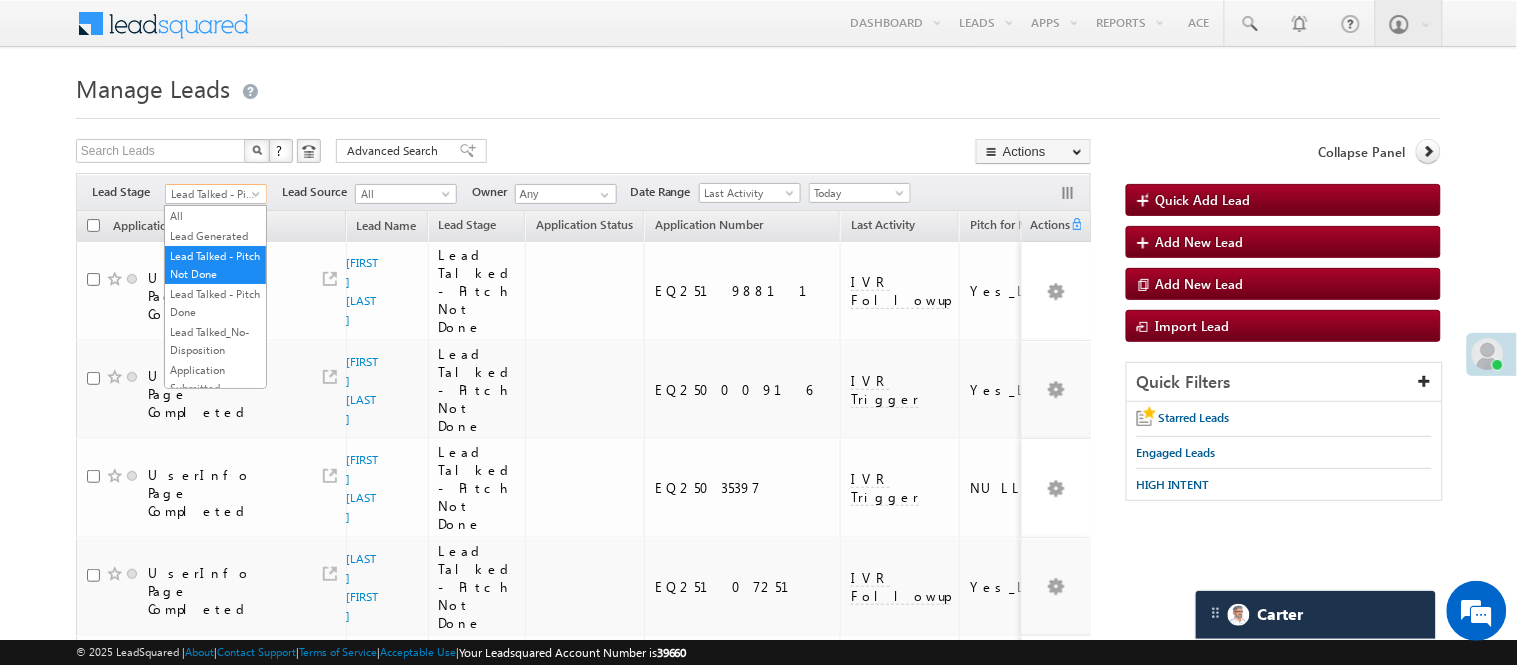 click at bounding box center [758, 112] 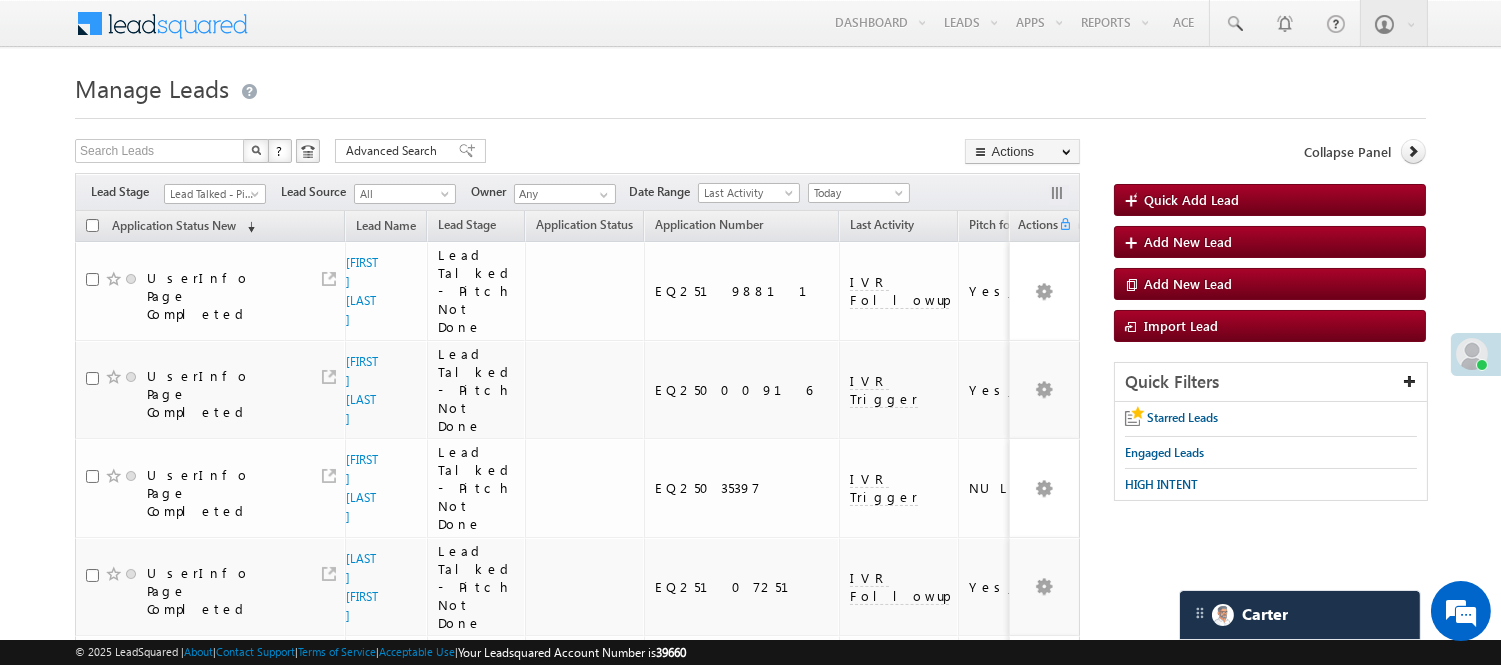click on "Lead Talked - Pitch Not Done" at bounding box center (212, 194) 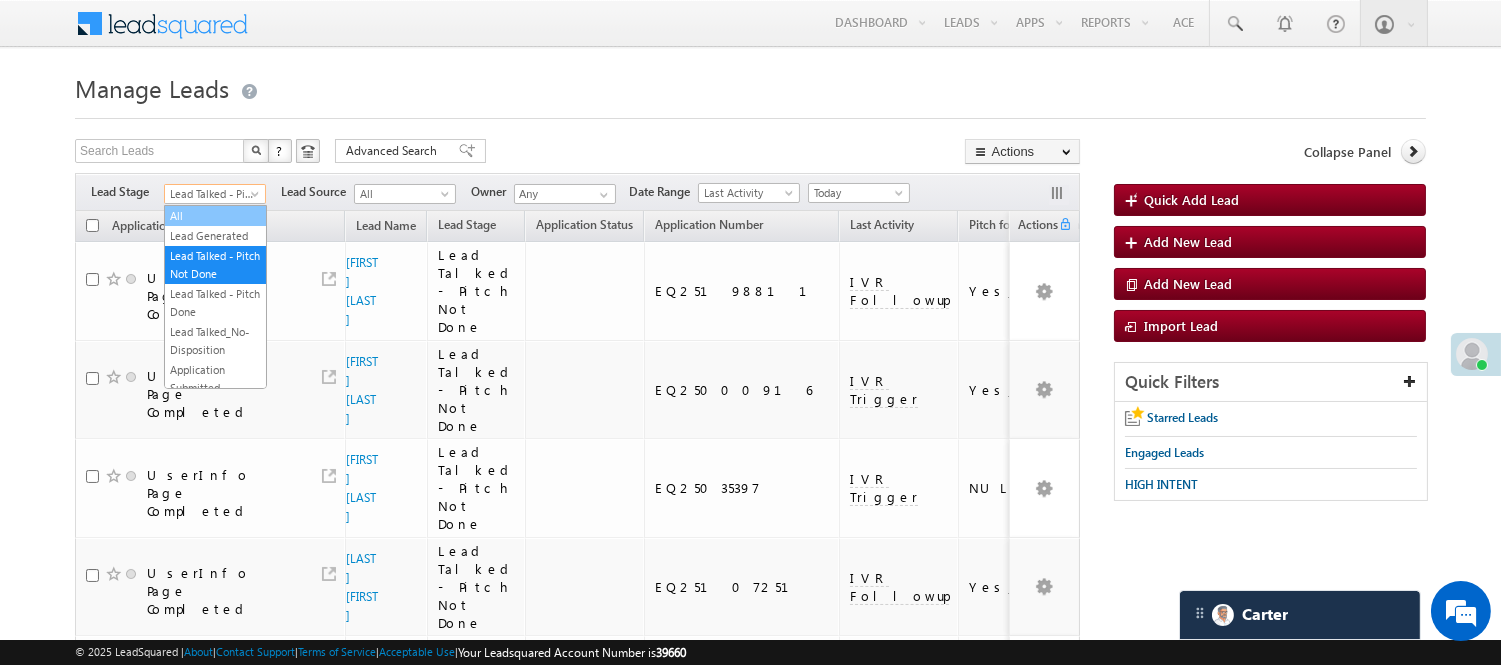 click on "All" at bounding box center [215, 216] 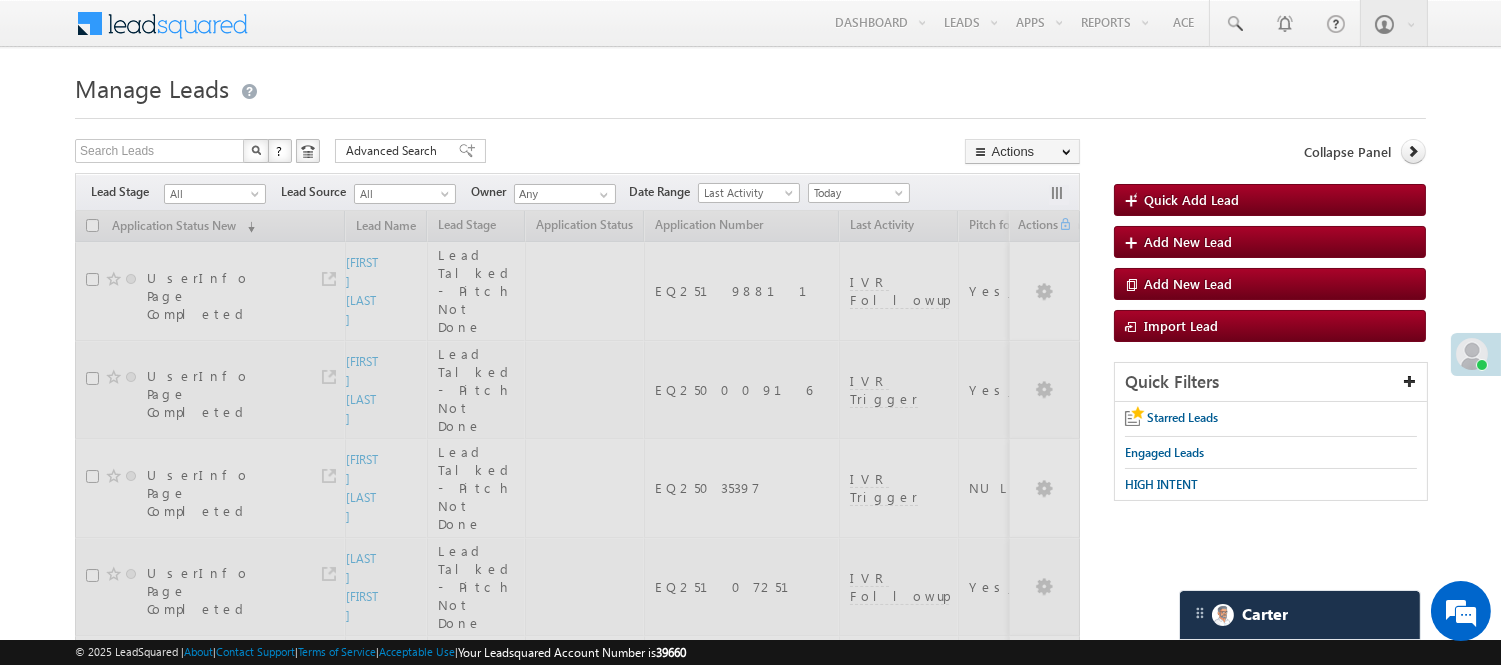 click at bounding box center (577, 1500) 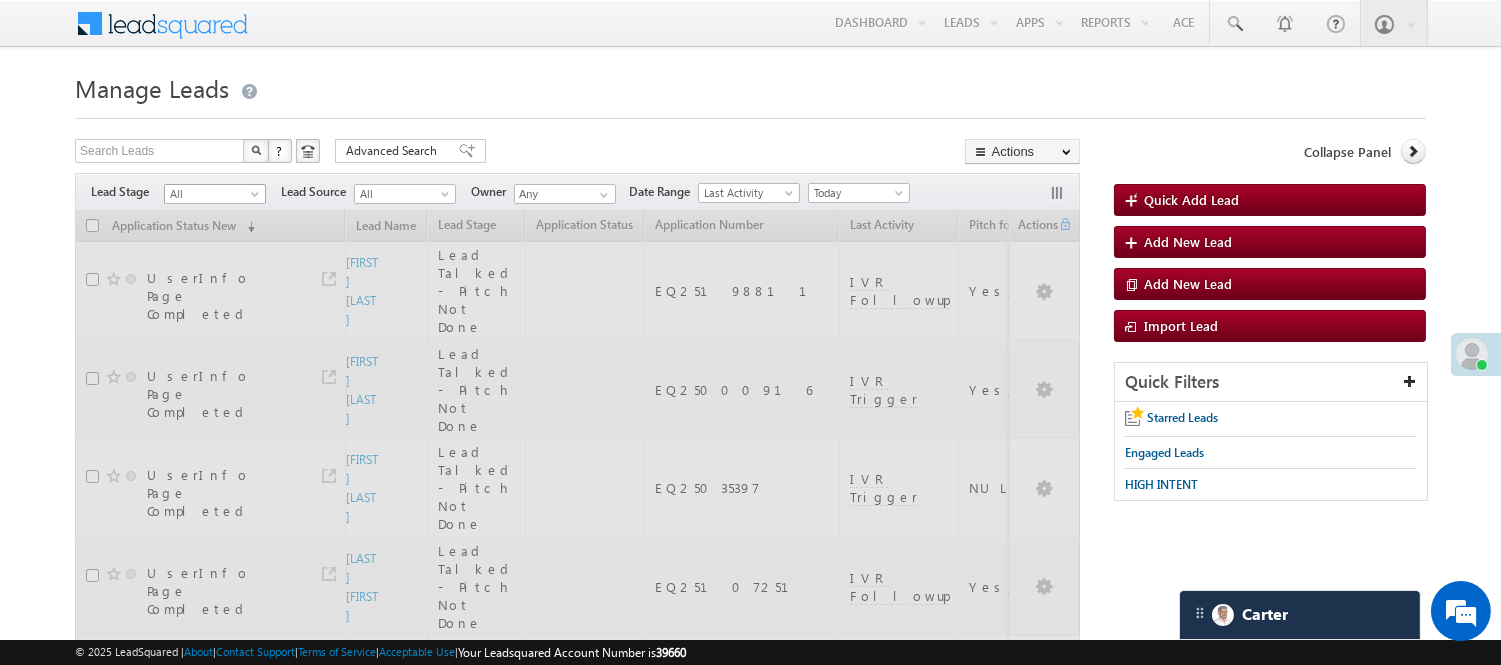 click on "All" at bounding box center [212, 194] 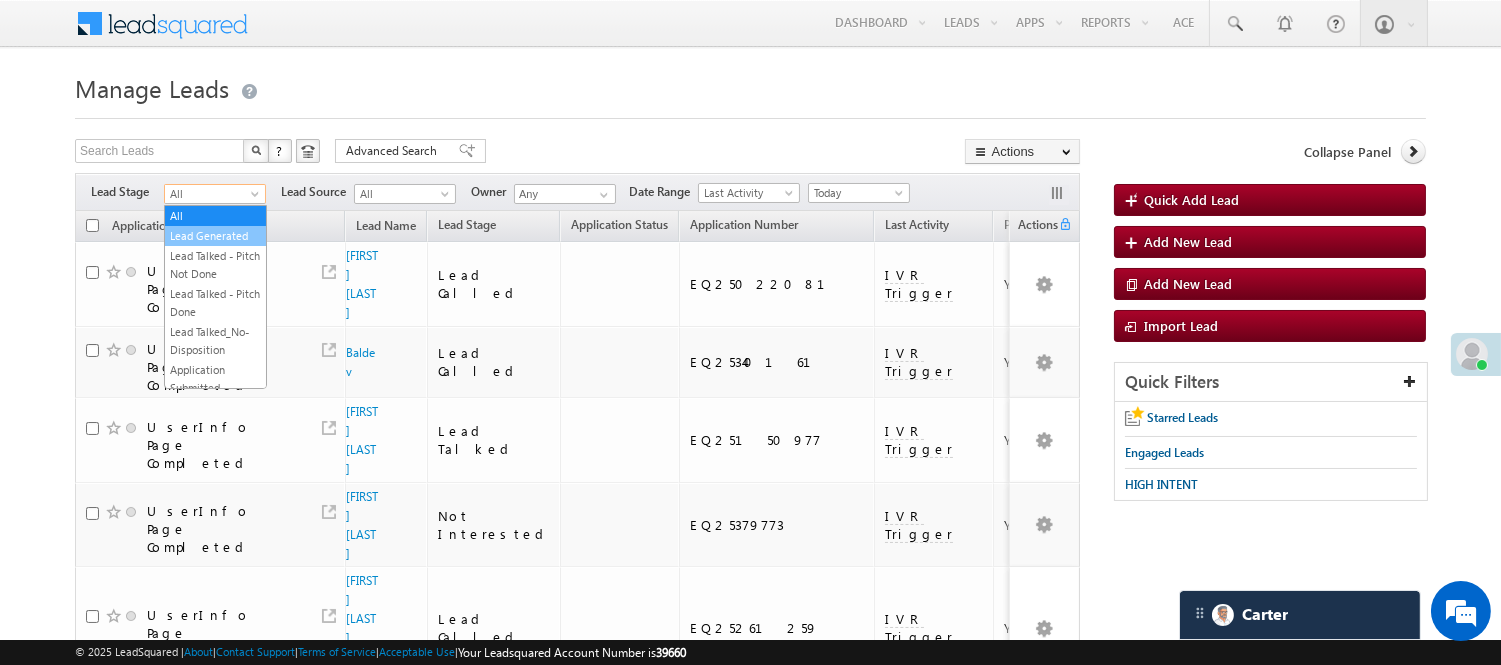 click on "Lead Generated" at bounding box center [215, 236] 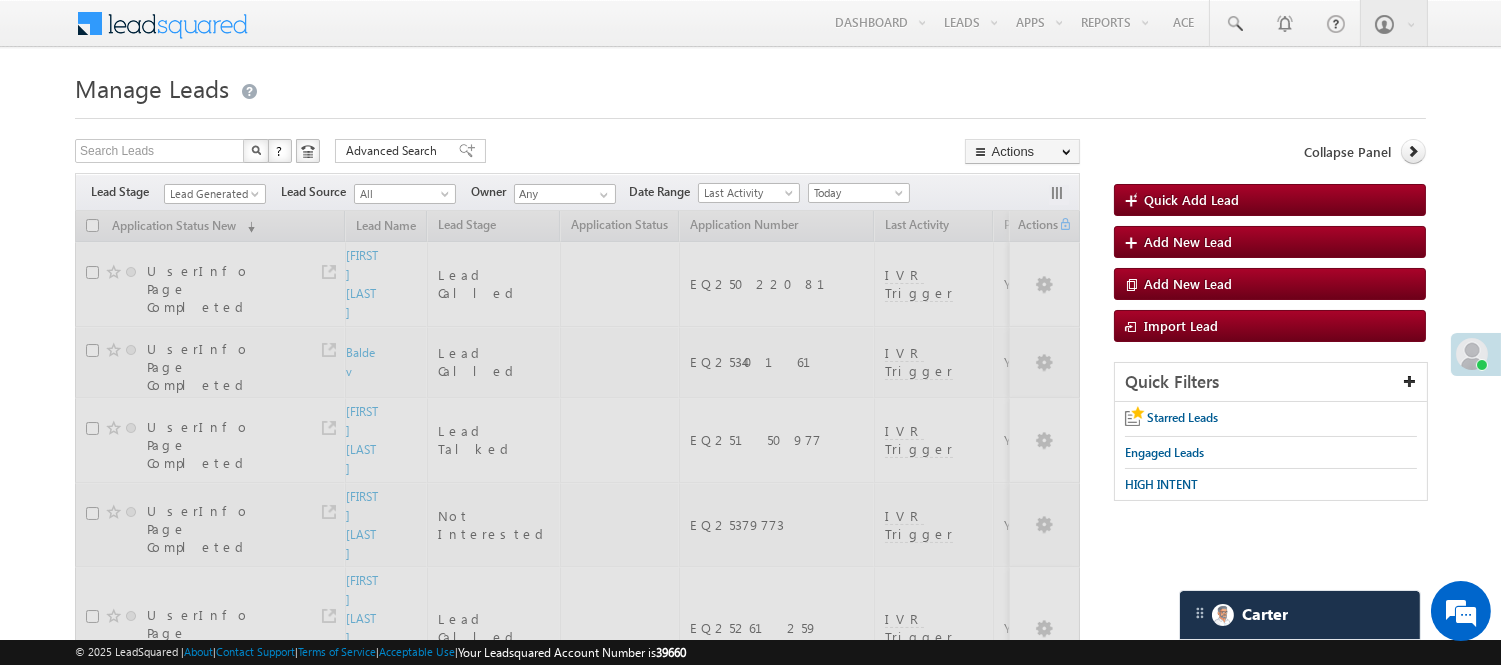 click at bounding box center (750, 112) 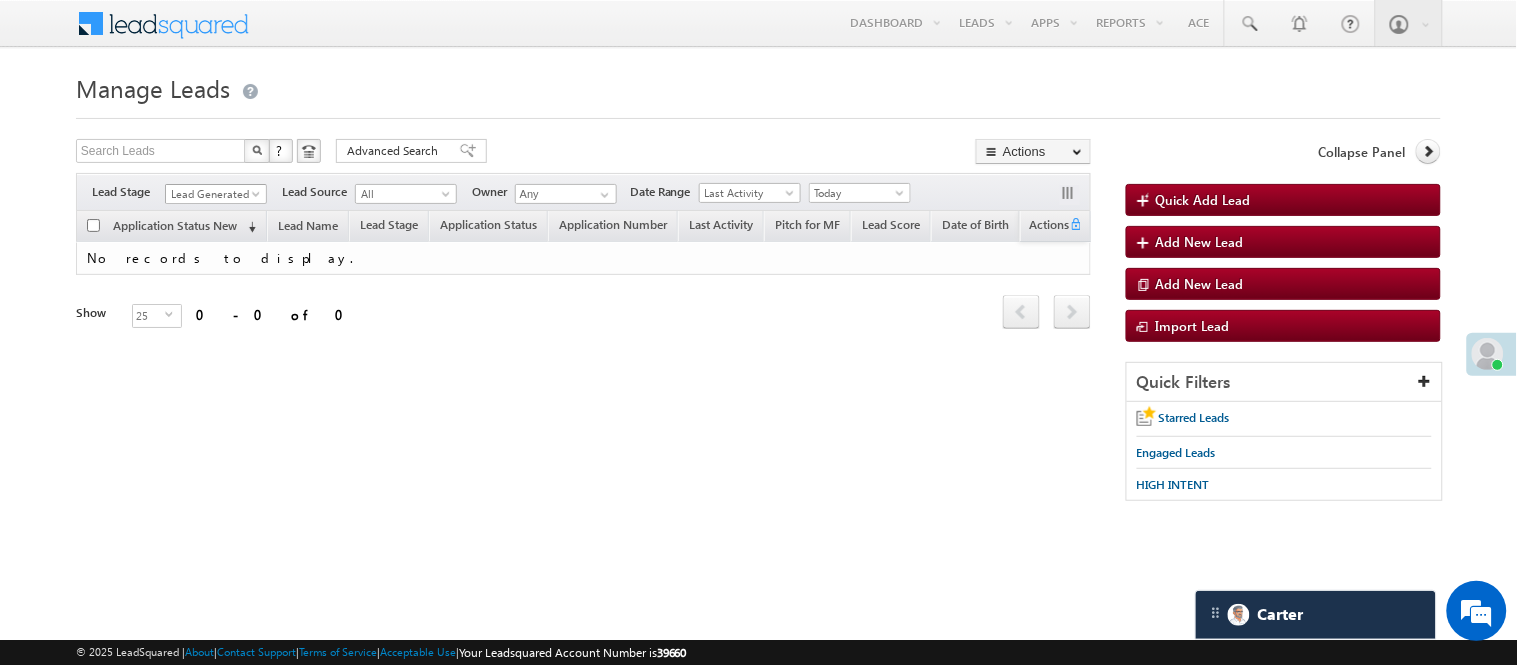 click on "Lead Generated" at bounding box center (213, 194) 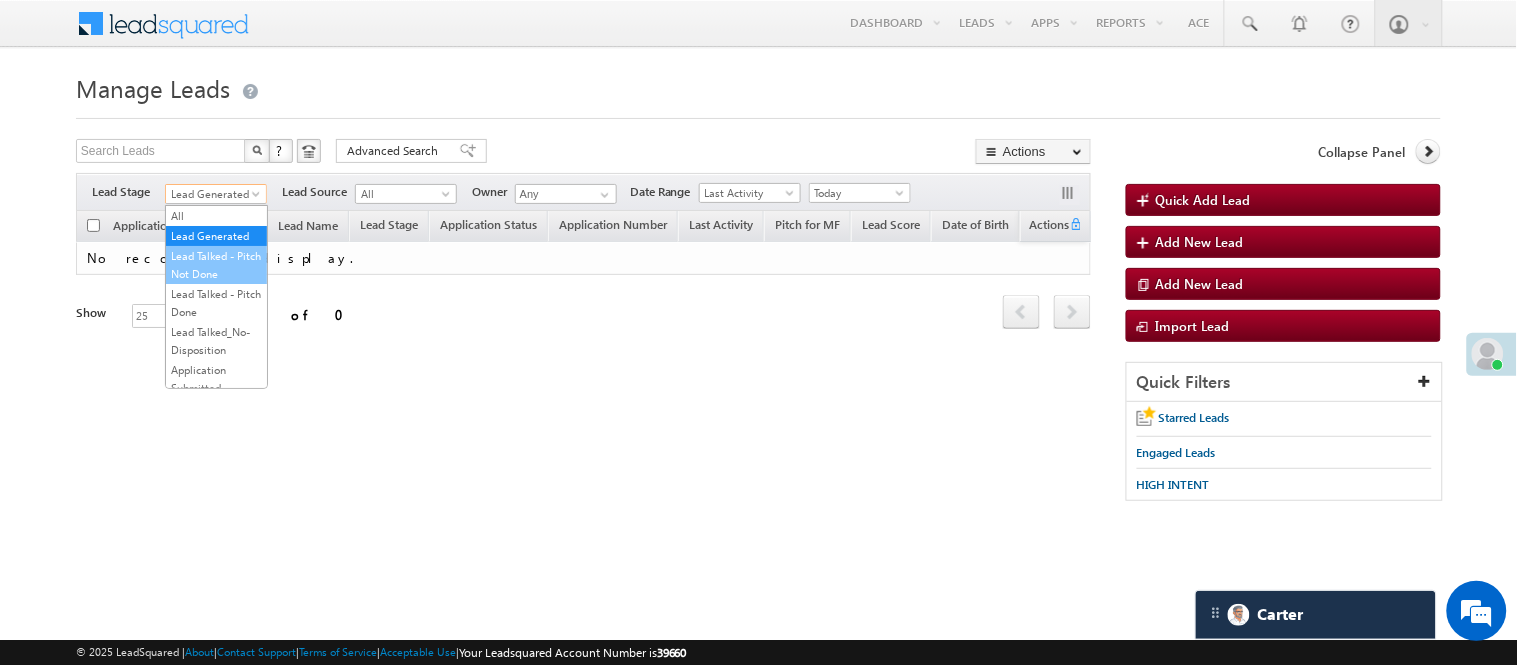 click on "Lead Talked - Pitch Not Done" at bounding box center (216, 265) 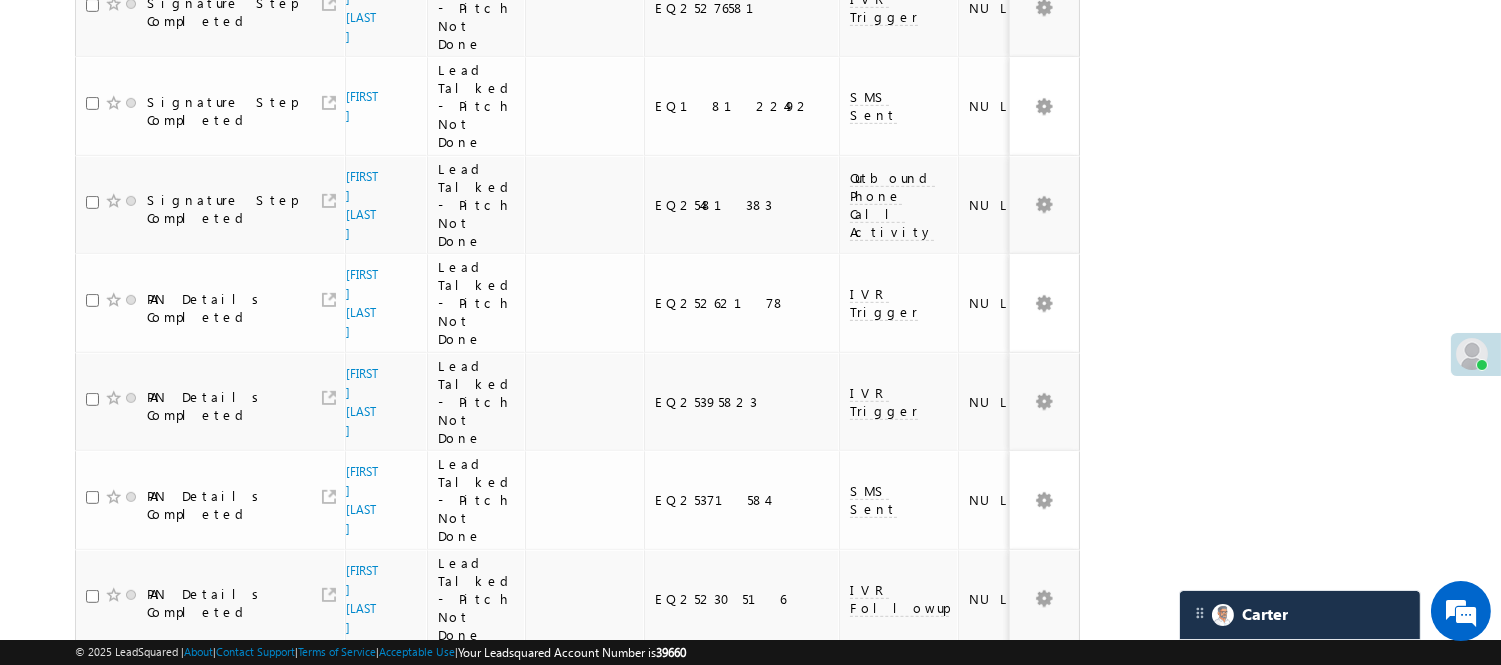 scroll, scrollTop: 1777, scrollLeft: 0, axis: vertical 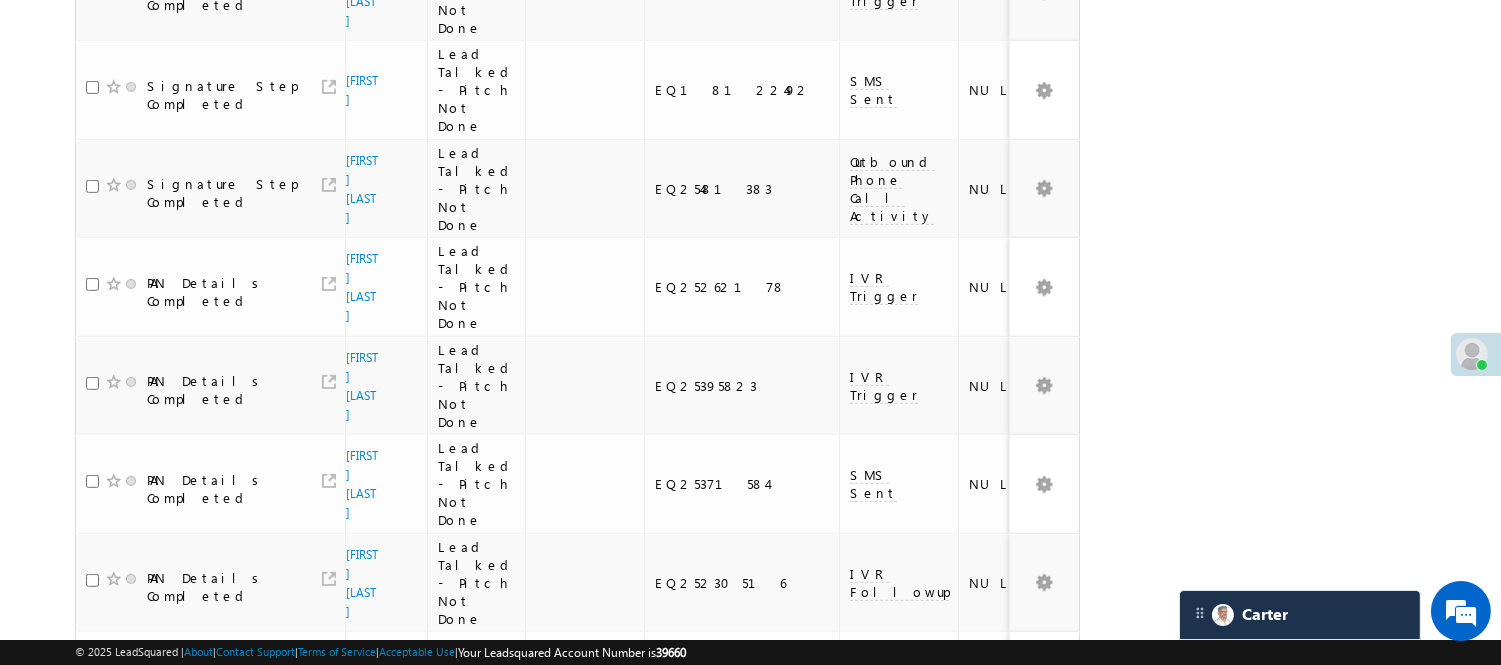 click on "3" at bounding box center (978, 966) 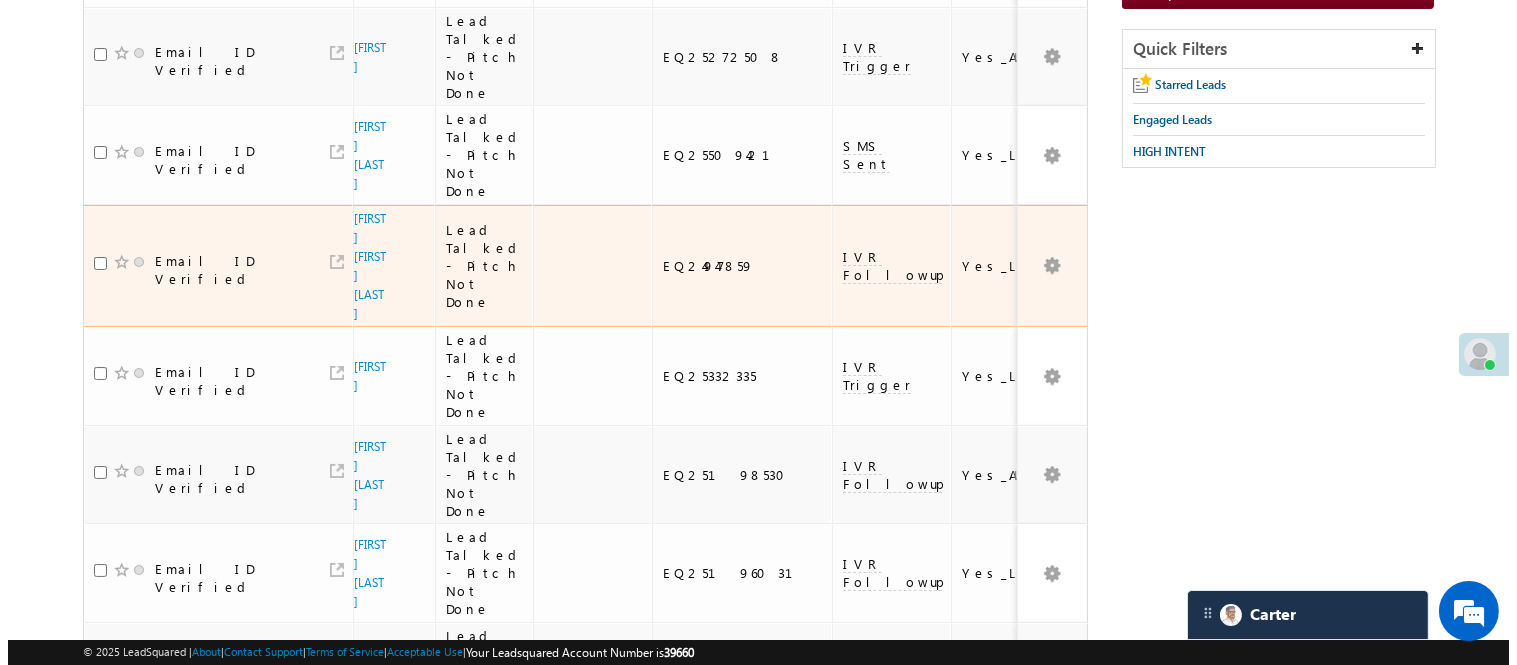 scroll, scrollTop: 0, scrollLeft: 0, axis: both 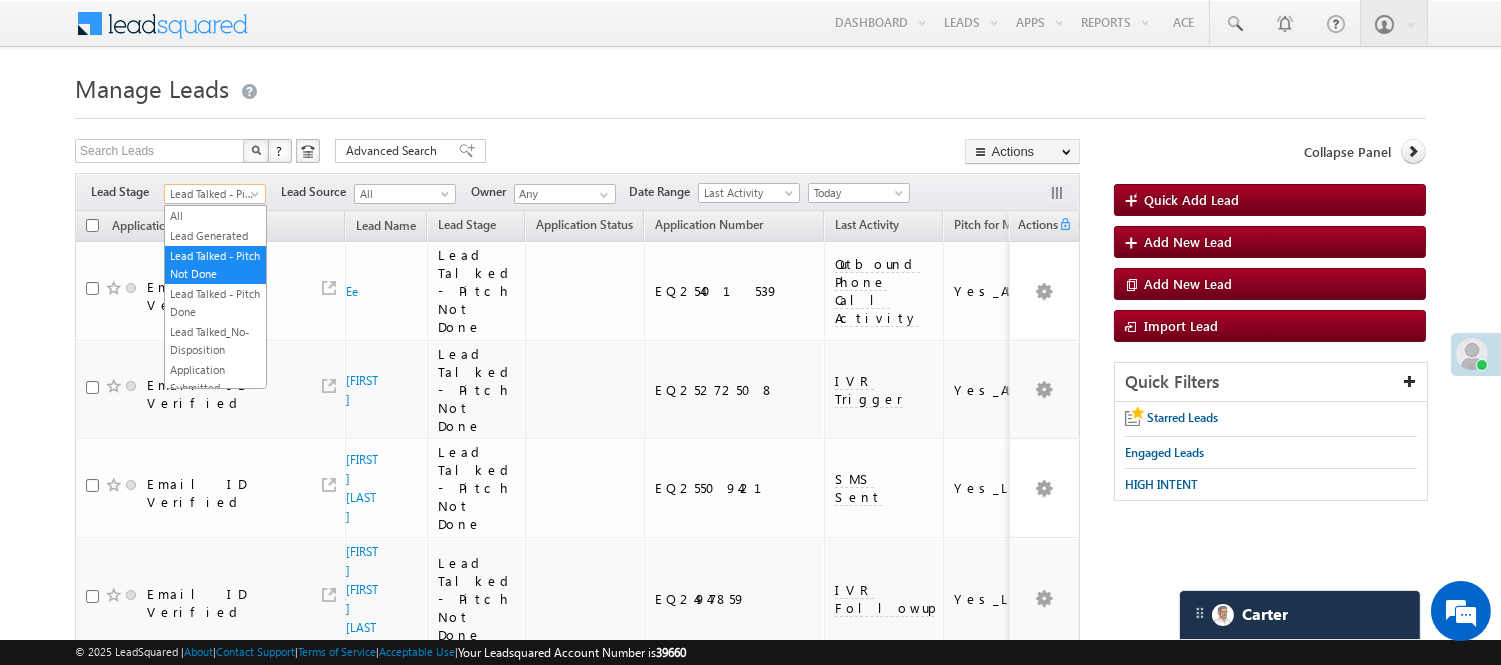 click on "Lead Talked - Pitch Not Done" at bounding box center (212, 194) 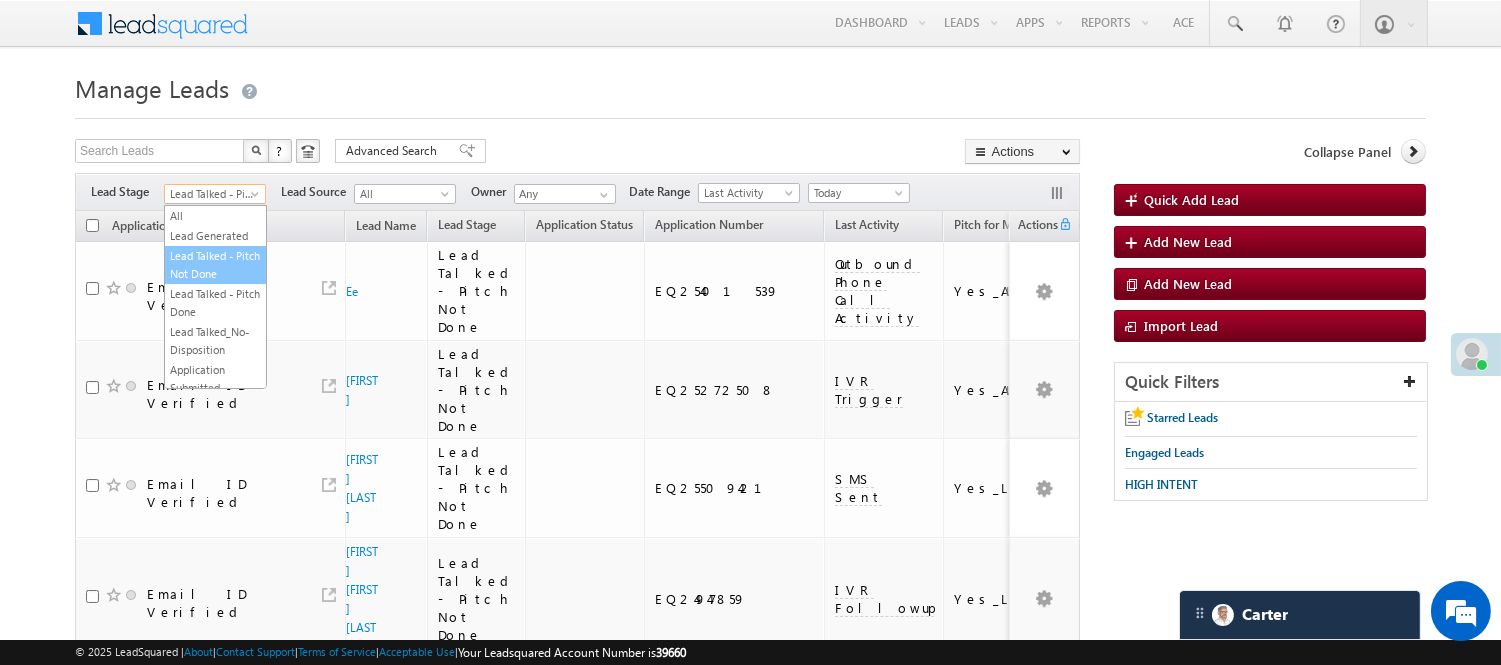 drag, startPoint x: 233, startPoint y: 270, endPoint x: 222, endPoint y: 247, distance: 25.495098 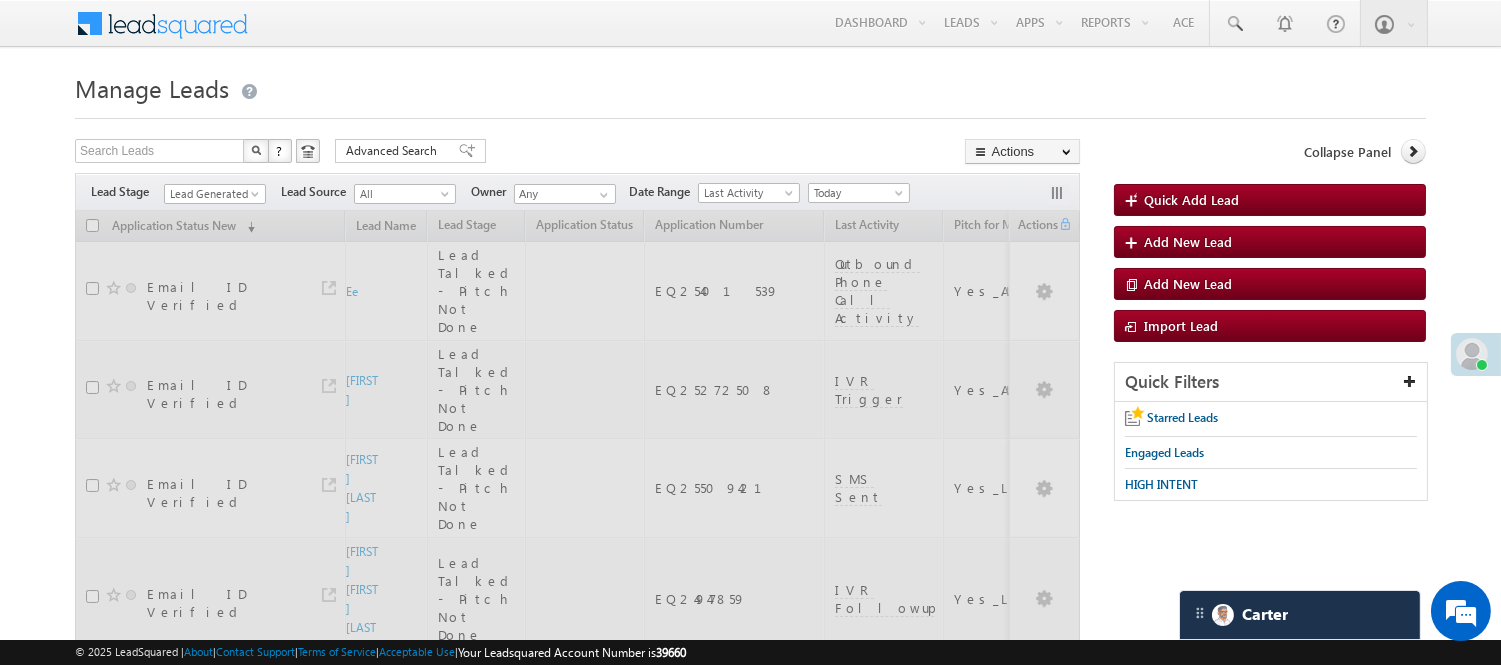click on "Manage Leads" at bounding box center (750, 86) 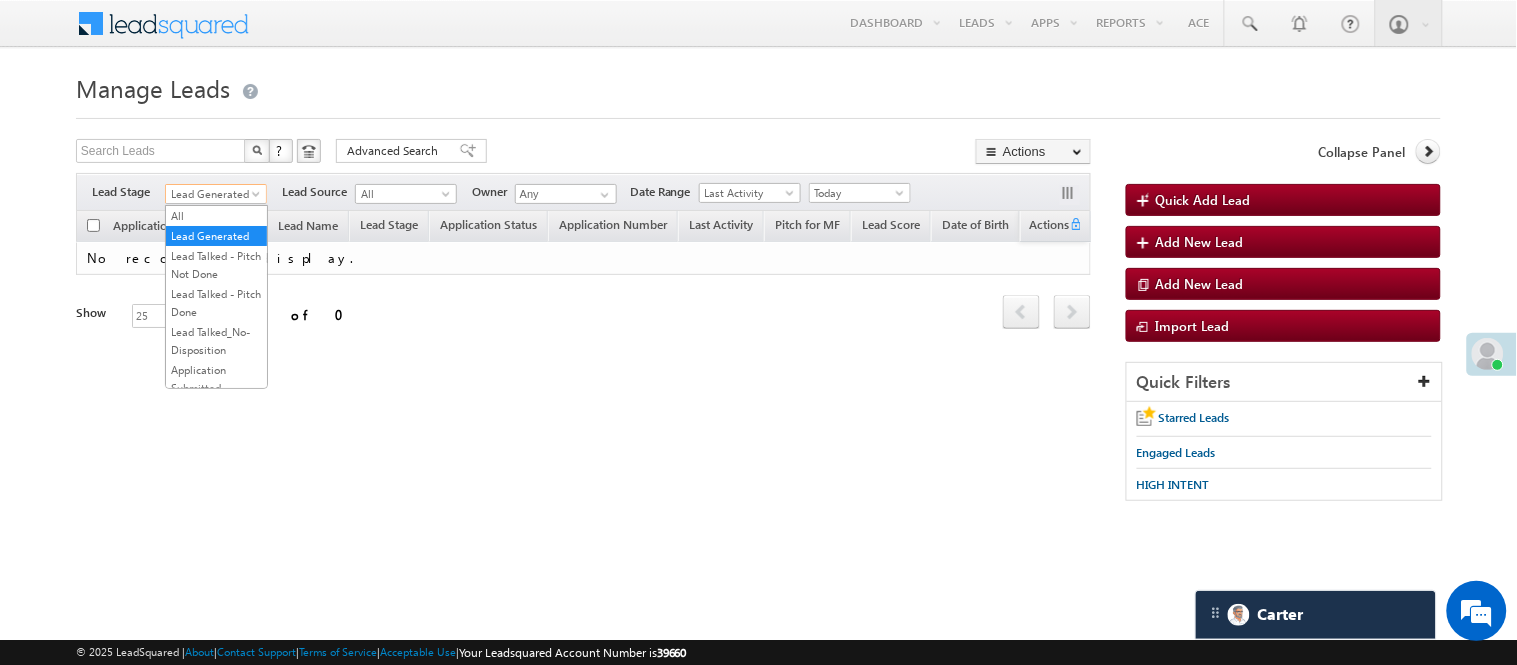 click on "Lead Generated" at bounding box center (213, 194) 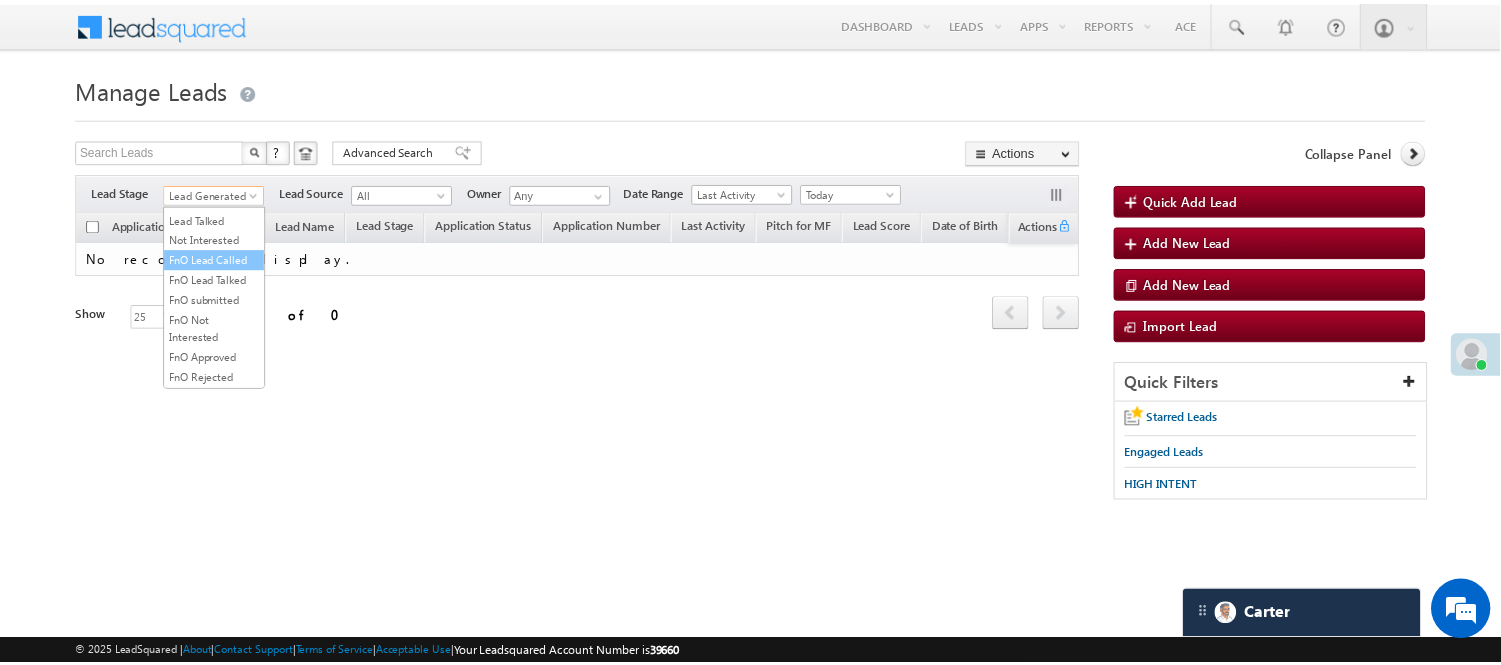 scroll, scrollTop: 274, scrollLeft: 0, axis: vertical 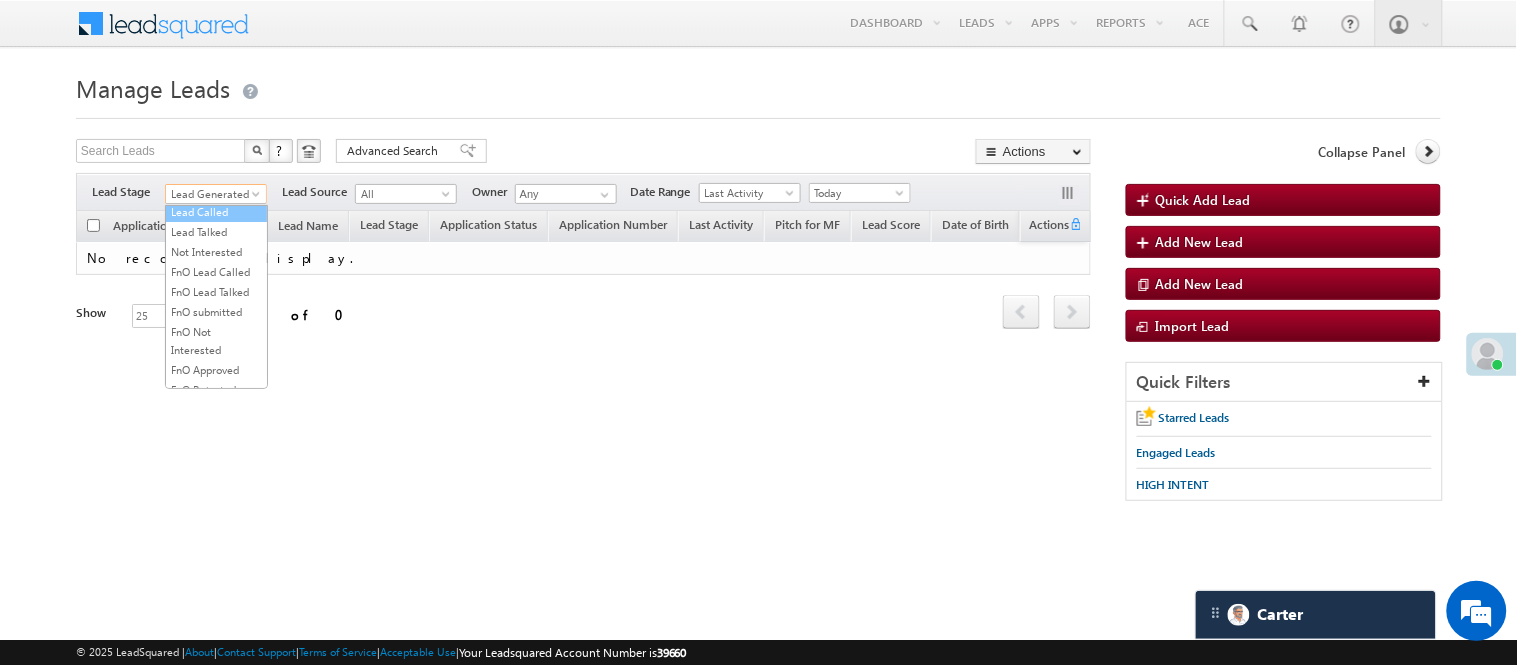 click on "Lead Called" at bounding box center (216, 212) 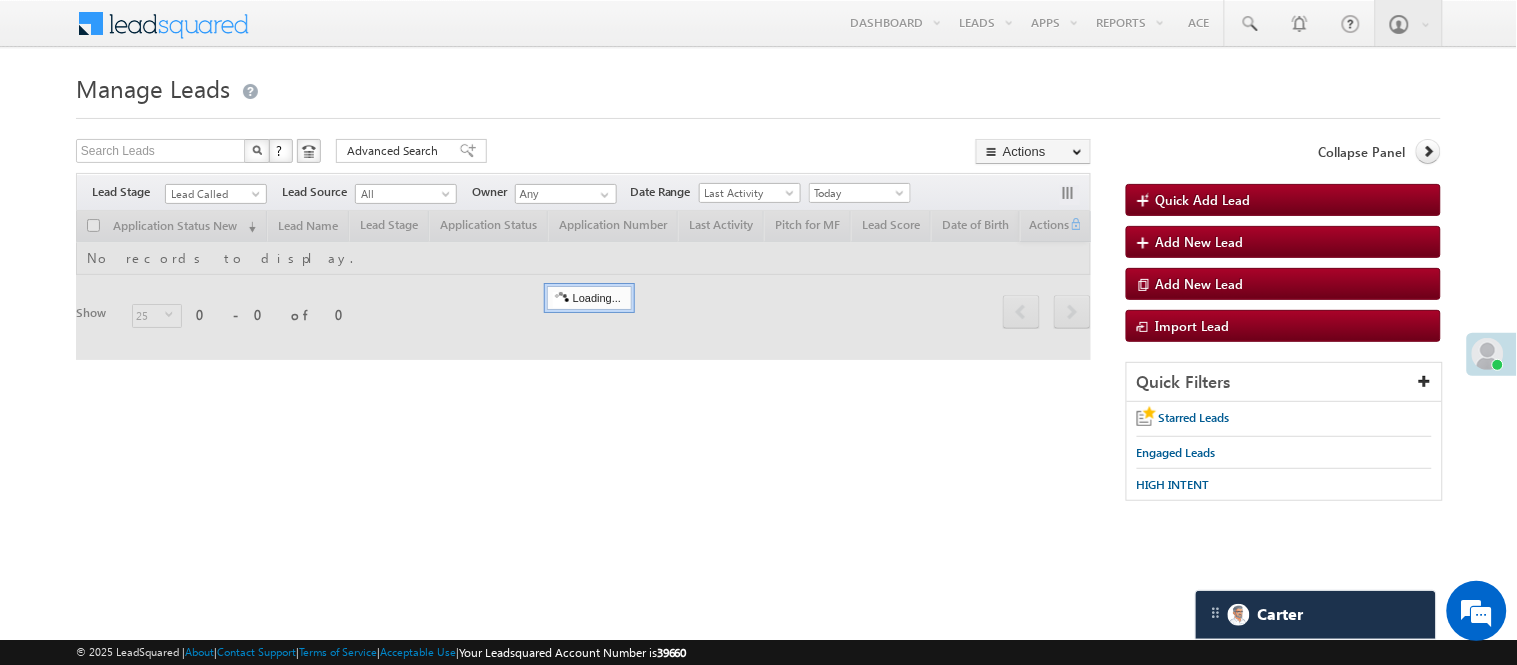 click on "Menu
Nisha Anand Yadav
Nisha .Yada v@ang elbro king. com
Angel Broki" at bounding box center (758, 24) 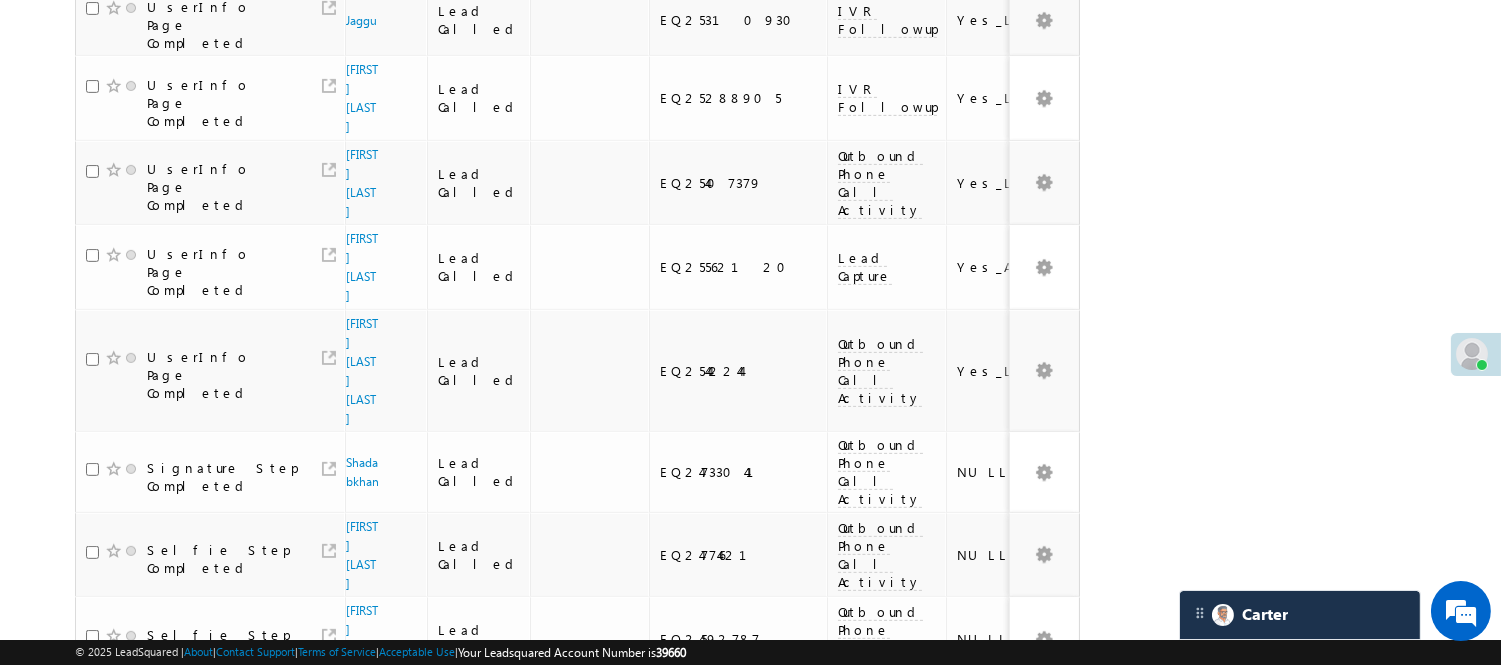 scroll, scrollTop: 111, scrollLeft: 0, axis: vertical 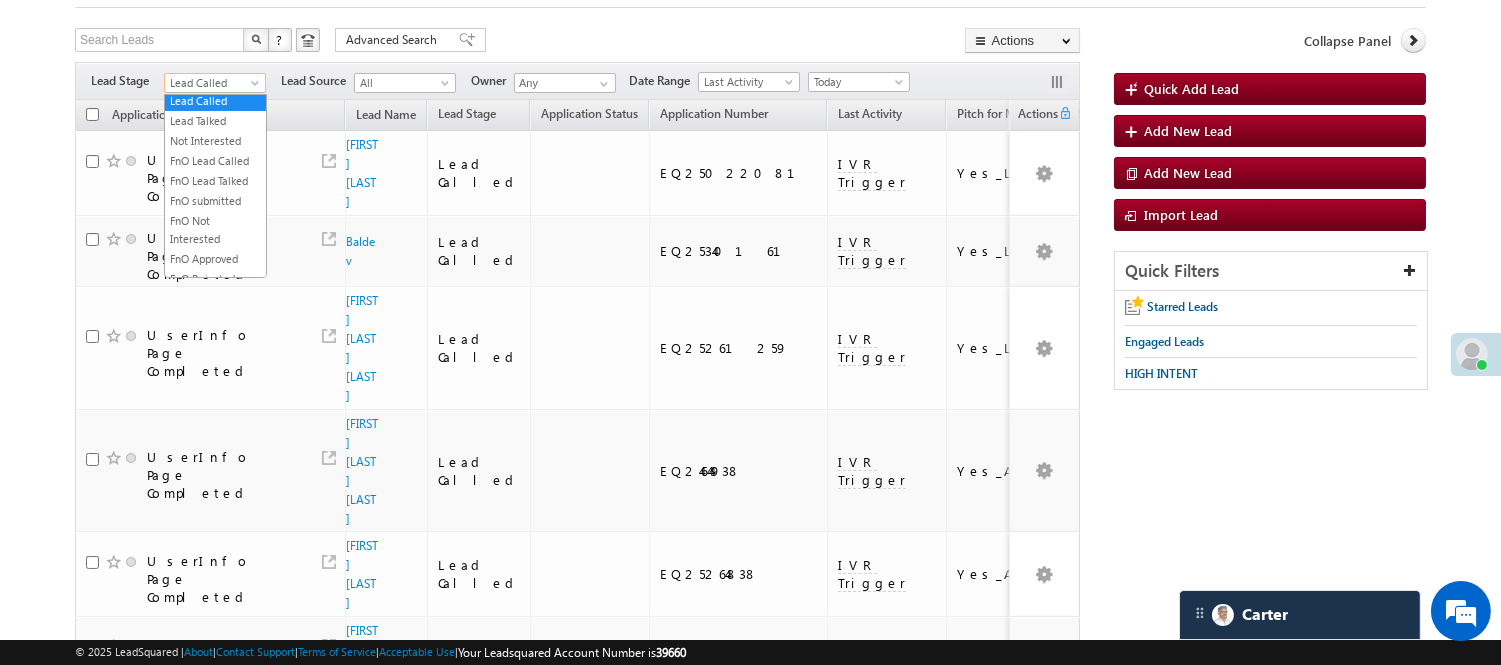 click on "Lead Called" at bounding box center [212, 83] 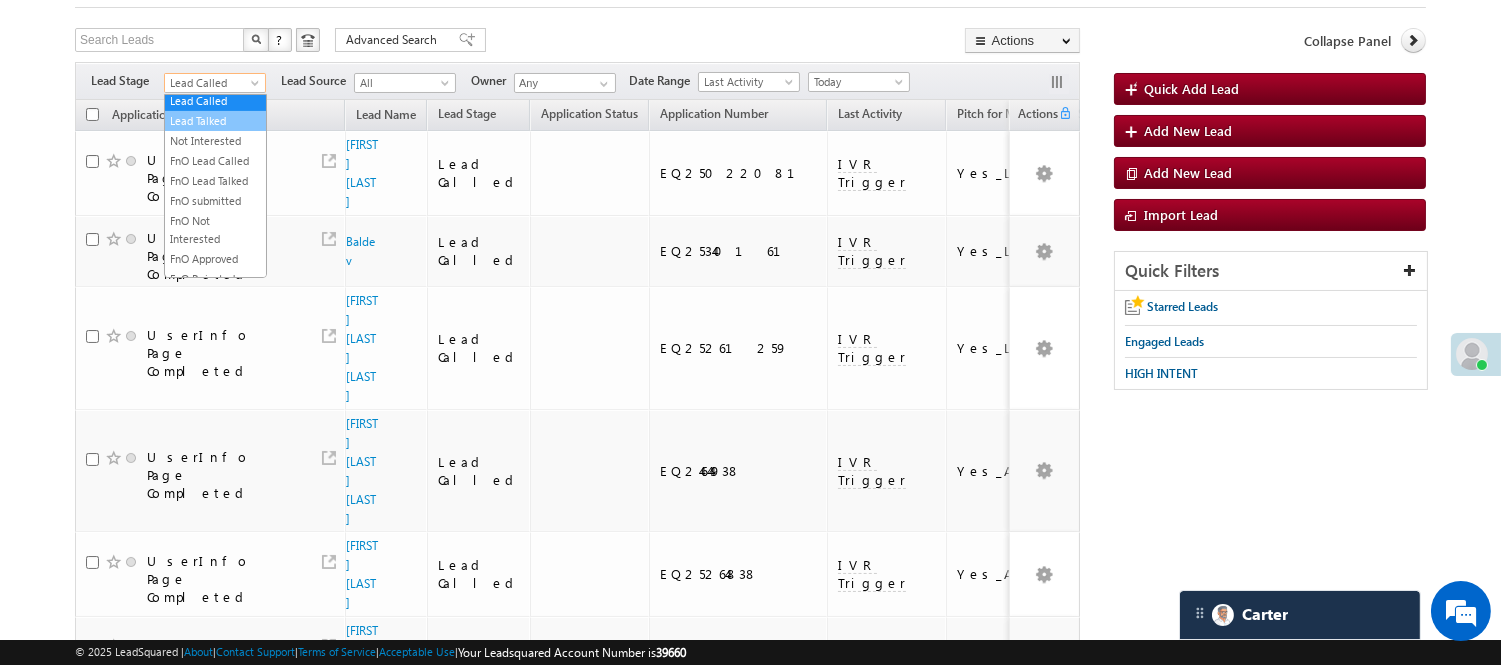 click on "Lead Talked" at bounding box center (215, 121) 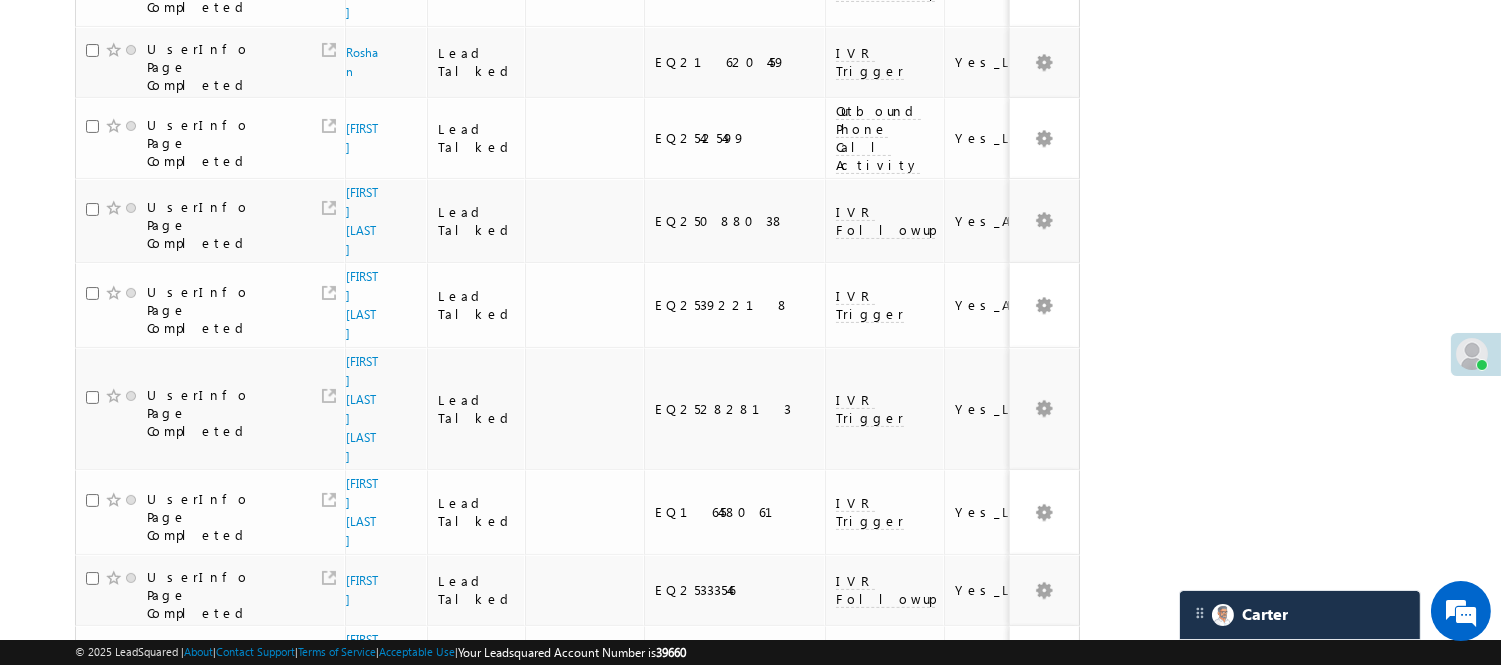 scroll, scrollTop: 1182, scrollLeft: 0, axis: vertical 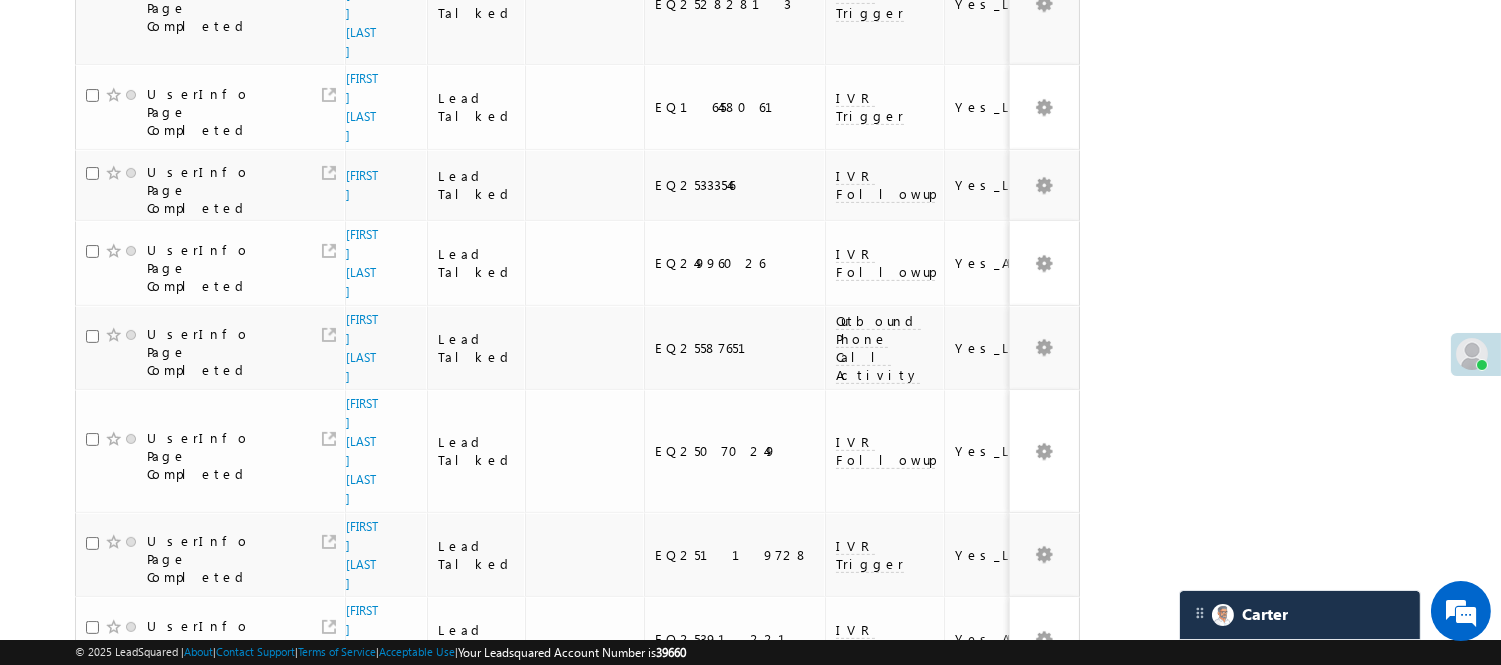 click on "3" at bounding box center [978, 1265] 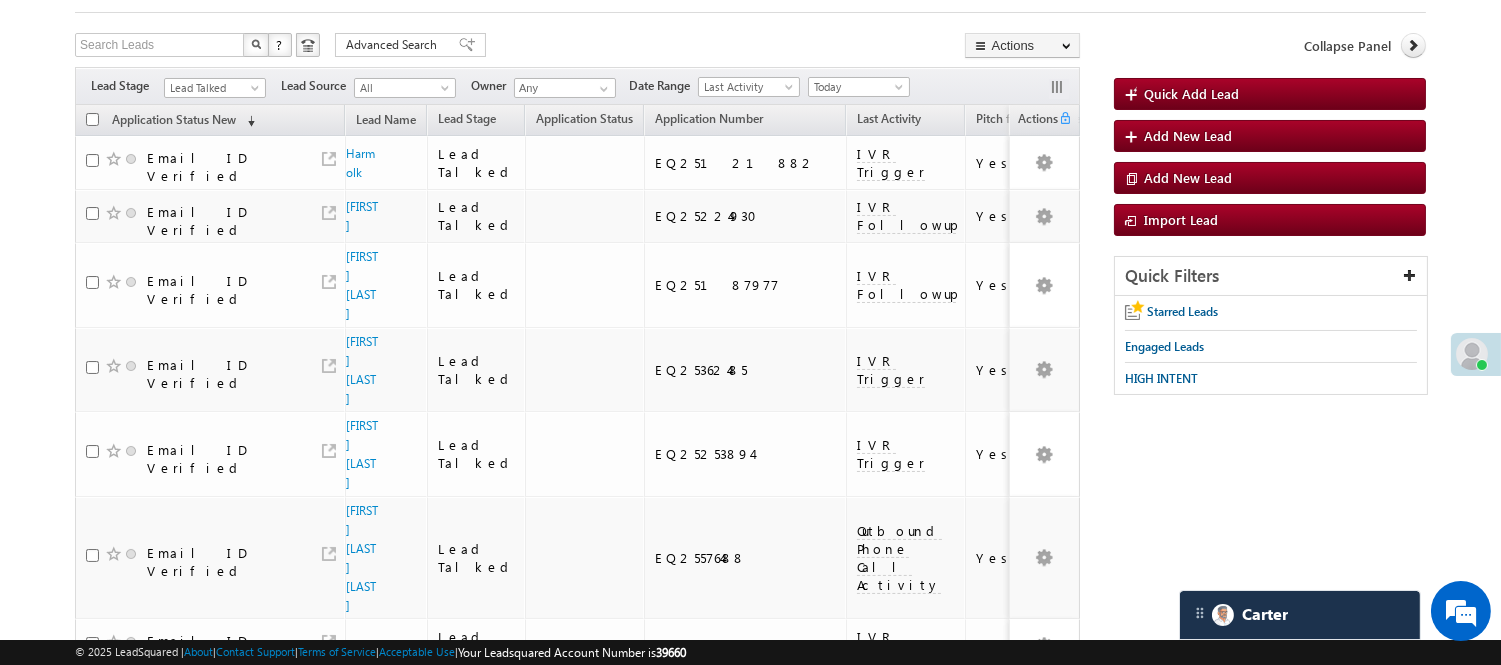 scroll, scrollTop: 0, scrollLeft: 0, axis: both 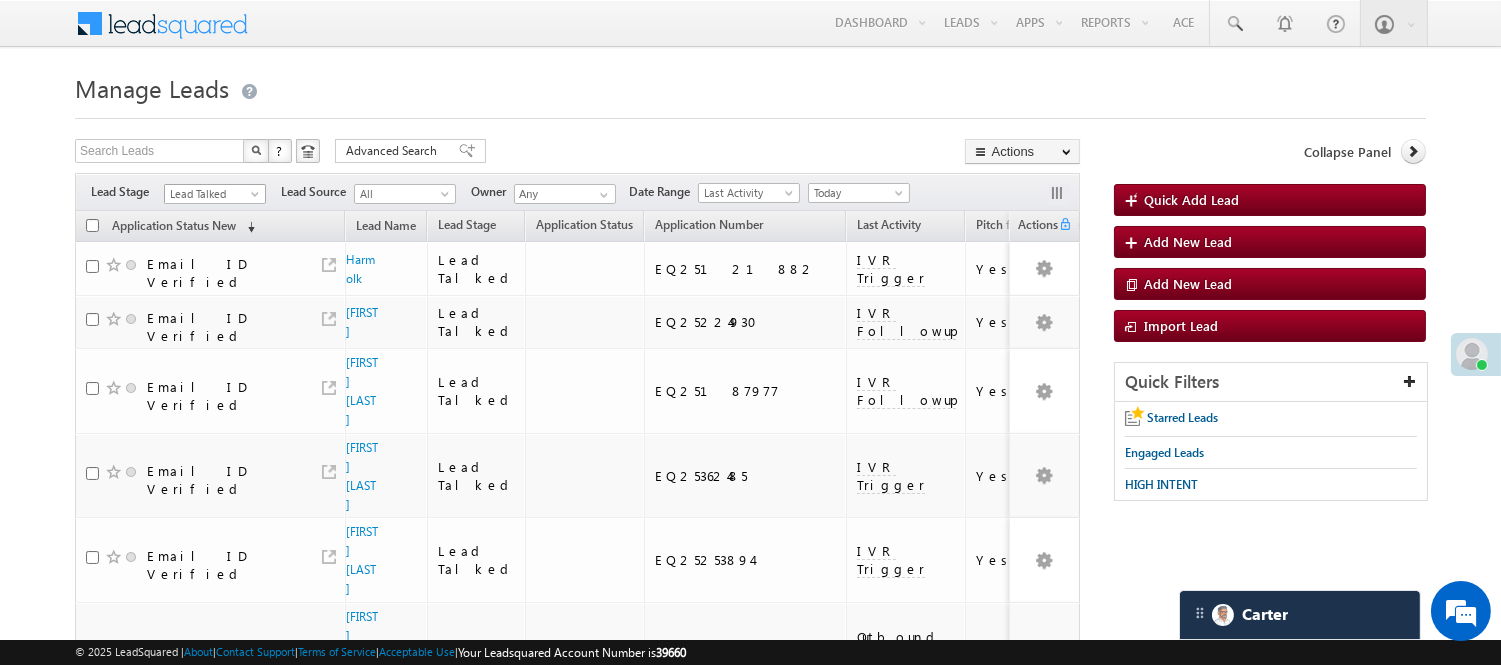 click on "Lead Talked" at bounding box center [212, 194] 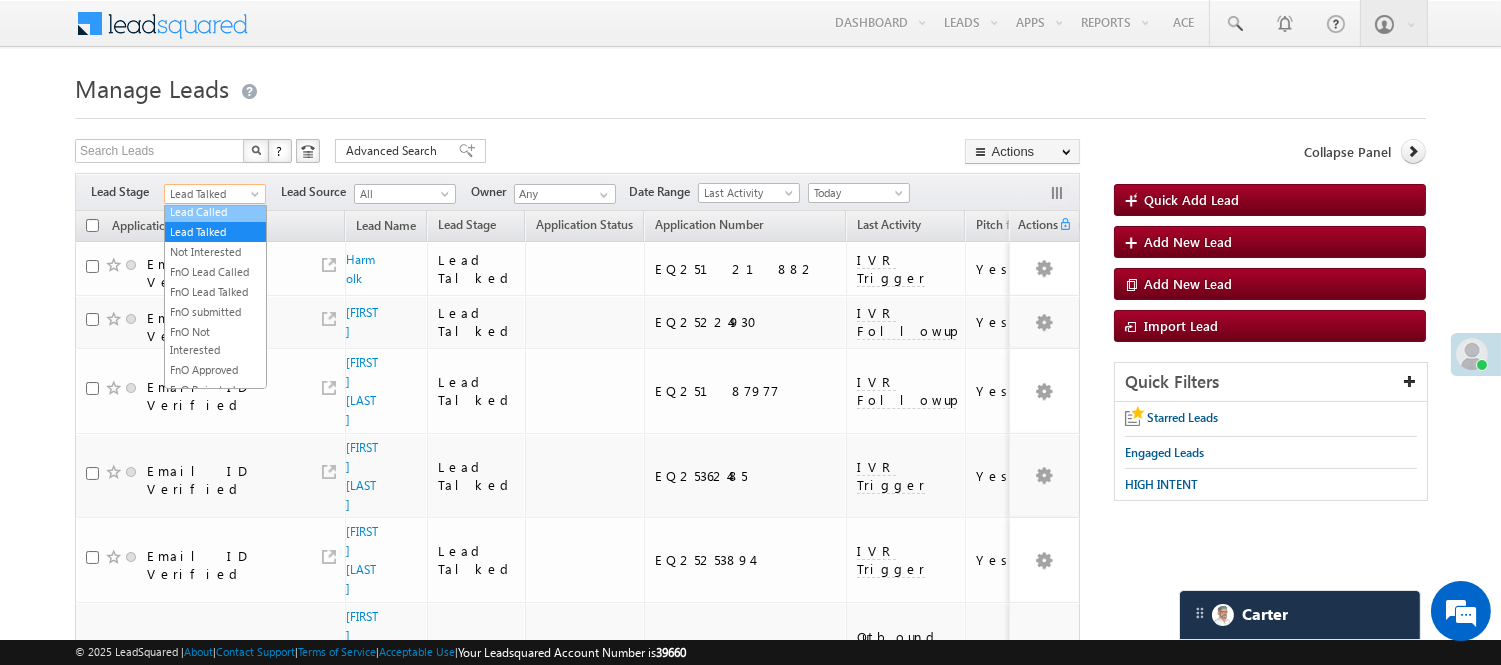 click on "Lead Called" at bounding box center (215, 212) 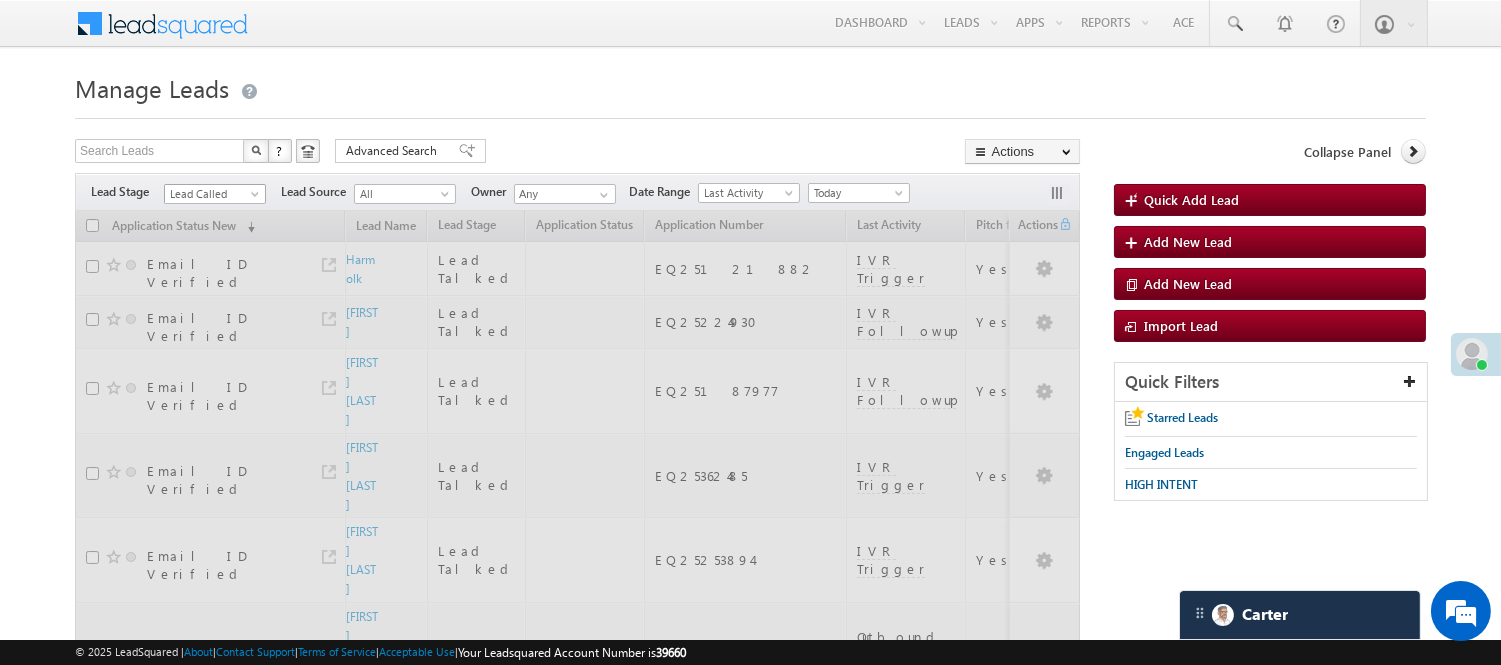 click on "Lead Called" at bounding box center (212, 194) 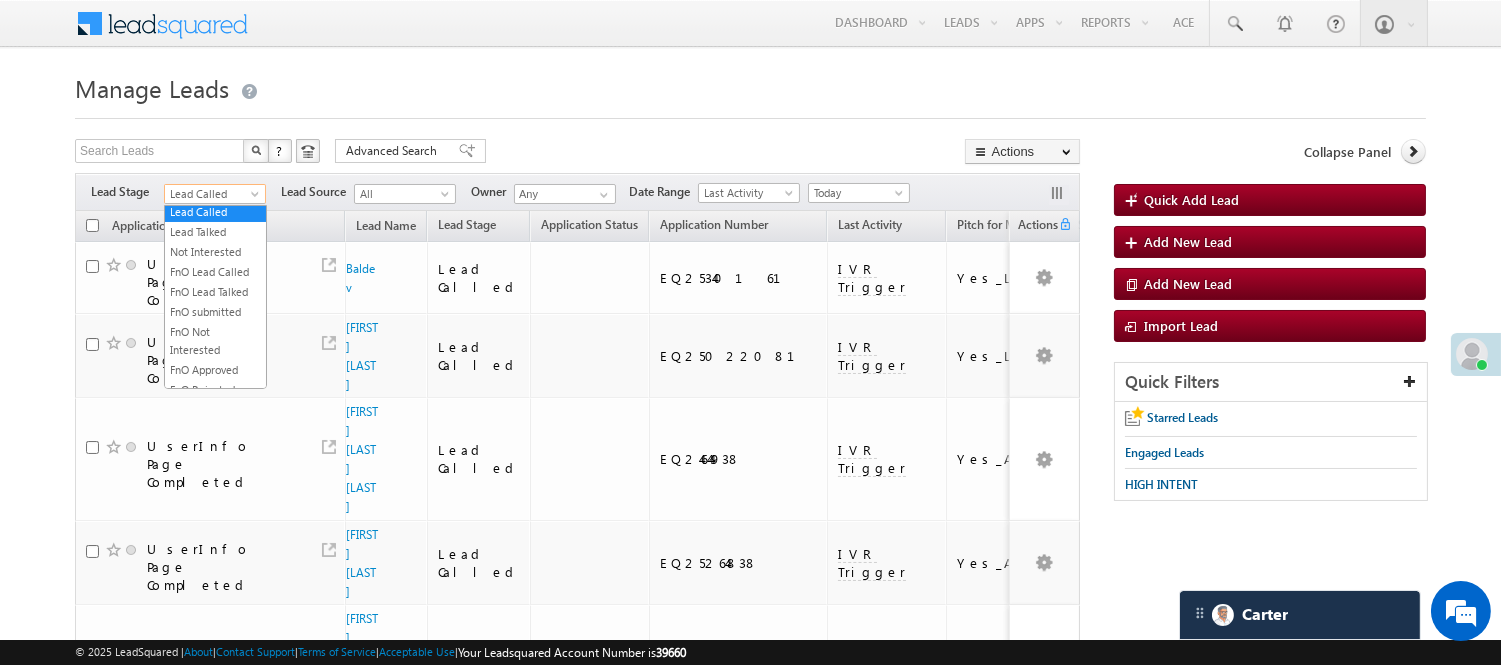 click on "Under Objection" at bounding box center [215, 192] 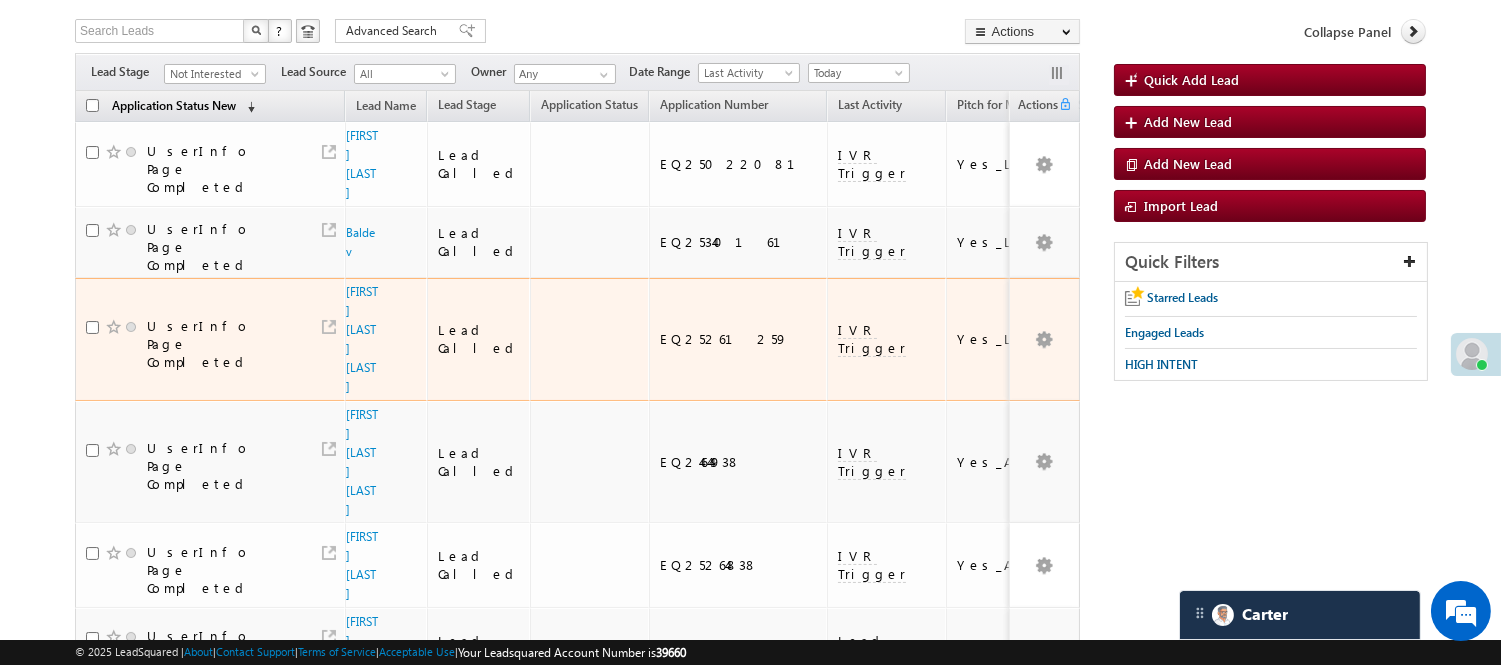 scroll, scrollTop: 0, scrollLeft: 0, axis: both 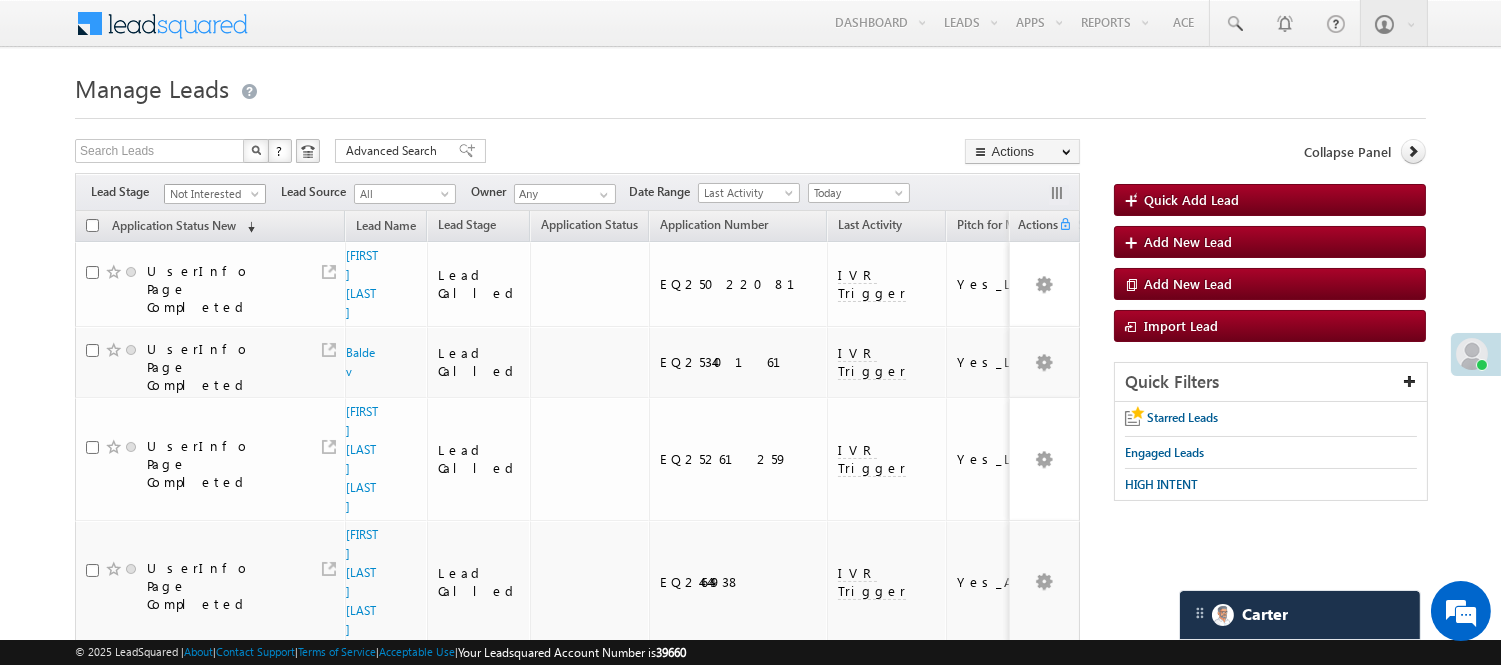 click on "Not Interested" at bounding box center (212, 194) 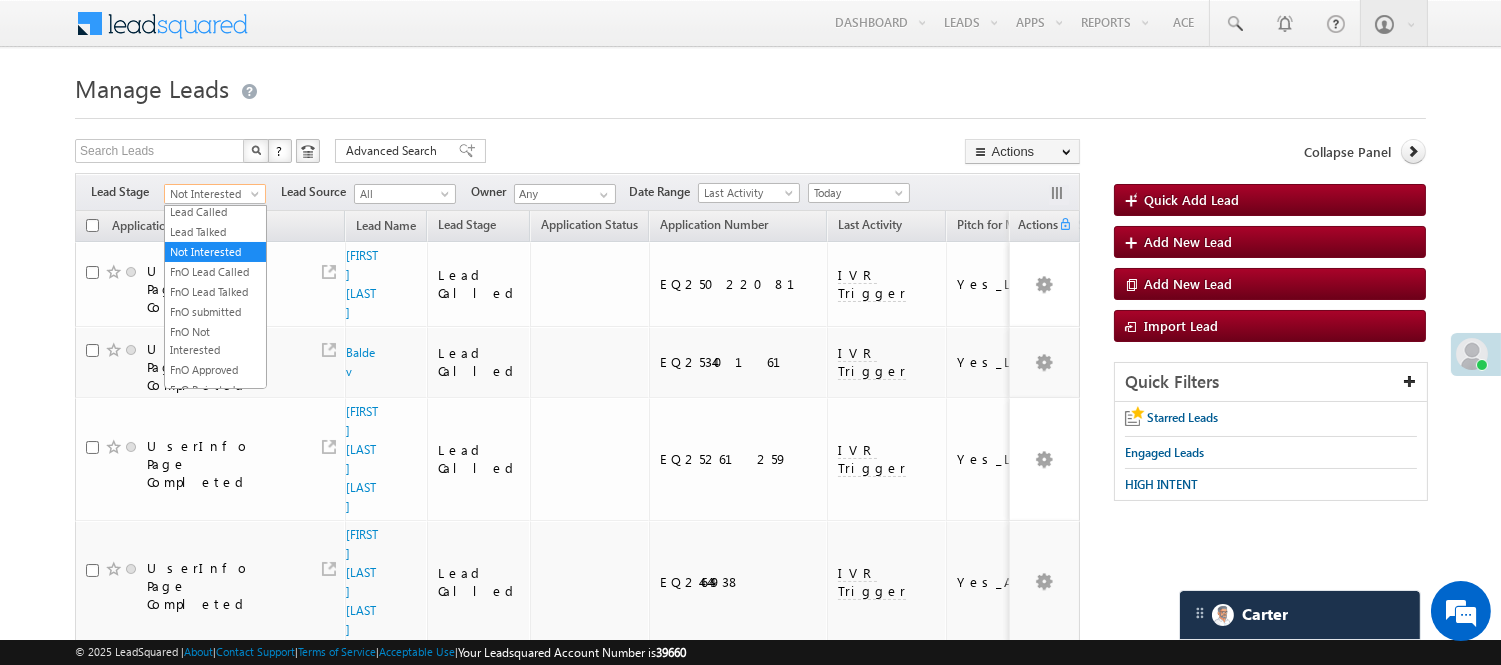 click on "Under Objection" at bounding box center (215, 192) 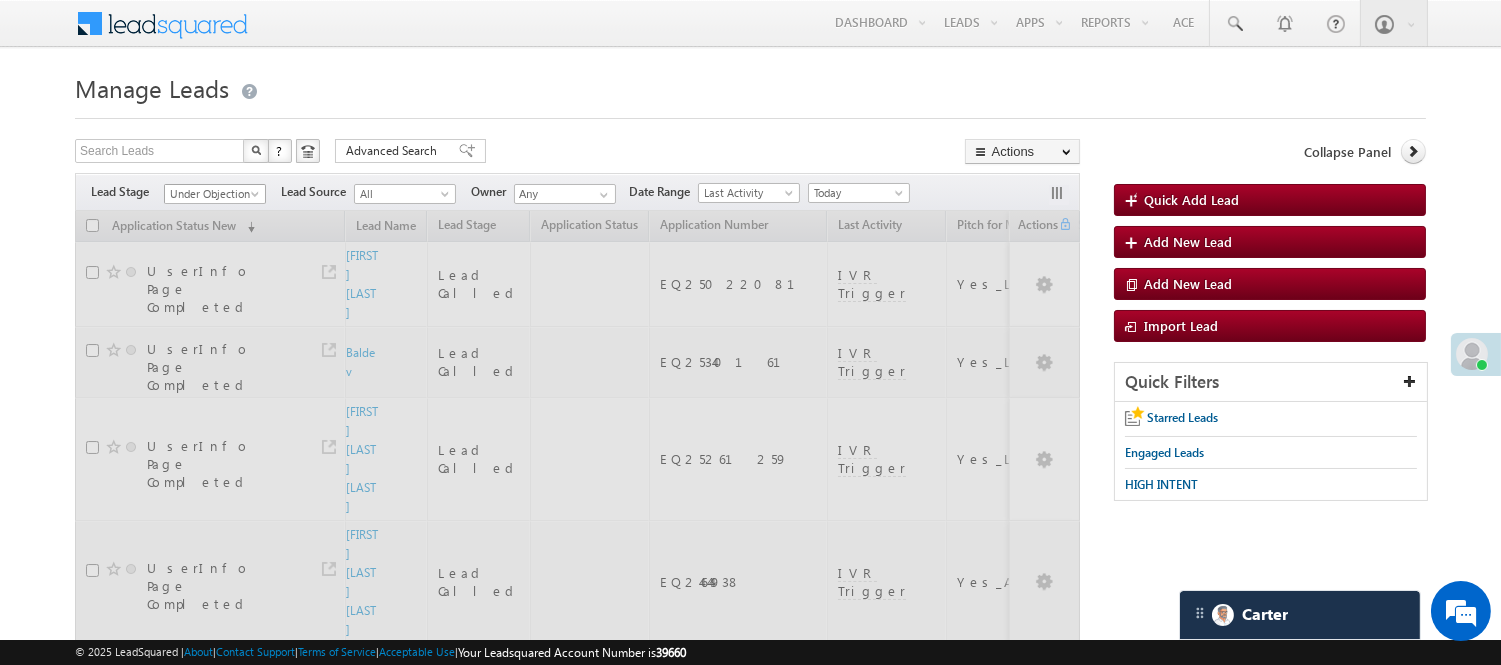 click on "Under Objection" at bounding box center (212, 194) 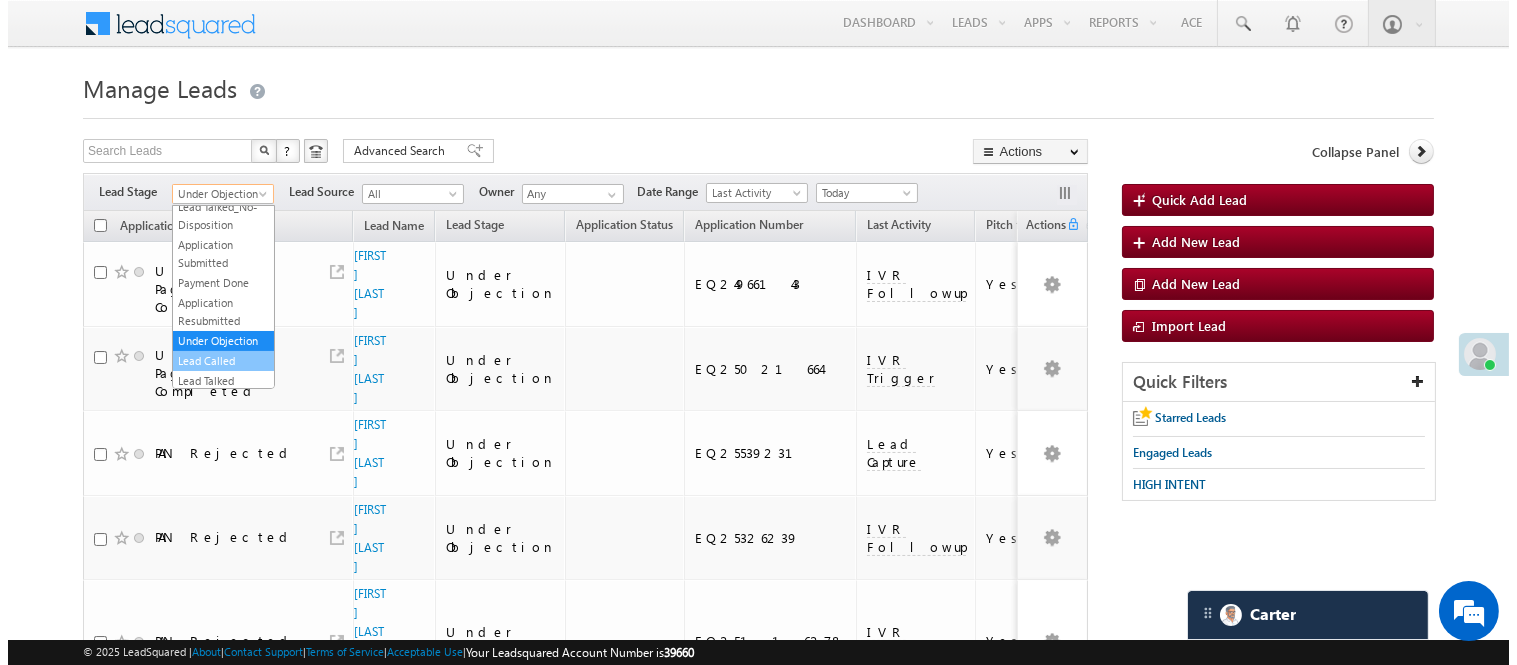 scroll, scrollTop: 0, scrollLeft: 0, axis: both 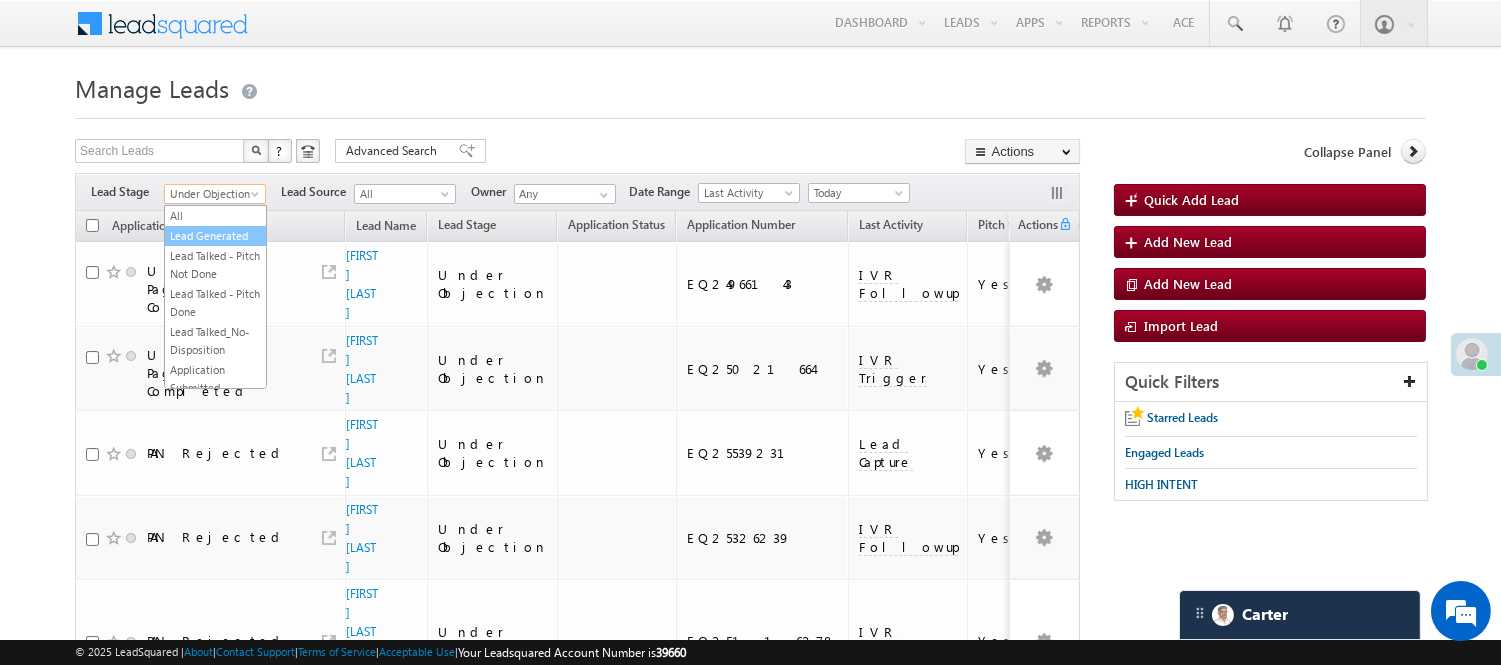click on "Lead Generated" at bounding box center (215, 236) 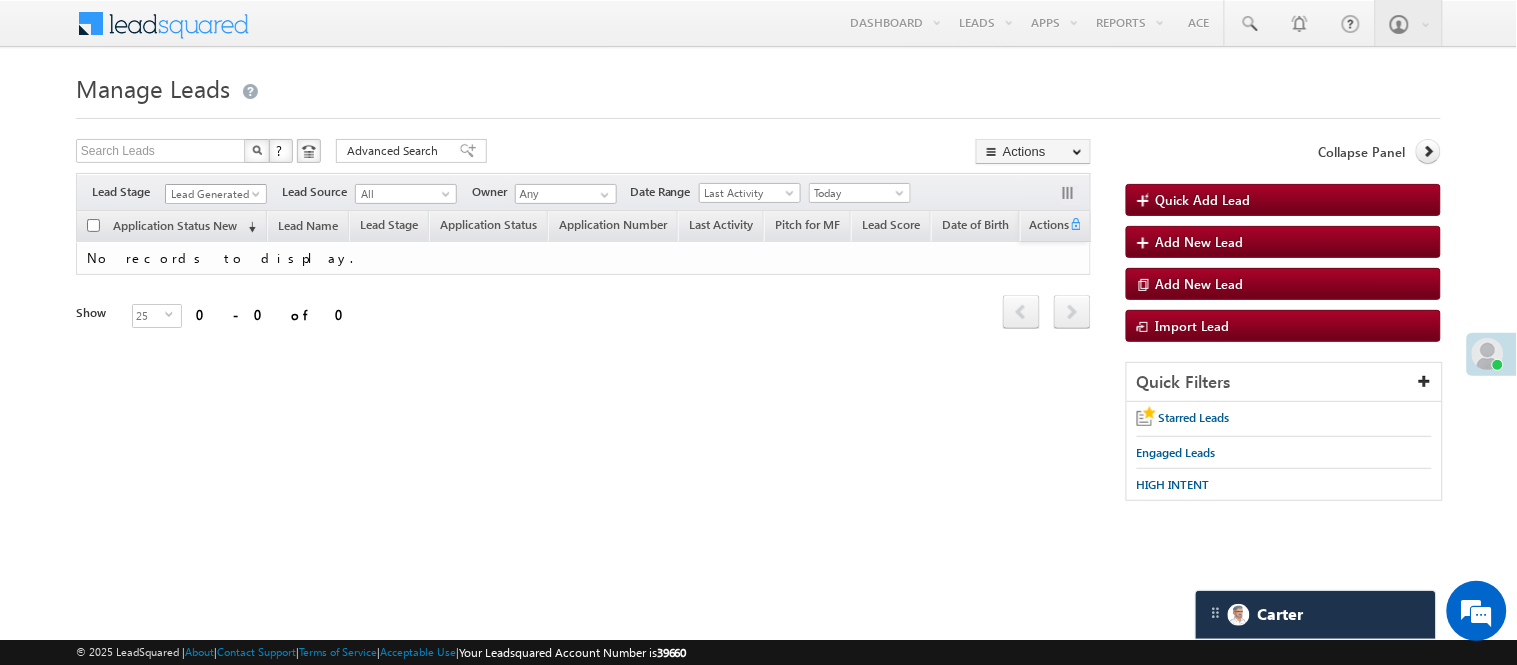 click on "Lead Generated" at bounding box center (213, 194) 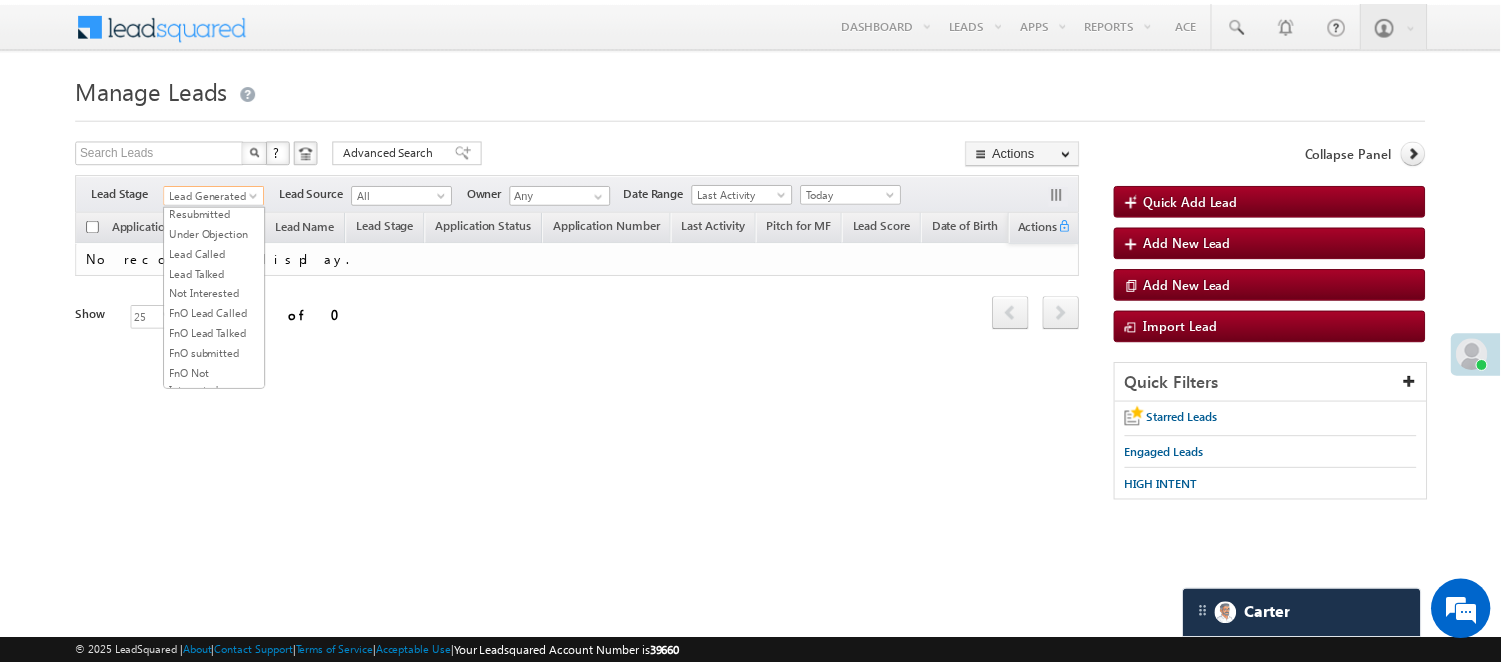 scroll, scrollTop: 163, scrollLeft: 0, axis: vertical 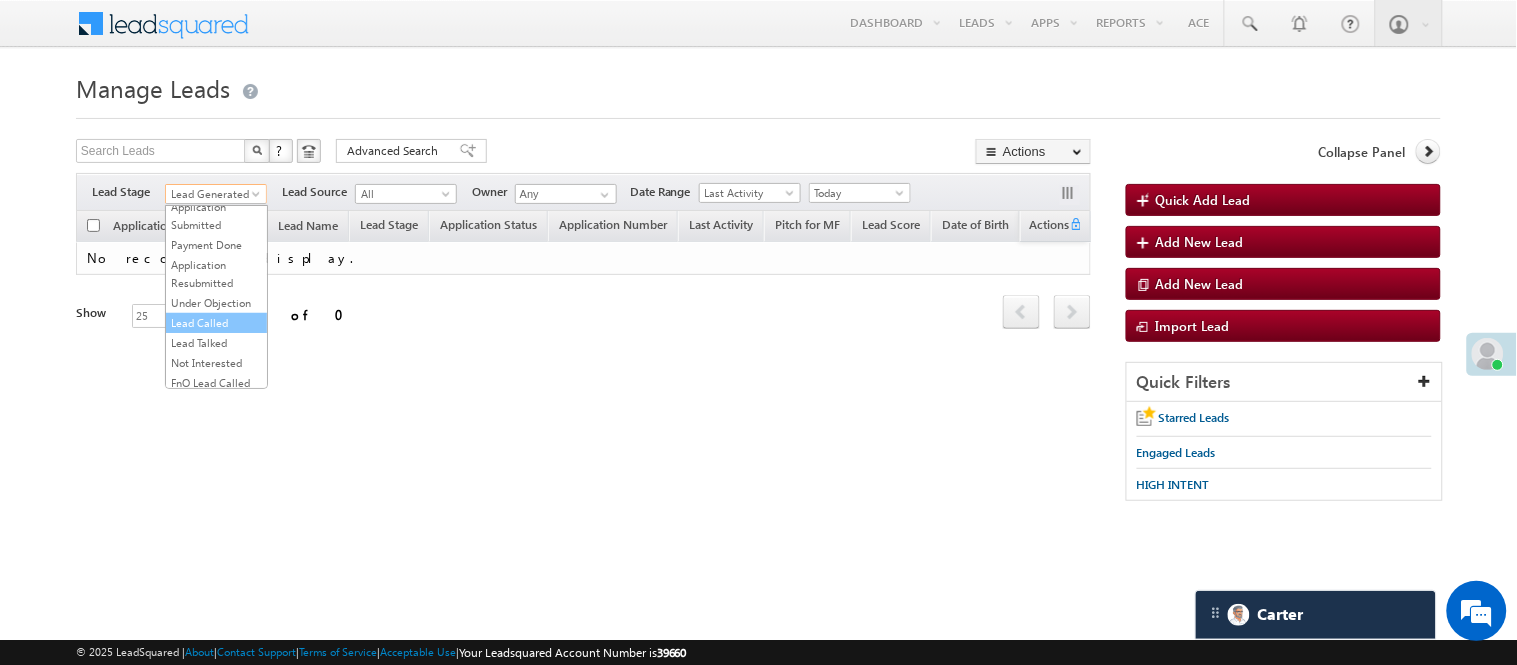 click on "Lead Called" at bounding box center (216, 323) 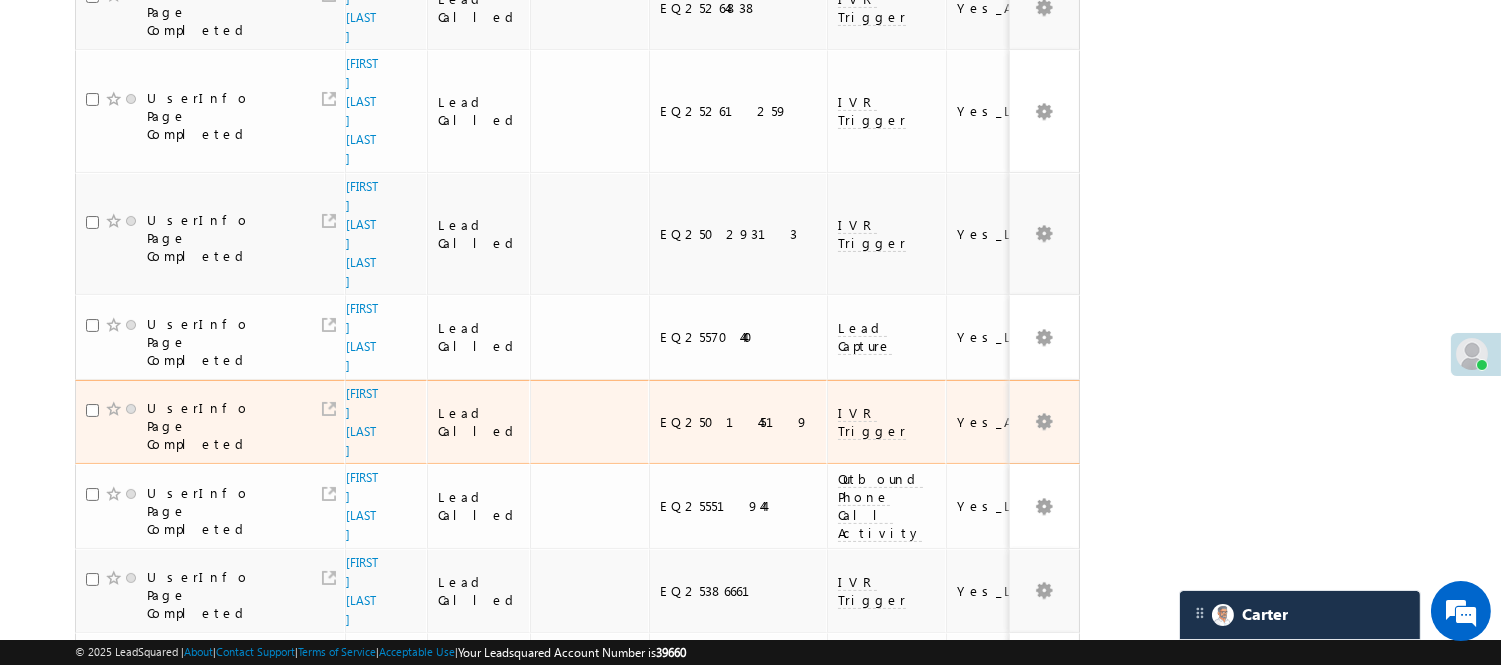 scroll, scrollTop: 111, scrollLeft: 0, axis: vertical 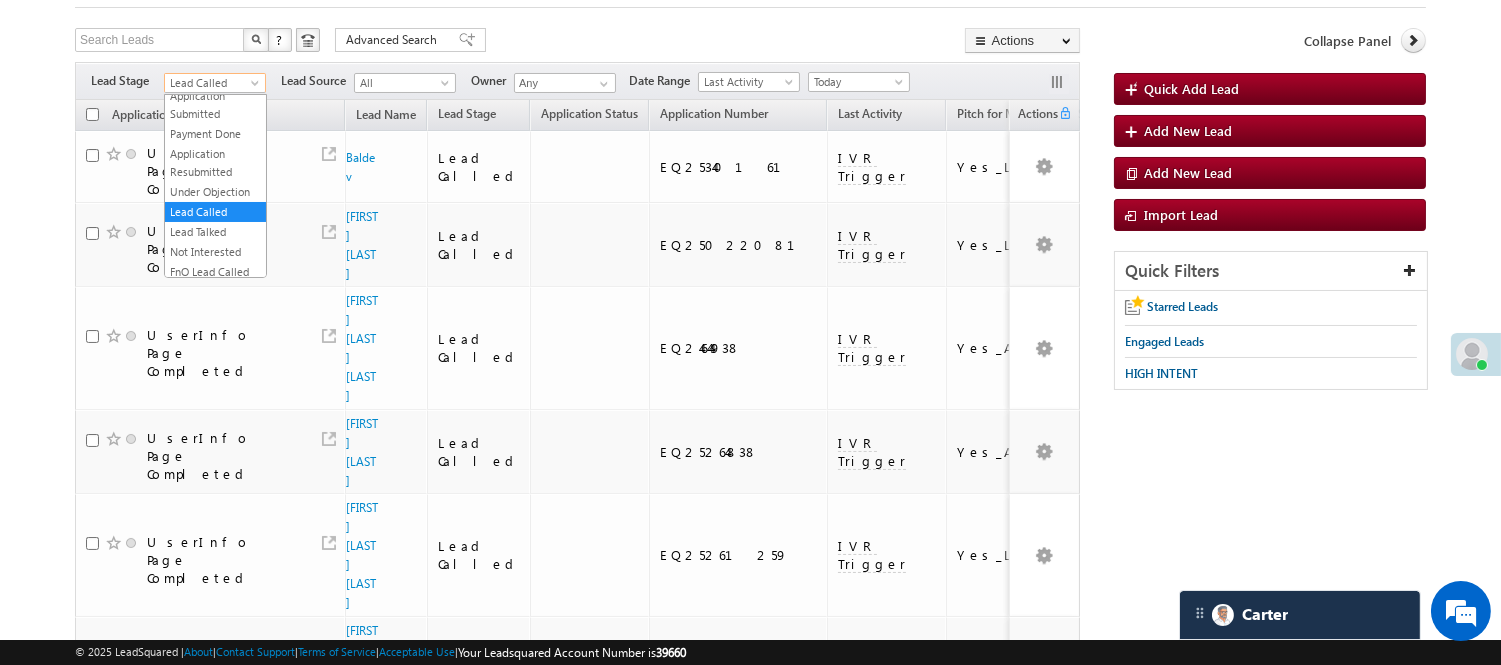 click on "Menu
Nisha Anand Yadav
Nisha .Yada v@ang elbro king. com" at bounding box center (750, 1174) 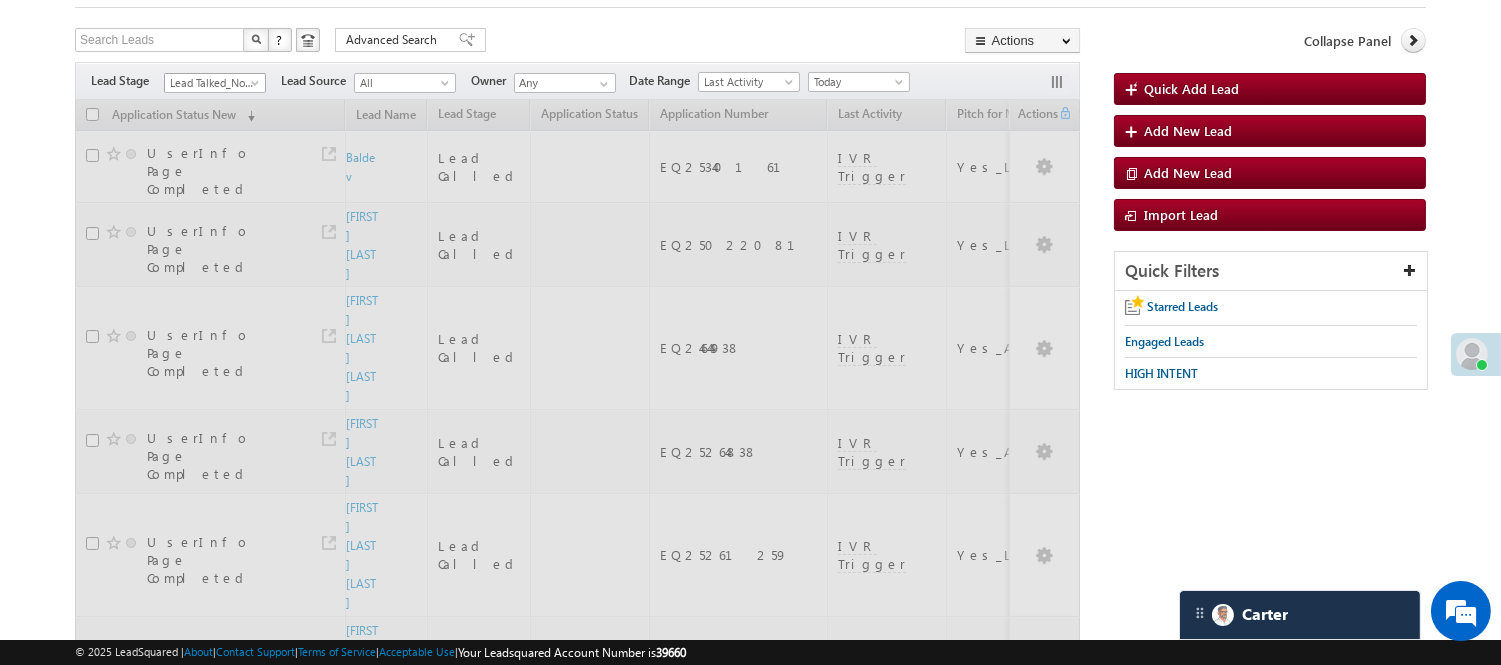click on "Lead Talked_No-Disposition" at bounding box center (212, 83) 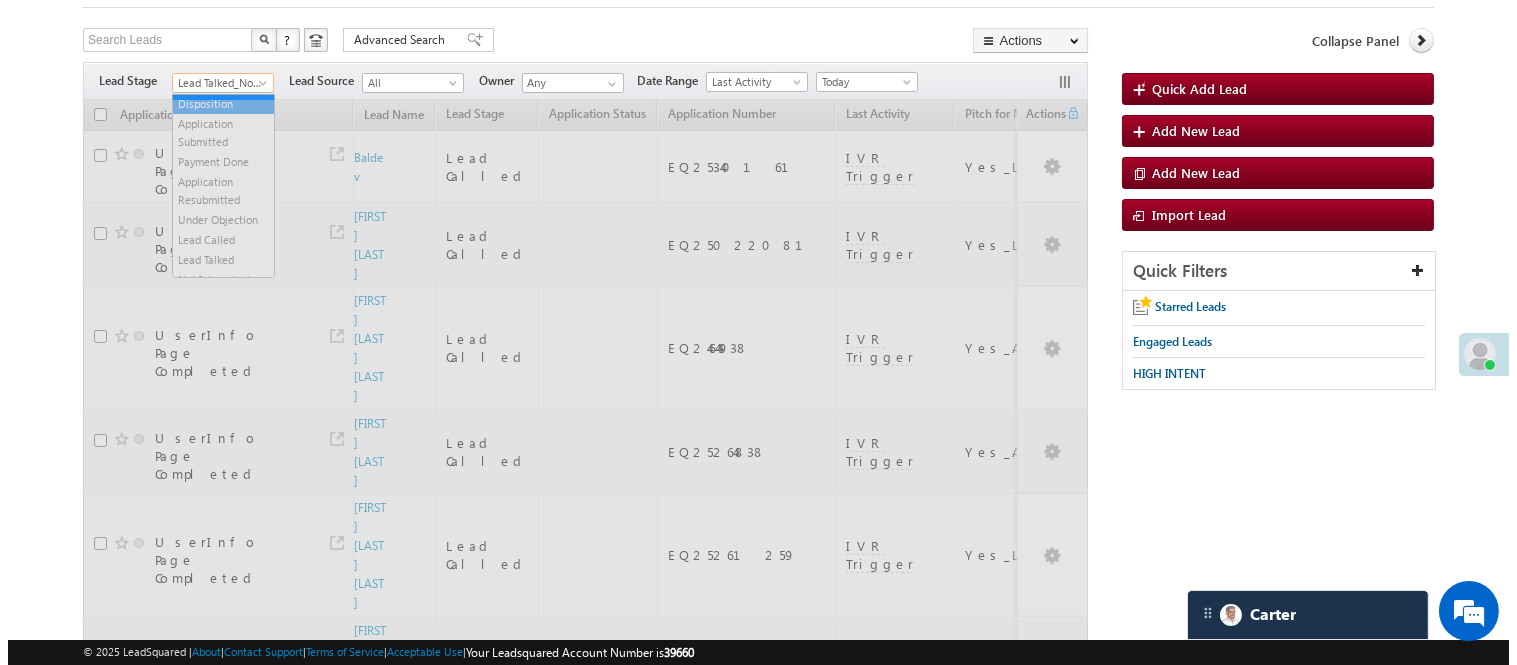 scroll, scrollTop: 0, scrollLeft: 0, axis: both 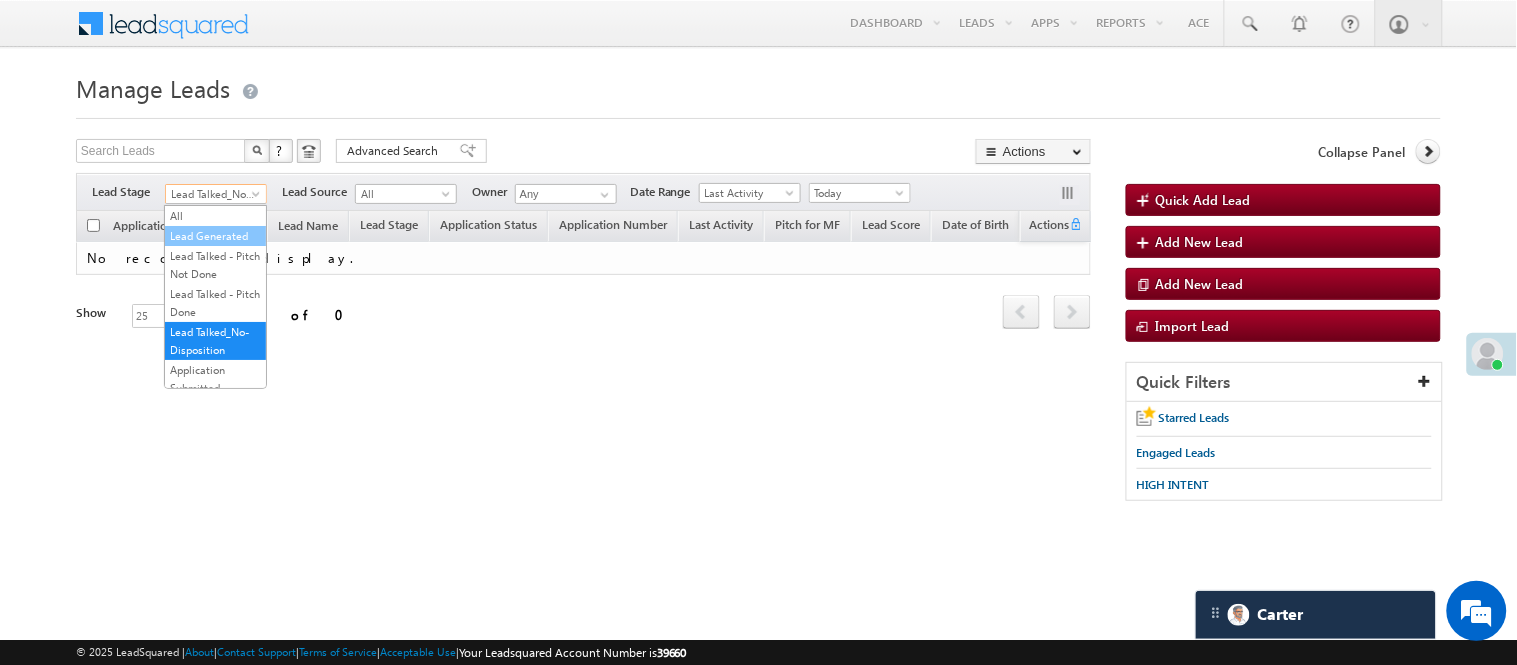 click on "Lead Generated" at bounding box center (215, 236) 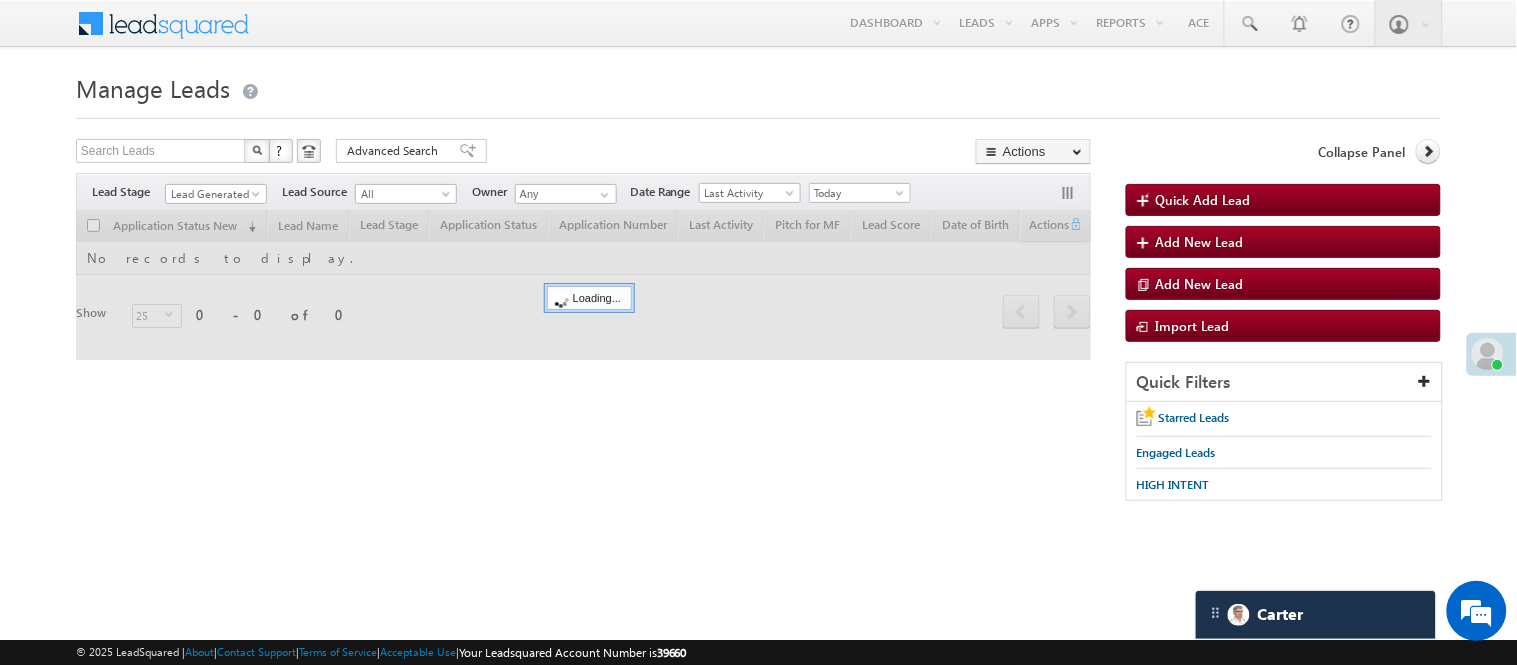 click on "Menu
Nisha Anand Yadav
Nisha .Yada v@ang elbro king. com" at bounding box center (758, 283) 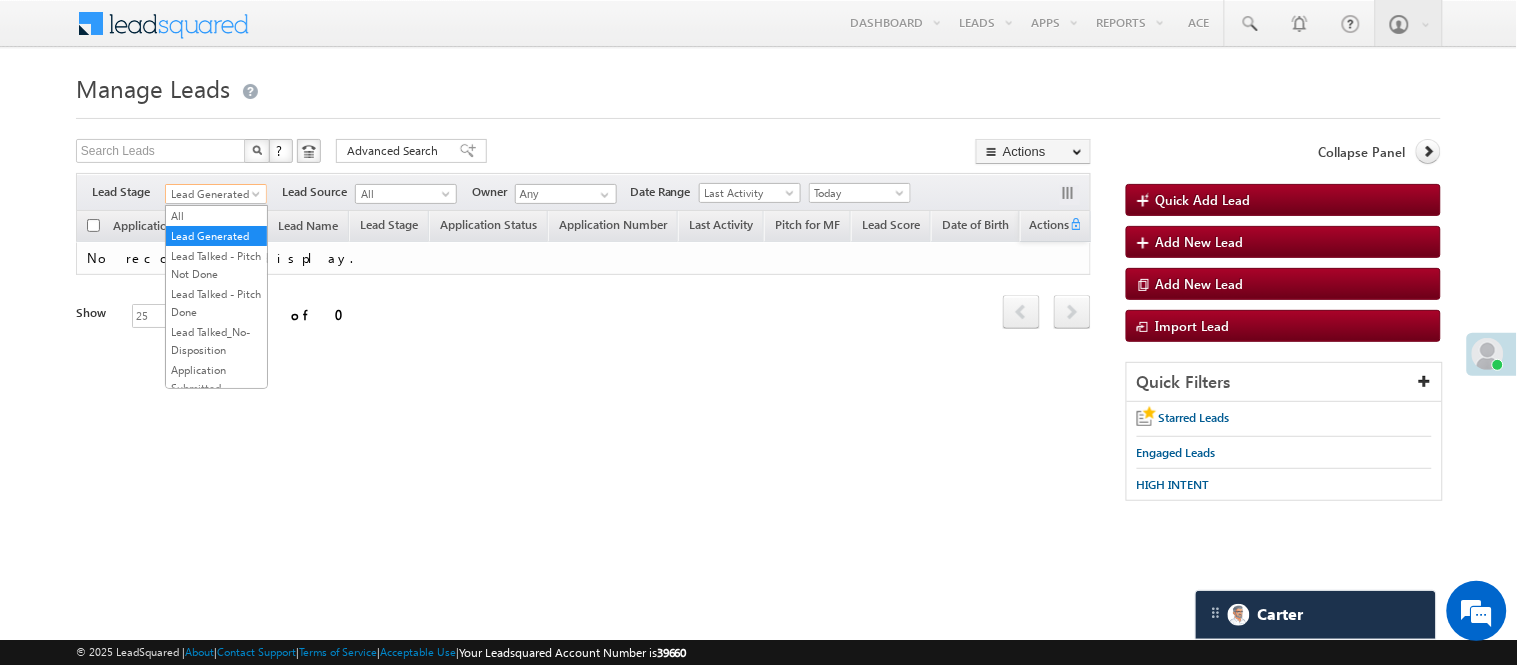 click on "Lead Generated" at bounding box center [213, 194] 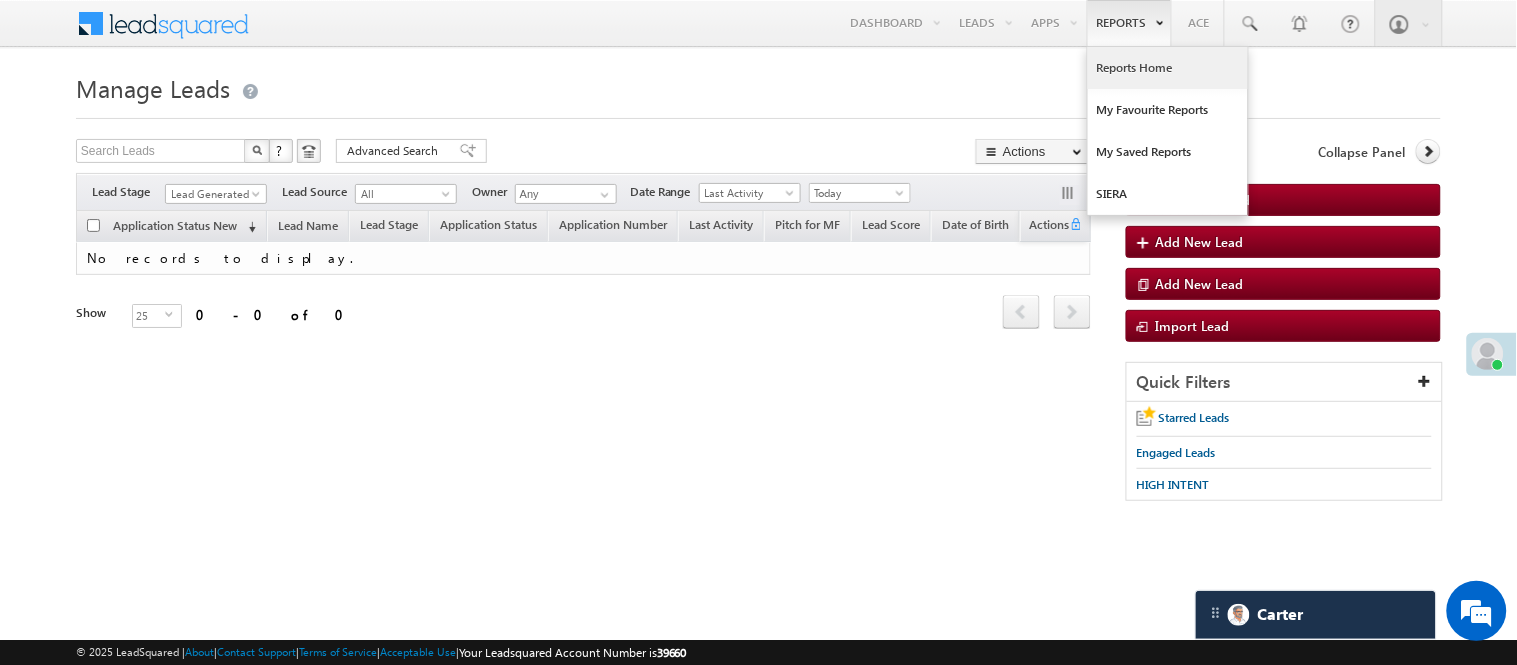 click on "Reports Home" at bounding box center (1168, 68) 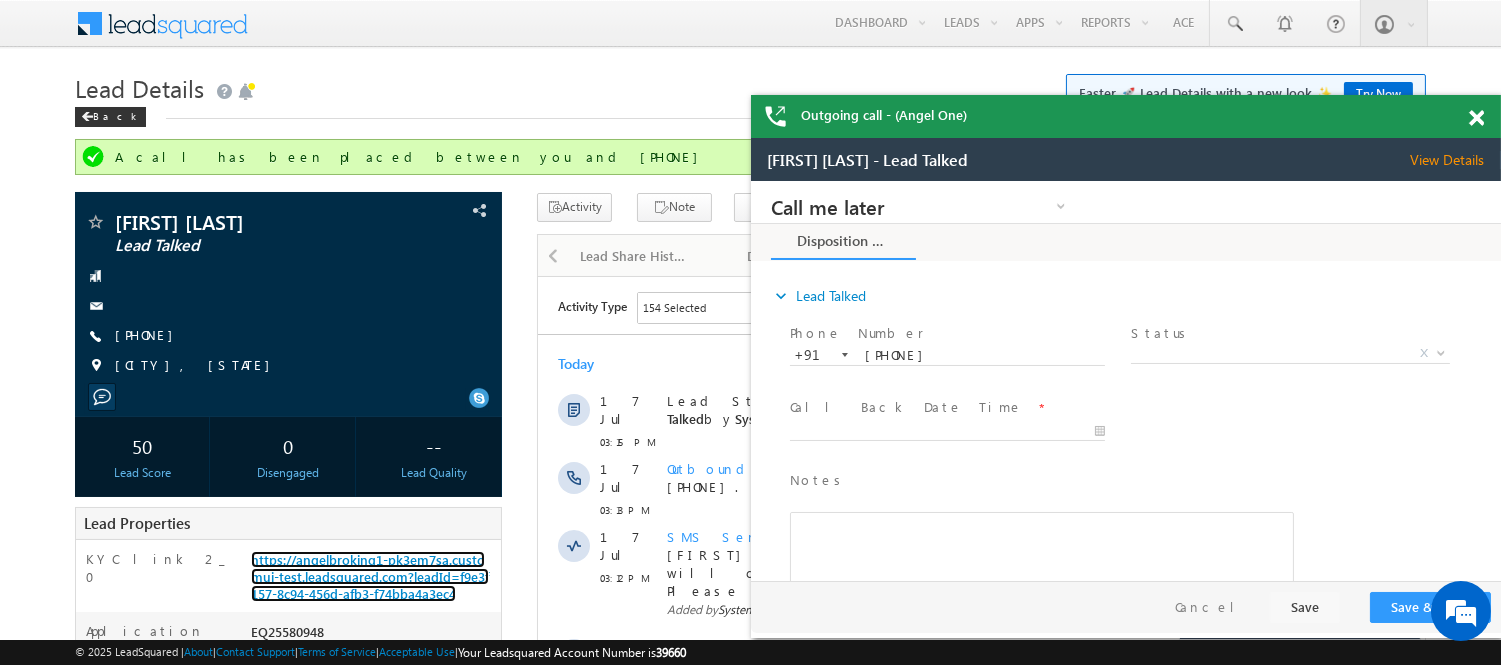 scroll, scrollTop: 0, scrollLeft: 0, axis: both 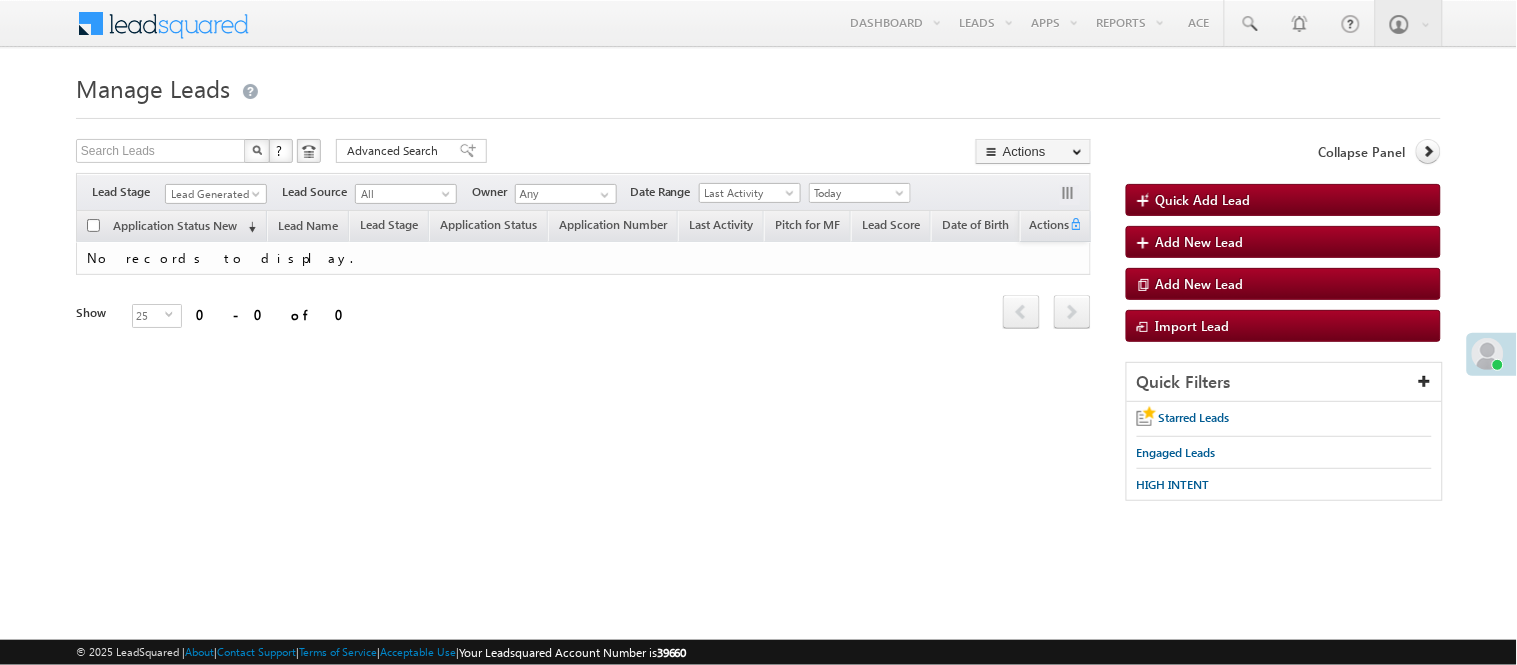 click on "Filters
Lead Stage
Lead Generated Lead Generated
Lead Source
All All
Owner
Any Any
Go" at bounding box center [583, 192] 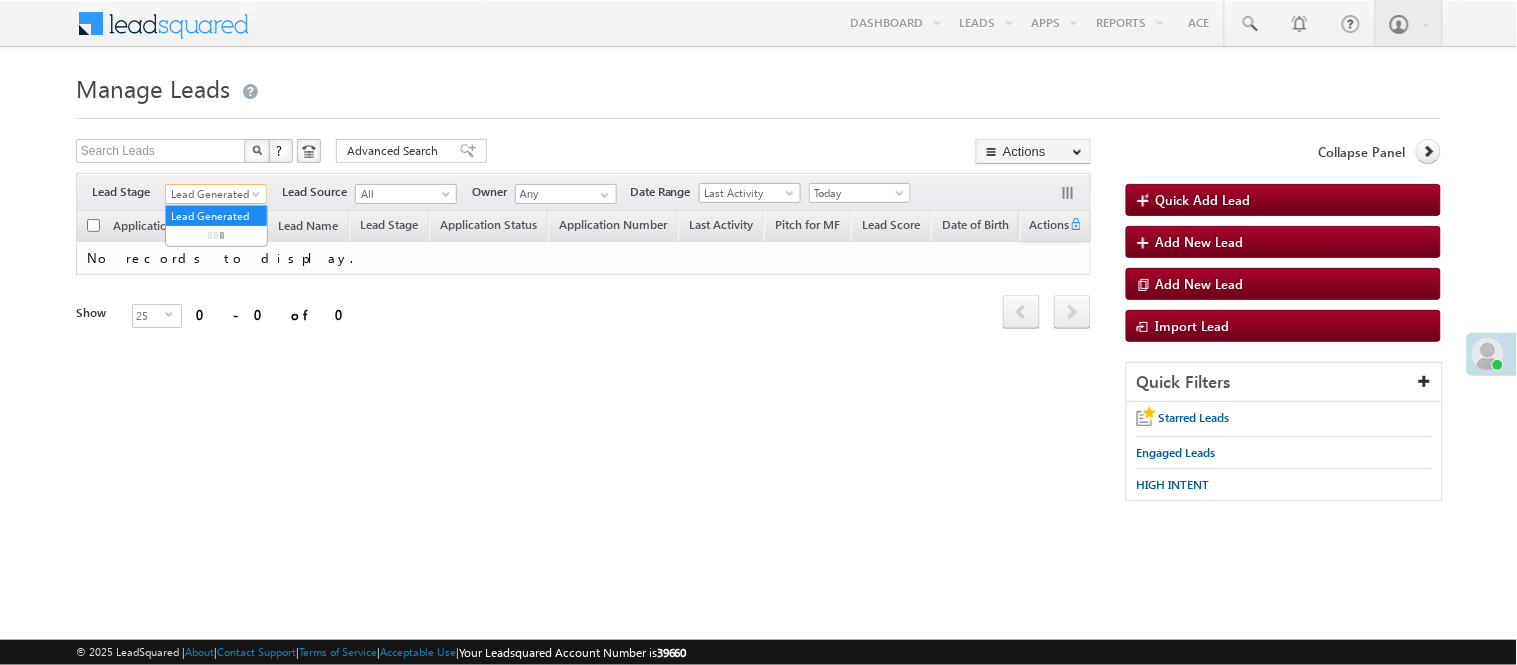 click on "Lead Generated" at bounding box center (213, 194) 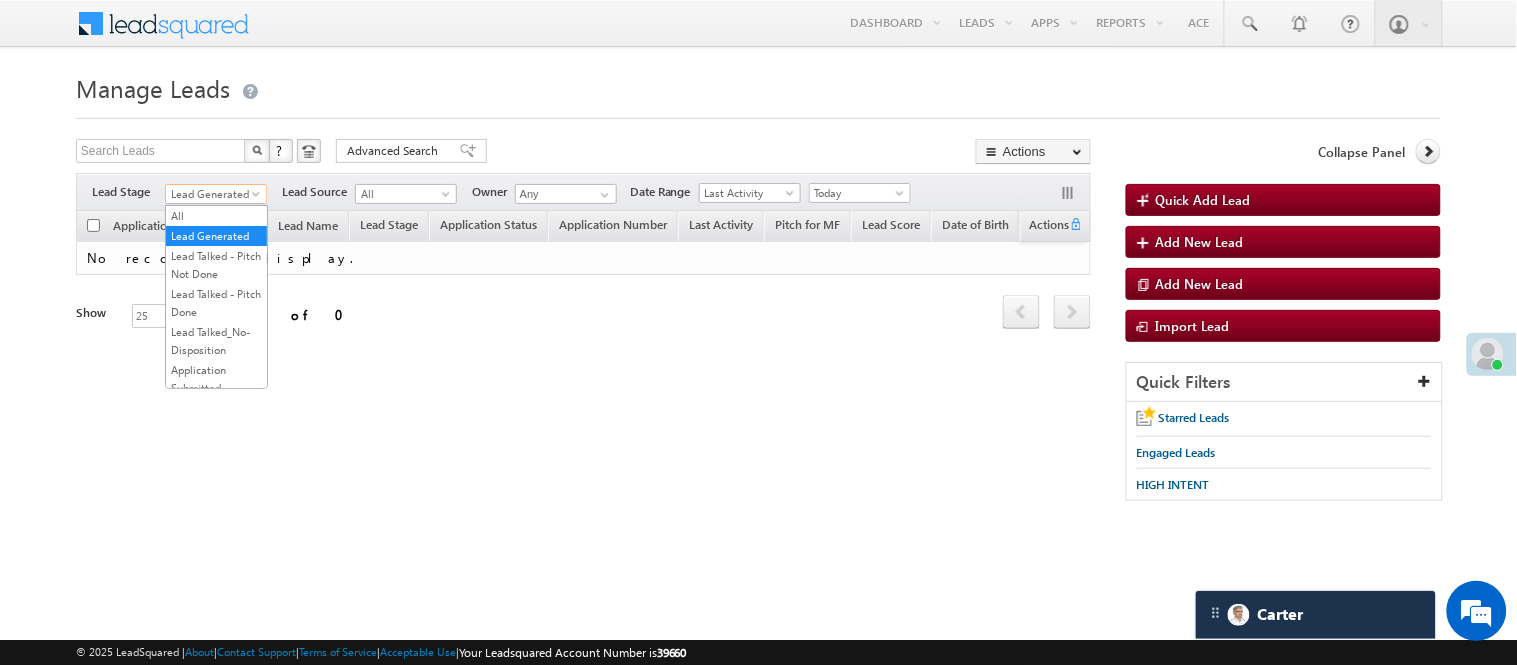 scroll, scrollTop: 0, scrollLeft: 0, axis: both 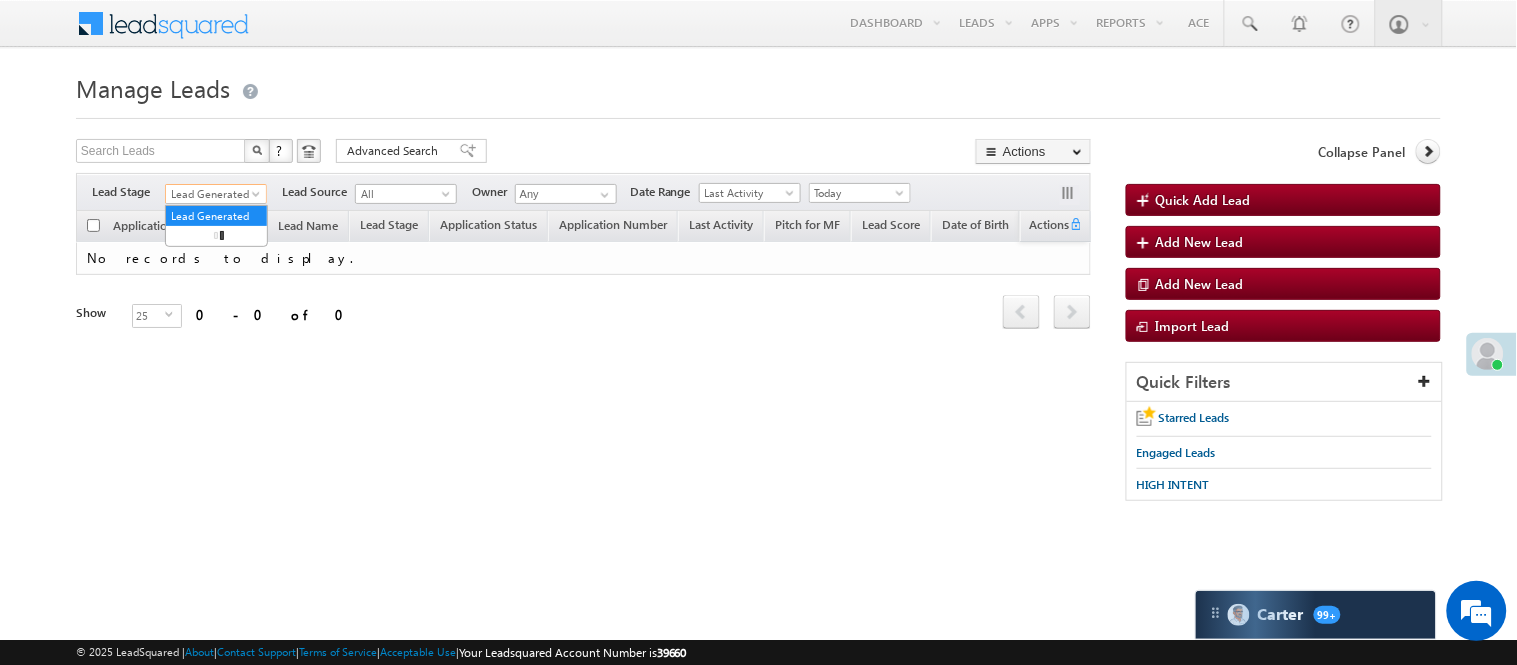 click on "Lead Generated" at bounding box center [213, 194] 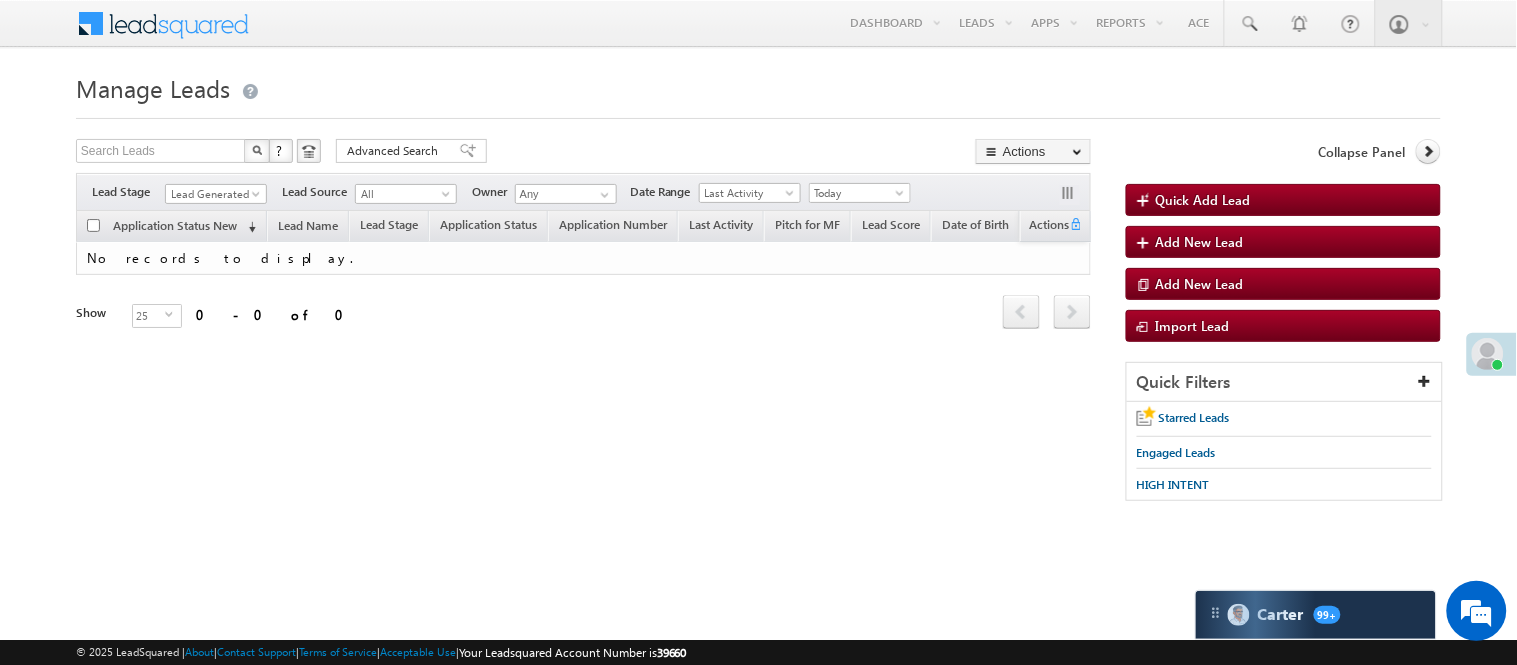 click on "Lead Generated" at bounding box center [213, 194] 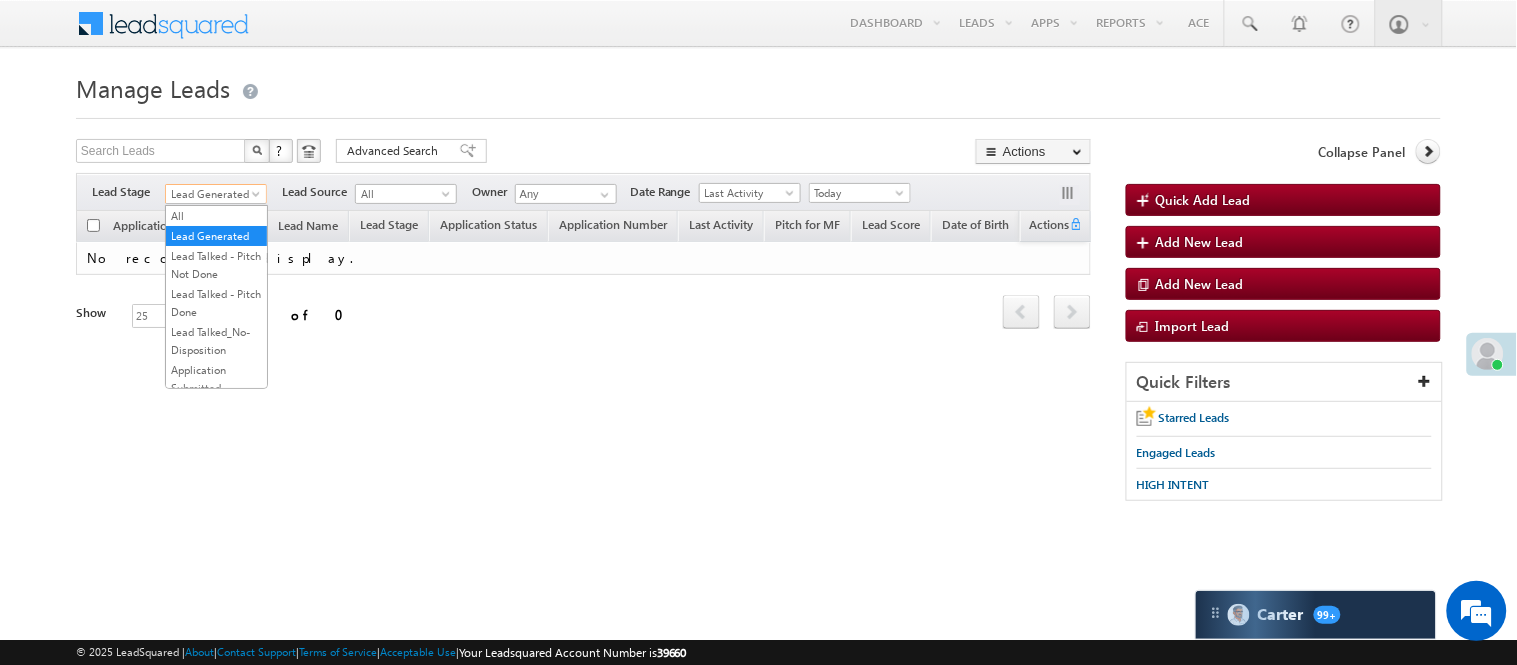 click on "Lead Generated" at bounding box center (213, 194) 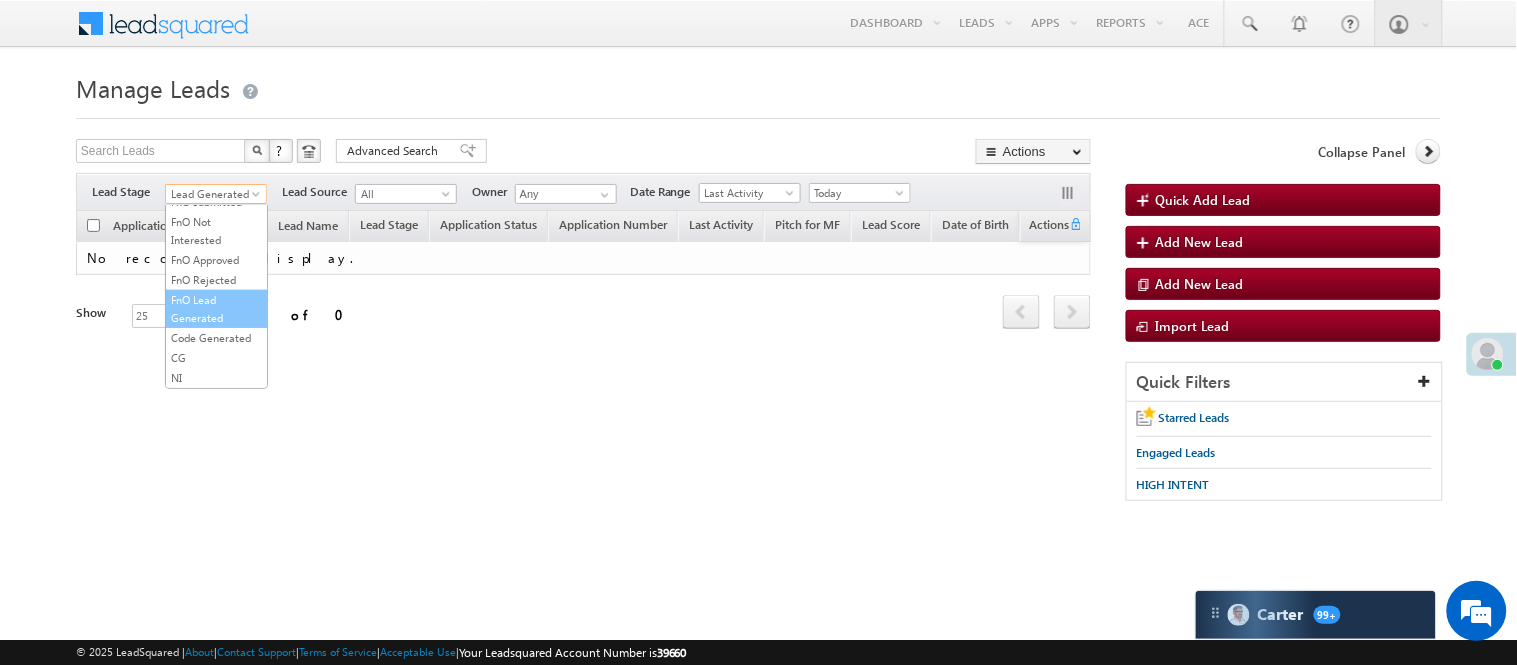 scroll, scrollTop: 496, scrollLeft: 0, axis: vertical 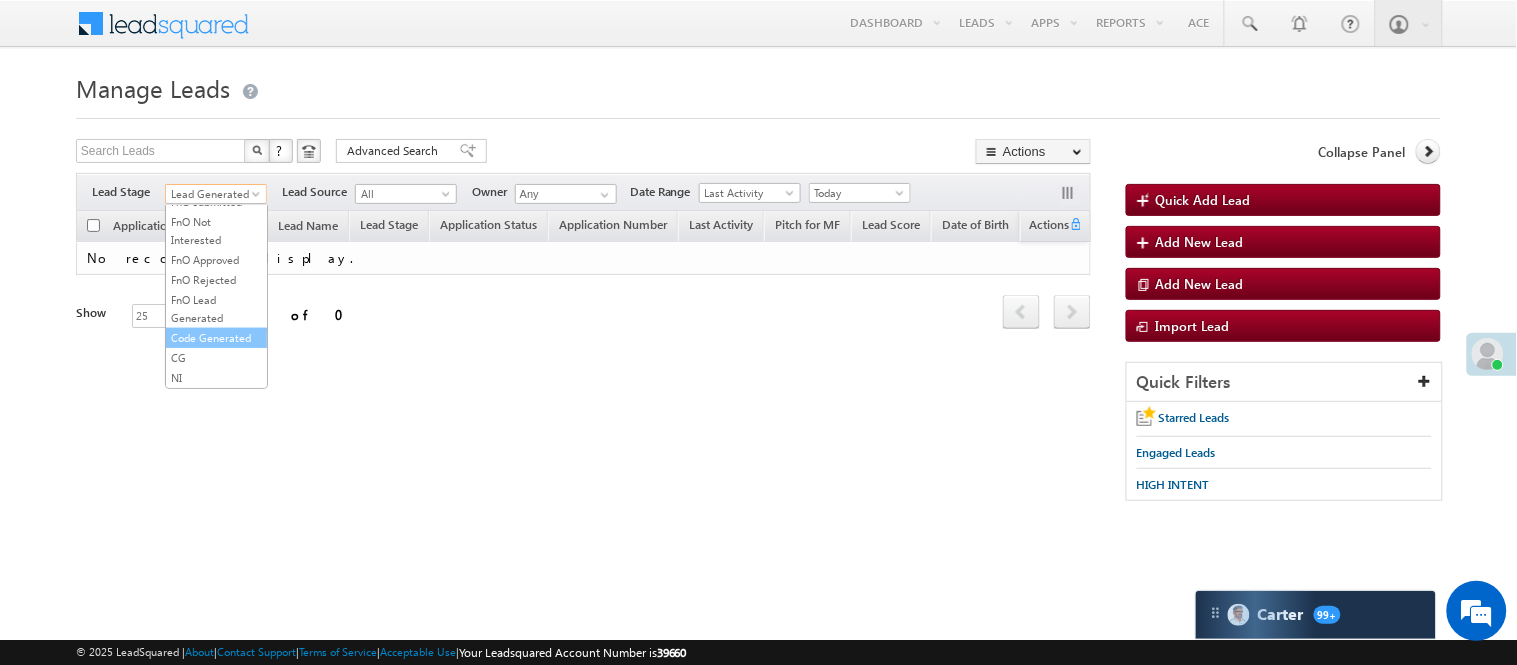click on "Code Generated" at bounding box center (216, 338) 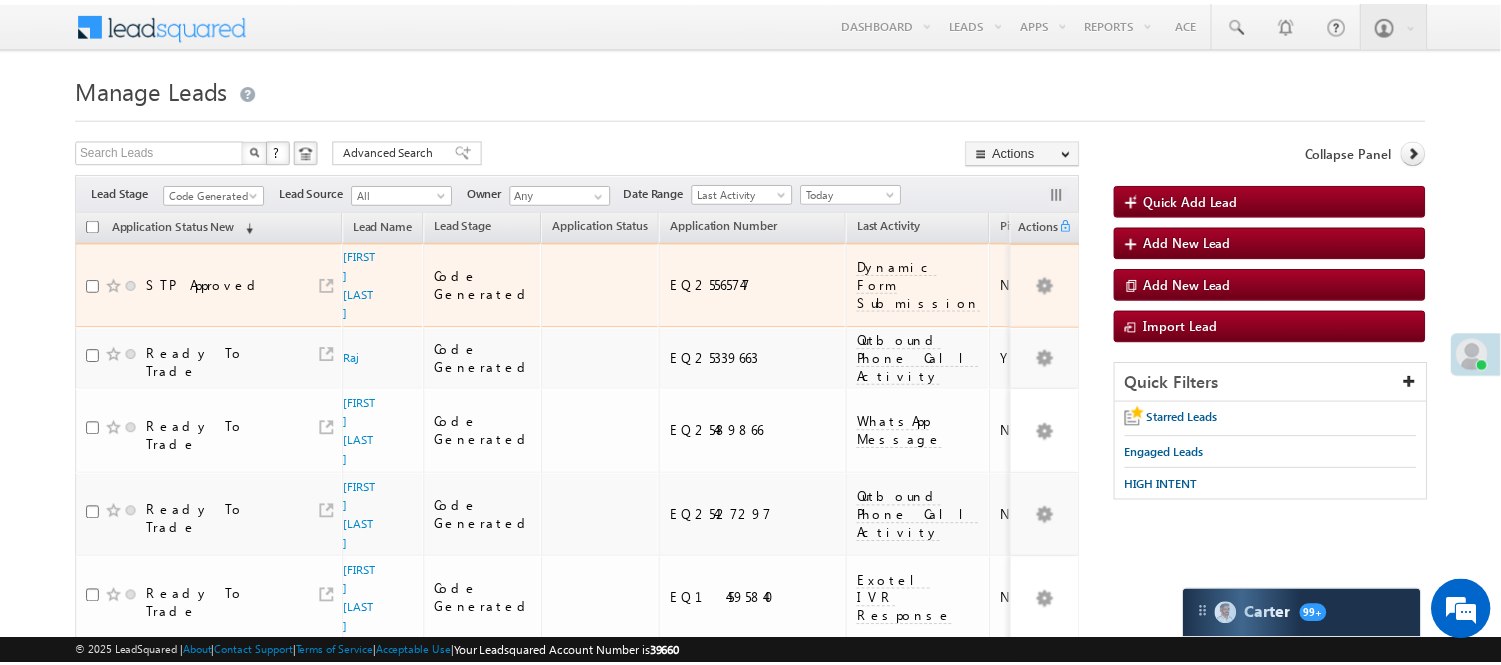 scroll, scrollTop: 666, scrollLeft: 0, axis: vertical 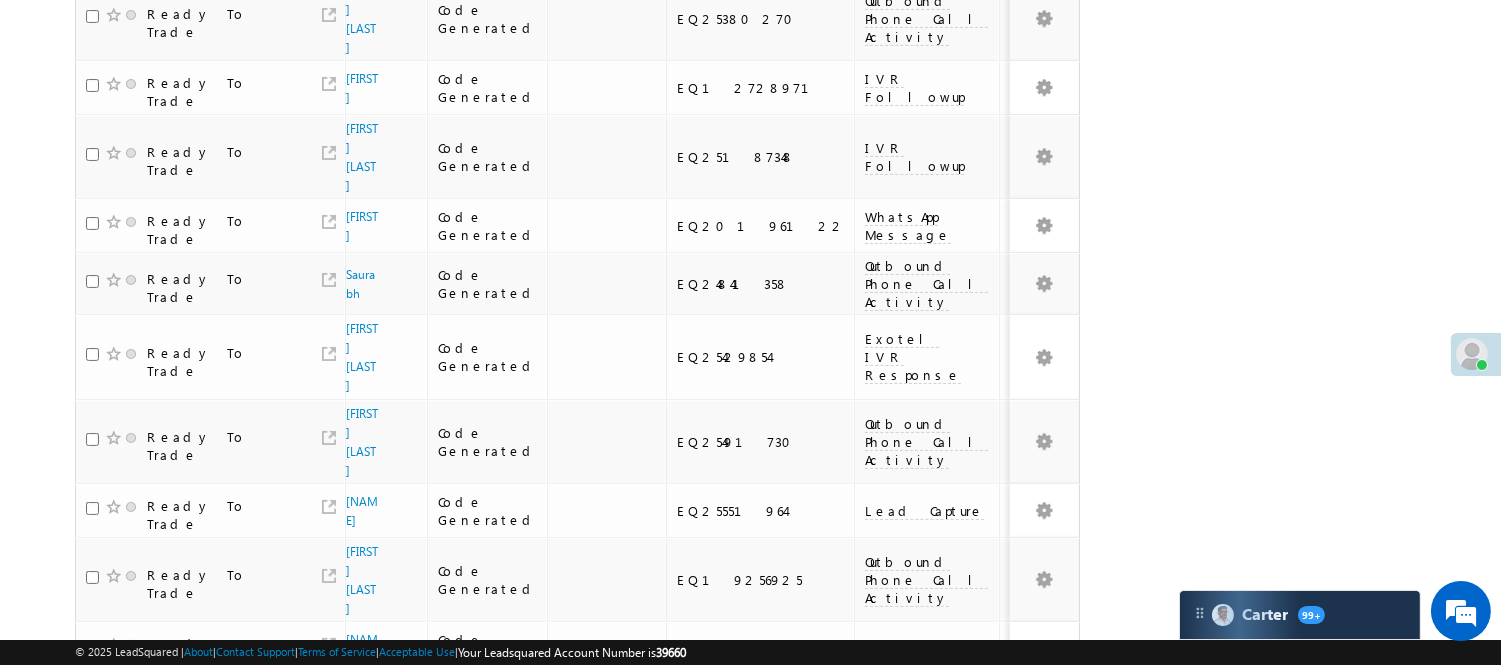 click on "2" at bounding box center [1018, 1506] 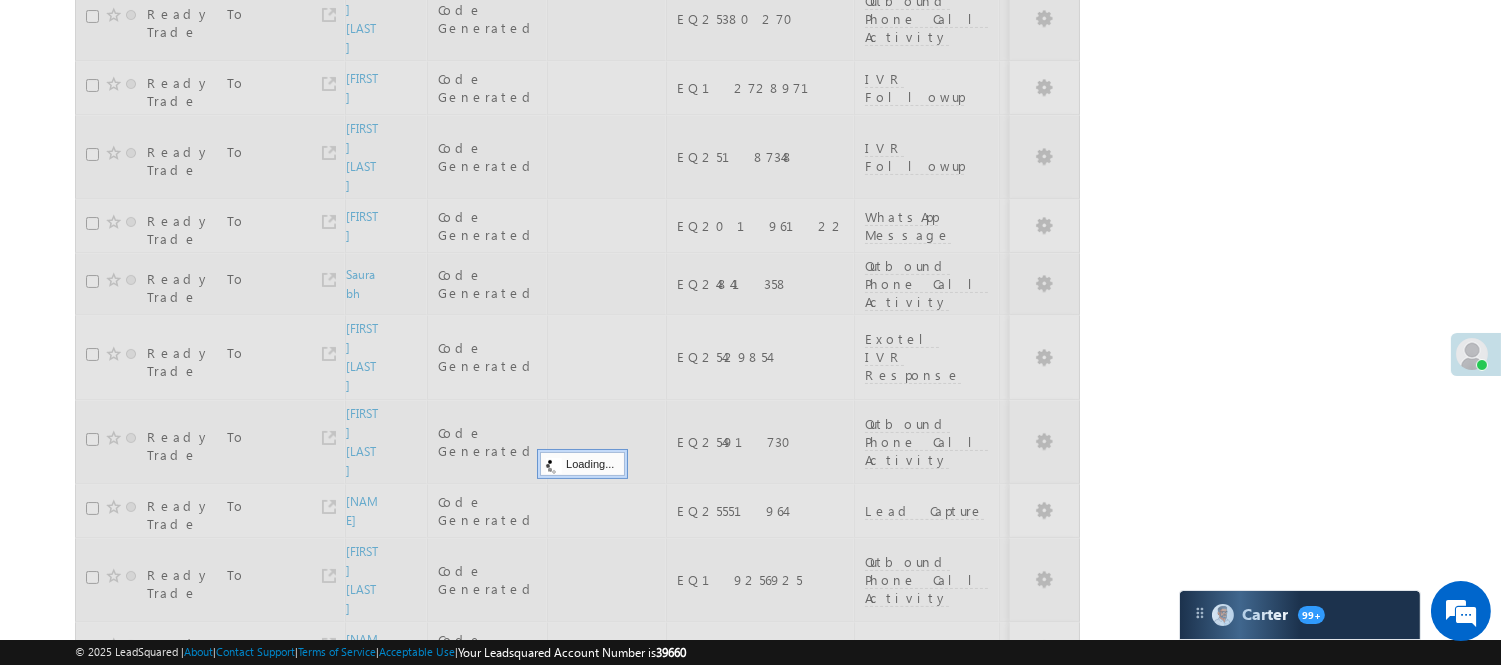scroll, scrollTop: 216, scrollLeft: 0, axis: vertical 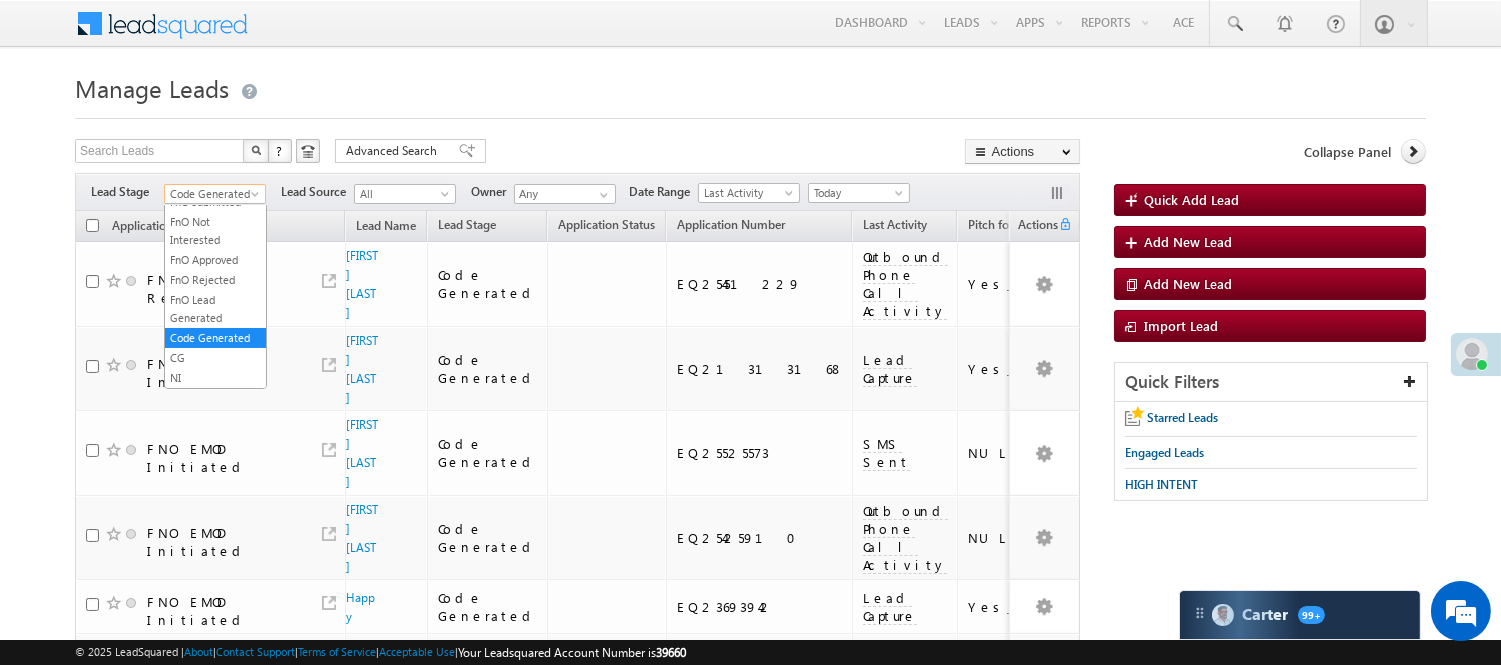 click on "Code Generated" at bounding box center (212, 194) 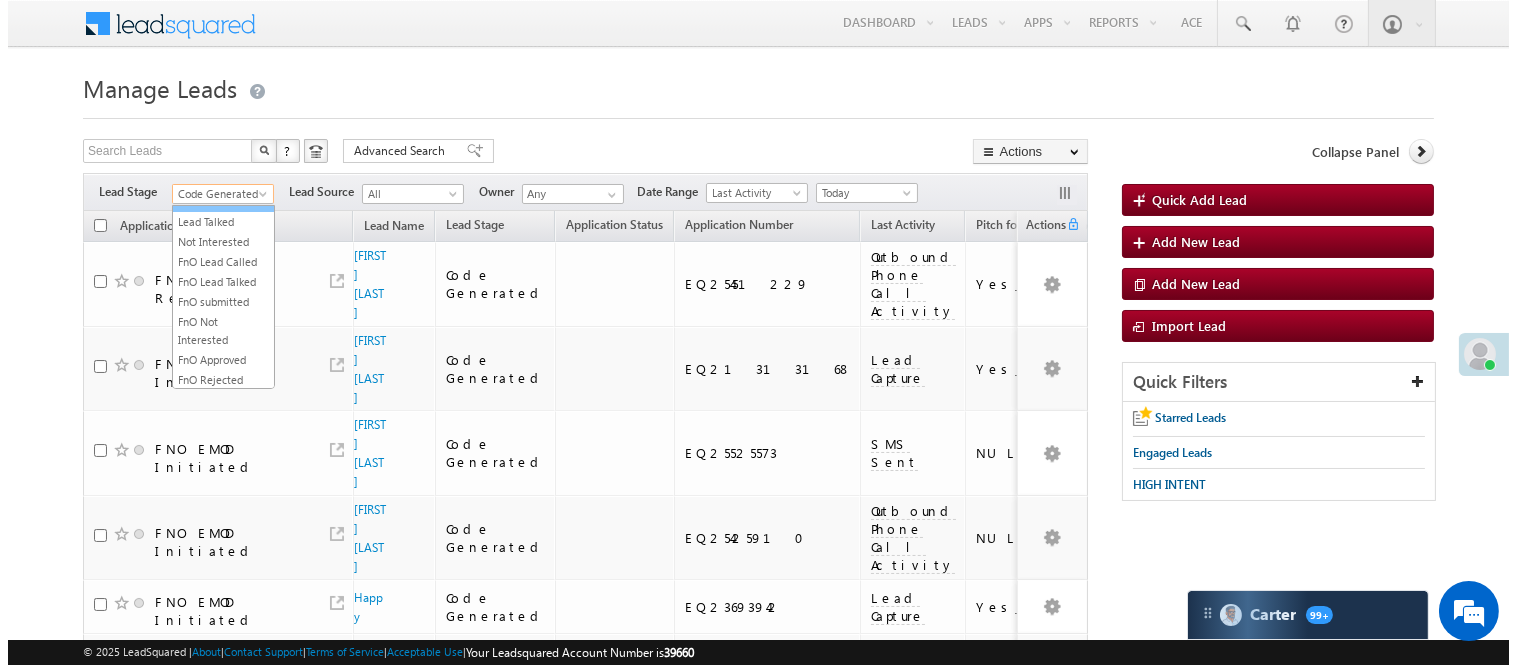 scroll, scrollTop: 0, scrollLeft: 0, axis: both 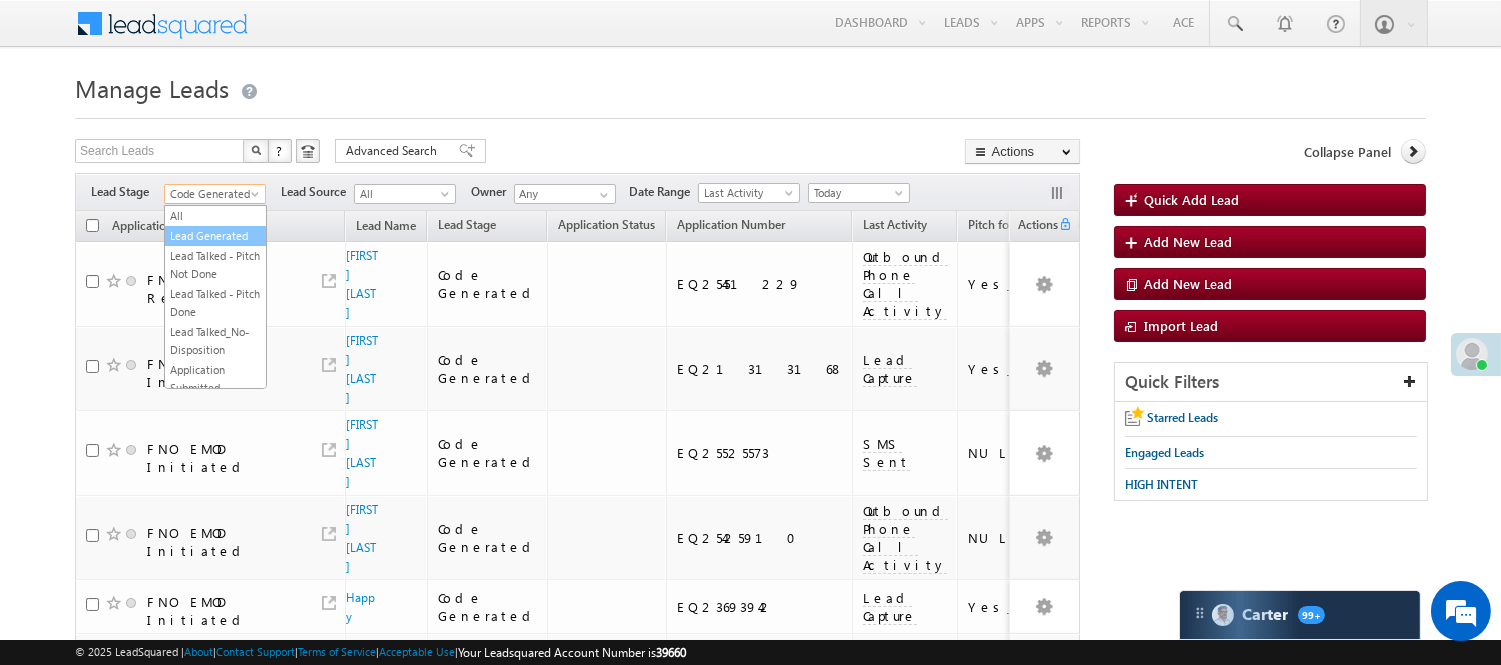 click on "Lead Generated" at bounding box center [215, 236] 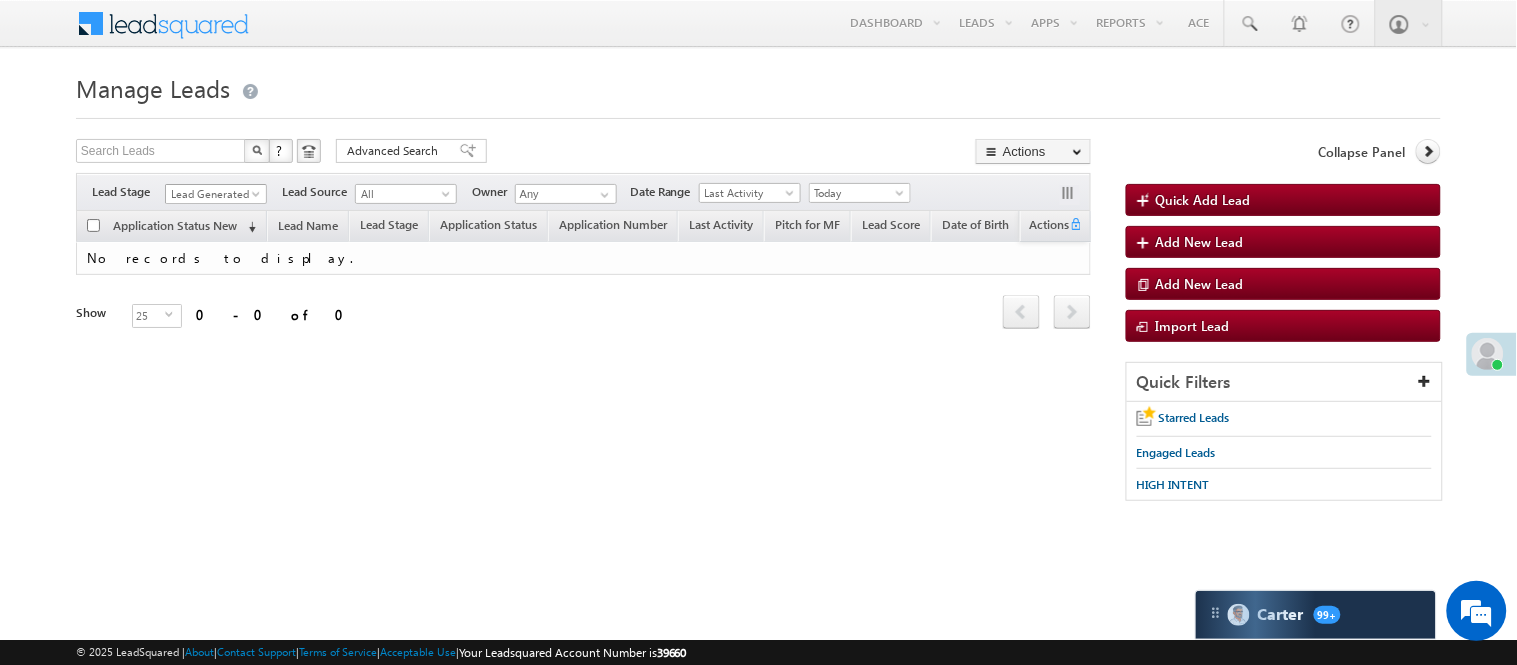 click on "Lead Generated" at bounding box center (213, 194) 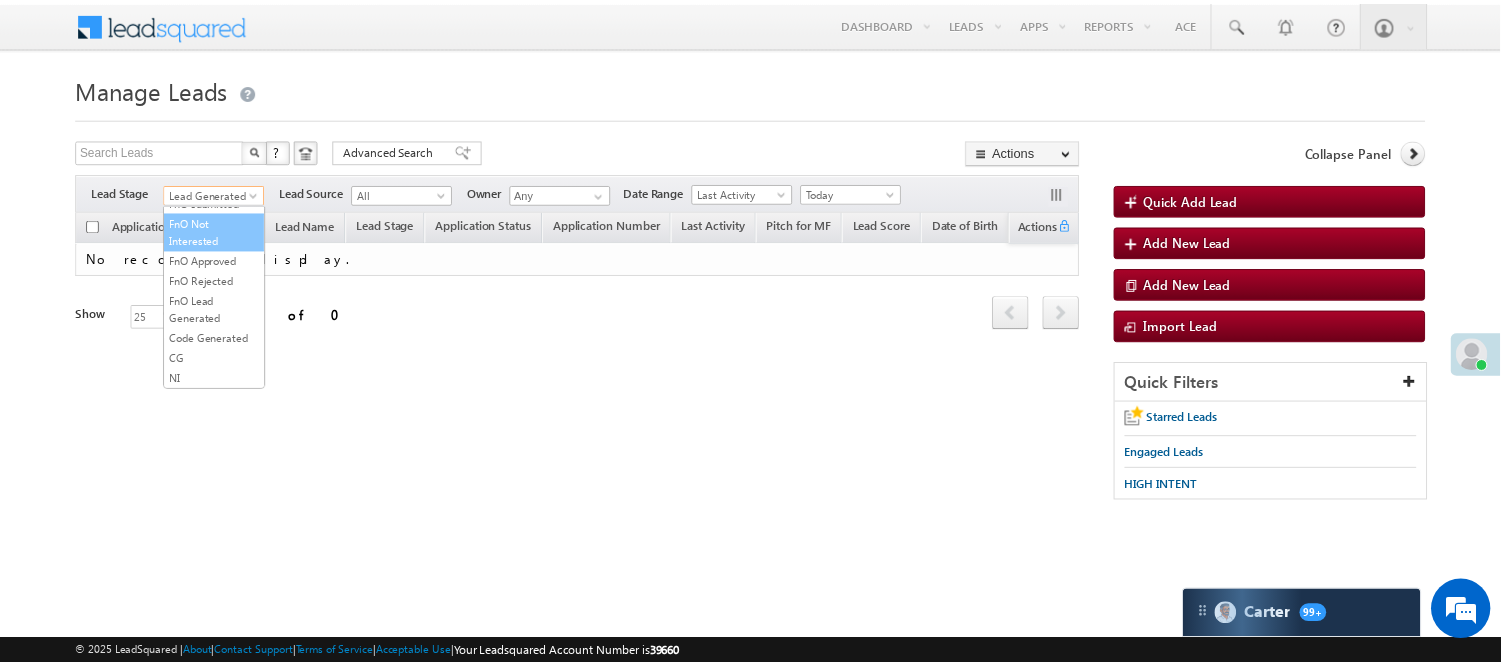 scroll, scrollTop: 333, scrollLeft: 0, axis: vertical 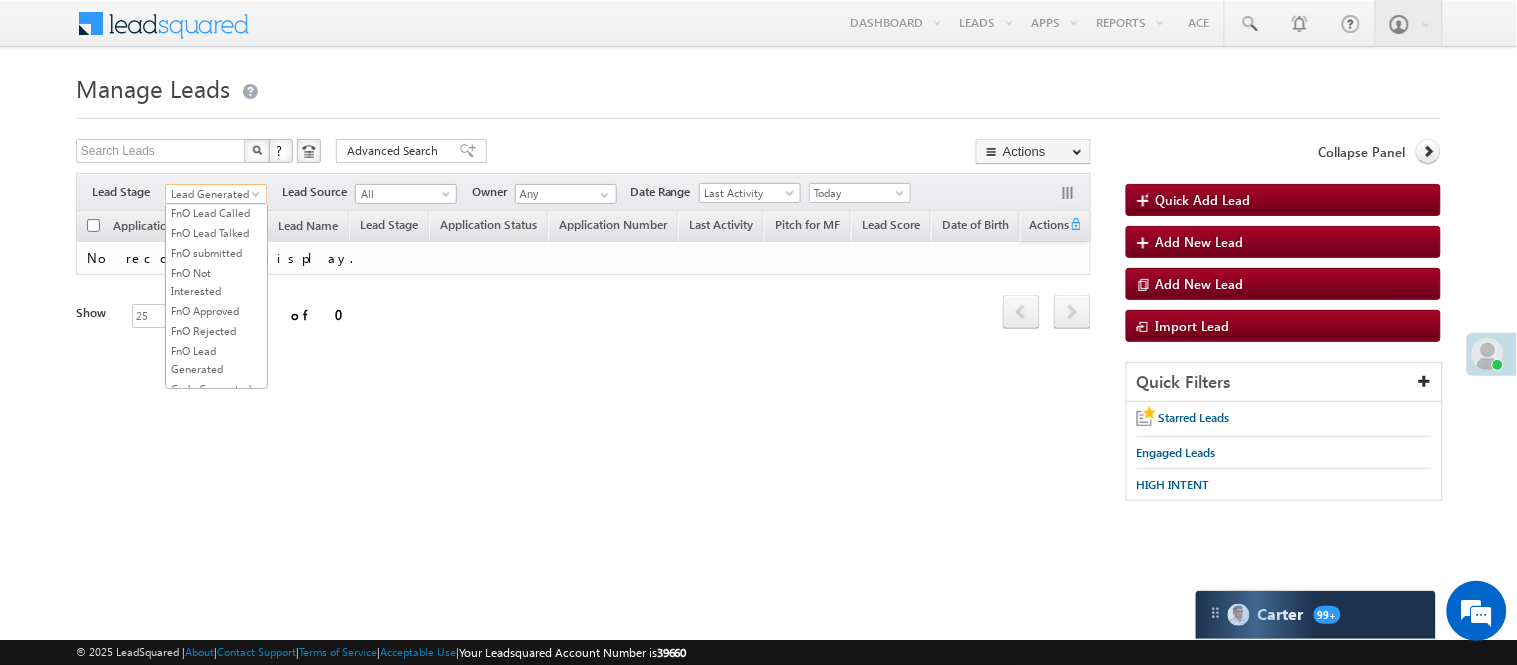 click on "Lead Called" at bounding box center [216, 153] 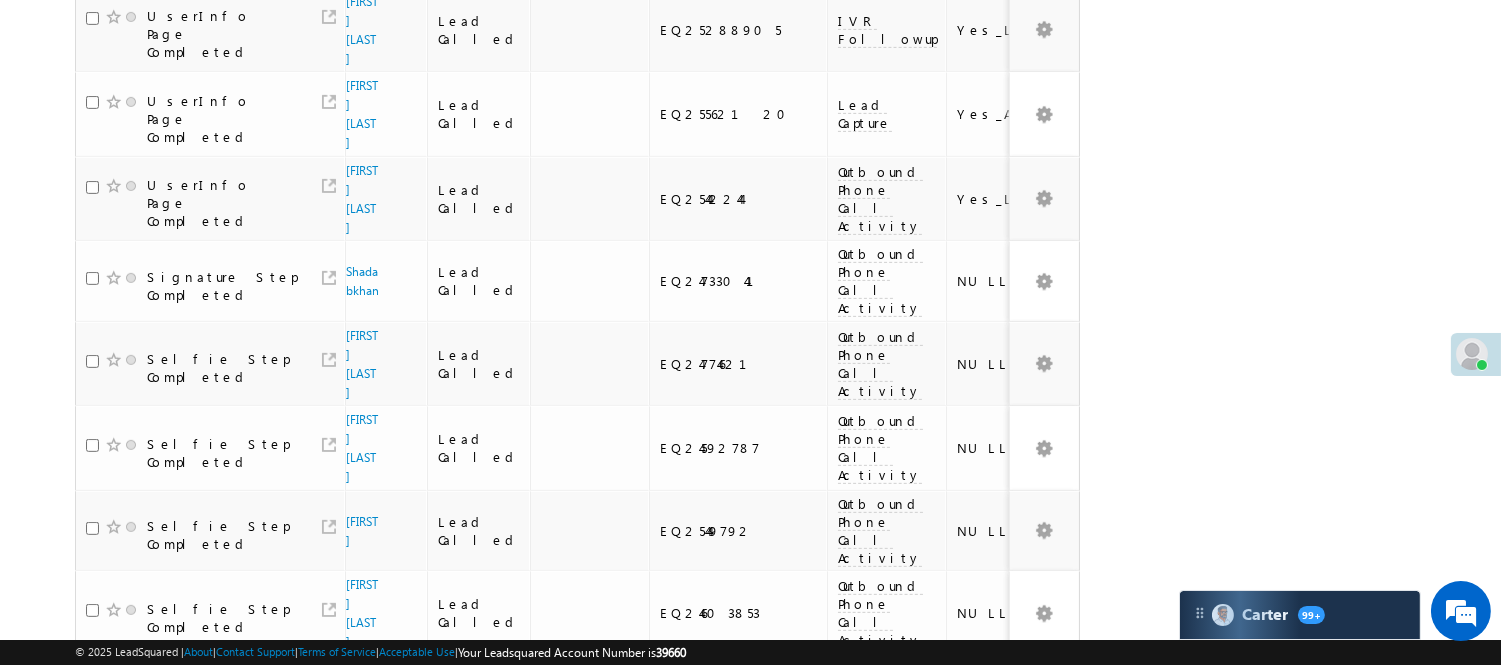 scroll, scrollTop: 1471, scrollLeft: 0, axis: vertical 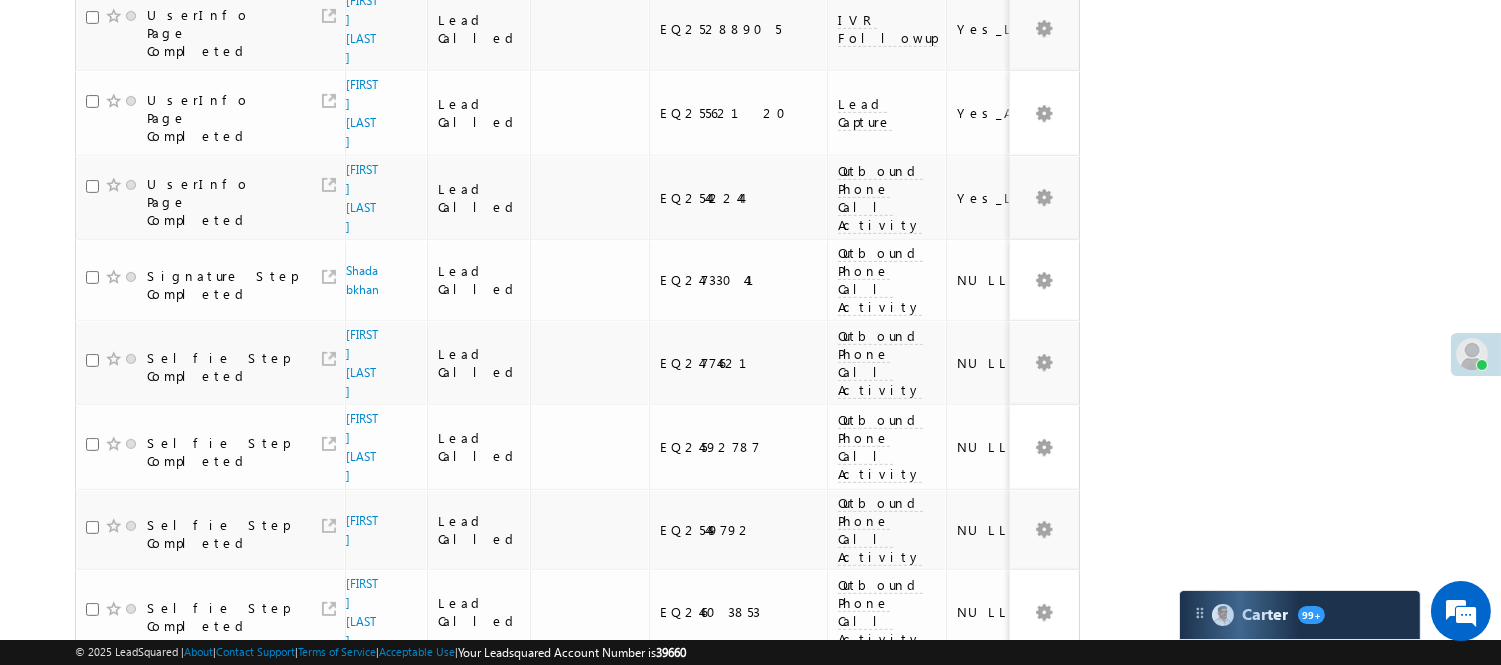 click on "2" at bounding box center (898, 862) 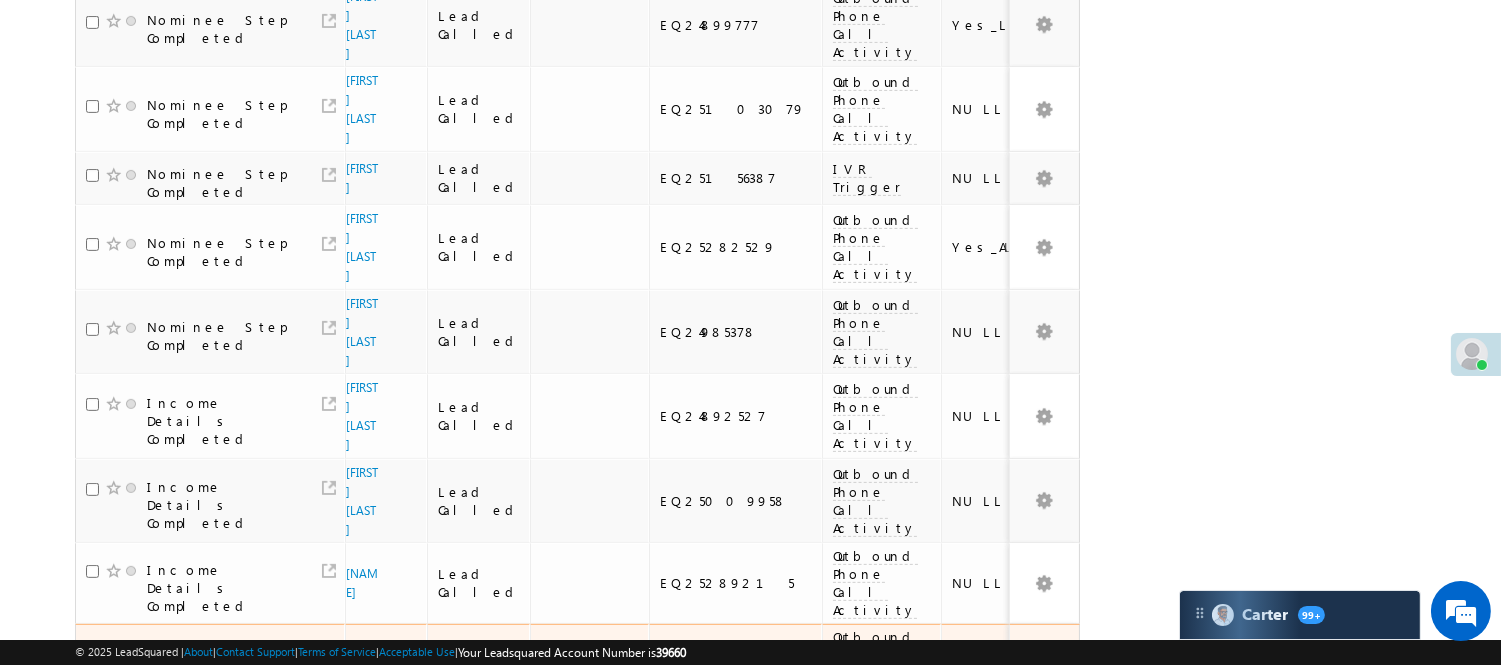 scroll, scrollTop: 1433, scrollLeft: 0, axis: vertical 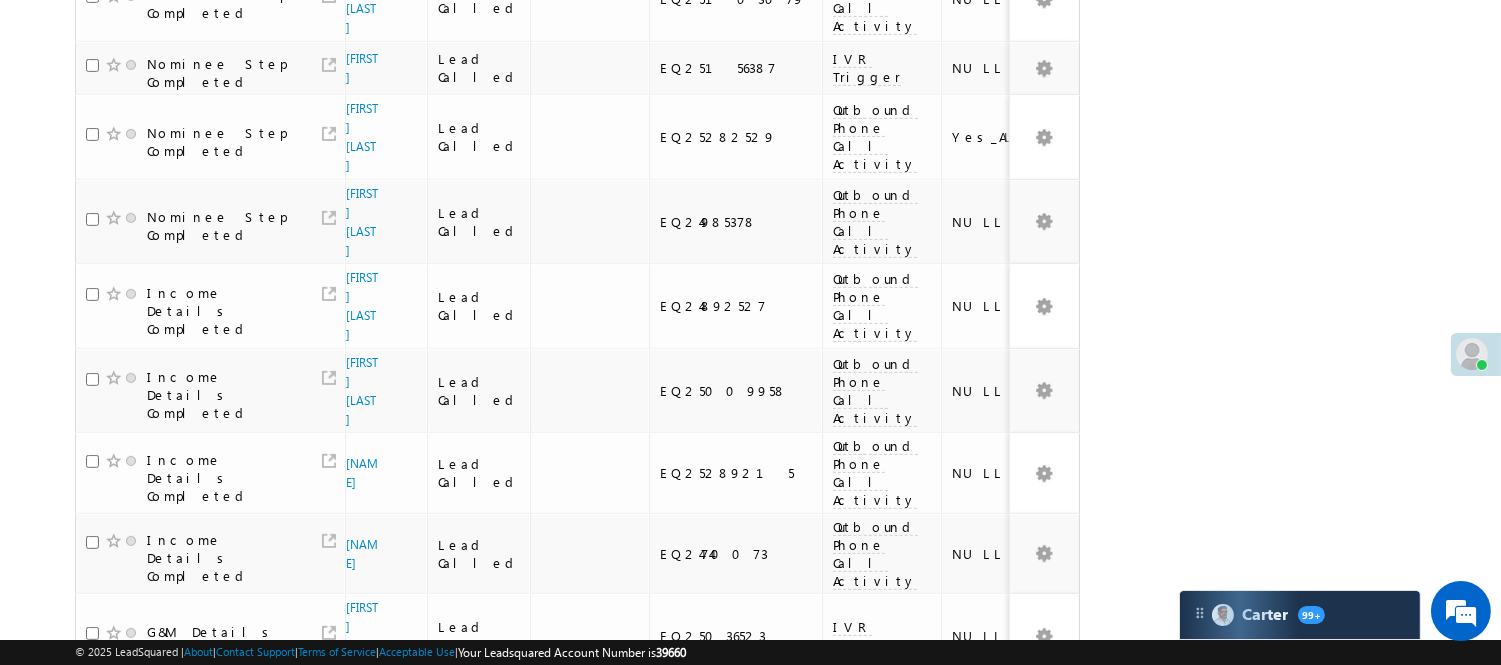 click on "3" at bounding box center (938, 886) 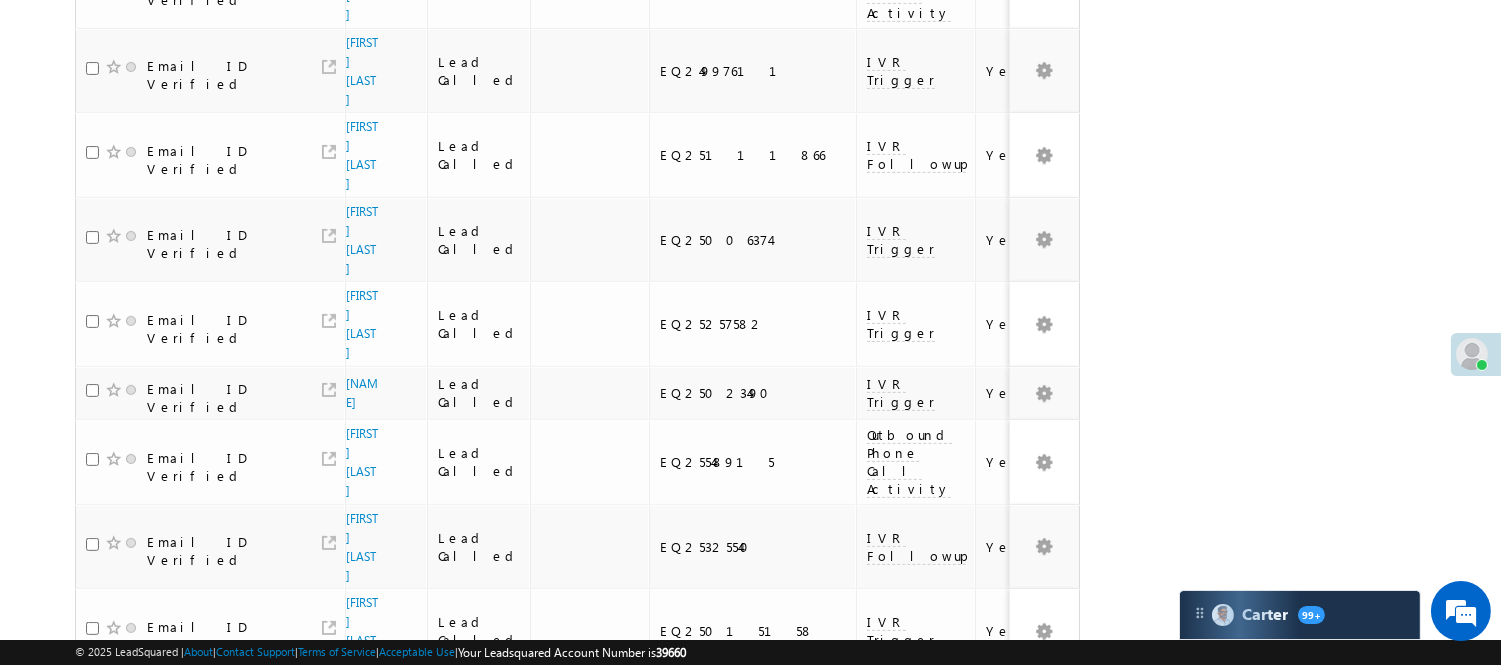 scroll, scrollTop: 4, scrollLeft: 0, axis: vertical 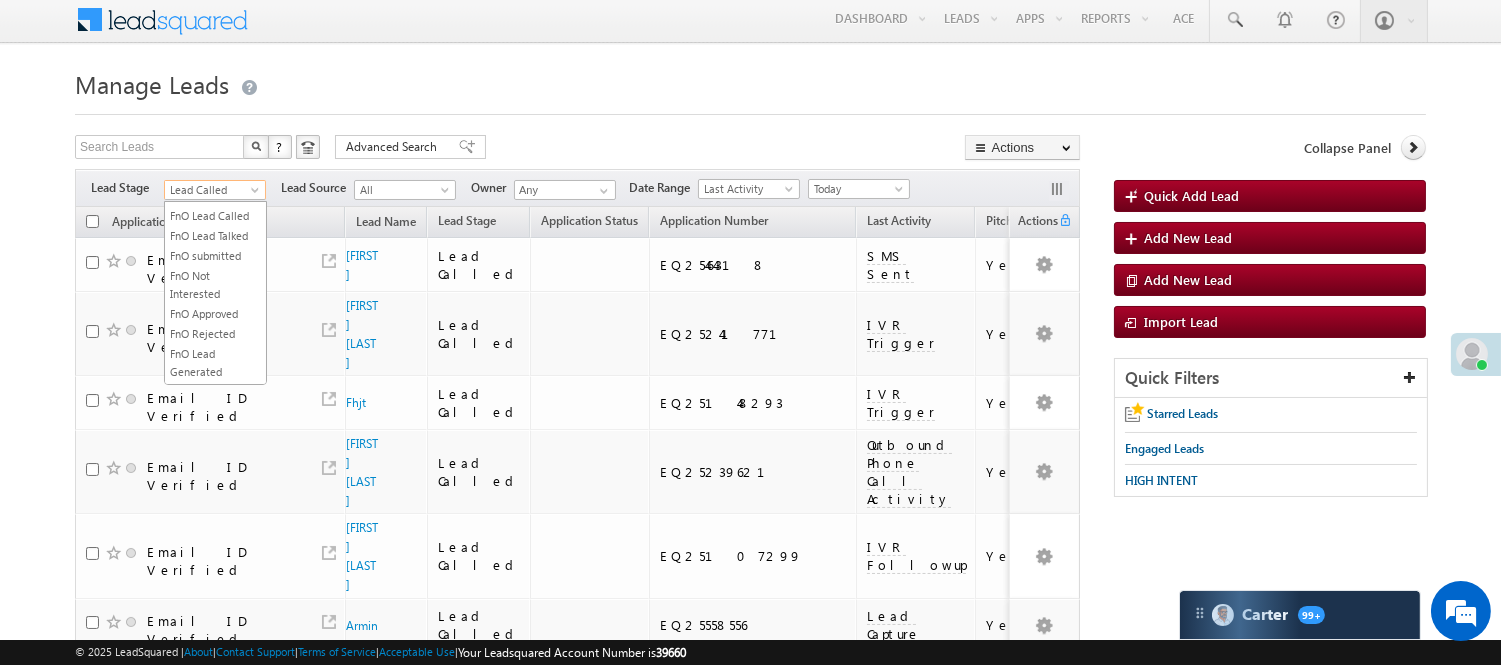 click on "Menu
Nisha Anand Yadav
Nisha .Yada v@ang elbro king. com" at bounding box center [750, 1133] 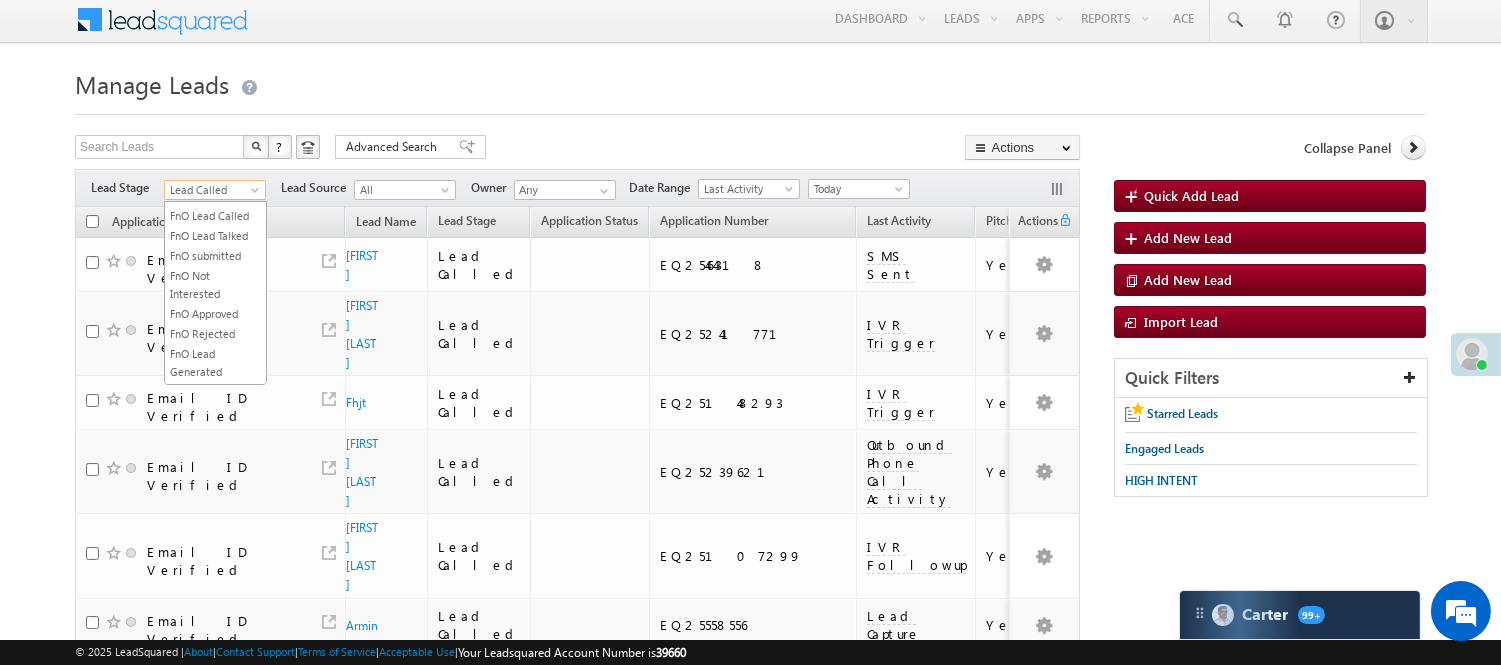 click on "Lead Talked" at bounding box center (215, 176) 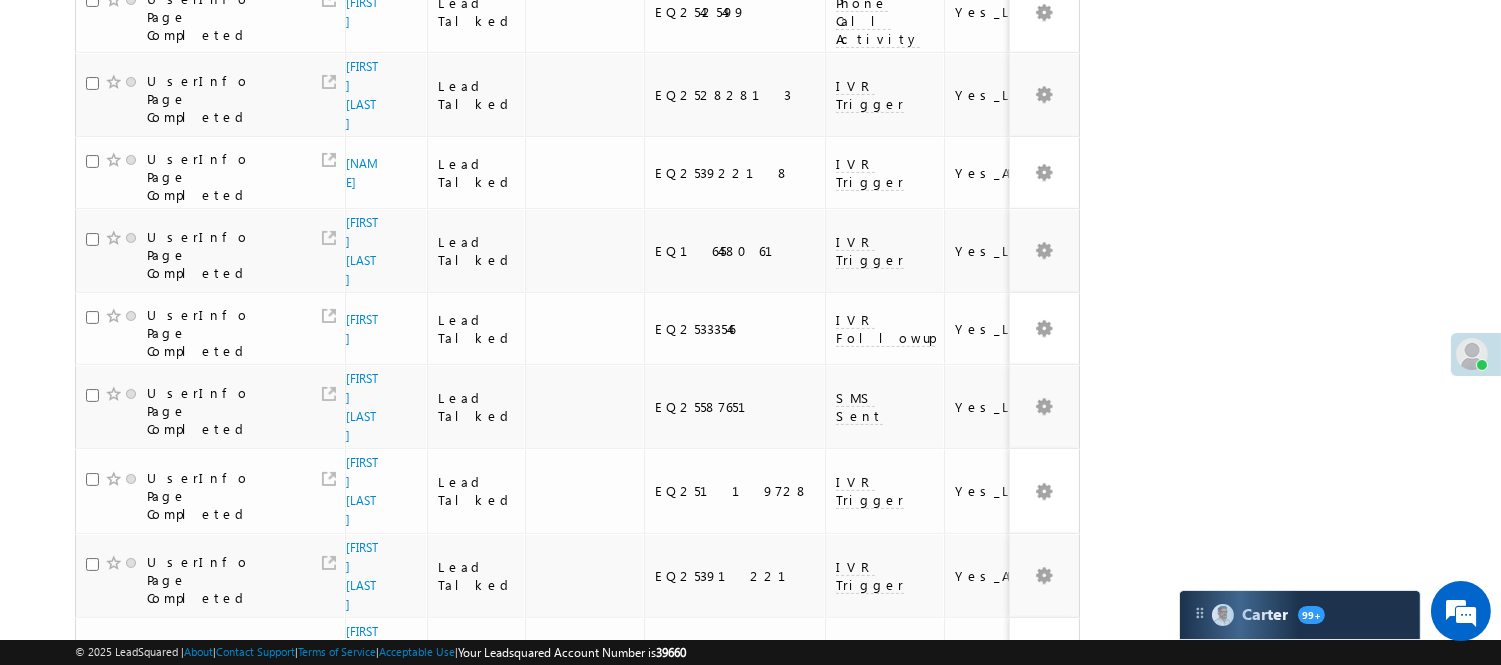 scroll, scrollTop: 902, scrollLeft: 0, axis: vertical 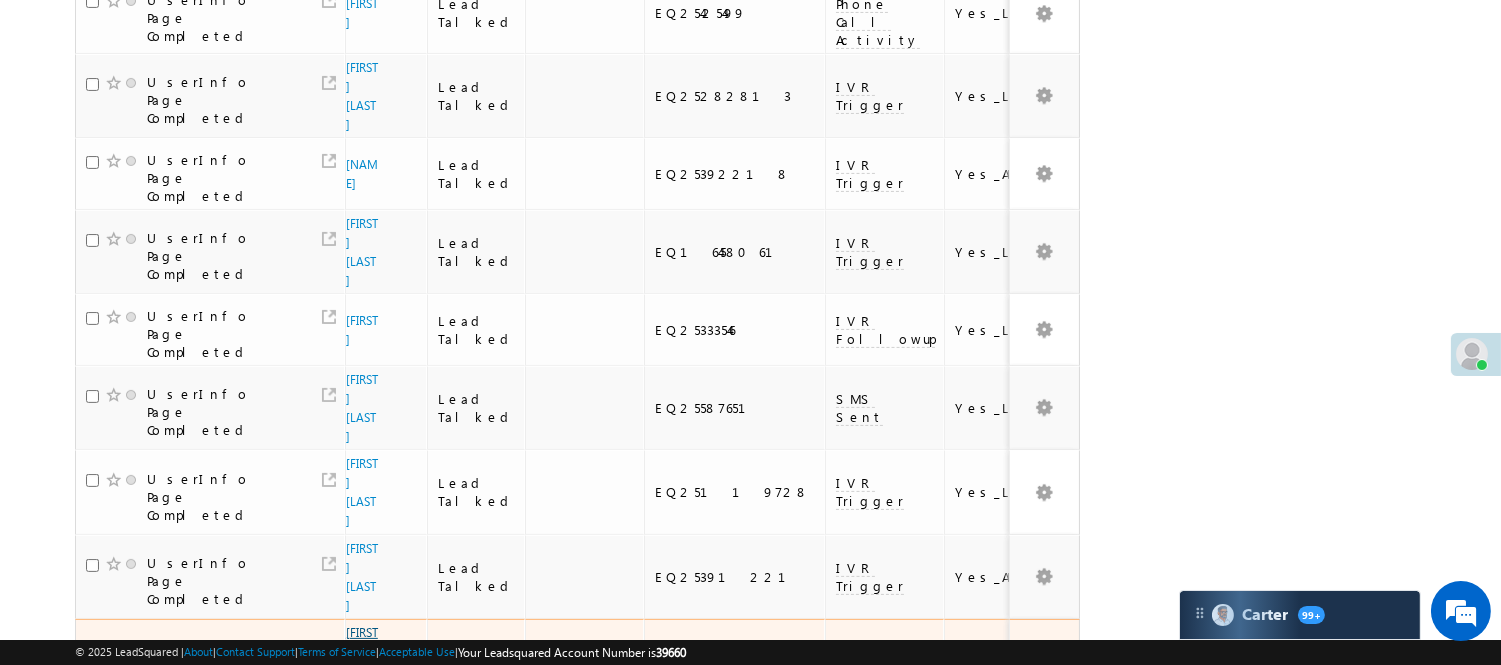 click on "Ramavath Bharath" at bounding box center [362, 661] 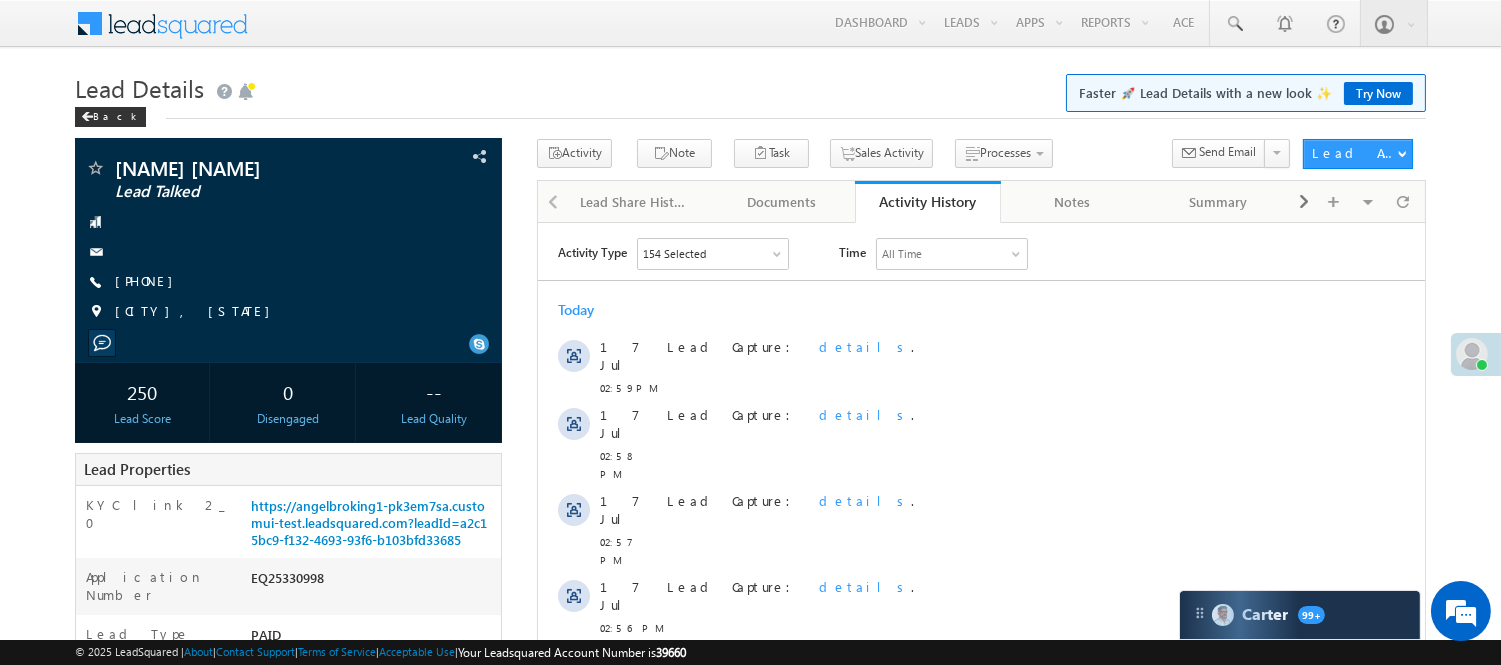 scroll, scrollTop: 0, scrollLeft: 0, axis: both 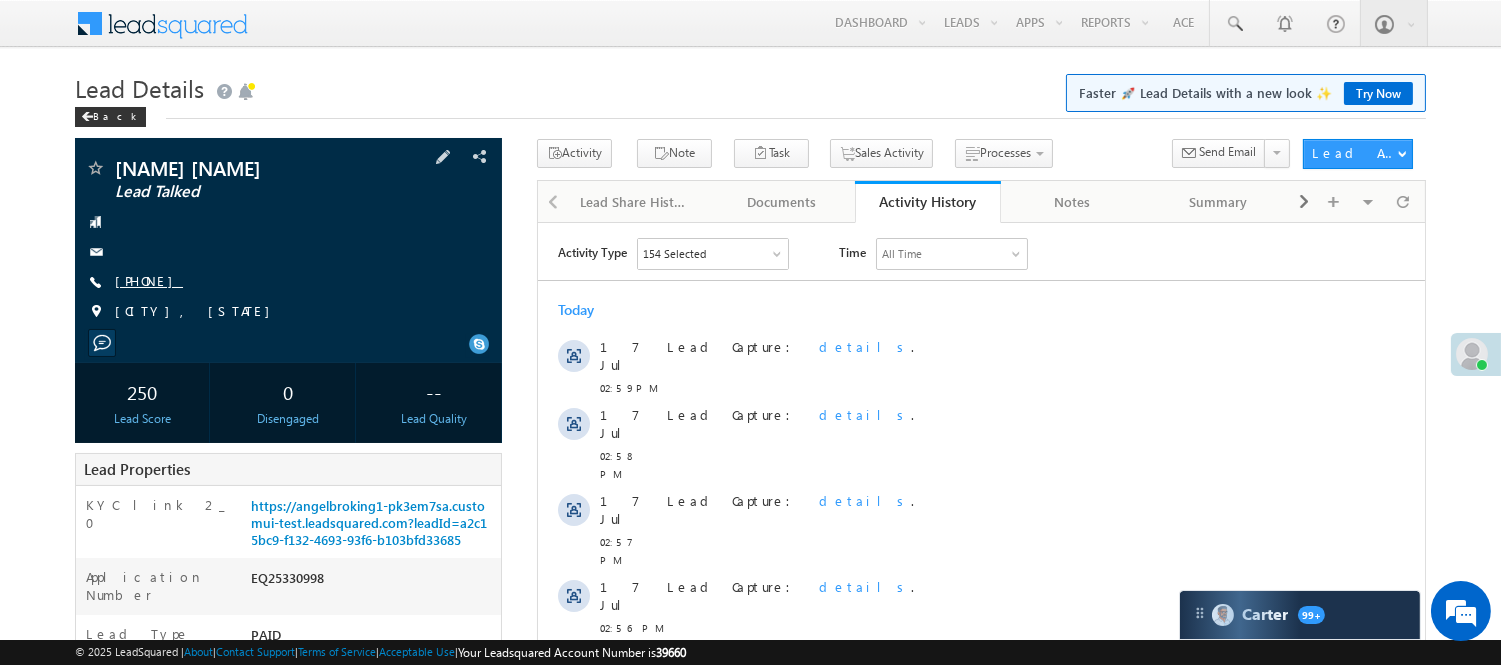 click on "+91-9347668021" at bounding box center [149, 280] 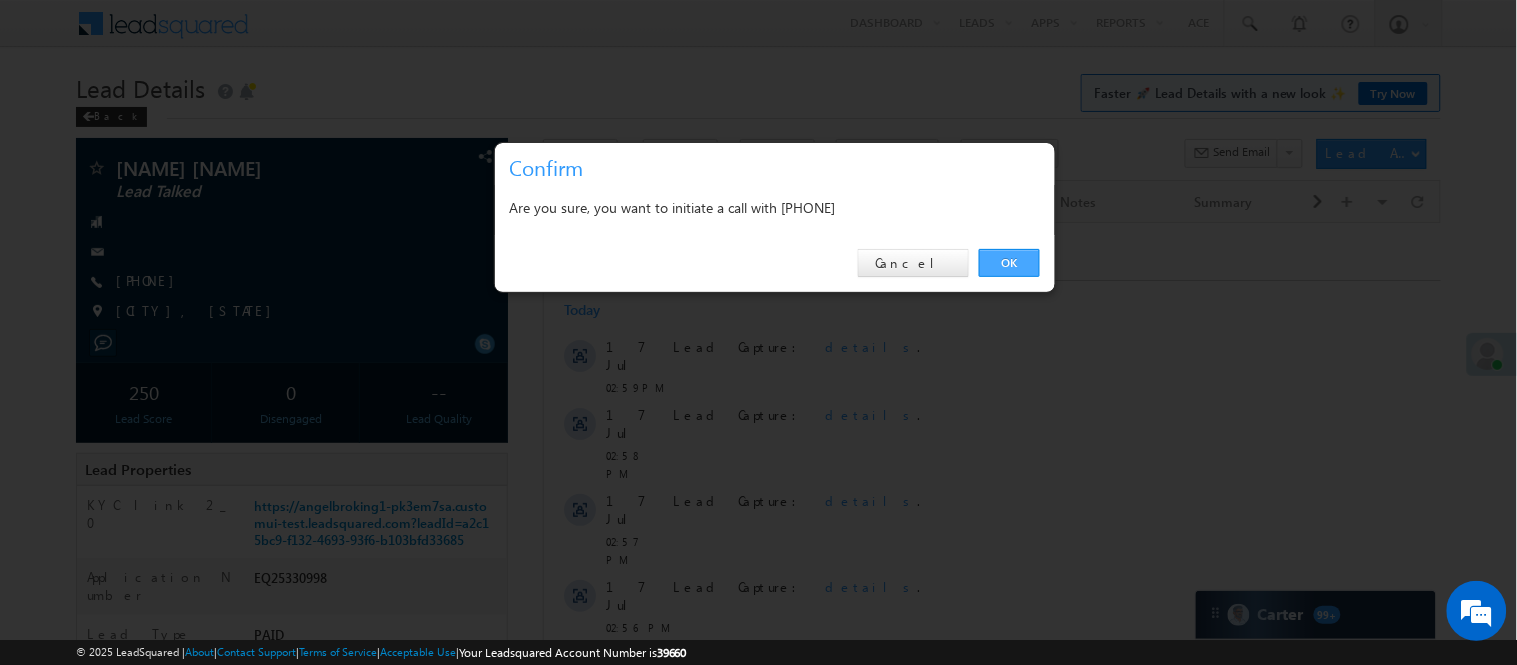 click on "OK" at bounding box center [1009, 263] 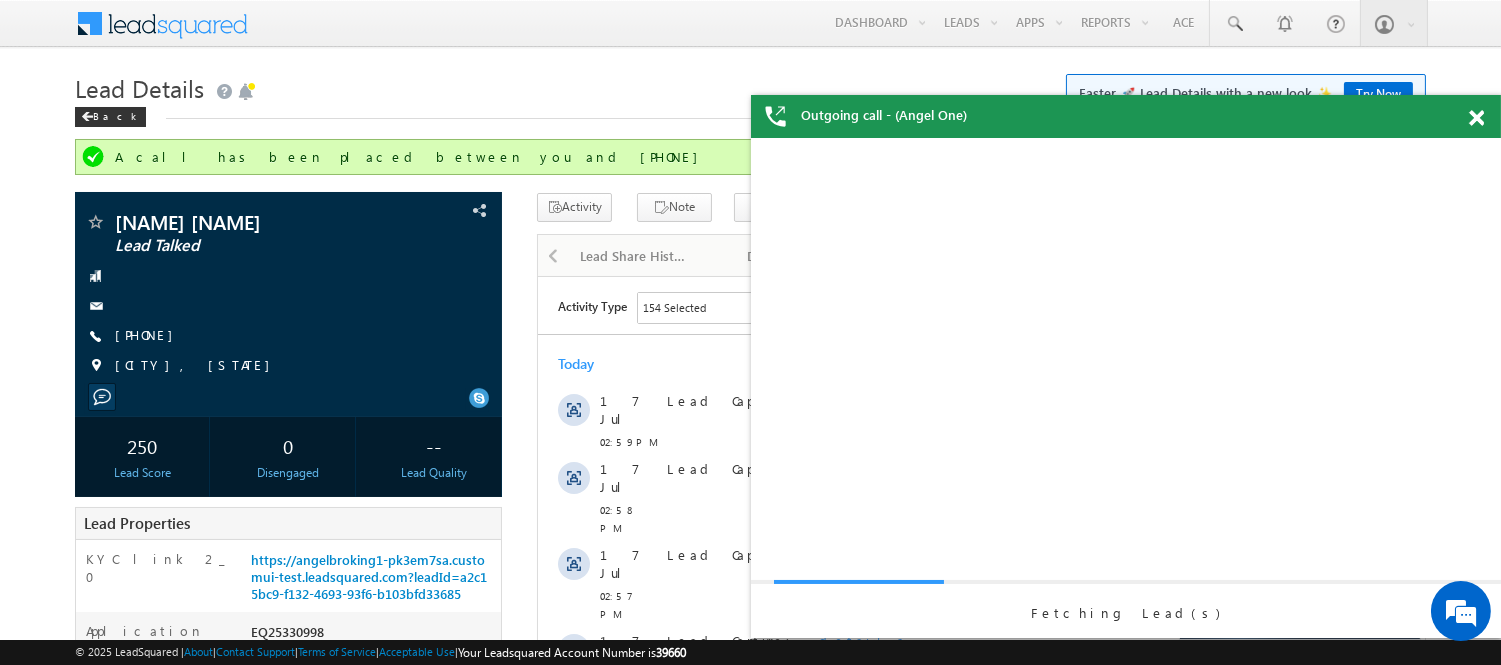 scroll, scrollTop: 0, scrollLeft: 0, axis: both 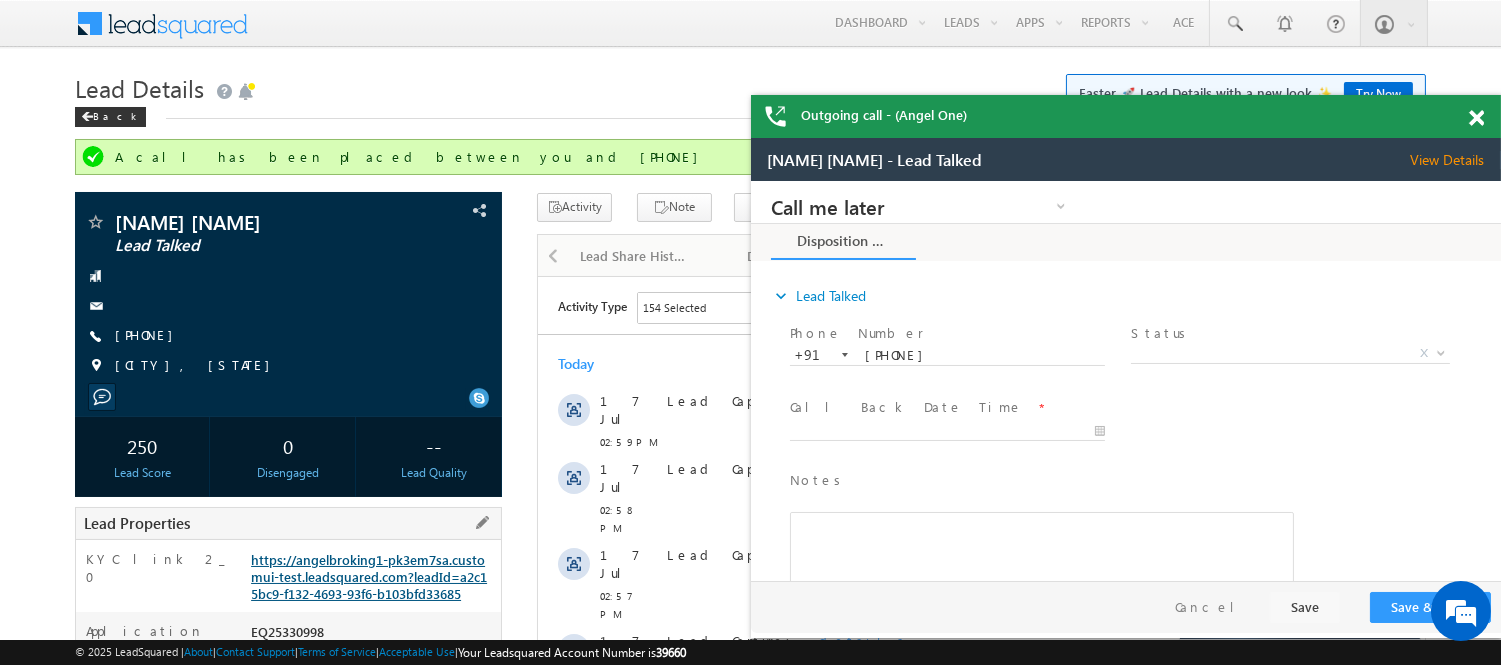 click on "https://angelbroking1-pk3em7sa.customui-test.leadsquared.com?leadId=a2c15bc9-f132-4693-93f6-b103bfd33685" at bounding box center (369, 576) 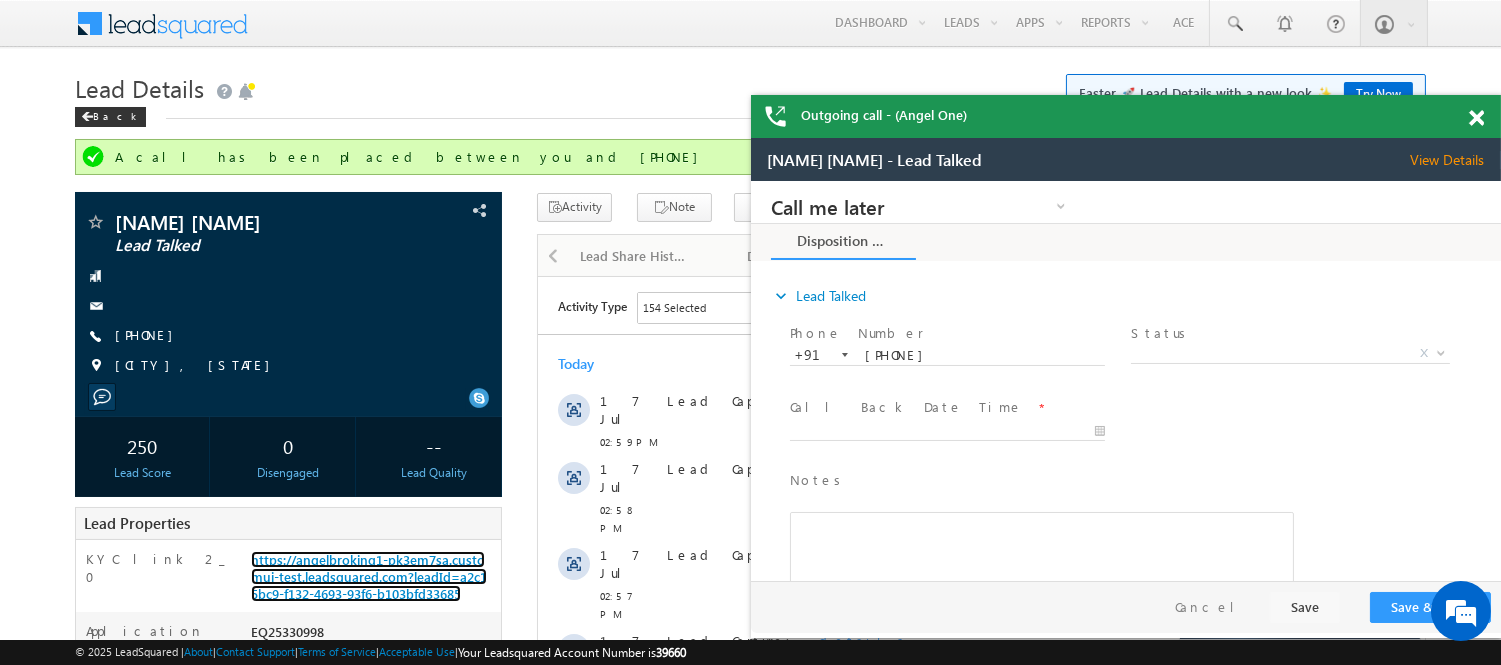 click at bounding box center [1476, 118] 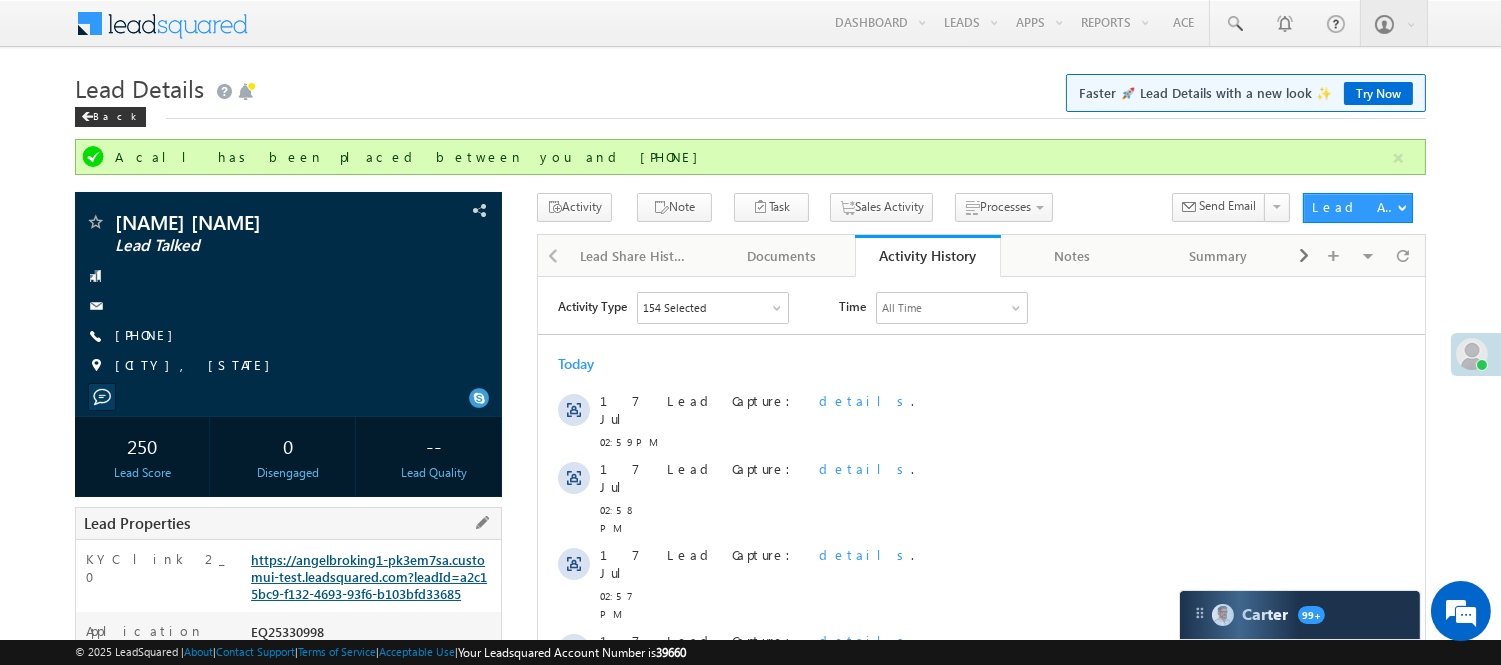 click on "https://angelbroking1-pk3em7sa.customui-test.leadsquared.com?leadId=a2c15bc9-f132-4693-93f6-b103bfd33685" at bounding box center (369, 576) 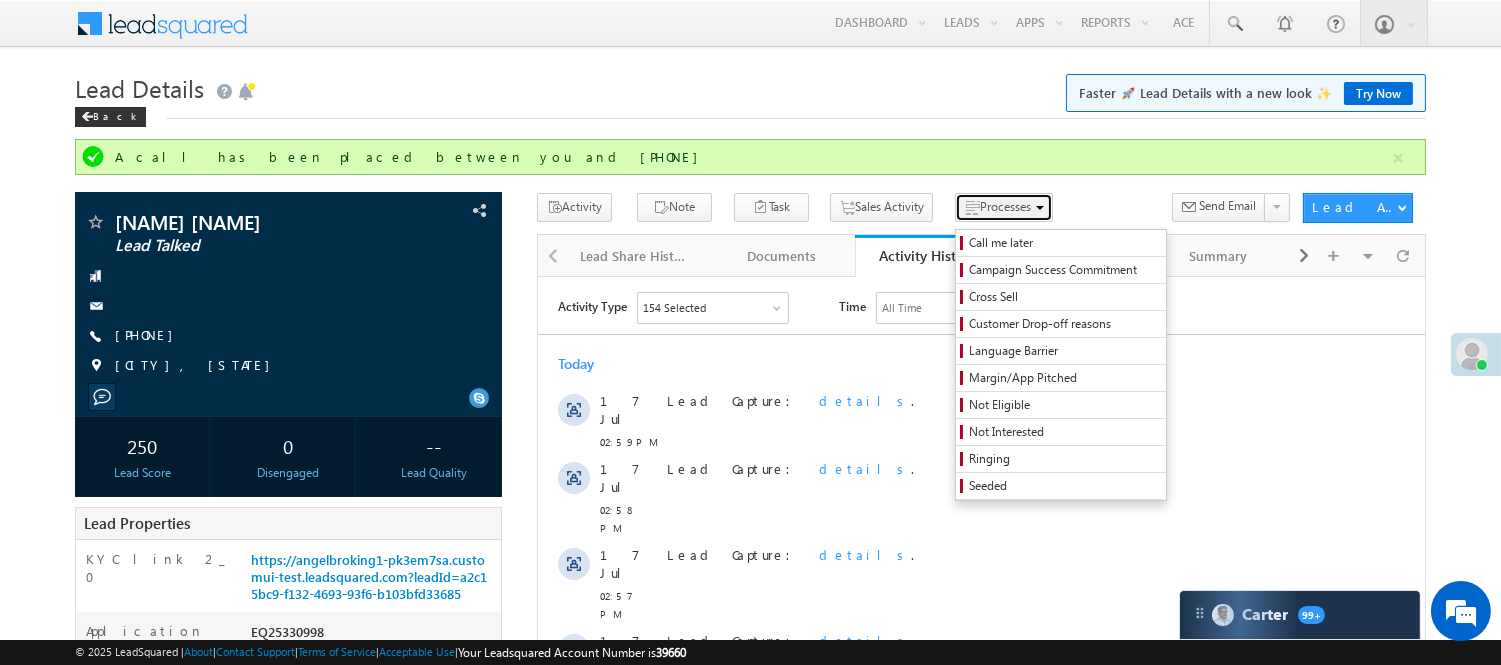 click on "Processes" at bounding box center (1005, 206) 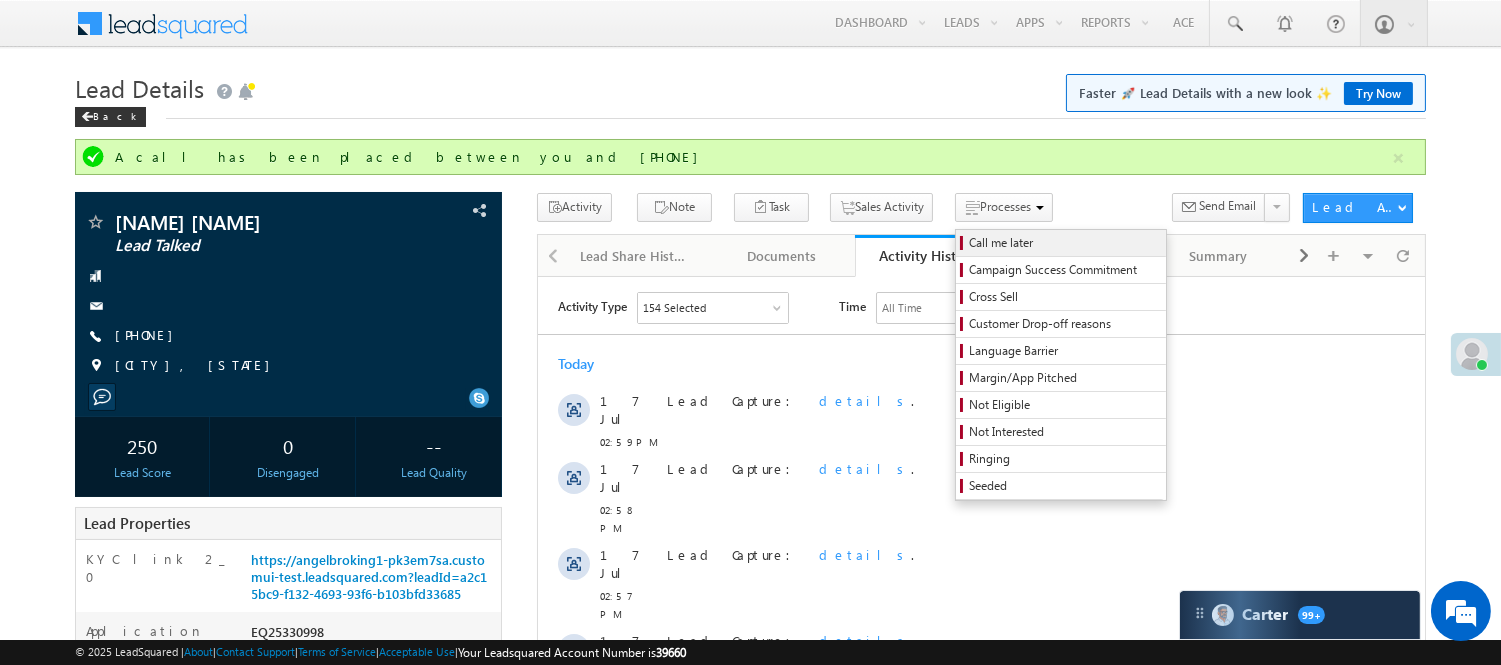 click on "Call me later" at bounding box center (1061, 243) 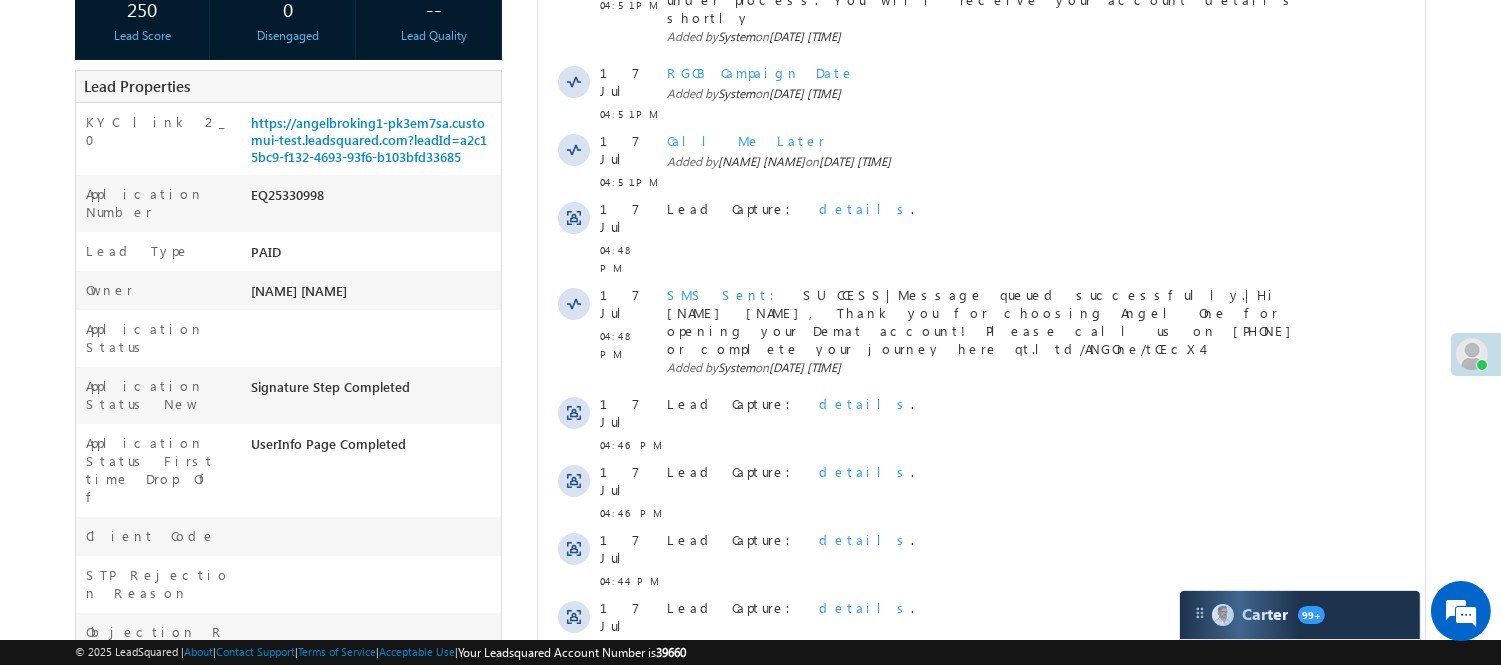 scroll, scrollTop: 444, scrollLeft: 0, axis: vertical 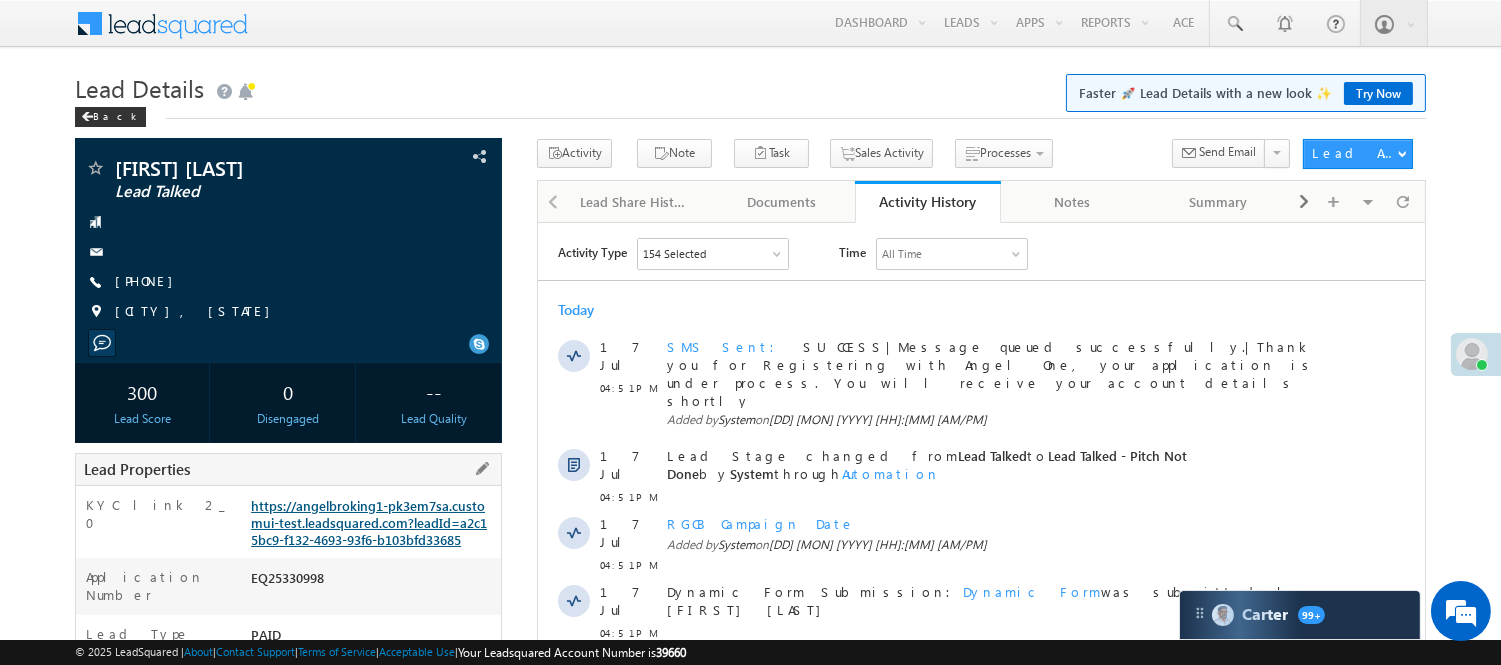 click on "https://angelbroking1-pk3em7sa.customui-test.leadsquared.com?leadId=a2c15bc9-f132-4693-93f6-b103bfd33685" at bounding box center [369, 522] 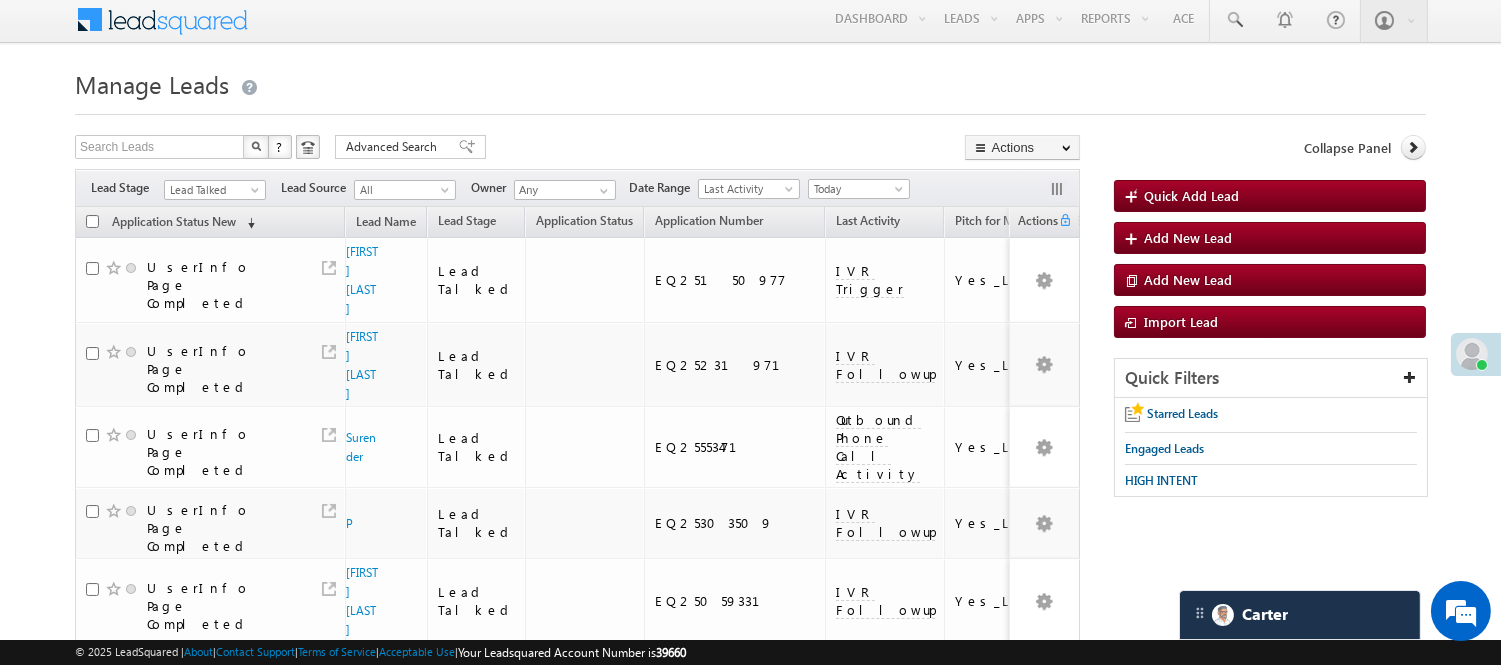 scroll, scrollTop: 4, scrollLeft: 0, axis: vertical 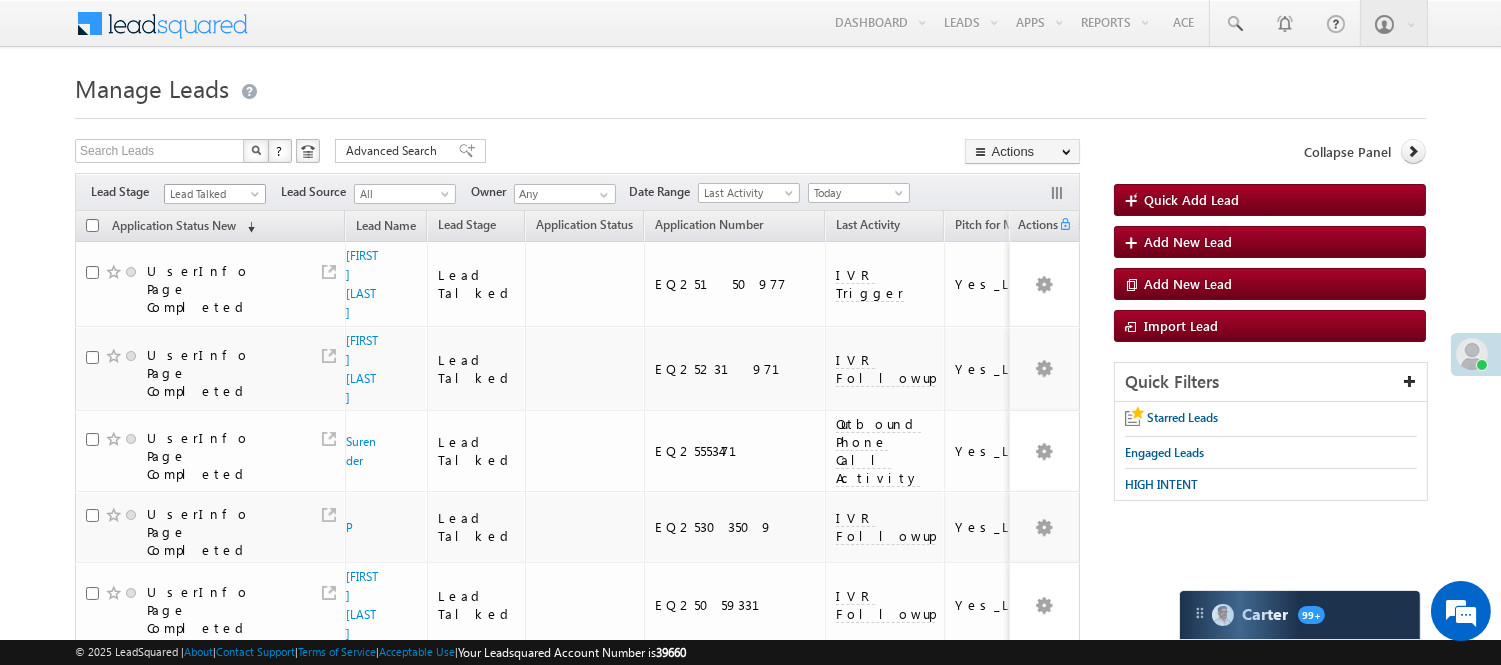 click on "Lead Talked" at bounding box center [212, 194] 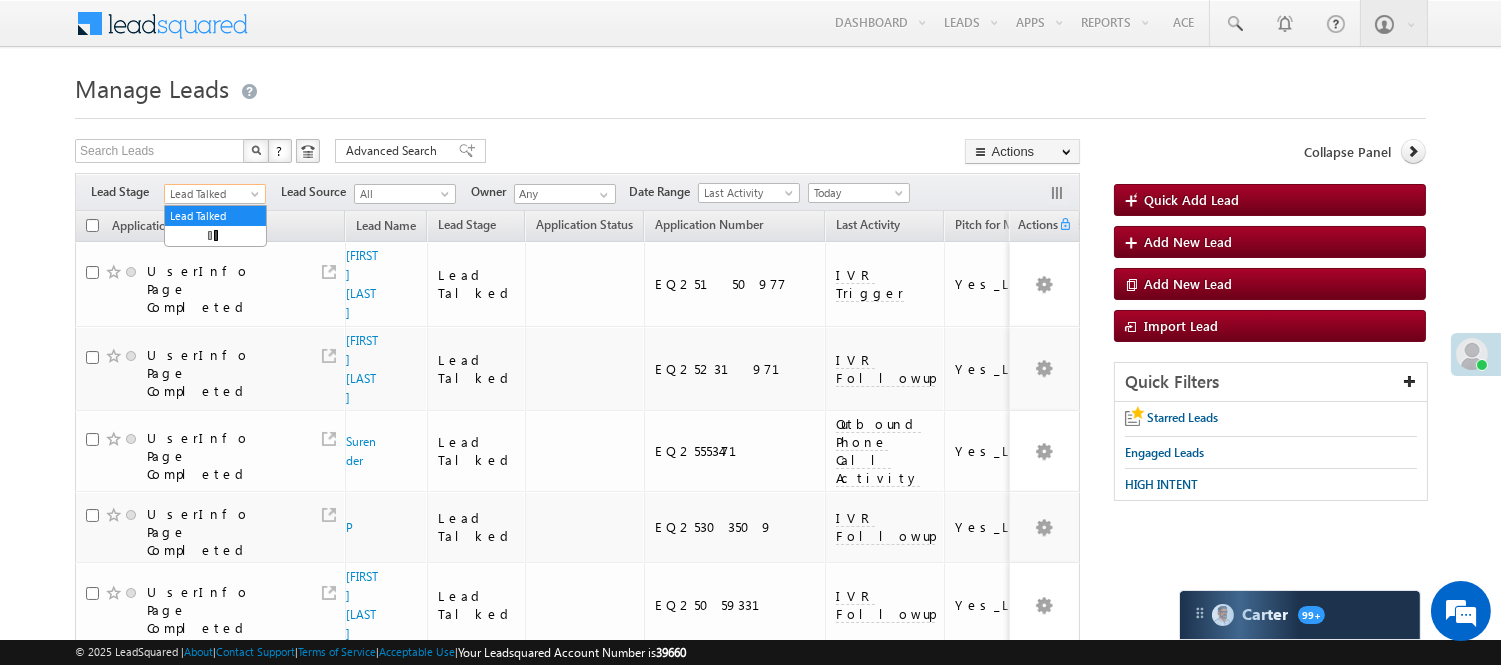 scroll, scrollTop: 0, scrollLeft: 0, axis: both 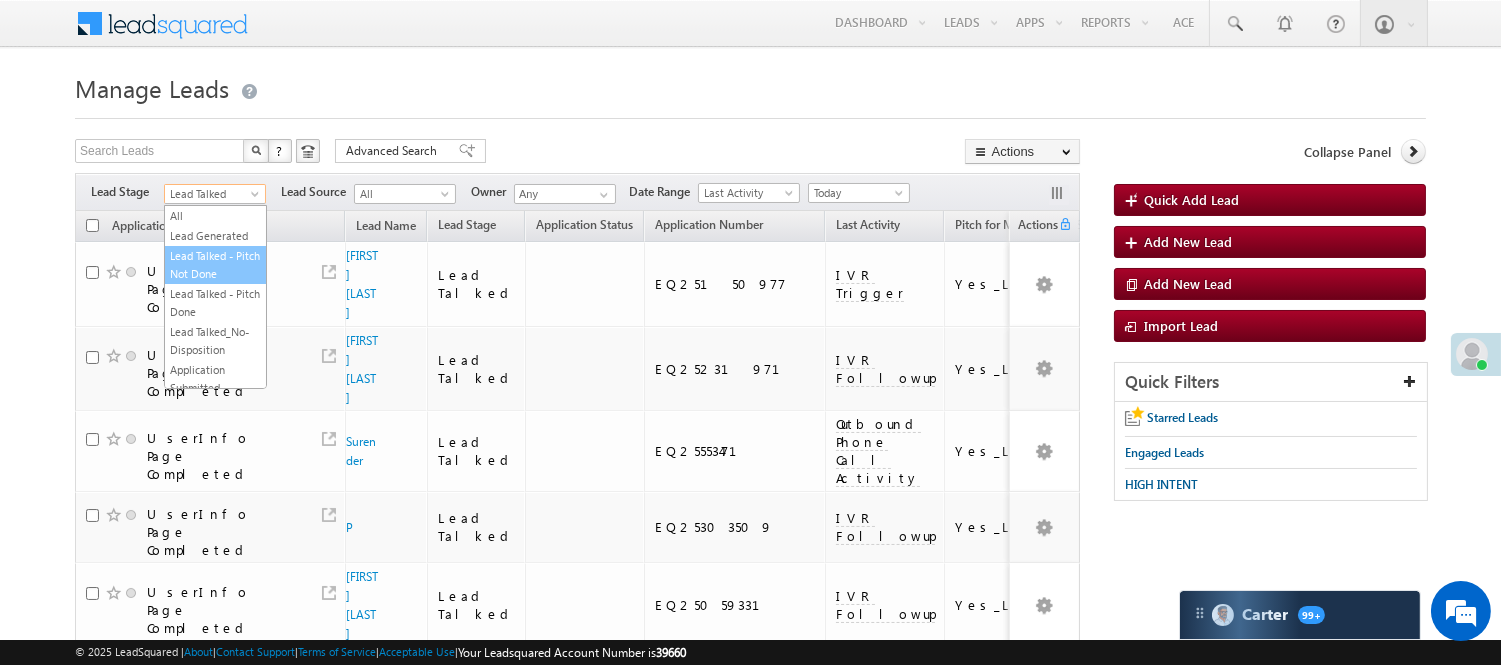 click on "Lead Talked - Pitch Not Done" at bounding box center [215, 265] 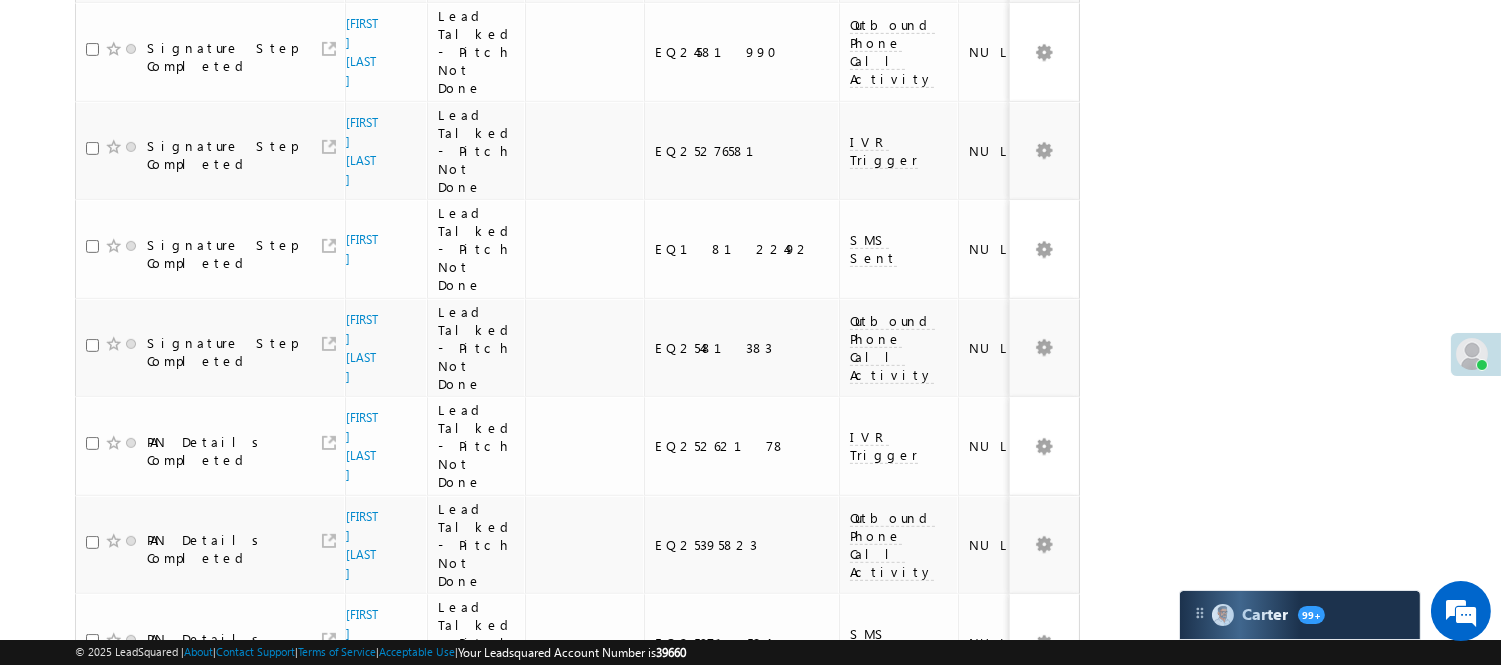 scroll, scrollTop: 1791, scrollLeft: 0, axis: vertical 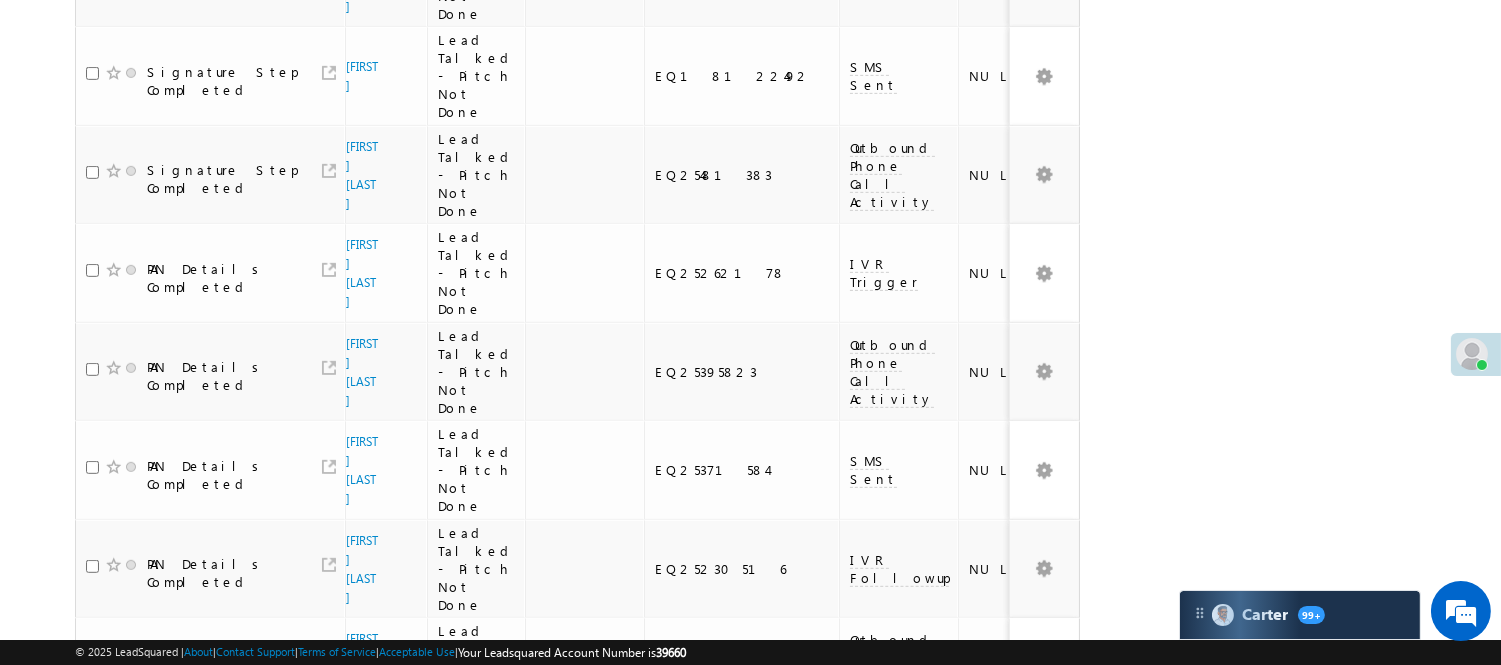 click on "2" at bounding box center [938, 952] 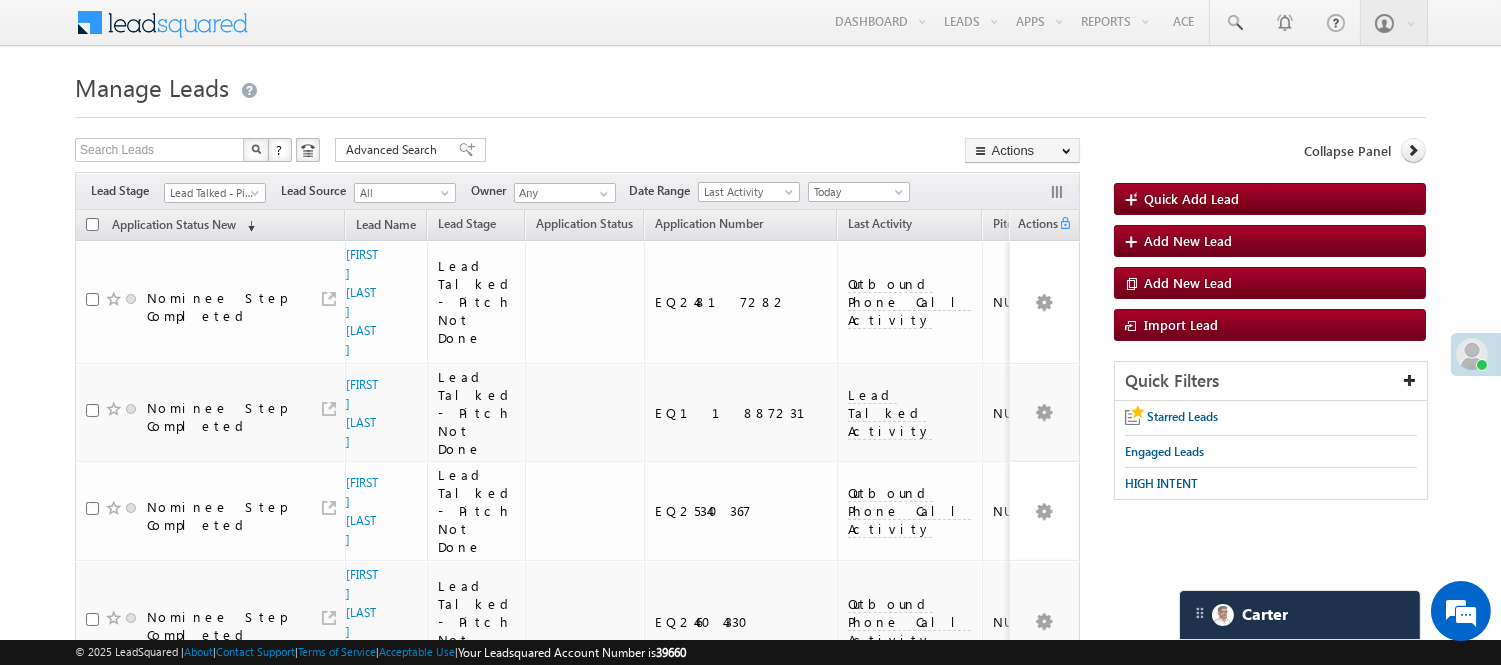 scroll, scrollTop: 0, scrollLeft: 0, axis: both 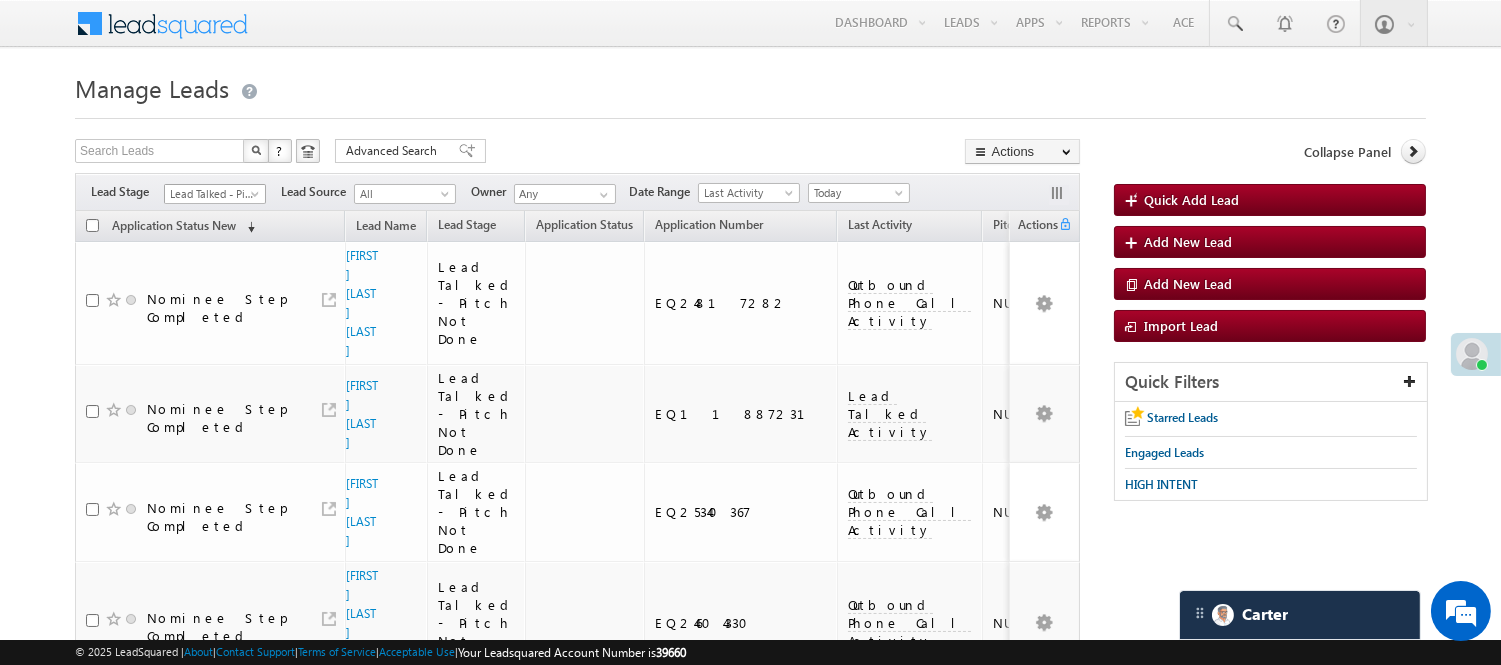 click at bounding box center (257, 198) 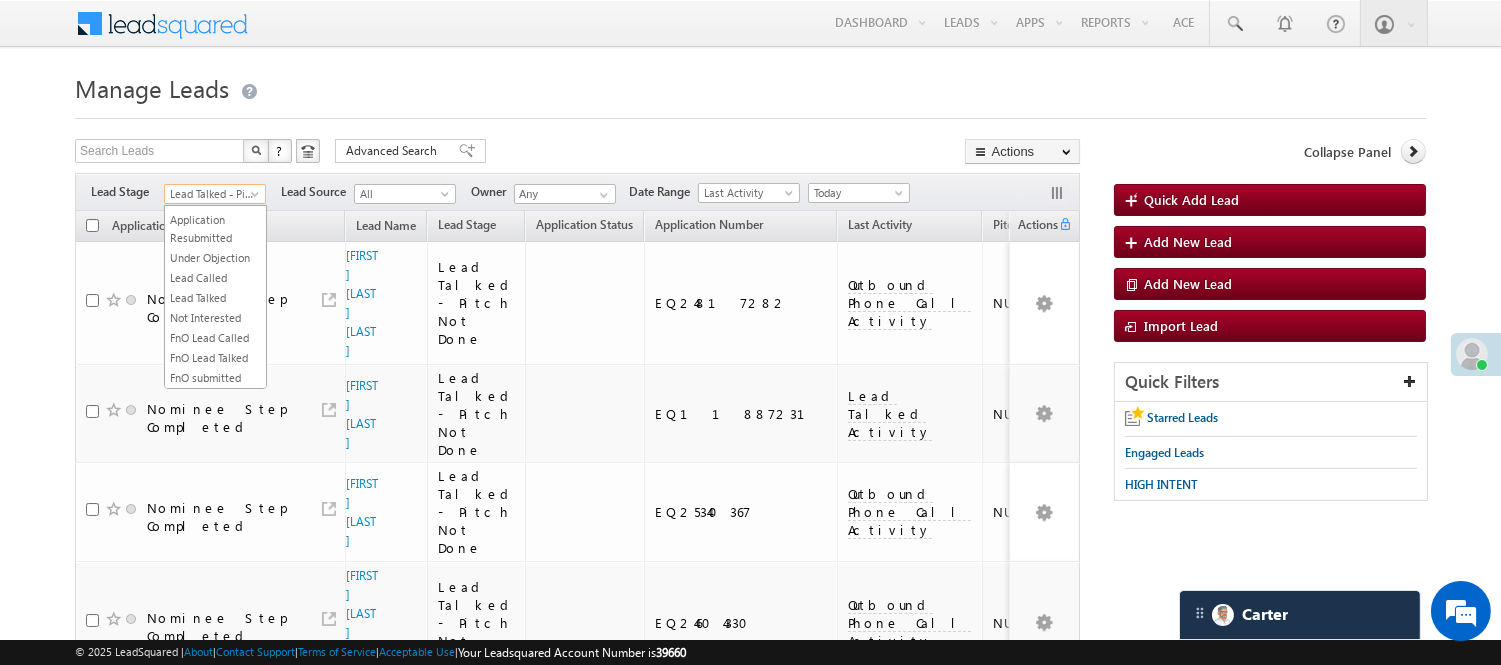 scroll, scrollTop: 444, scrollLeft: 0, axis: vertical 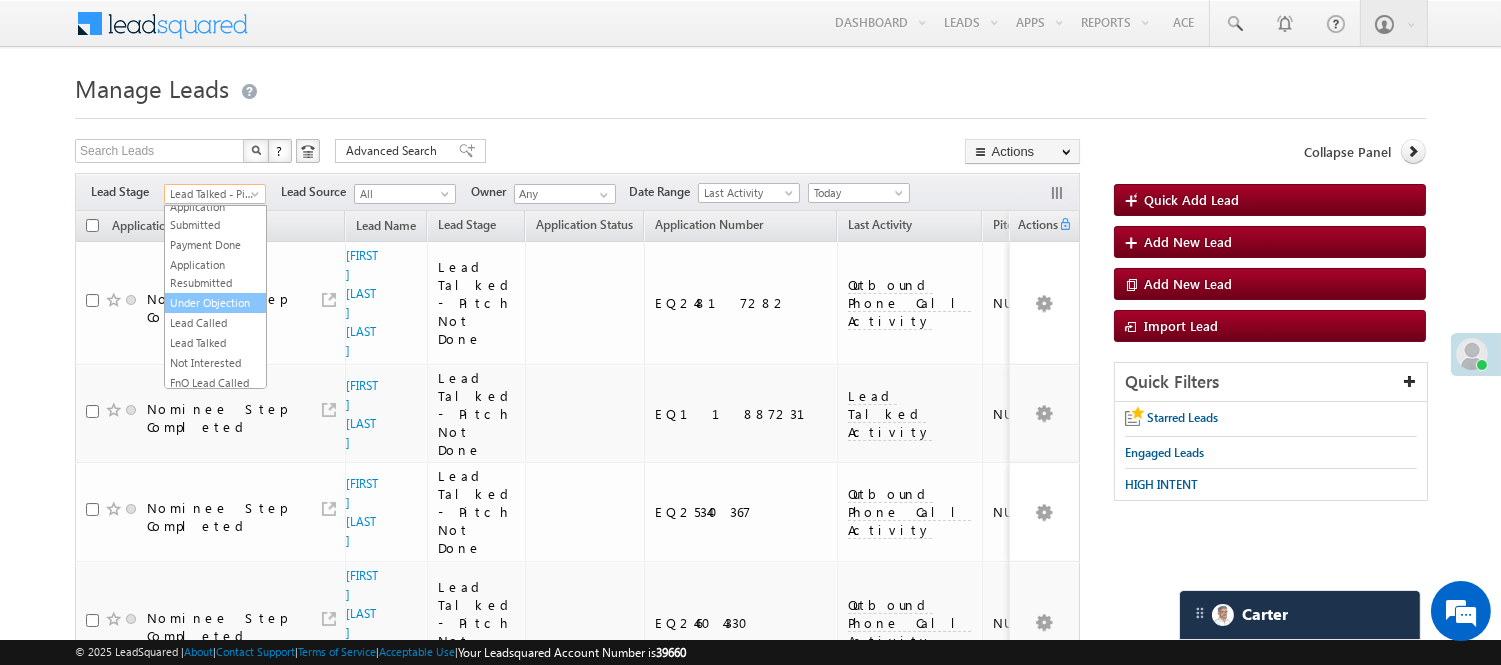 click on "Under Objection" at bounding box center [215, 303] 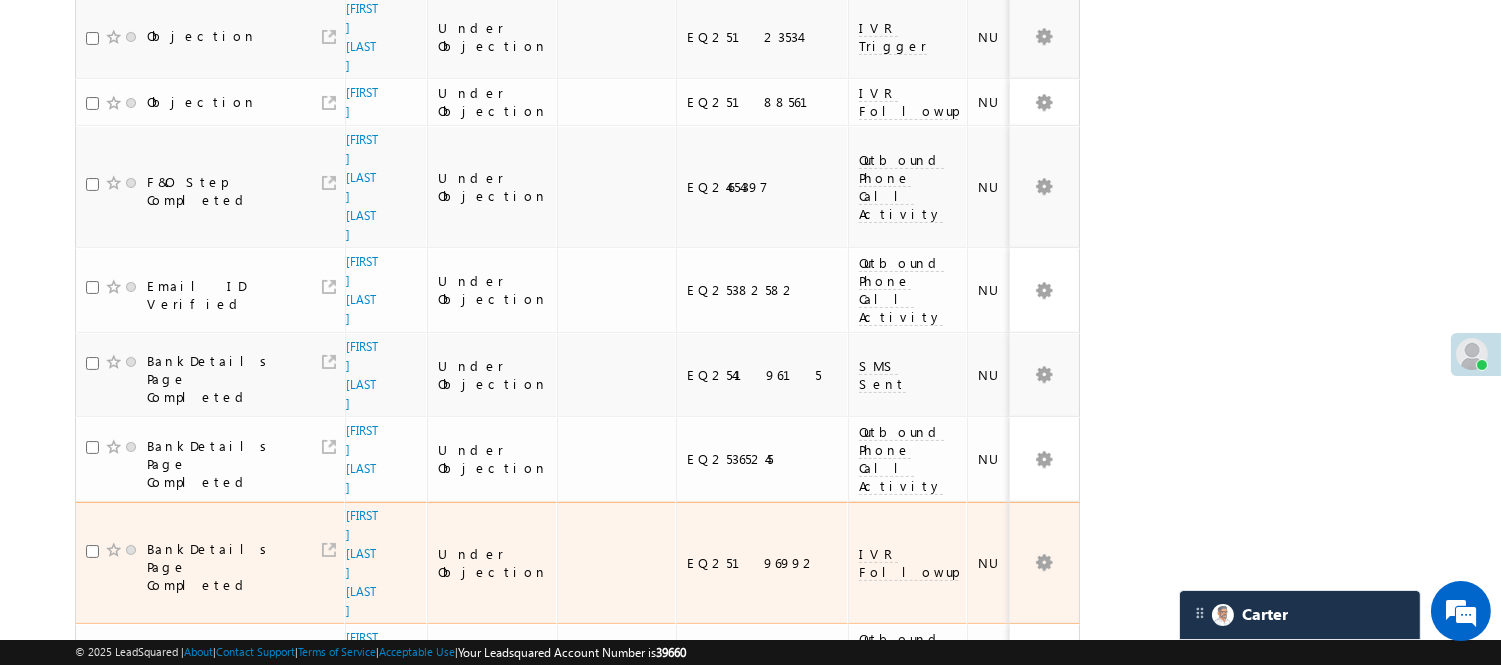 scroll, scrollTop: 726, scrollLeft: 0, axis: vertical 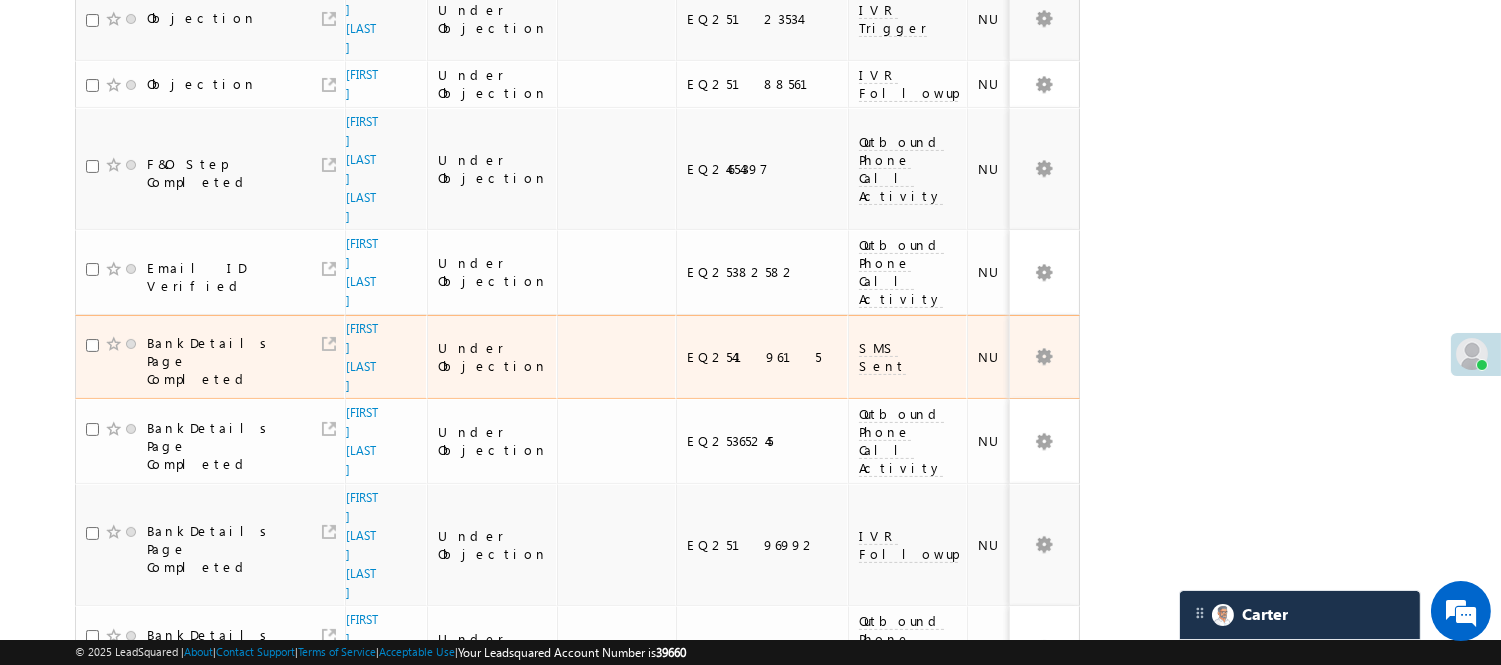 click on "EQ25419615" at bounding box center [762, 357] 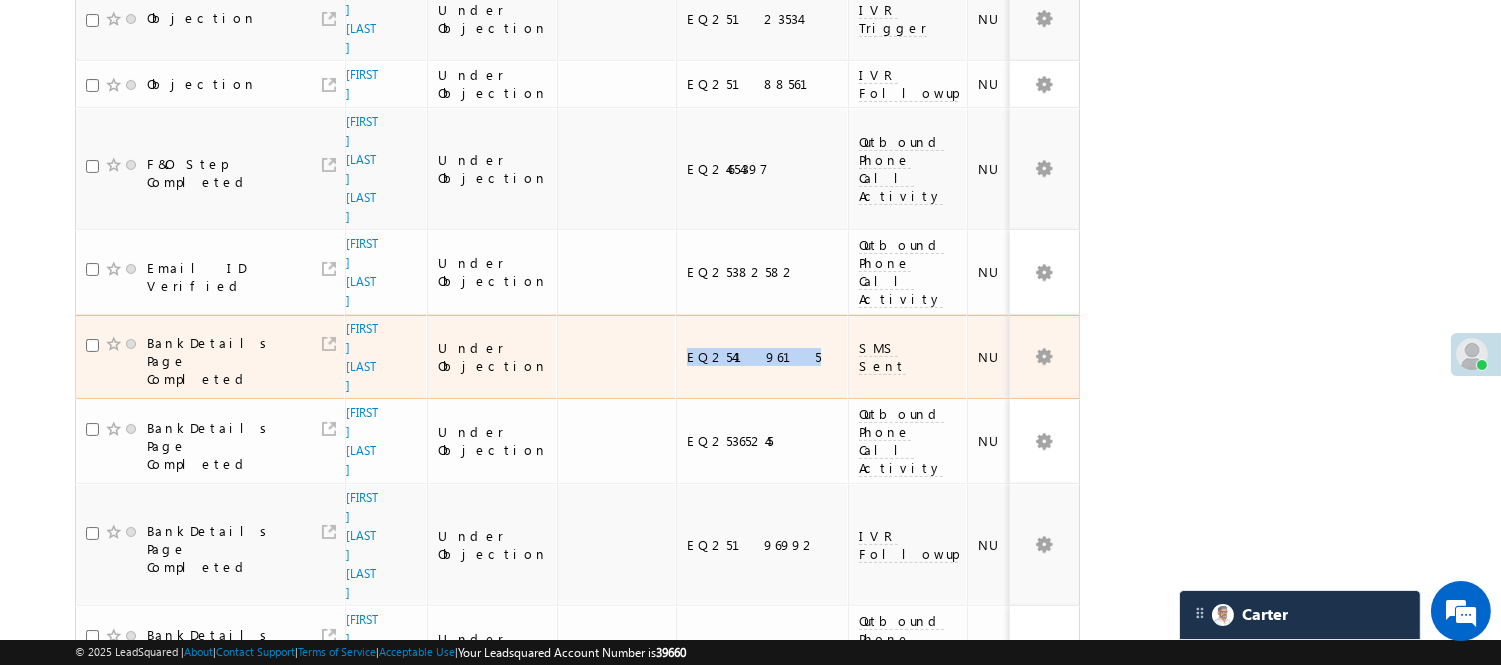 click on "EQ25419615" at bounding box center (763, 357) 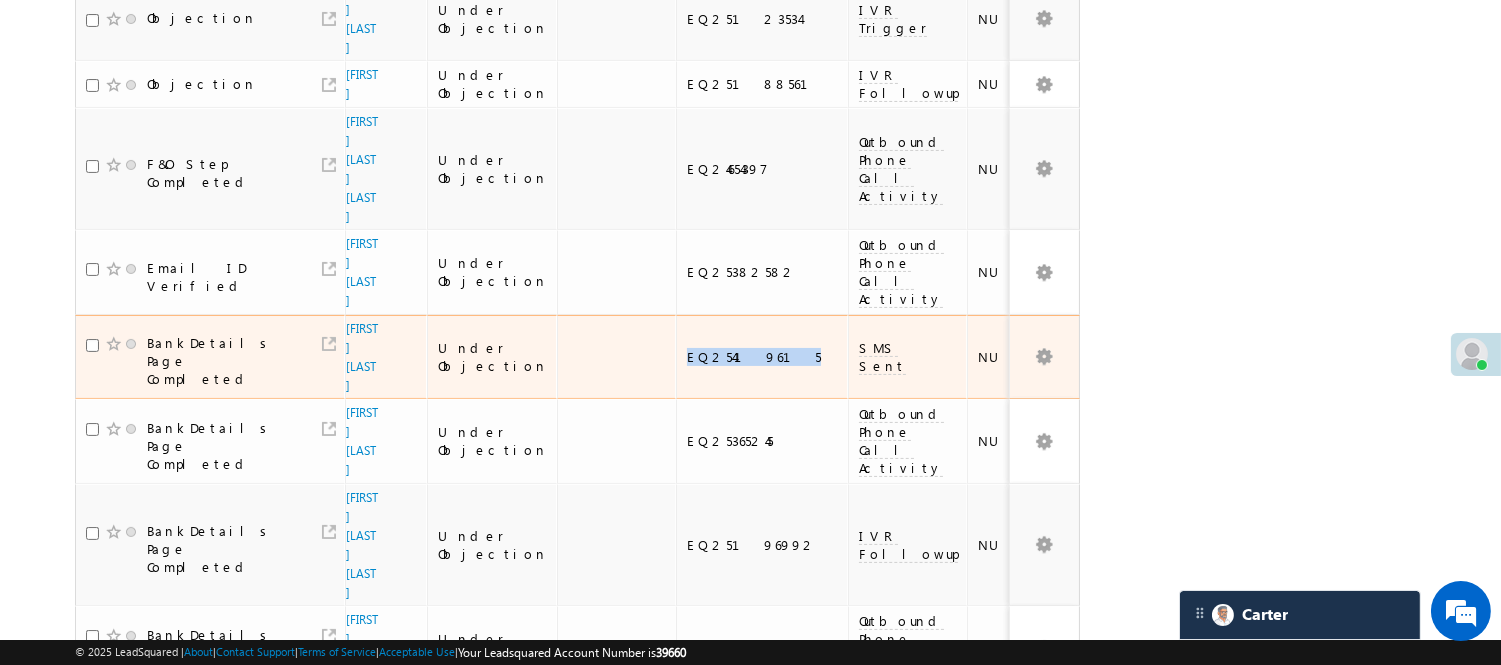 copy on "EQ25419615" 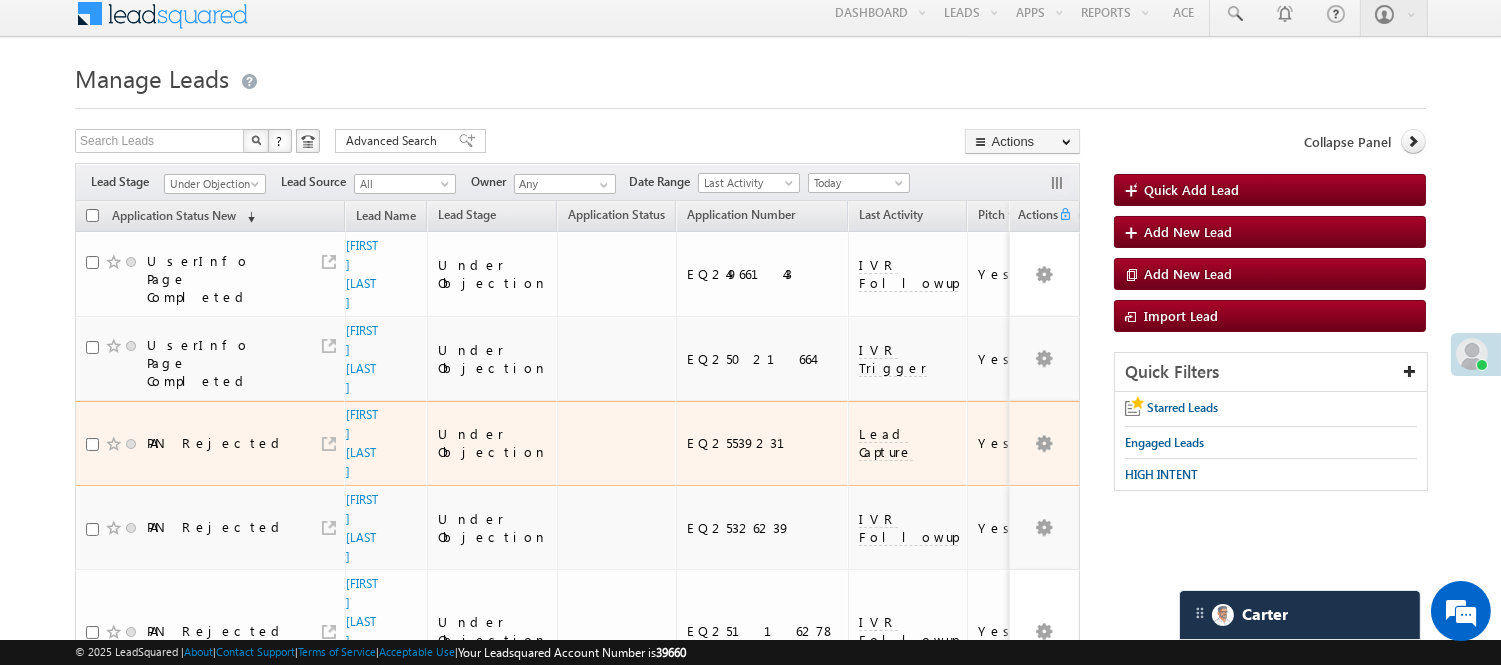 scroll, scrollTop: 0, scrollLeft: 0, axis: both 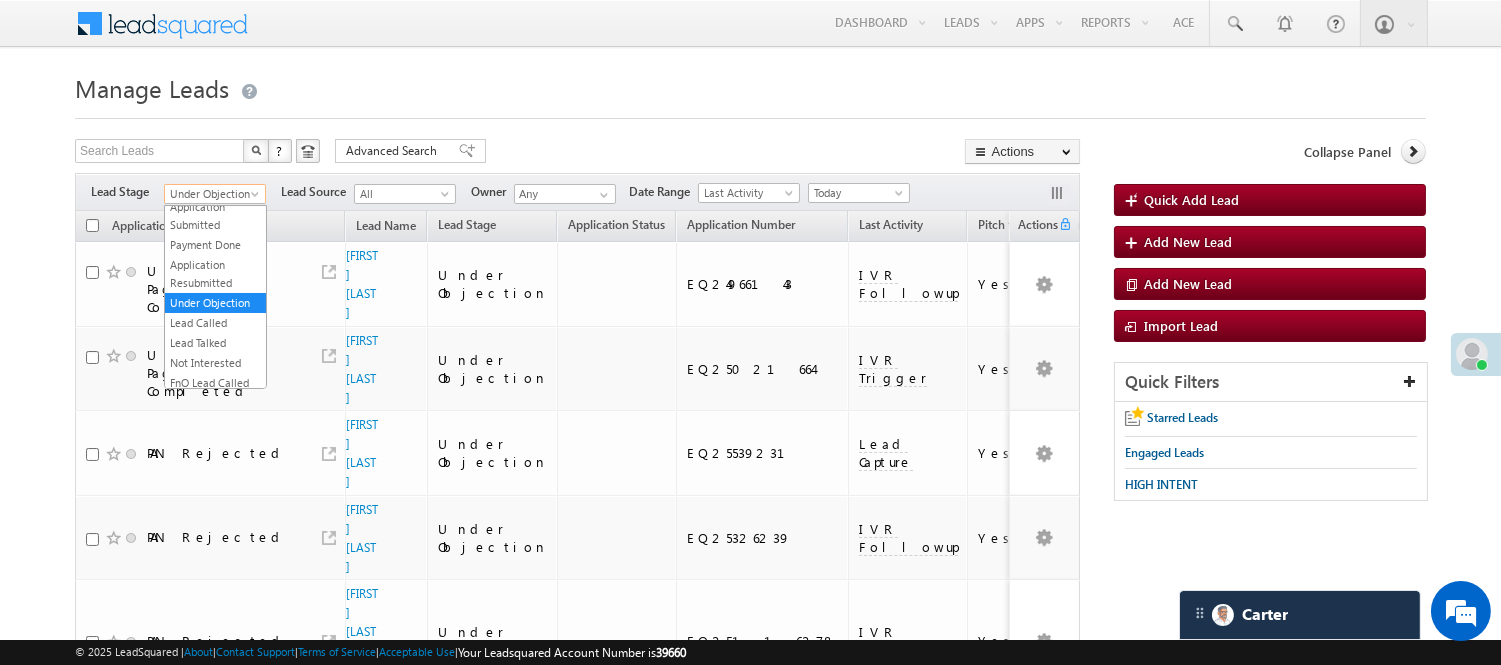 click on "Under Objection" at bounding box center [212, 194] 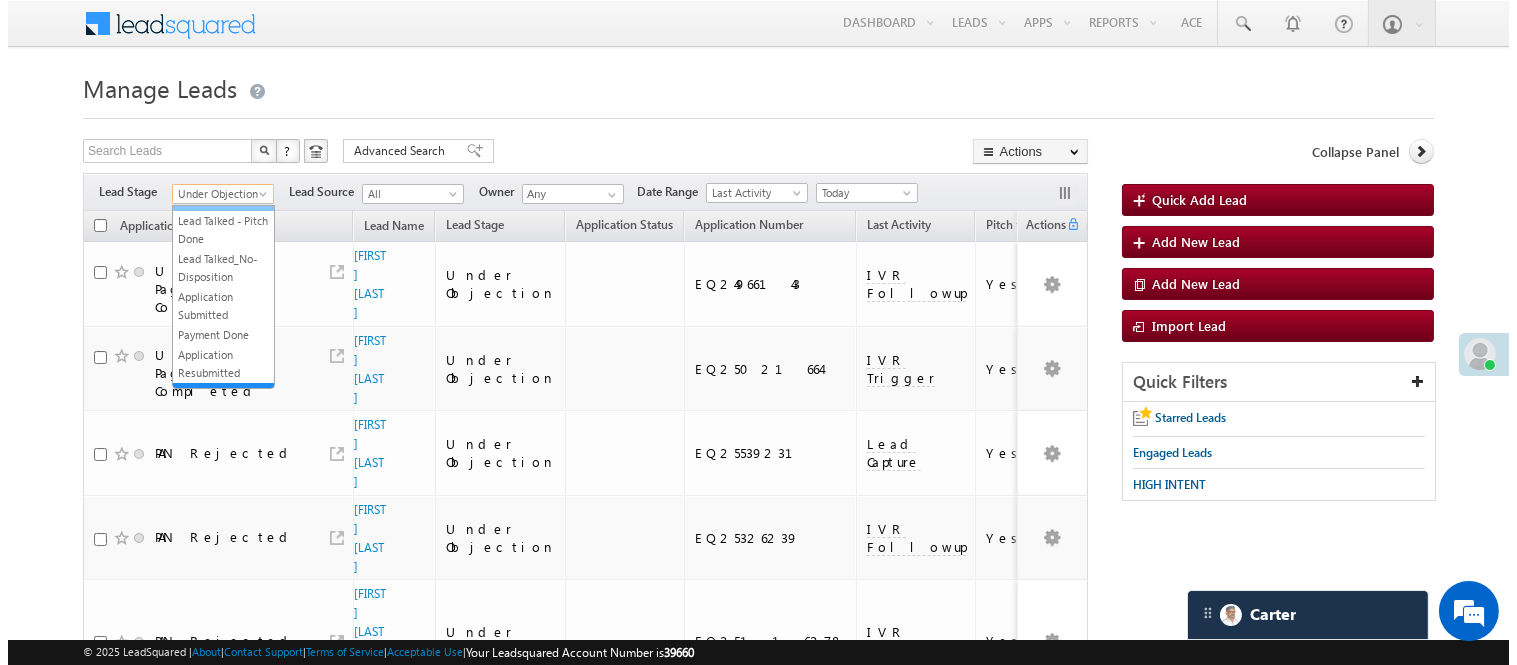 scroll, scrollTop: 0, scrollLeft: 0, axis: both 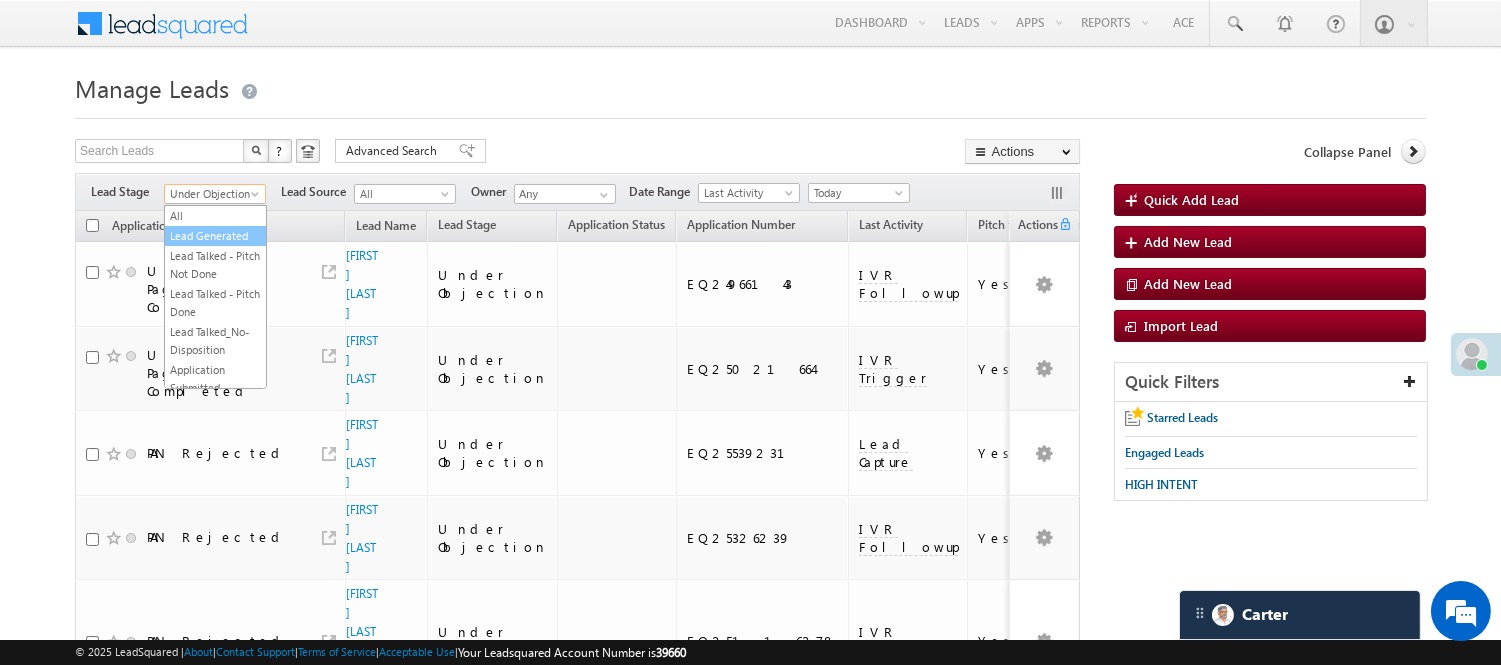 click on "Lead Generated" at bounding box center [215, 236] 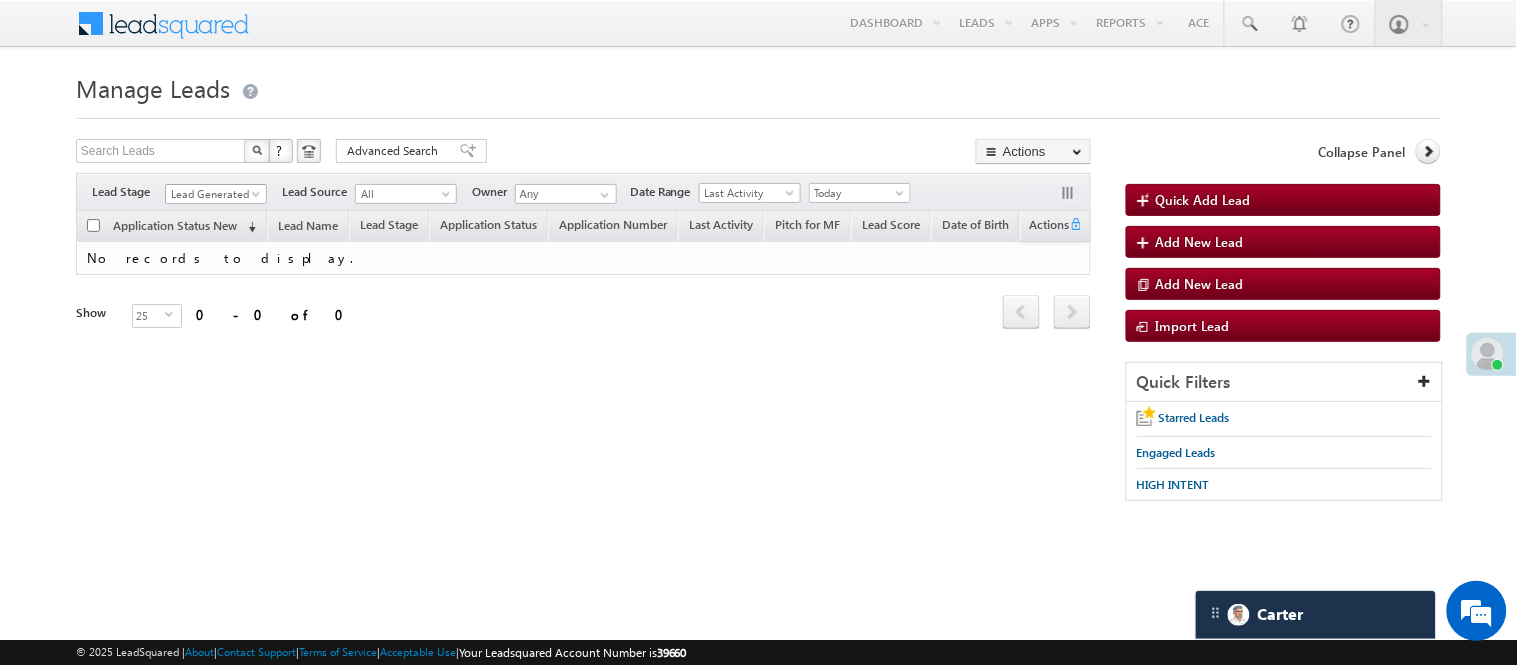 click on "Lead Generated" at bounding box center (213, 194) 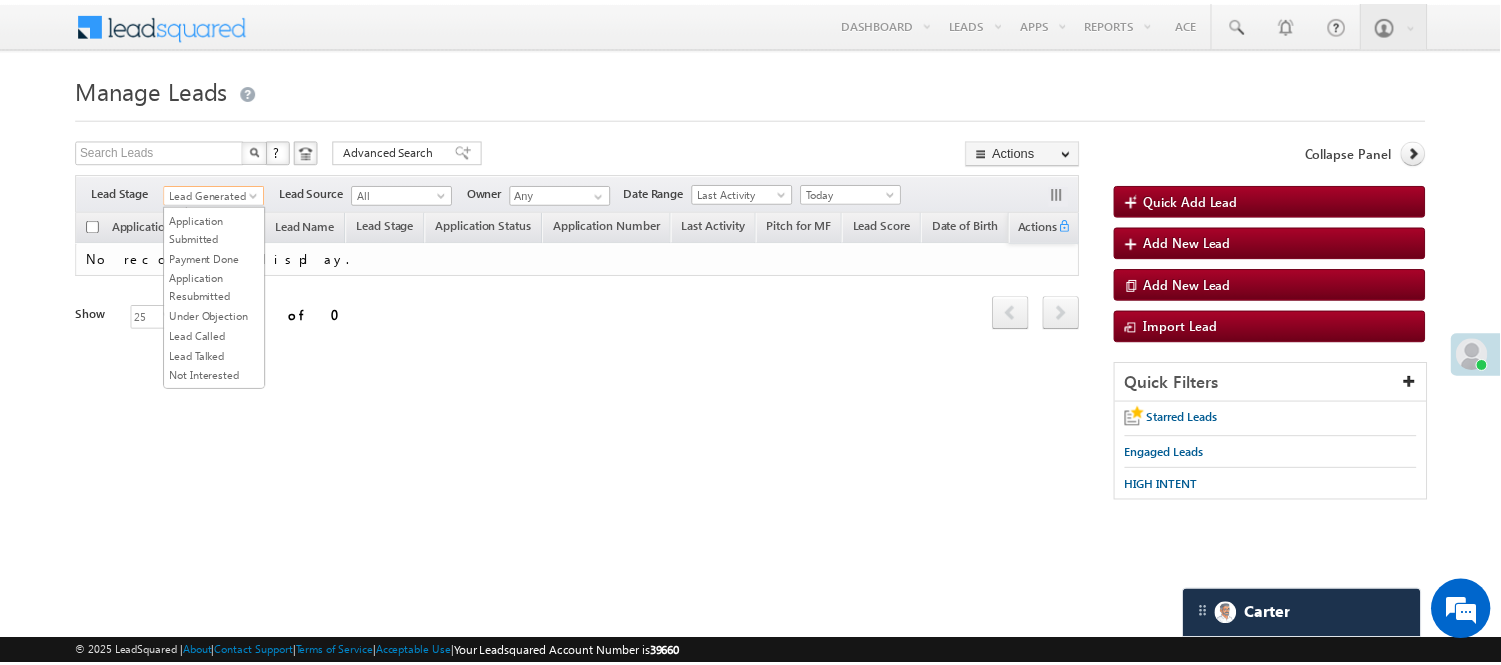 scroll, scrollTop: 222, scrollLeft: 0, axis: vertical 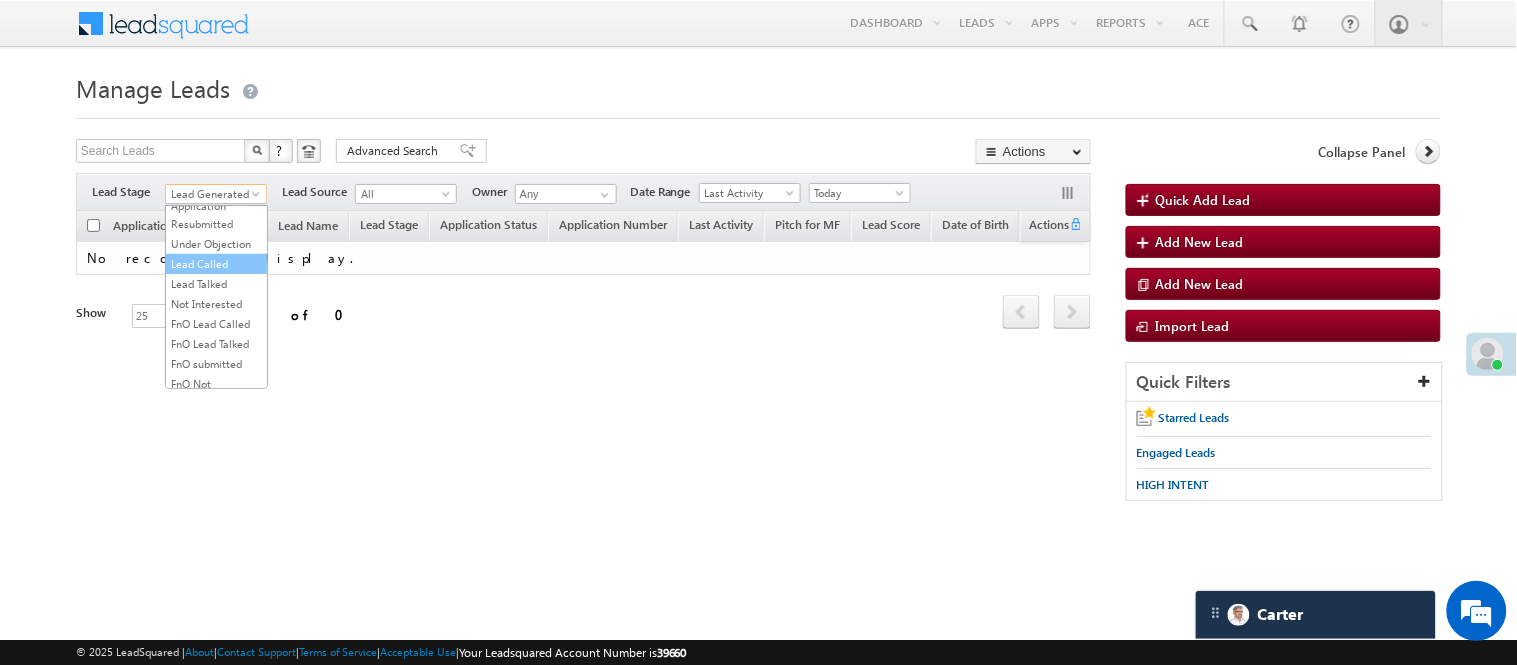 click on "Lead Called" at bounding box center (216, 264) 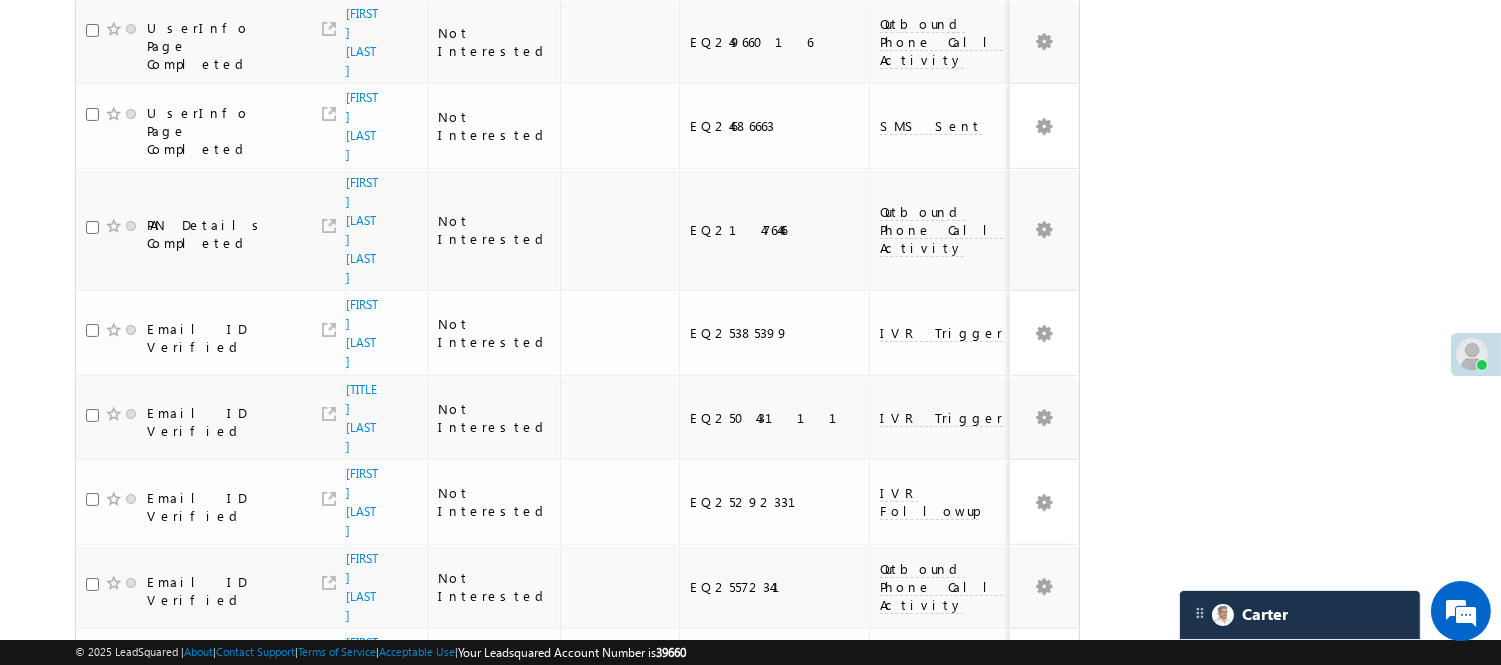 scroll, scrollTop: 0, scrollLeft: 0, axis: both 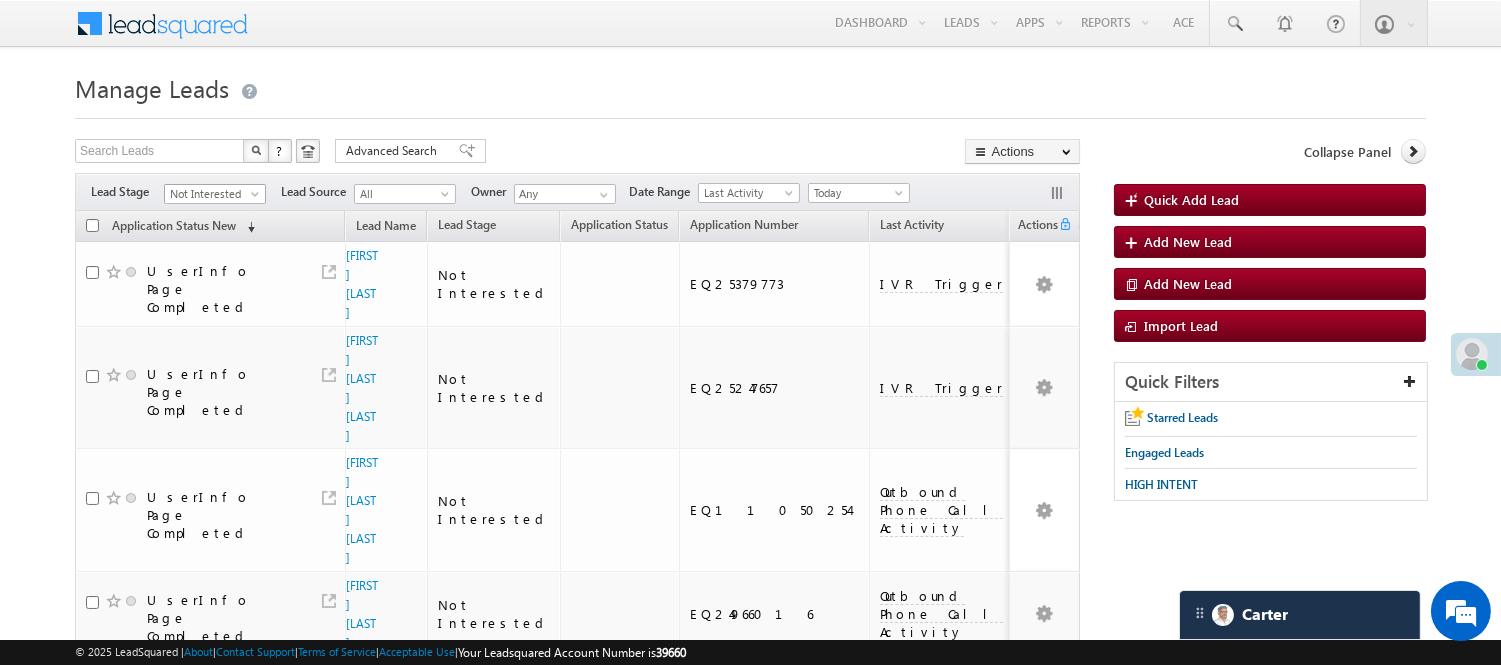 click on "Not Interested" at bounding box center [212, 194] 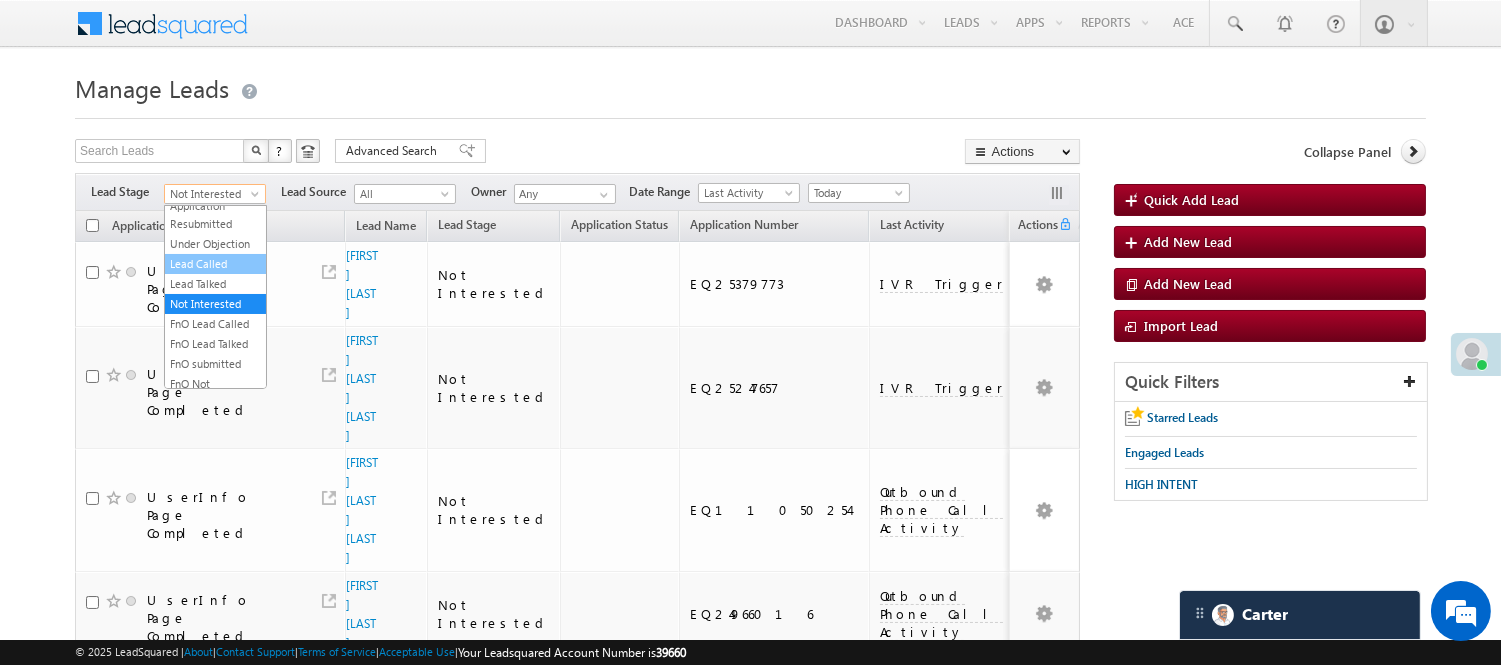 click on "Lead Called" at bounding box center (215, 264) 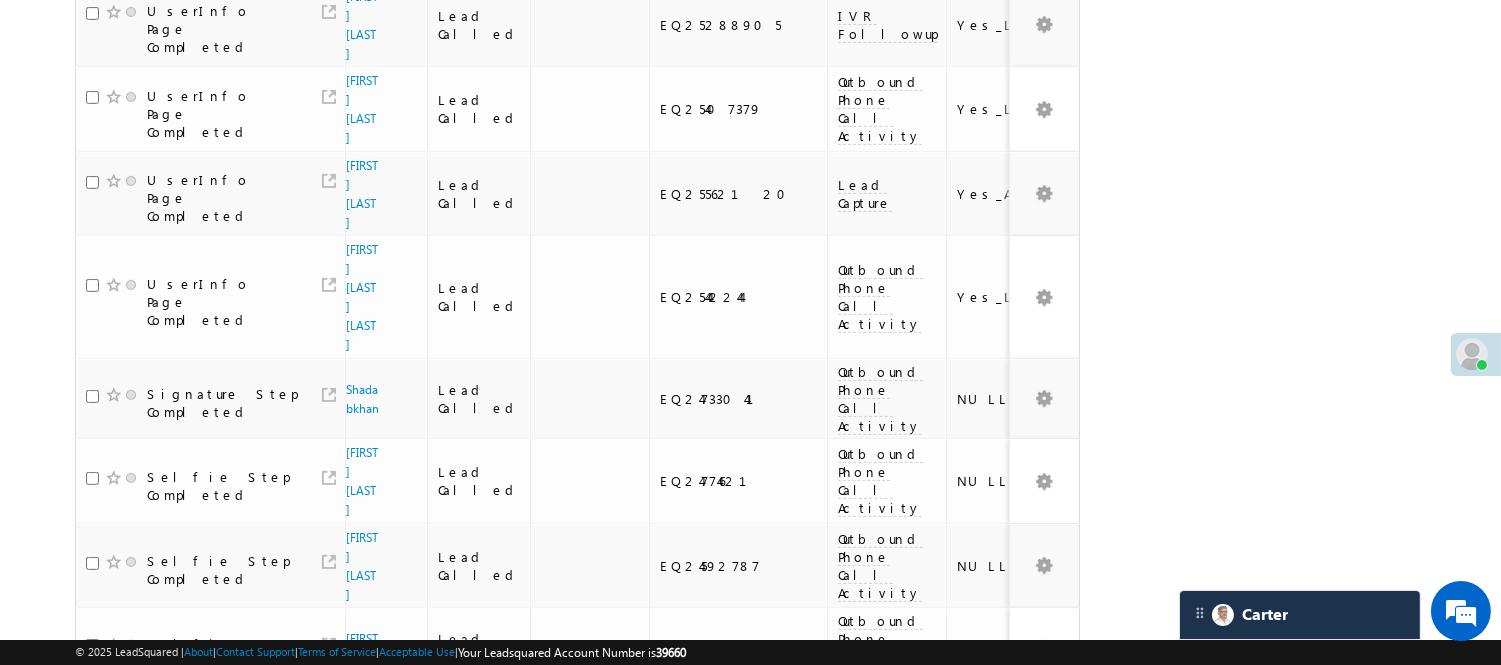 scroll, scrollTop: 1490, scrollLeft: 0, axis: vertical 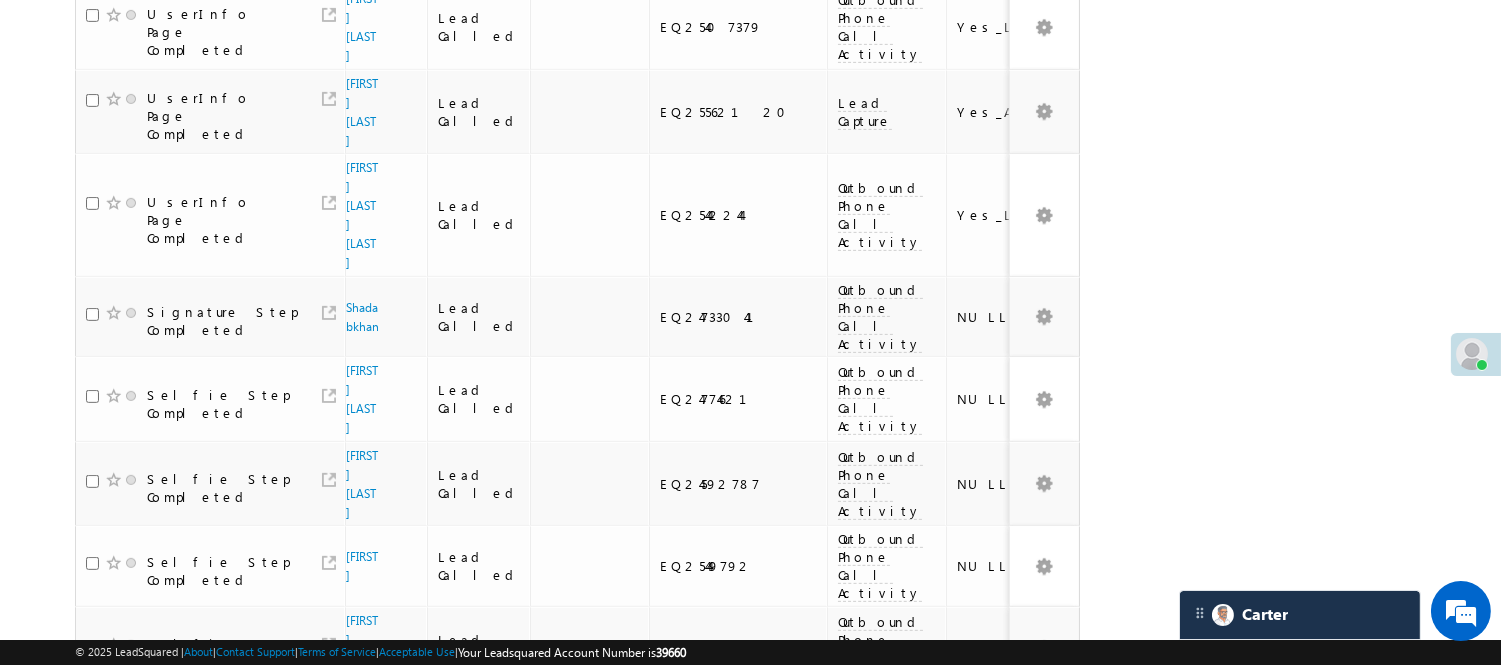 click on "3" at bounding box center [938, 983] 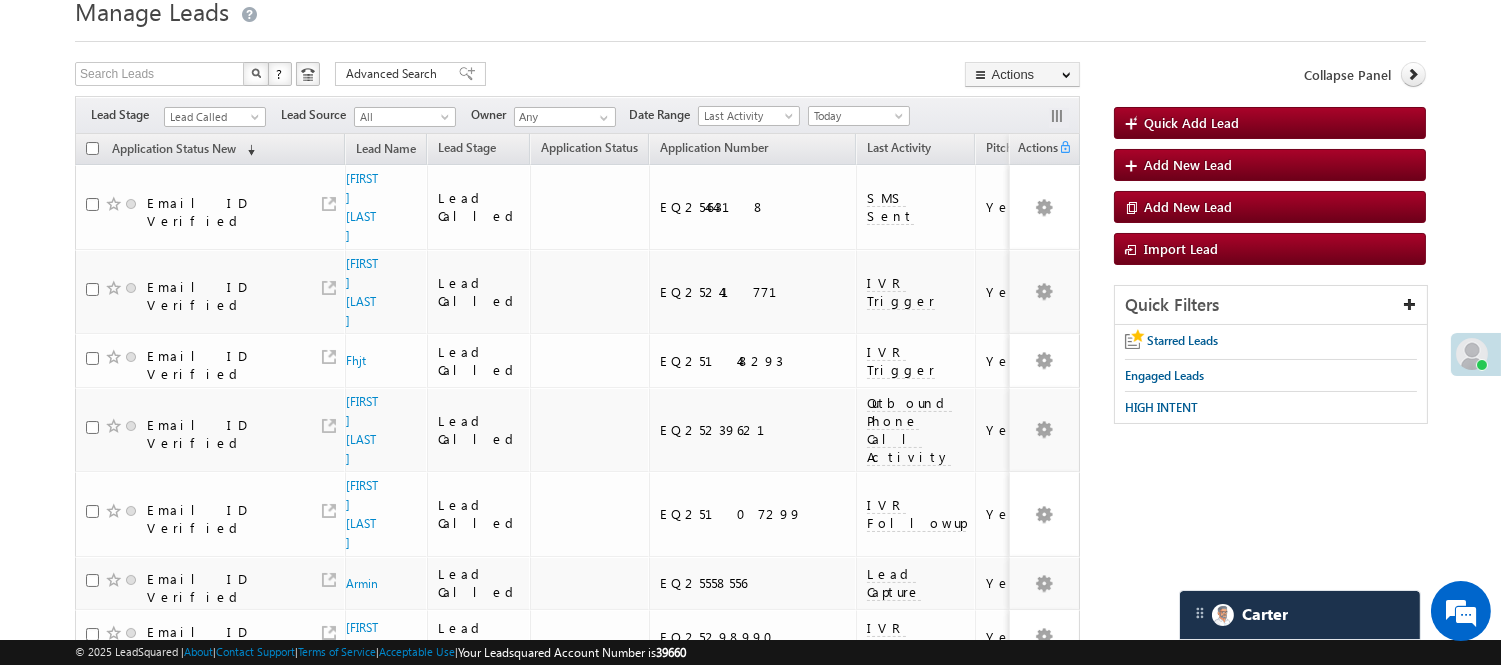 scroll, scrollTop: 0, scrollLeft: 0, axis: both 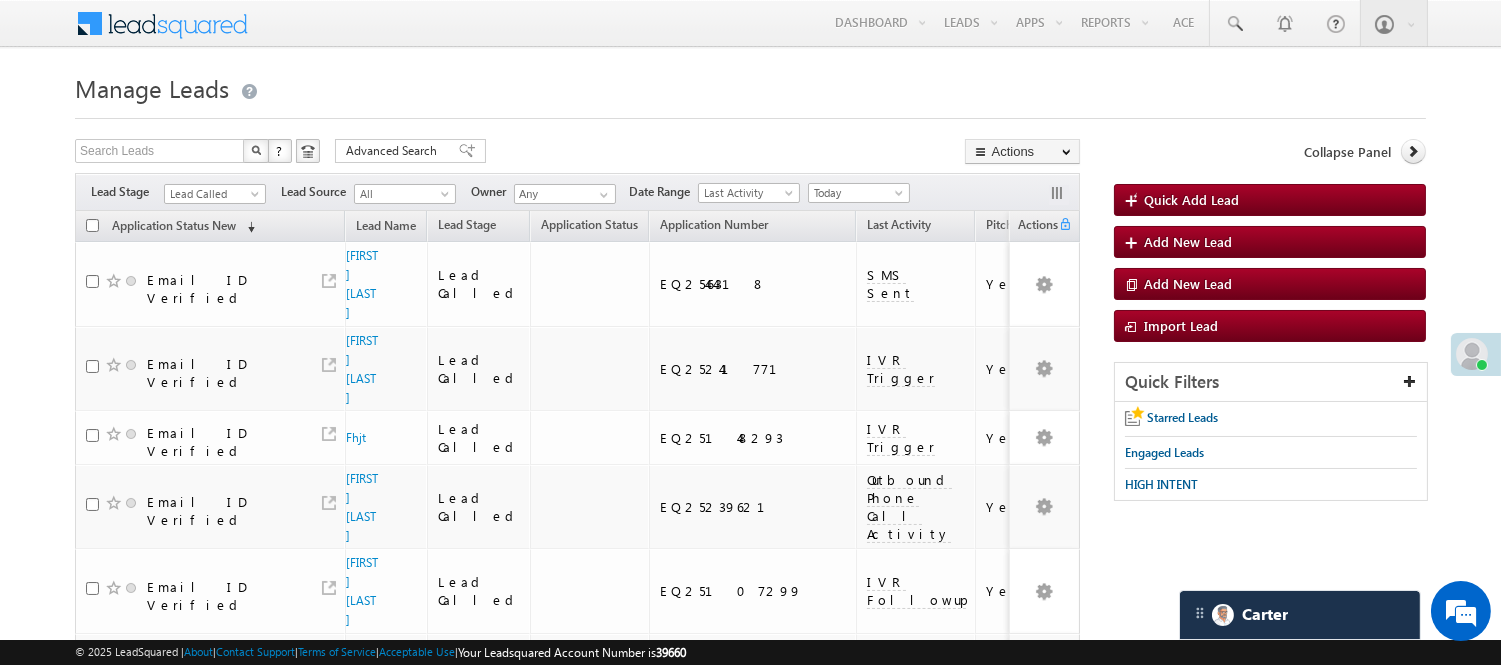 click on "Lead Called" at bounding box center [212, 194] 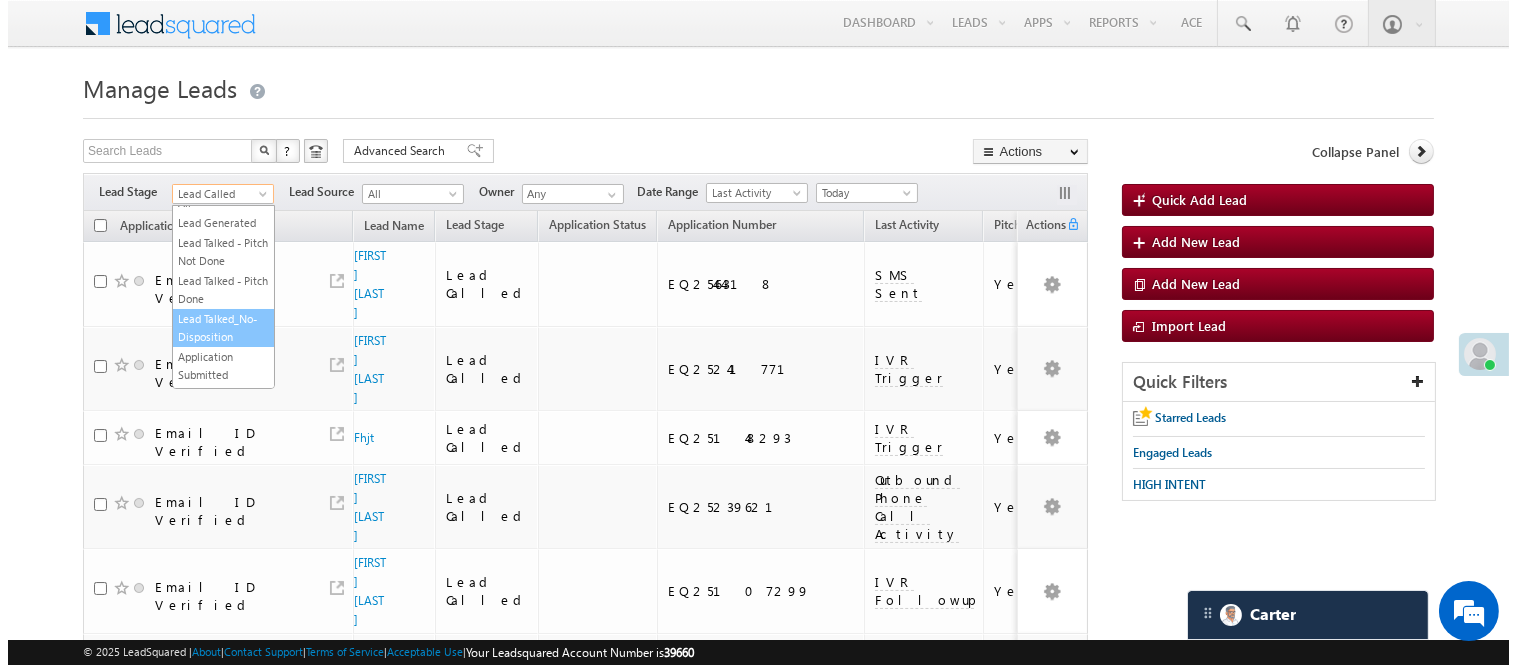 scroll, scrollTop: 0, scrollLeft: 0, axis: both 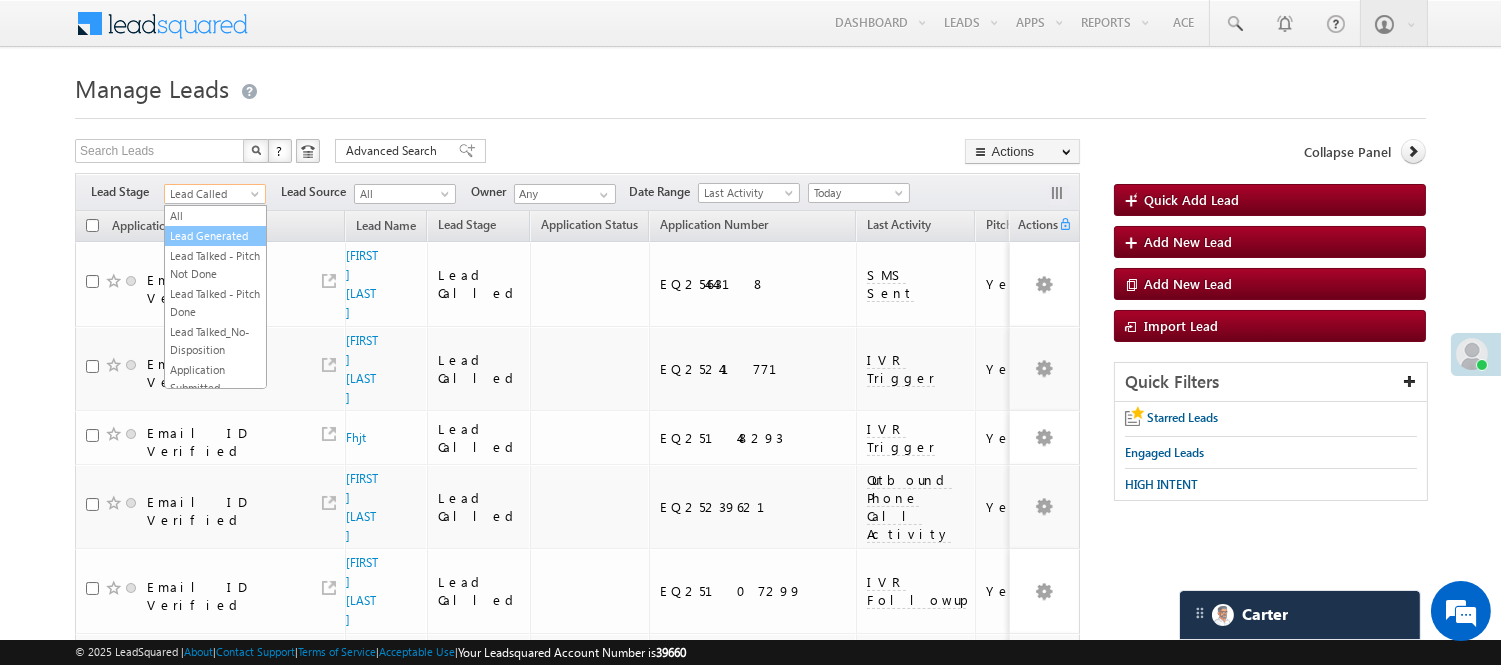 click on "Lead Generated" at bounding box center (215, 236) 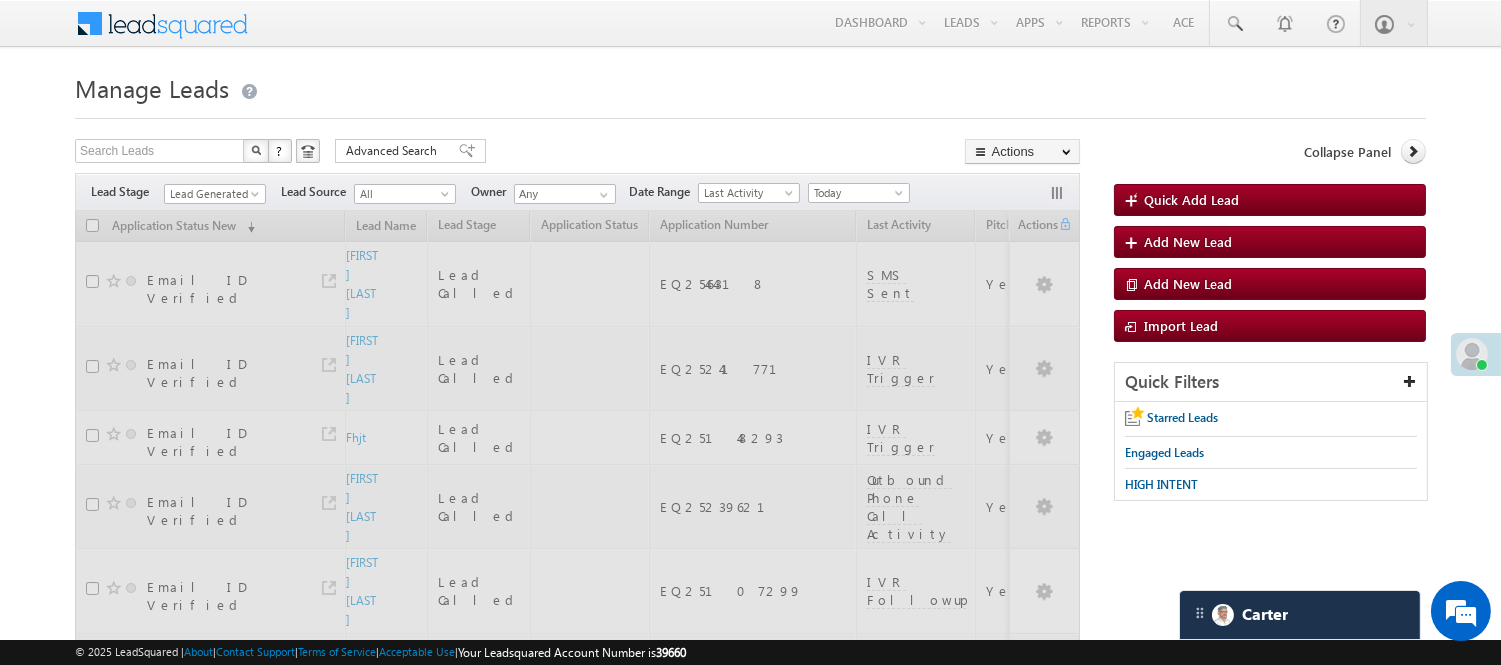 click on "Manage Leads" at bounding box center [750, 86] 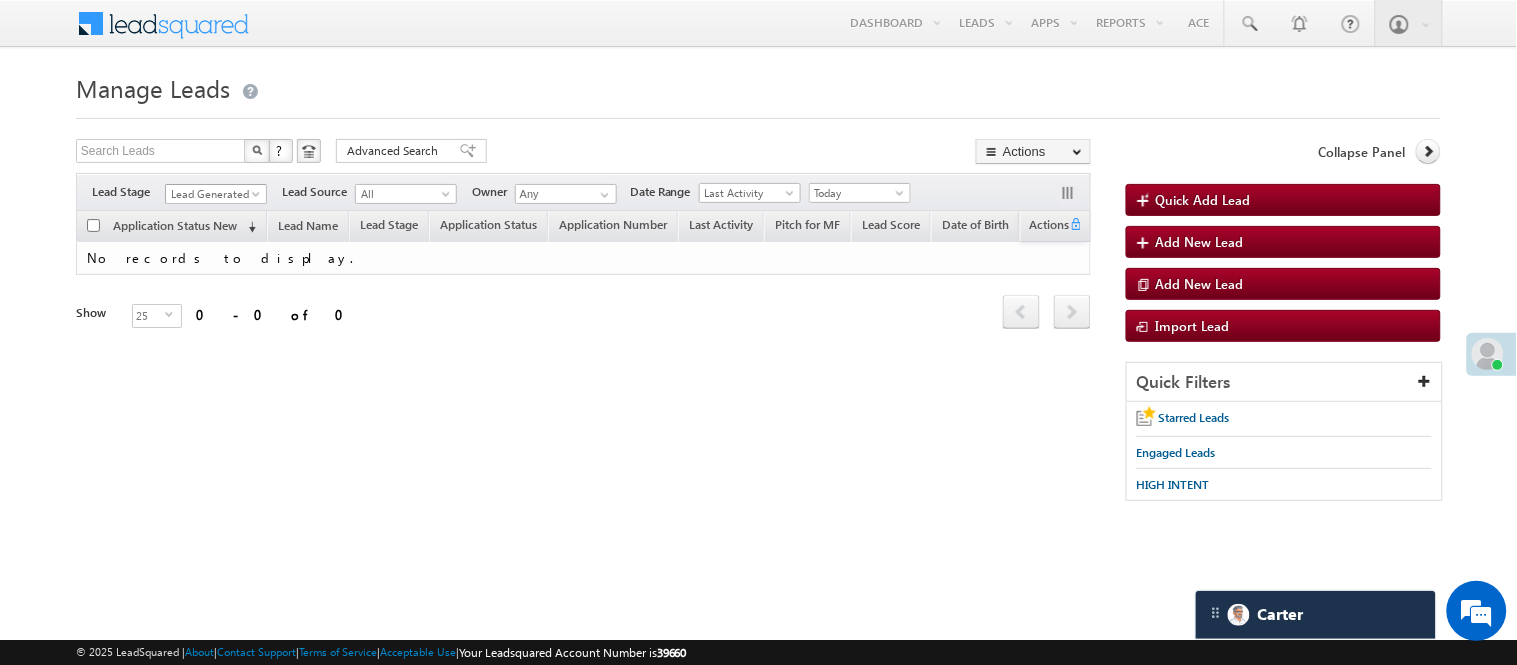 click on "Lead Generated" at bounding box center [213, 194] 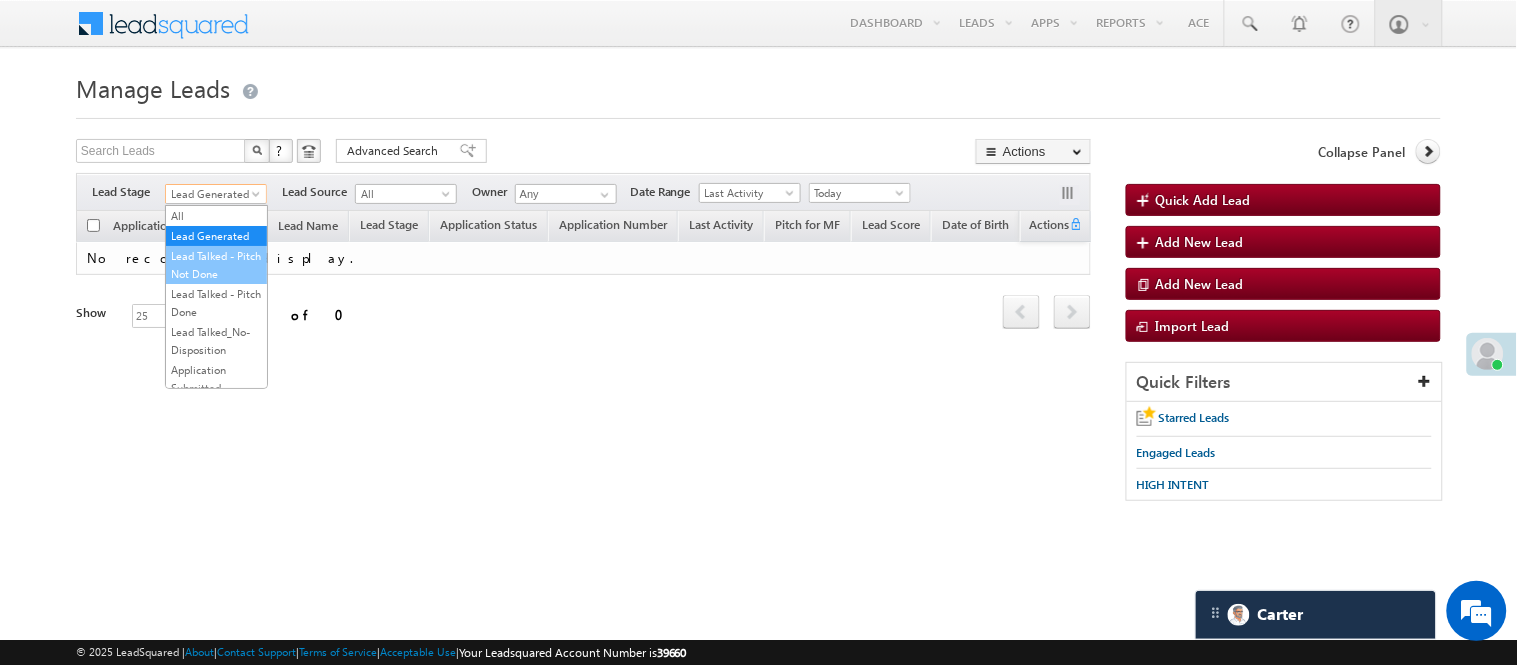 click on "Lead Talked - Pitch Not Done" at bounding box center (216, 265) 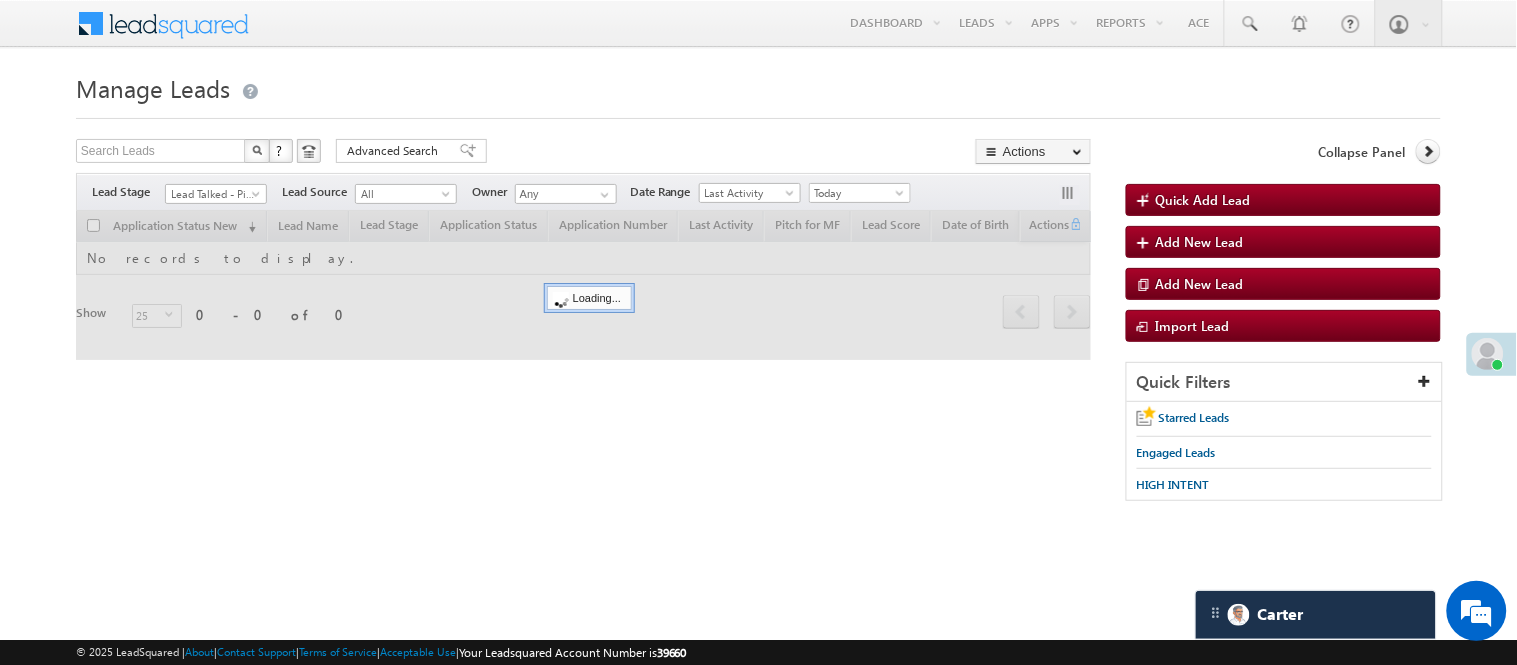 click on "Manage Leads
Quick Add Lead
Search Leads X ?   0 results found
Advanced Search
Advanced Search
Actions Actions" at bounding box center [758, 294] 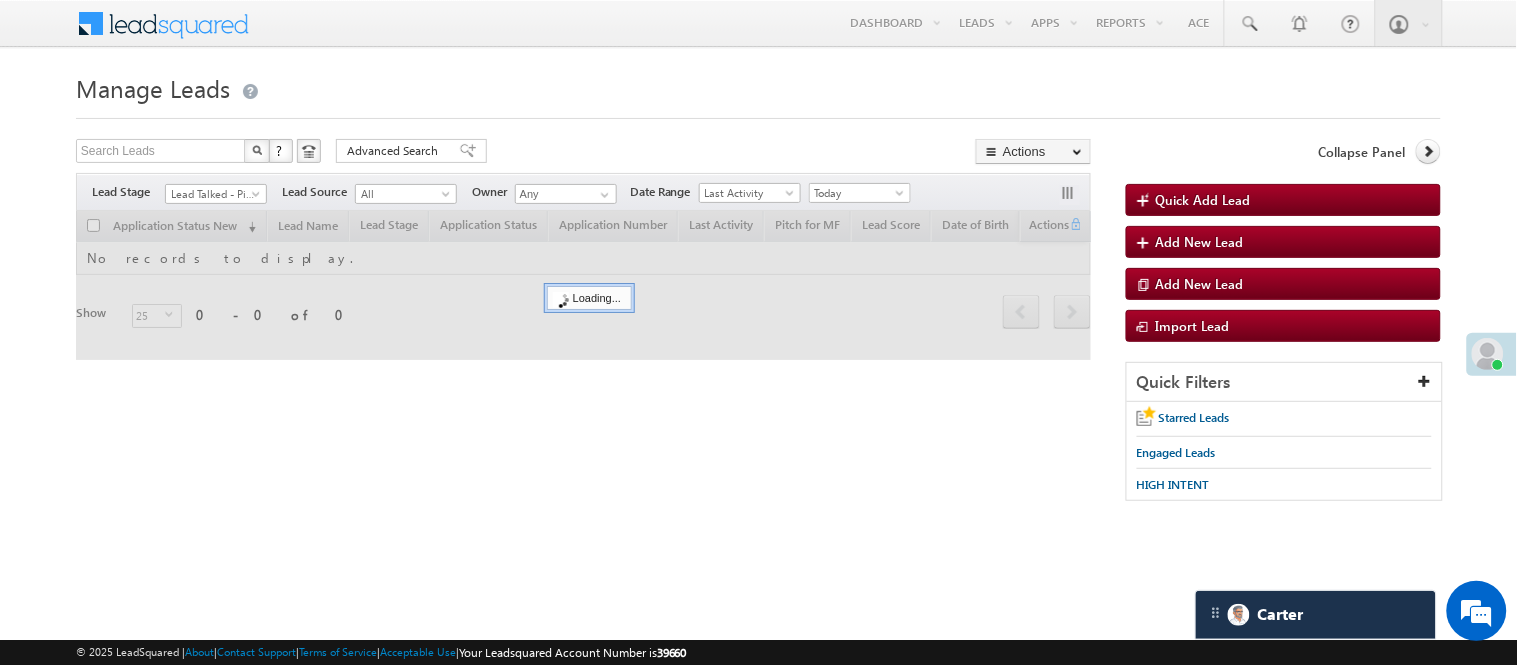 click on "Lead Talked - Pitch Not Done" at bounding box center (213, 194) 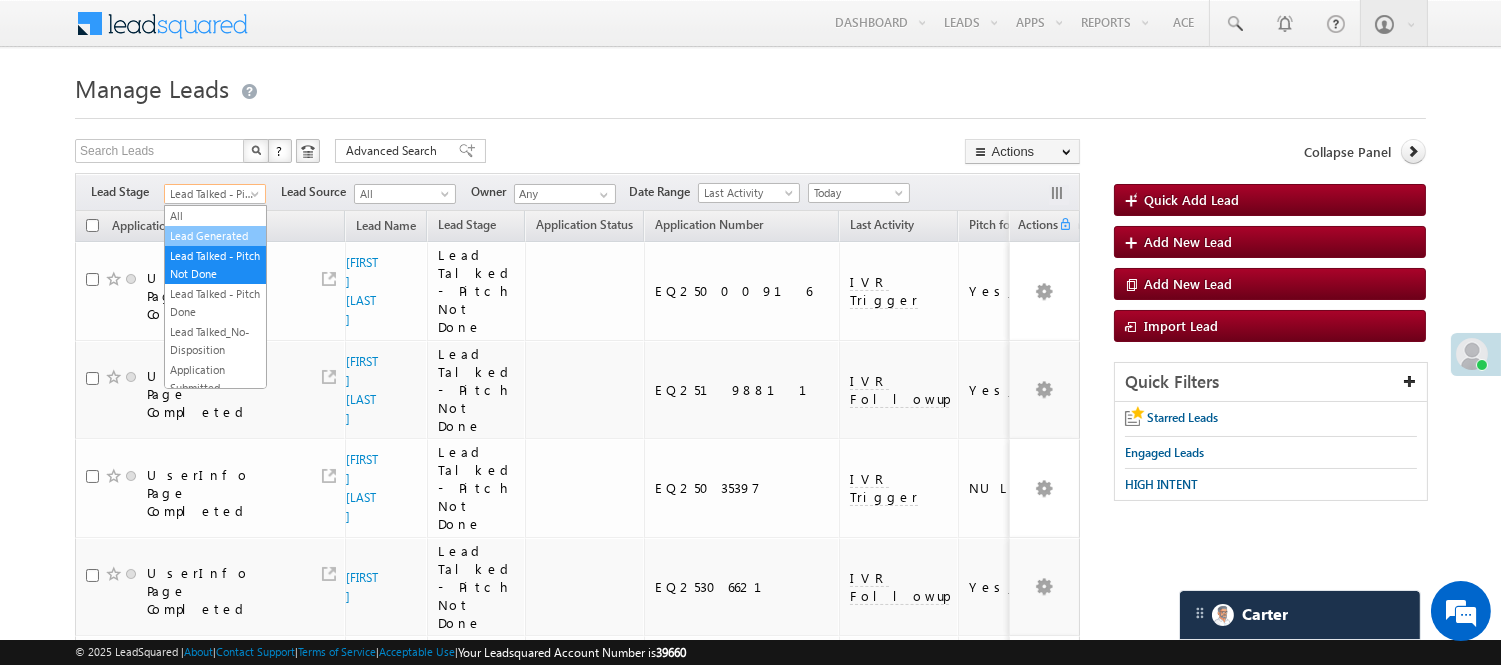 click on "Lead Generated" at bounding box center (215, 236) 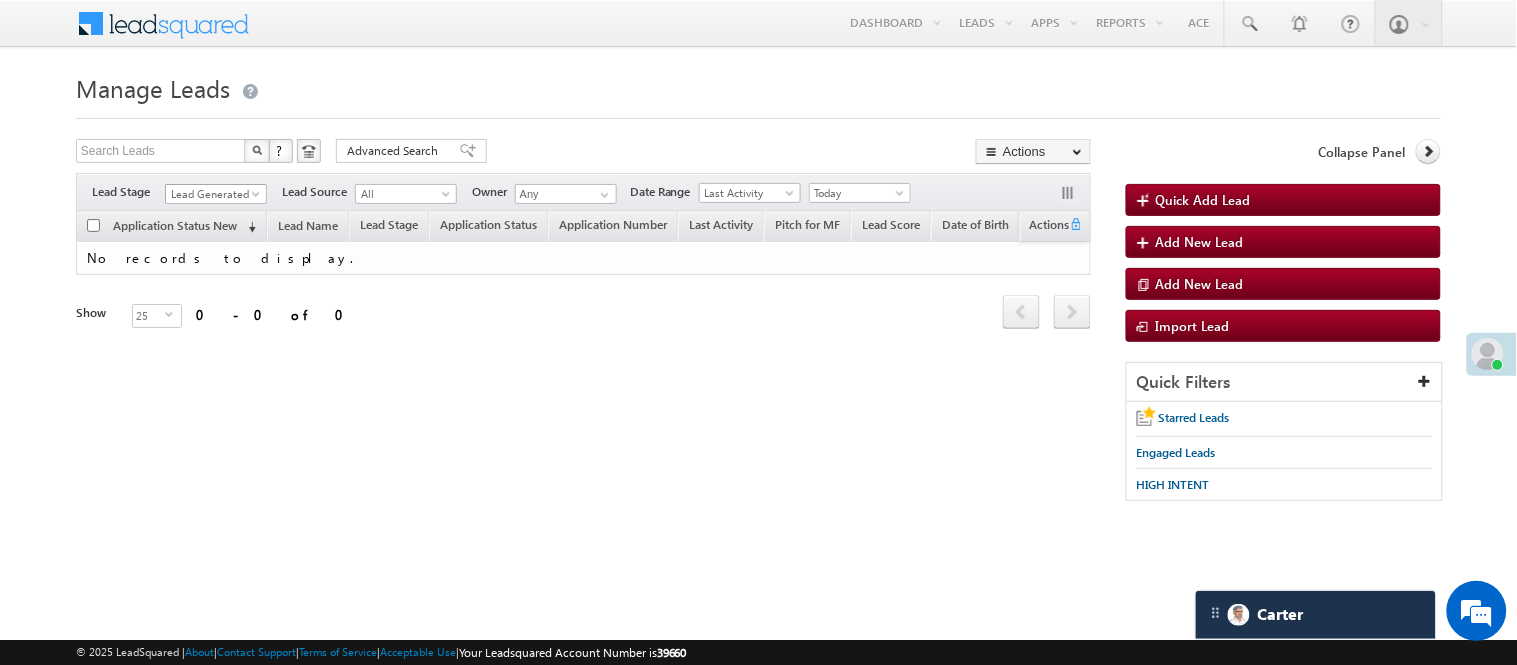 click on "Lead Generated" at bounding box center (213, 194) 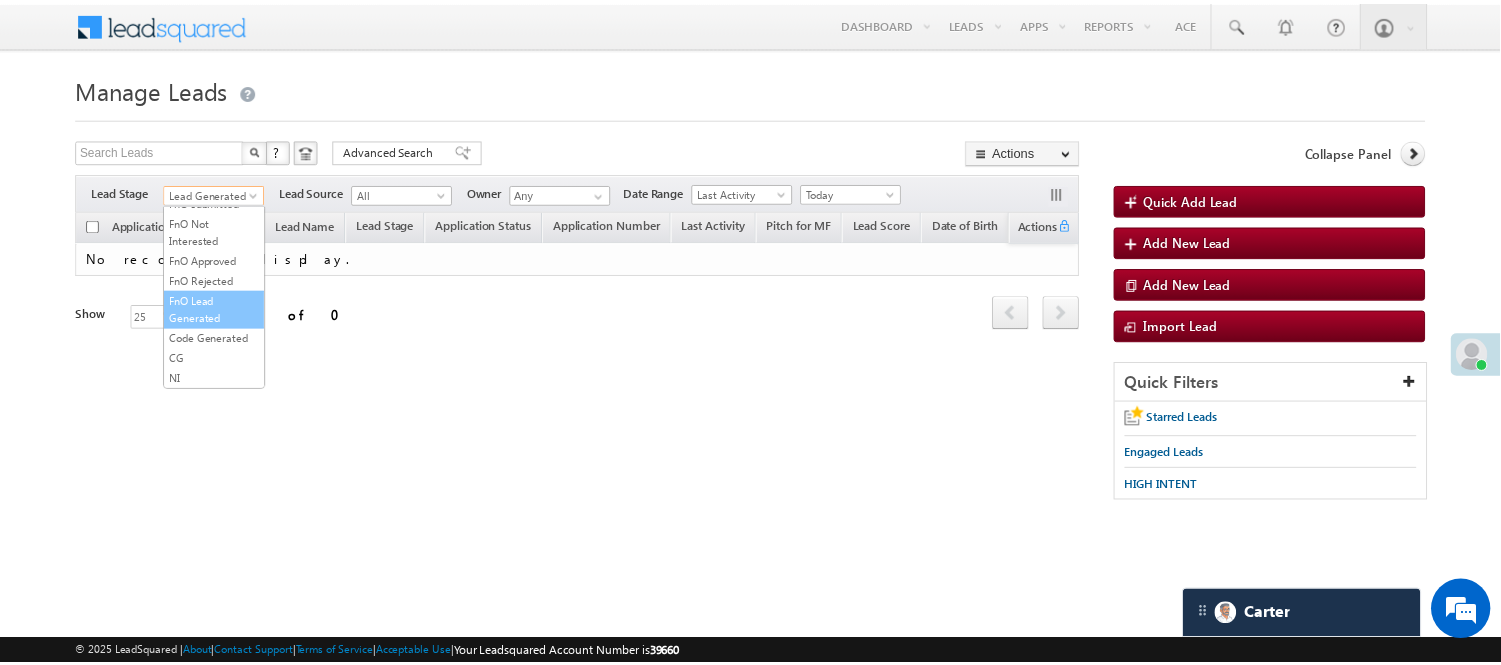 scroll, scrollTop: 274, scrollLeft: 0, axis: vertical 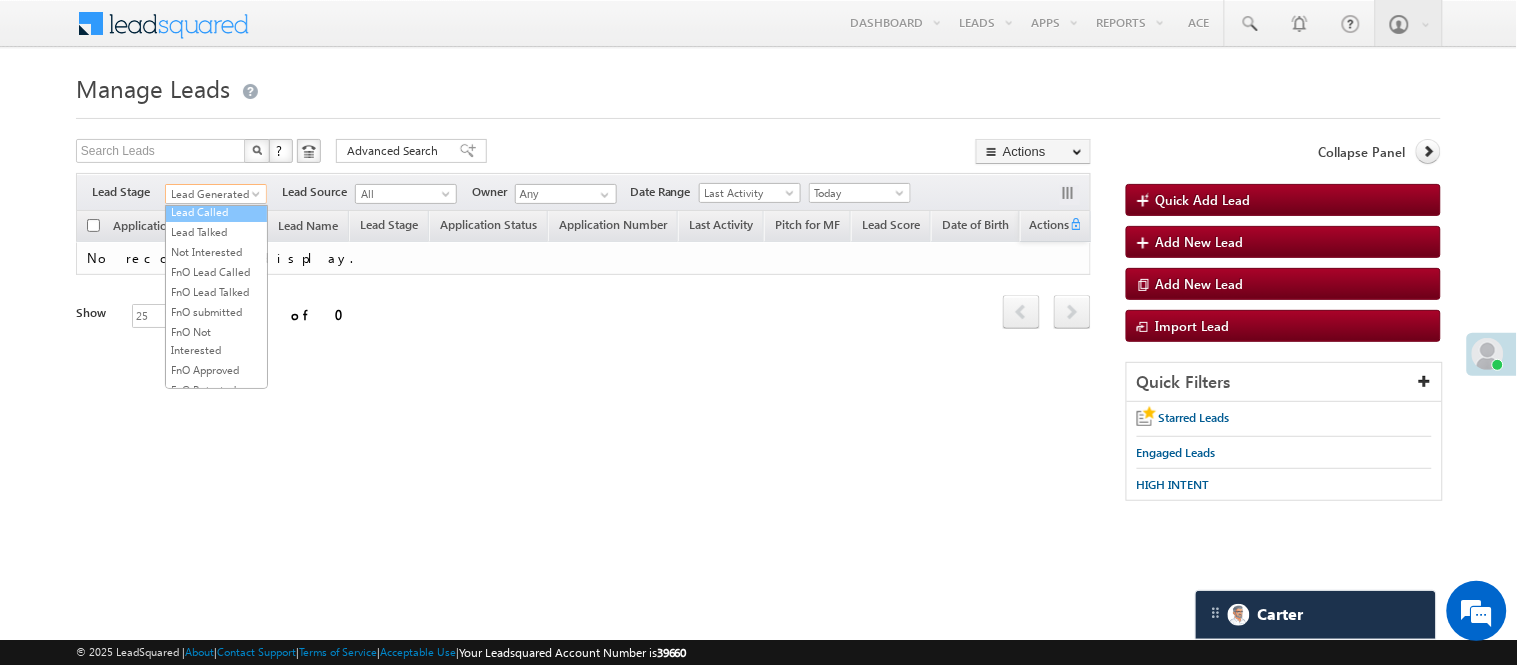 click on "Lead Called" at bounding box center (216, 212) 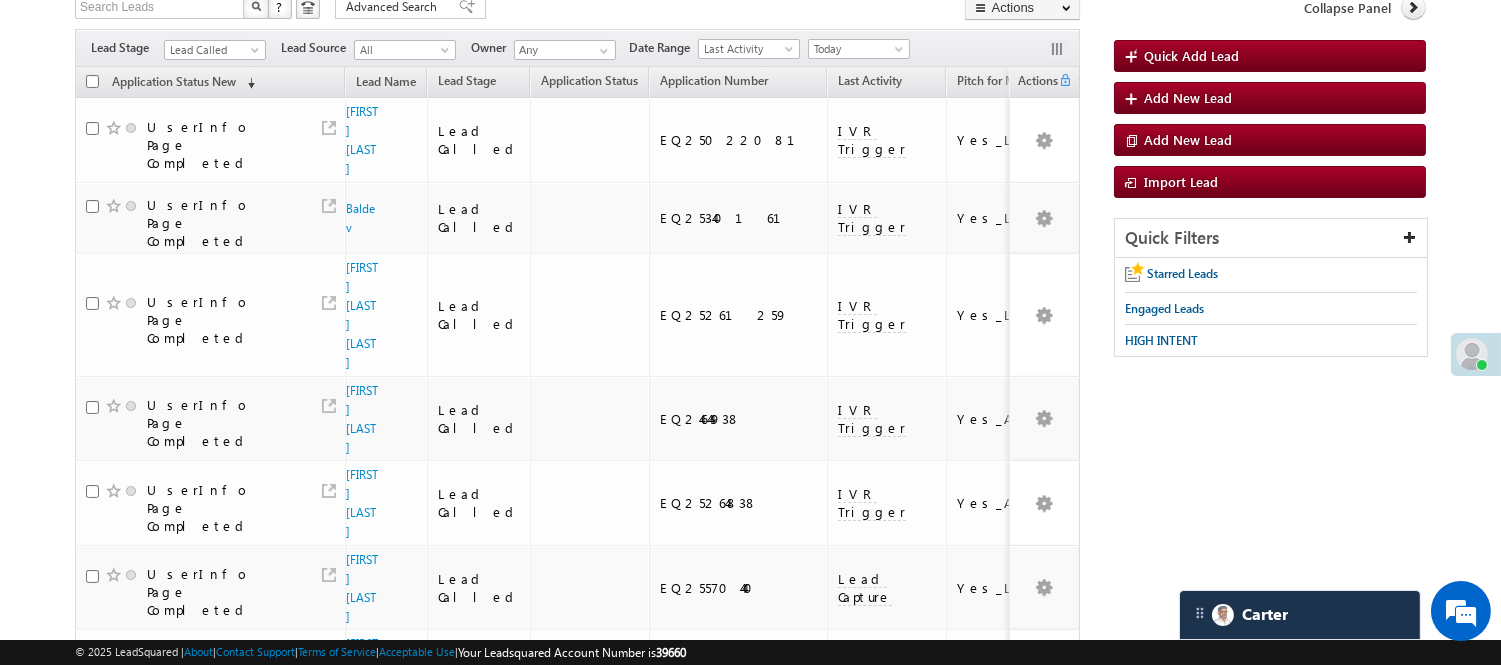scroll, scrollTop: 45, scrollLeft: 0, axis: vertical 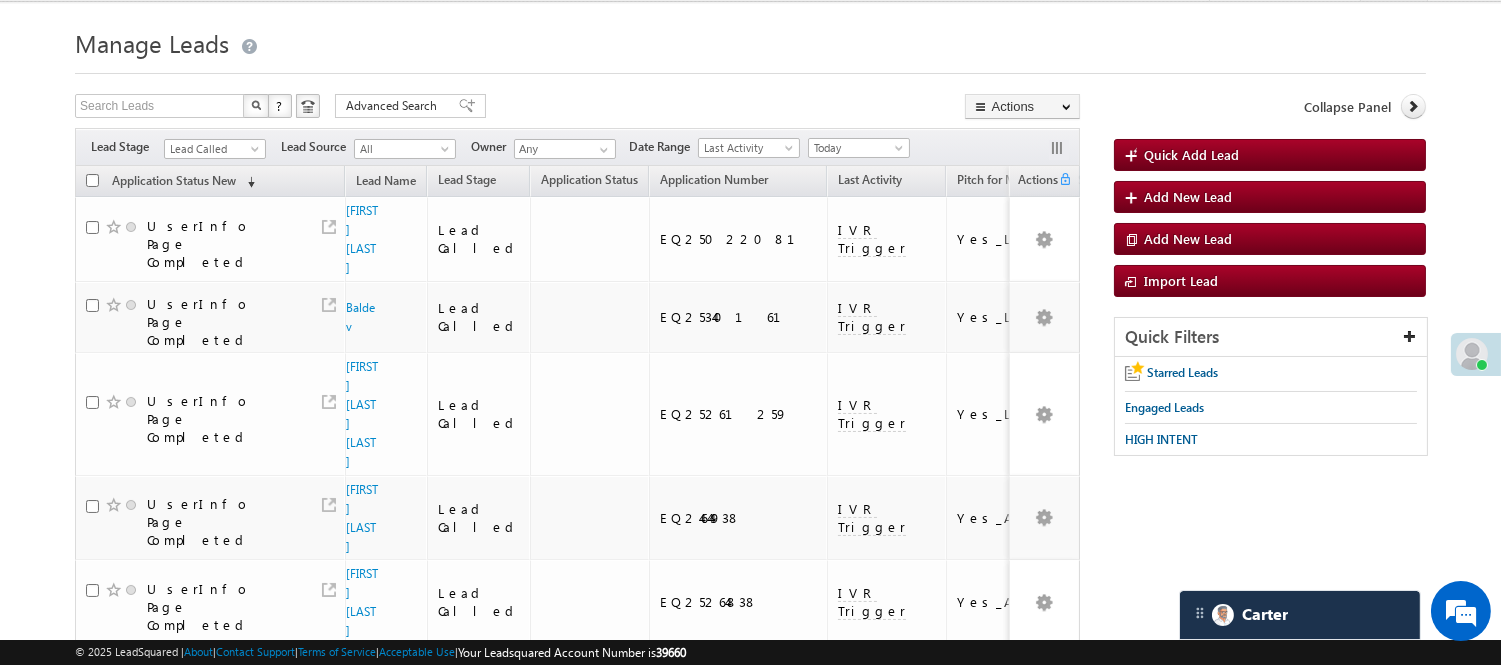 click on "Filters
Lead Stage
All Lead Generated Lead Talked - Pitch Not Done Lead Talked - Pitch Done Lead Talked_No-Disposition Application Submitted Payment Done Application Resubmitted Under Objection Lead Called Lead Talked Not Interested FnO Lead Called FnO Lead Talked FnO submitted FnO Not Interested FnO Approved FnO Rejected FnO Lead Generated Code Generated CG NI Lead Called
Lead Source
All All
Owner Any Any Go" at bounding box center (577, 147) 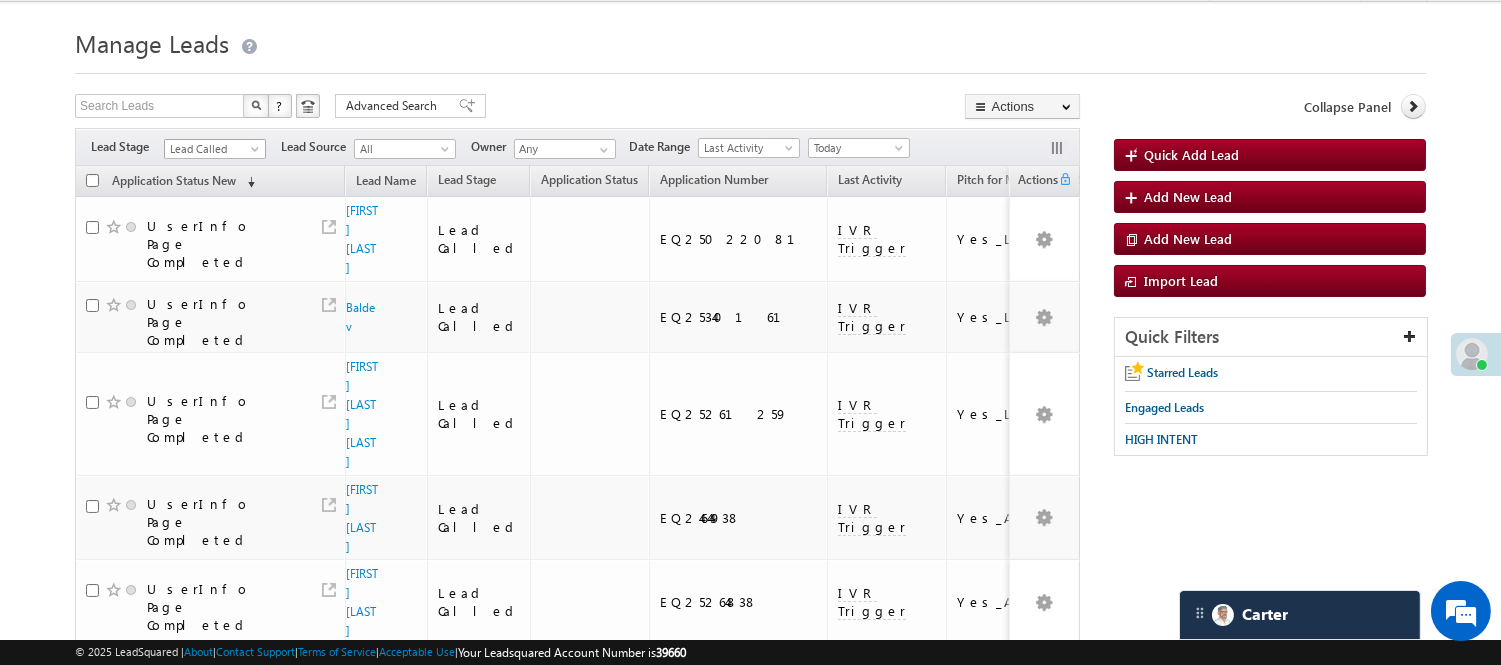 click on "Lead Called" at bounding box center (212, 149) 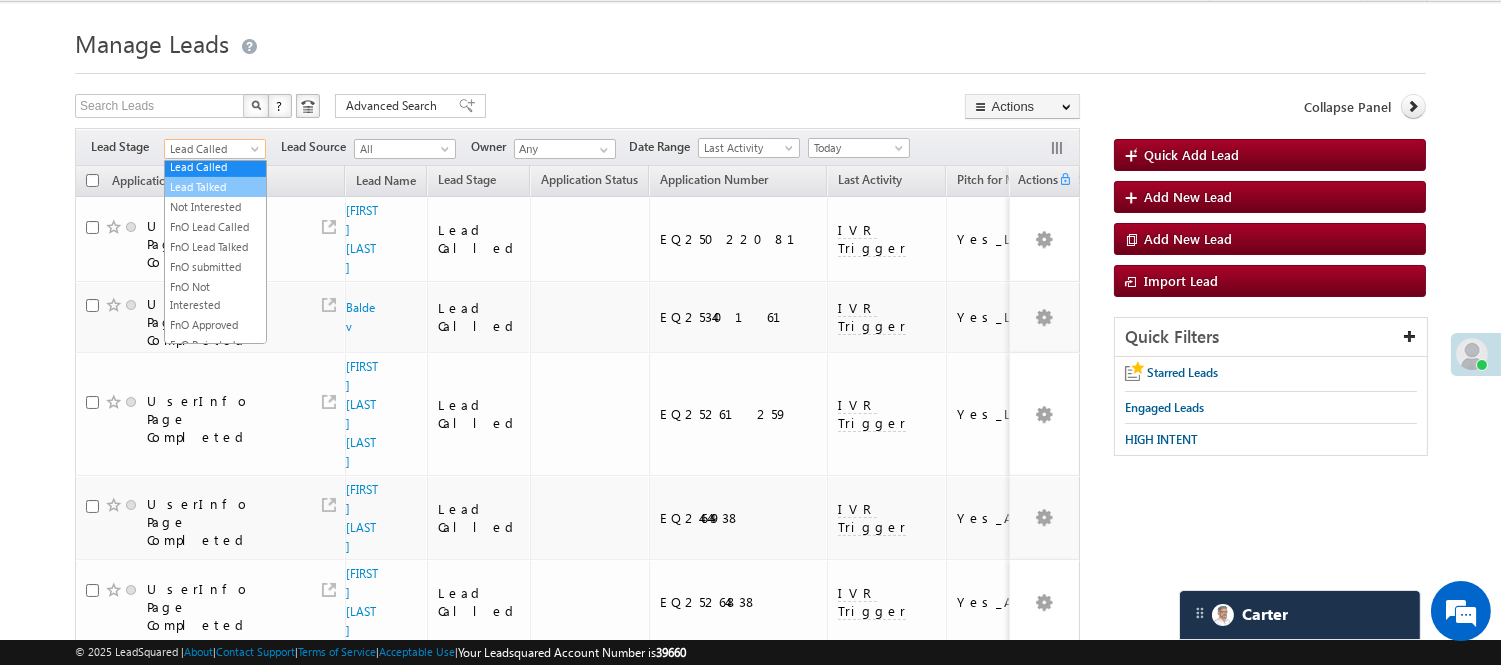 drag, startPoint x: 211, startPoint y: 230, endPoint x: 213, endPoint y: 250, distance: 20.09975 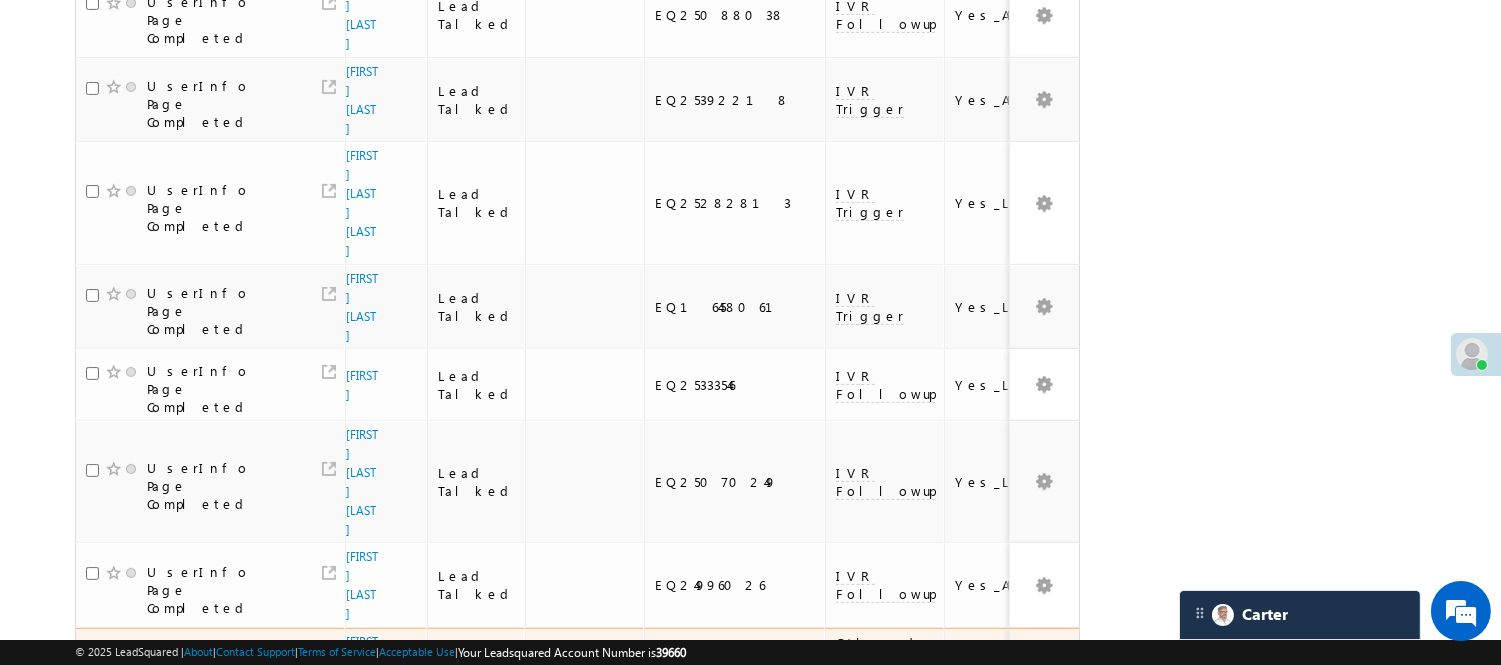 scroll, scrollTop: 1182, scrollLeft: 0, axis: vertical 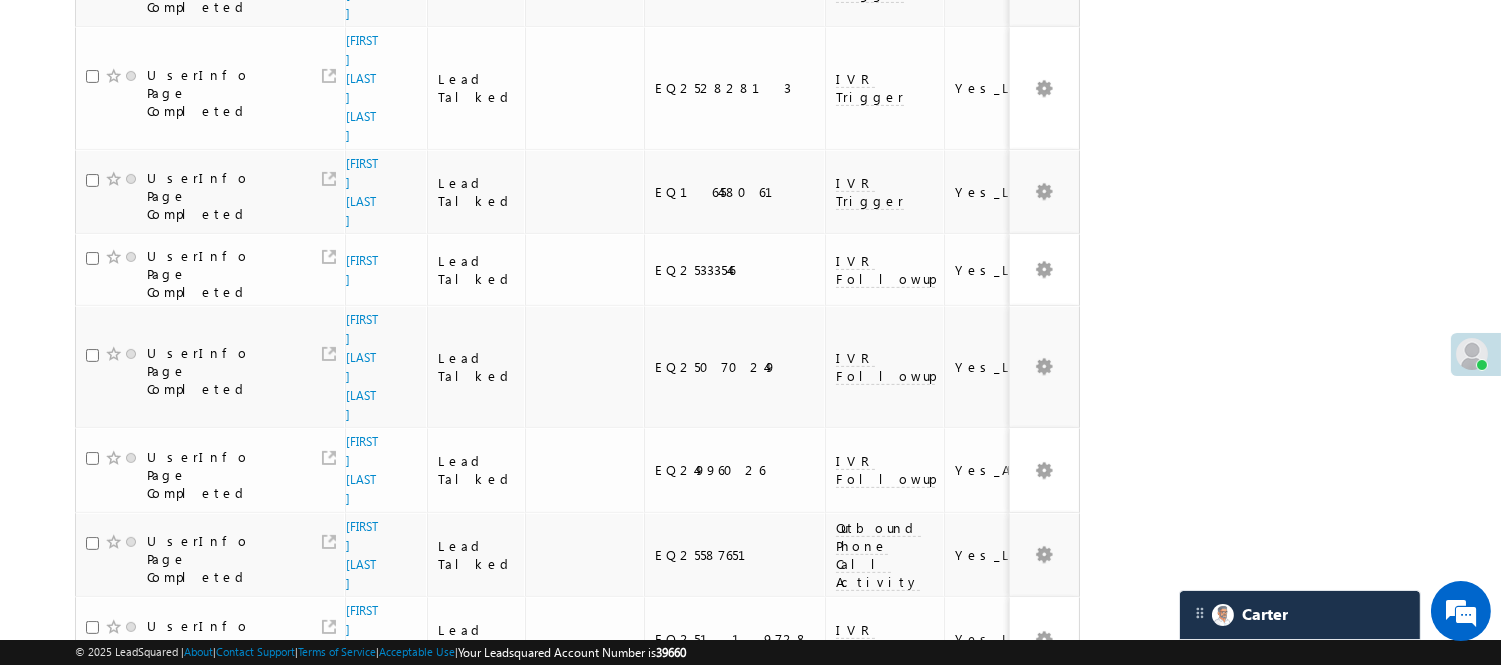 click on "2" at bounding box center [938, 1265] 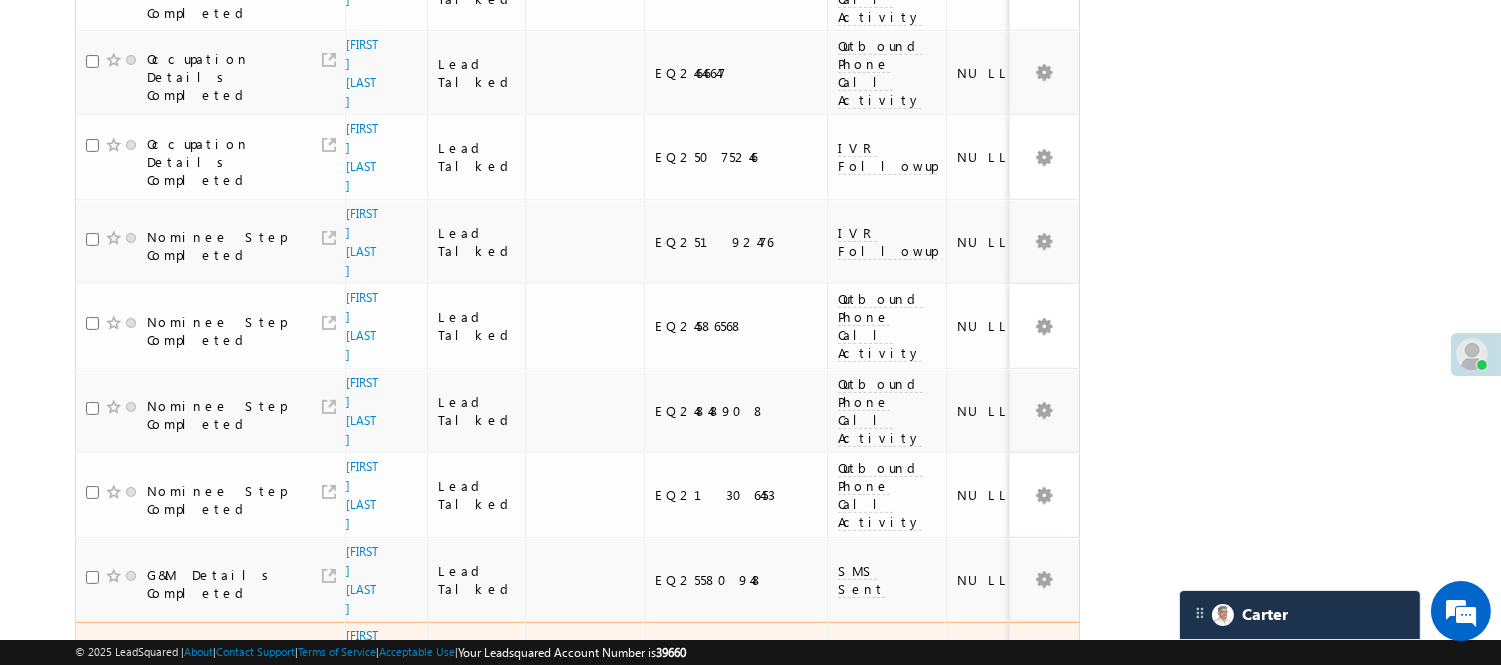 click on "EQ25568365" at bounding box center (736, 664) 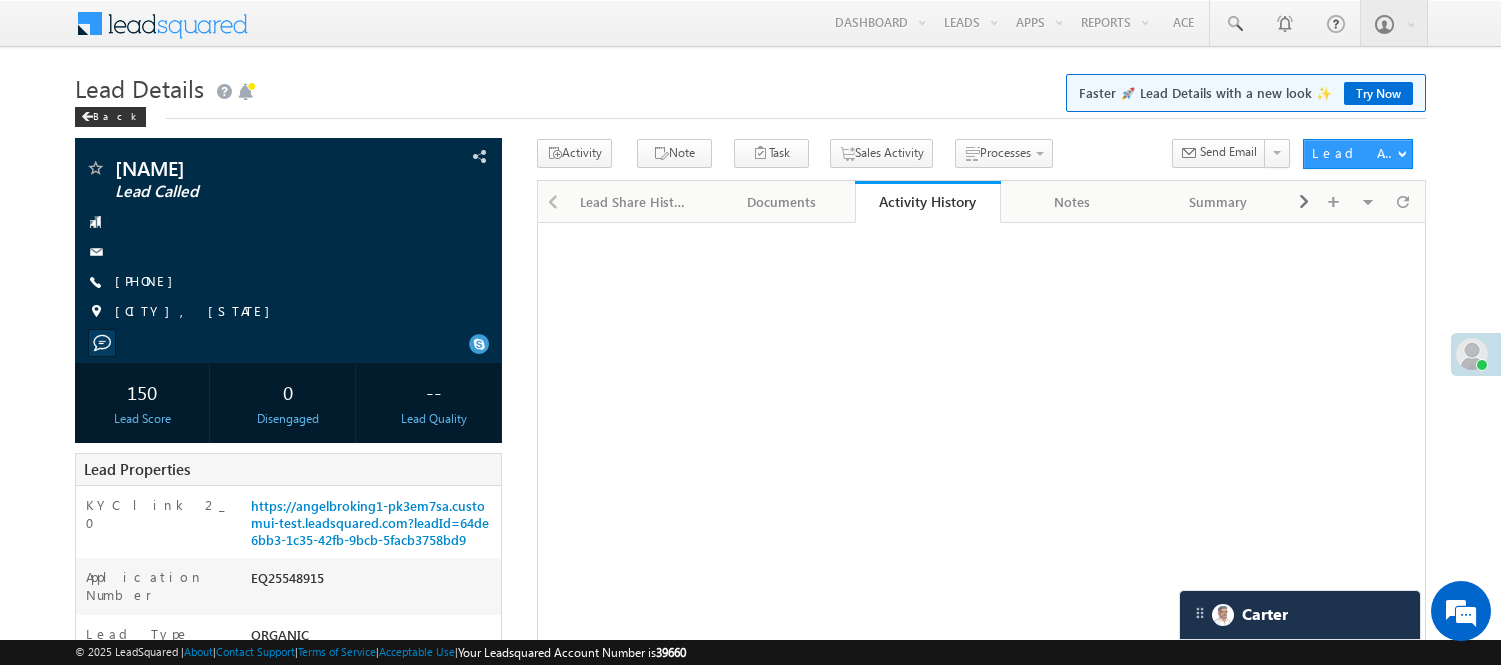 scroll, scrollTop: 0, scrollLeft: 0, axis: both 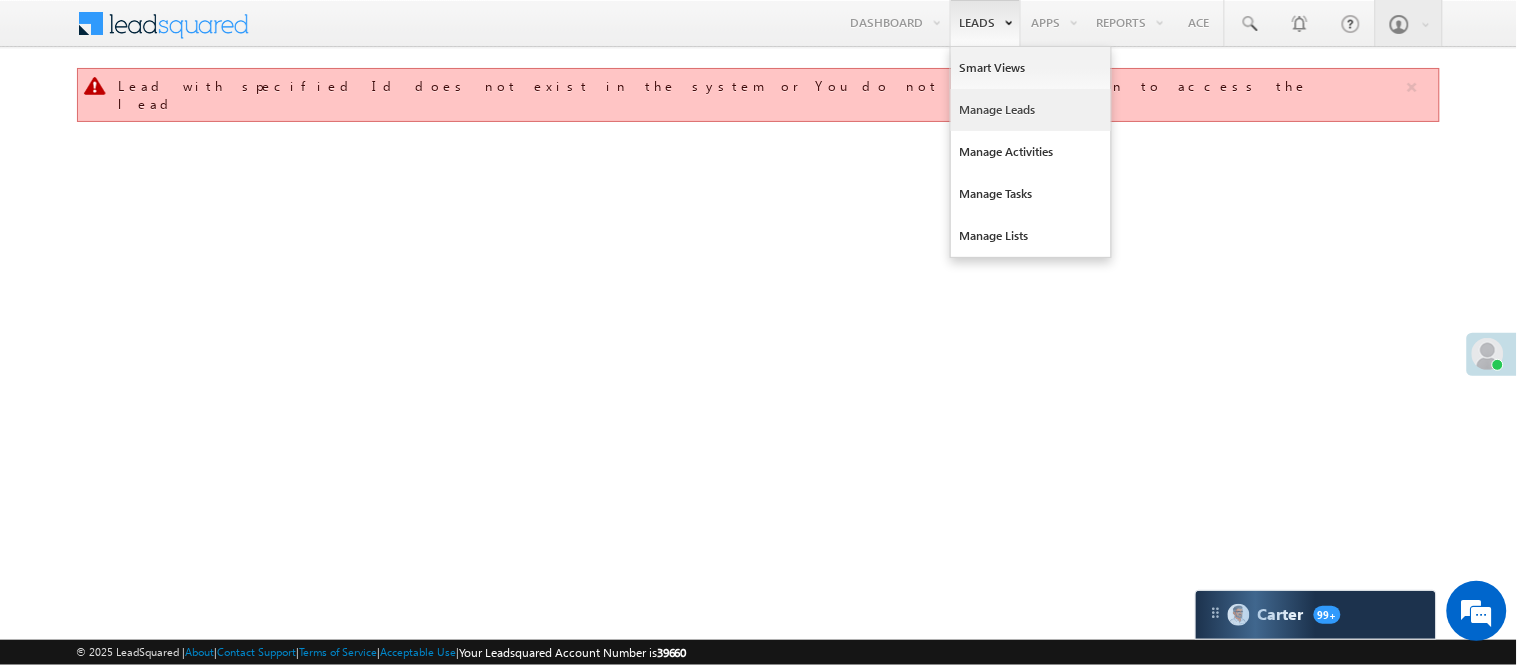 click on "Manage Leads" at bounding box center [1031, 110] 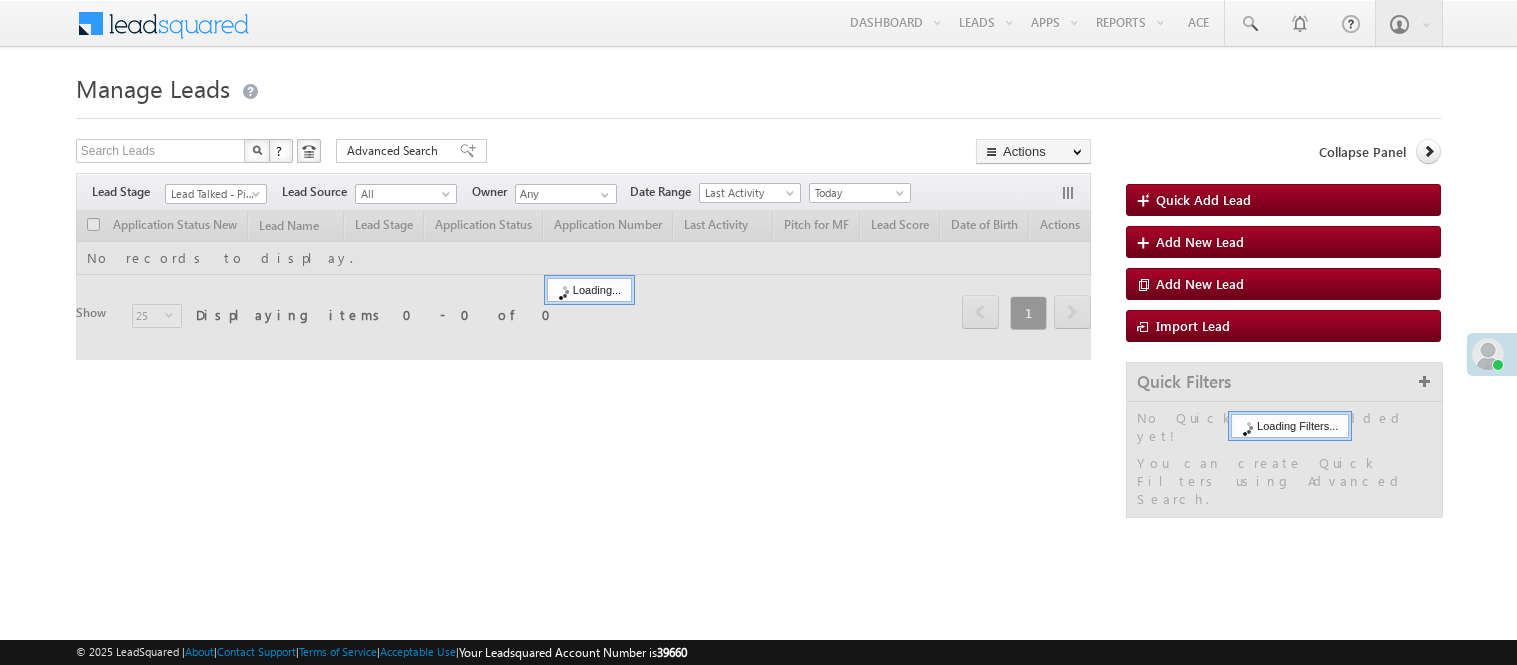 scroll, scrollTop: 0, scrollLeft: 0, axis: both 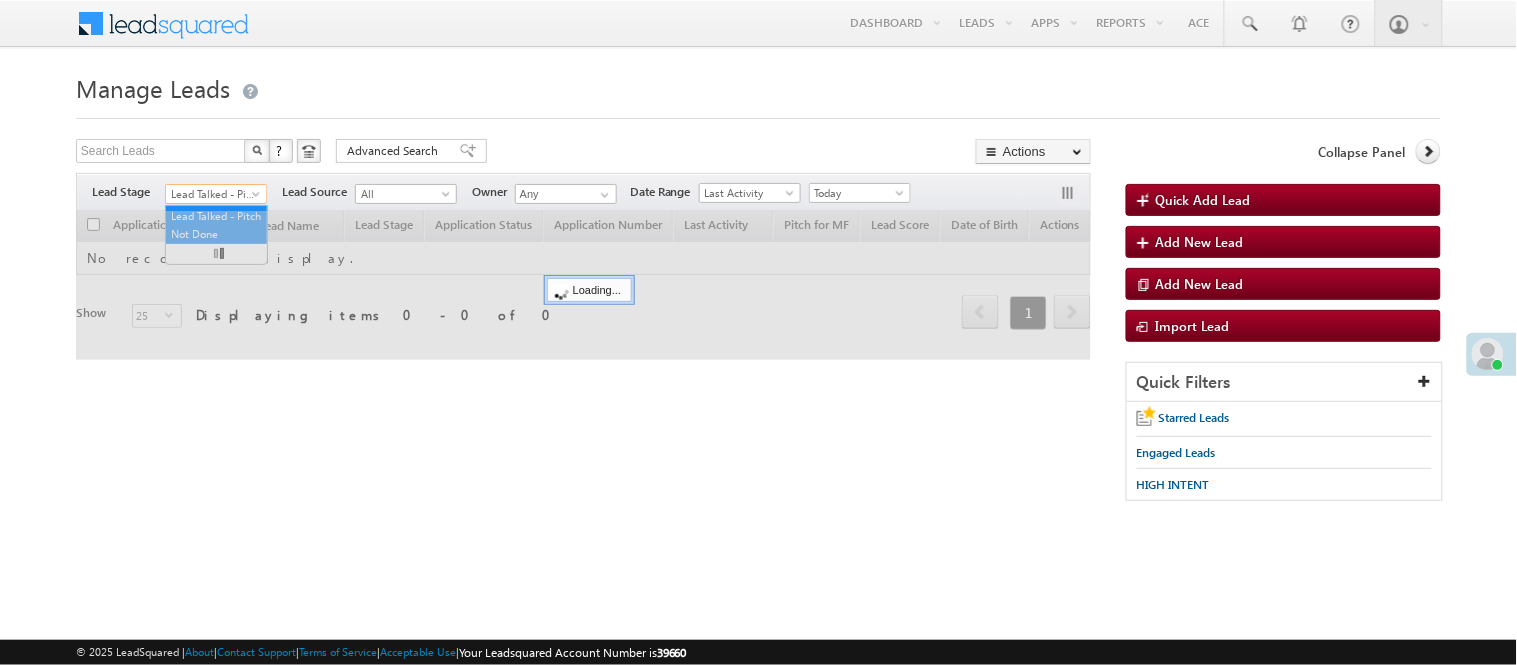 click on "Lead Talked - Pitch Not Done" at bounding box center (213, 194) 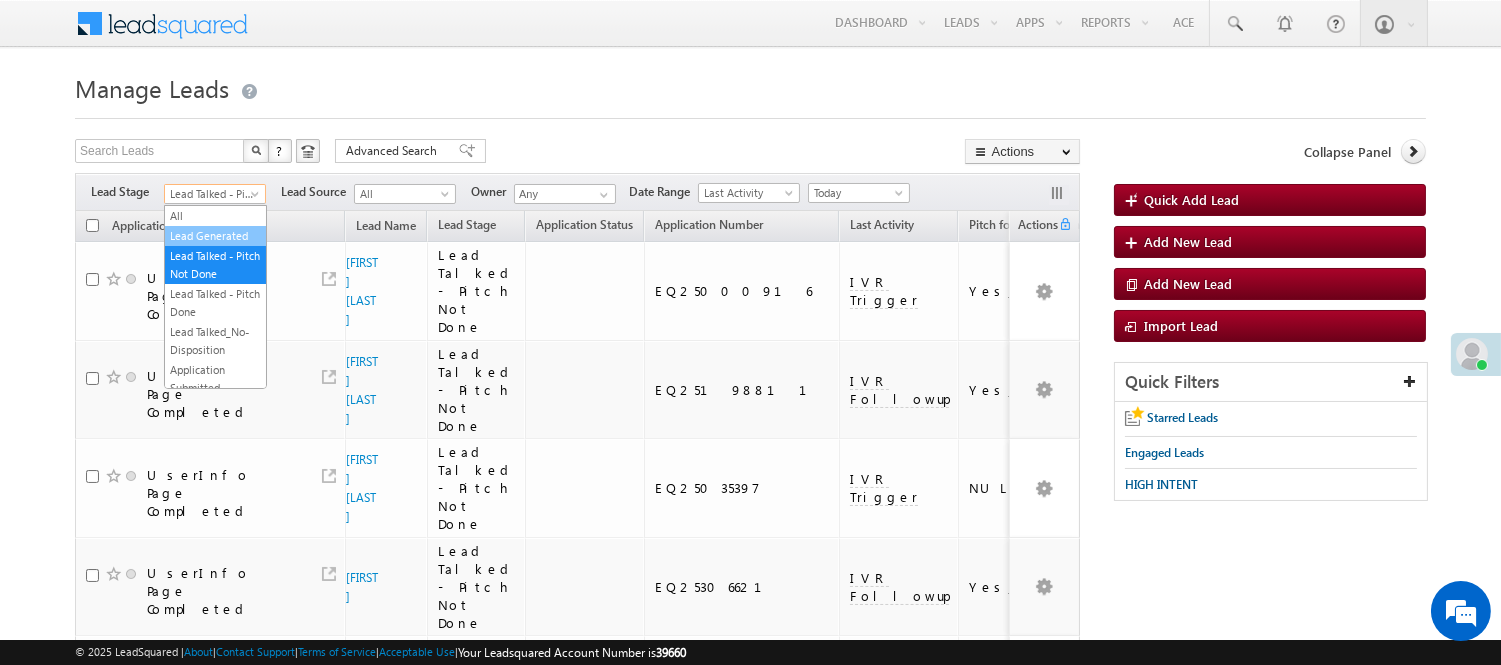 click on "Lead Generated" at bounding box center (215, 236) 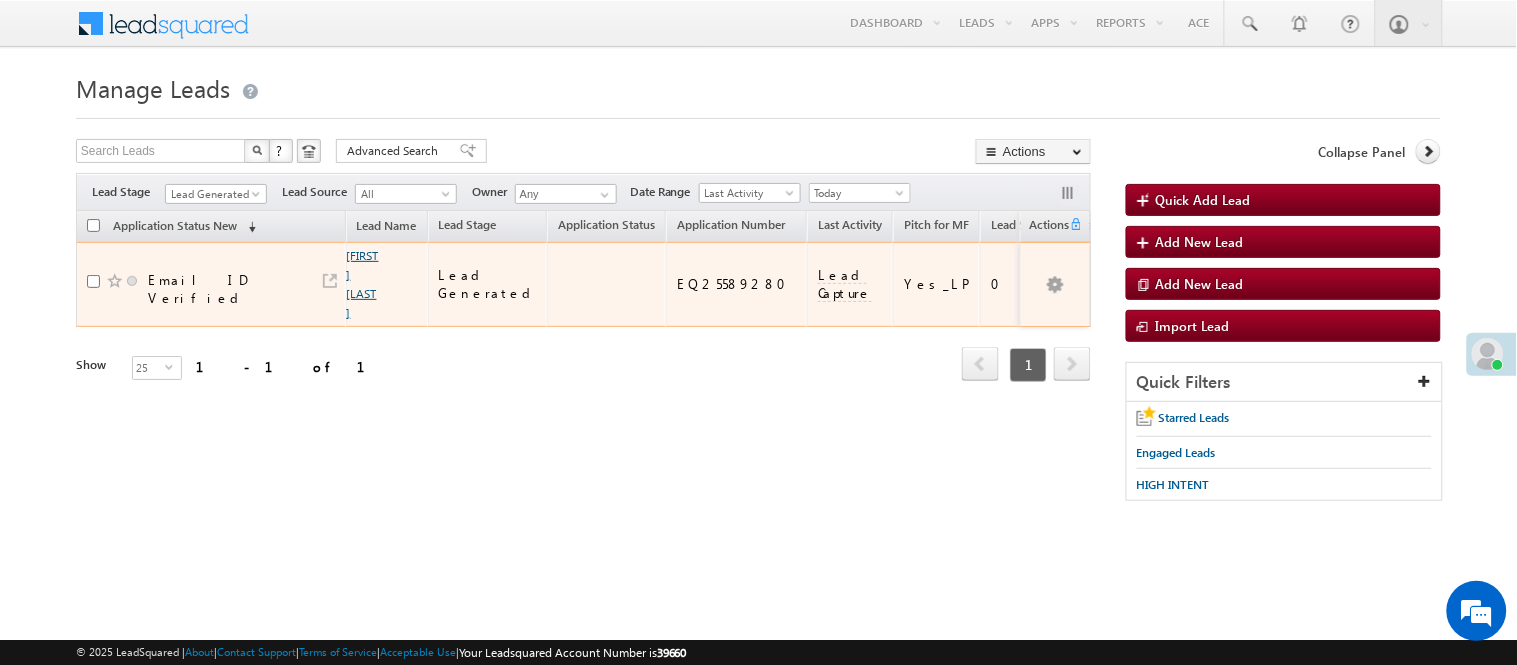 click on "[FIRST] [LAST]" at bounding box center (363, 284) 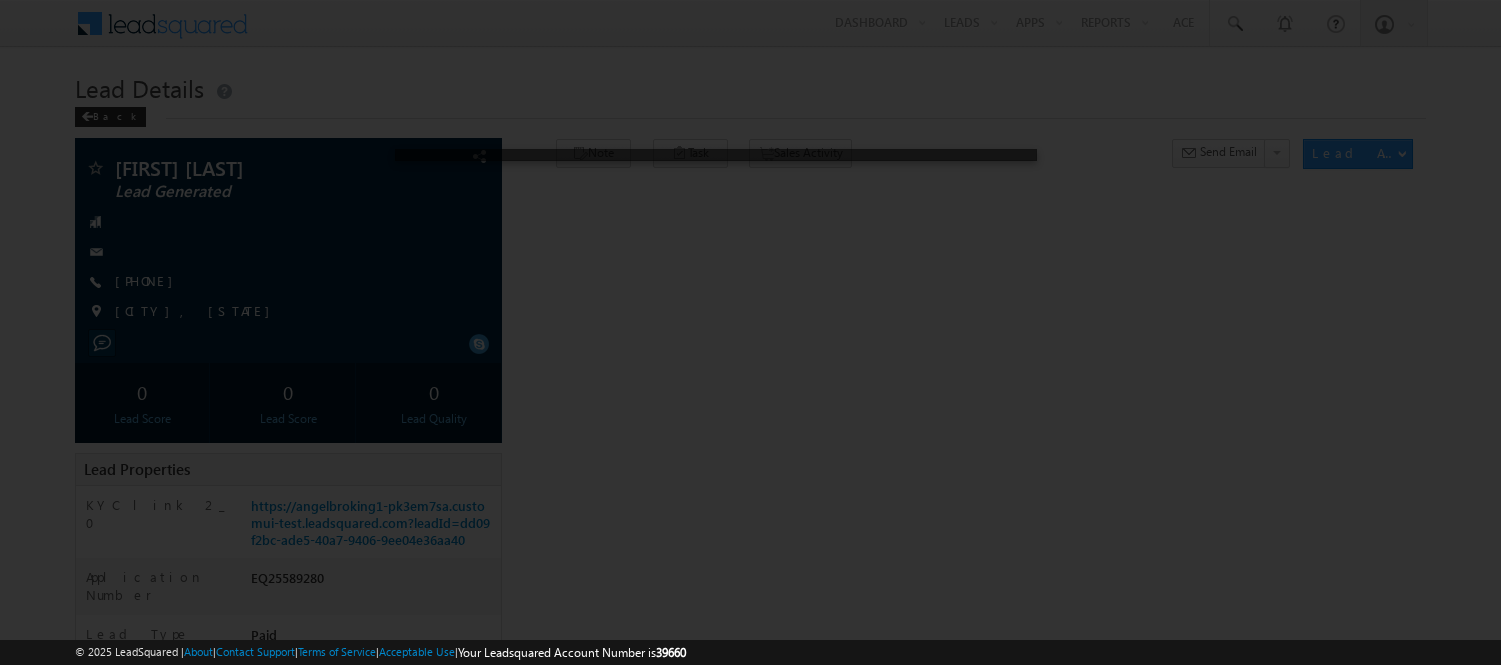 scroll, scrollTop: 0, scrollLeft: 0, axis: both 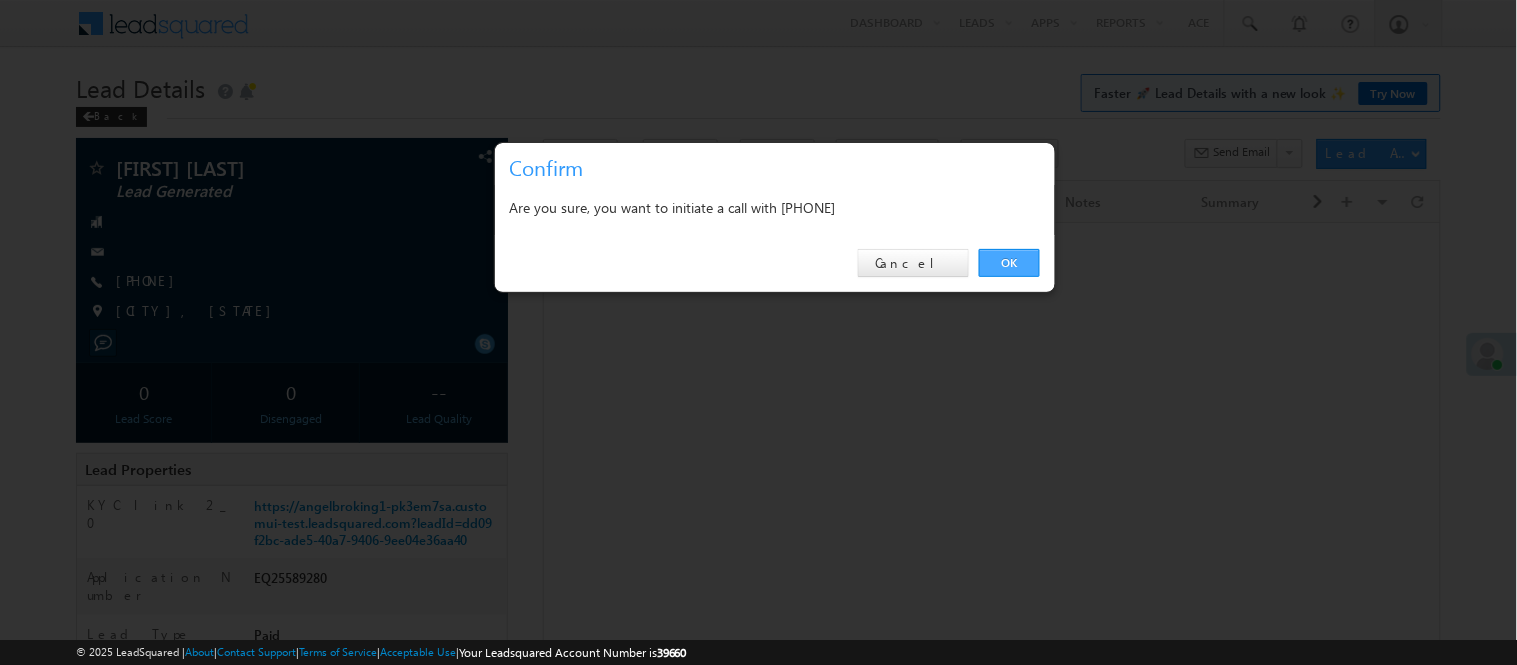 click on "OK" at bounding box center [1009, 263] 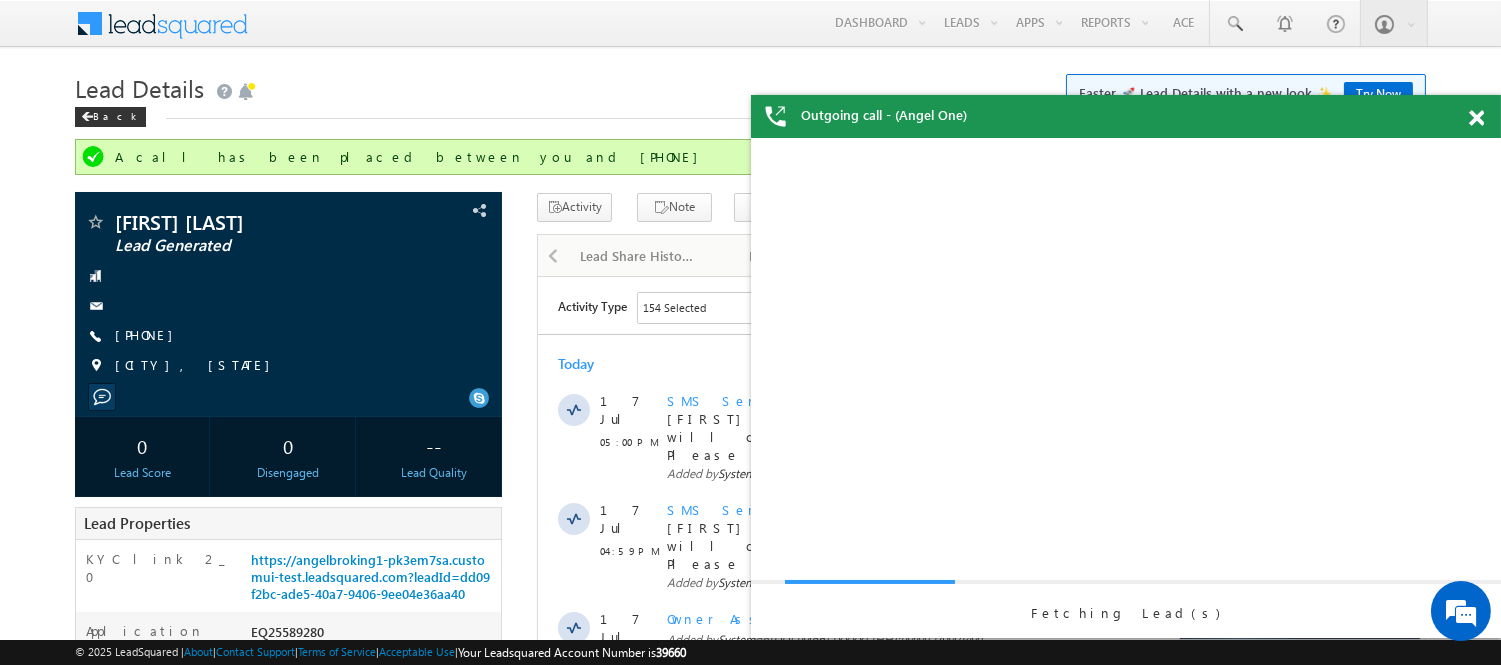 scroll, scrollTop: 0, scrollLeft: 0, axis: both 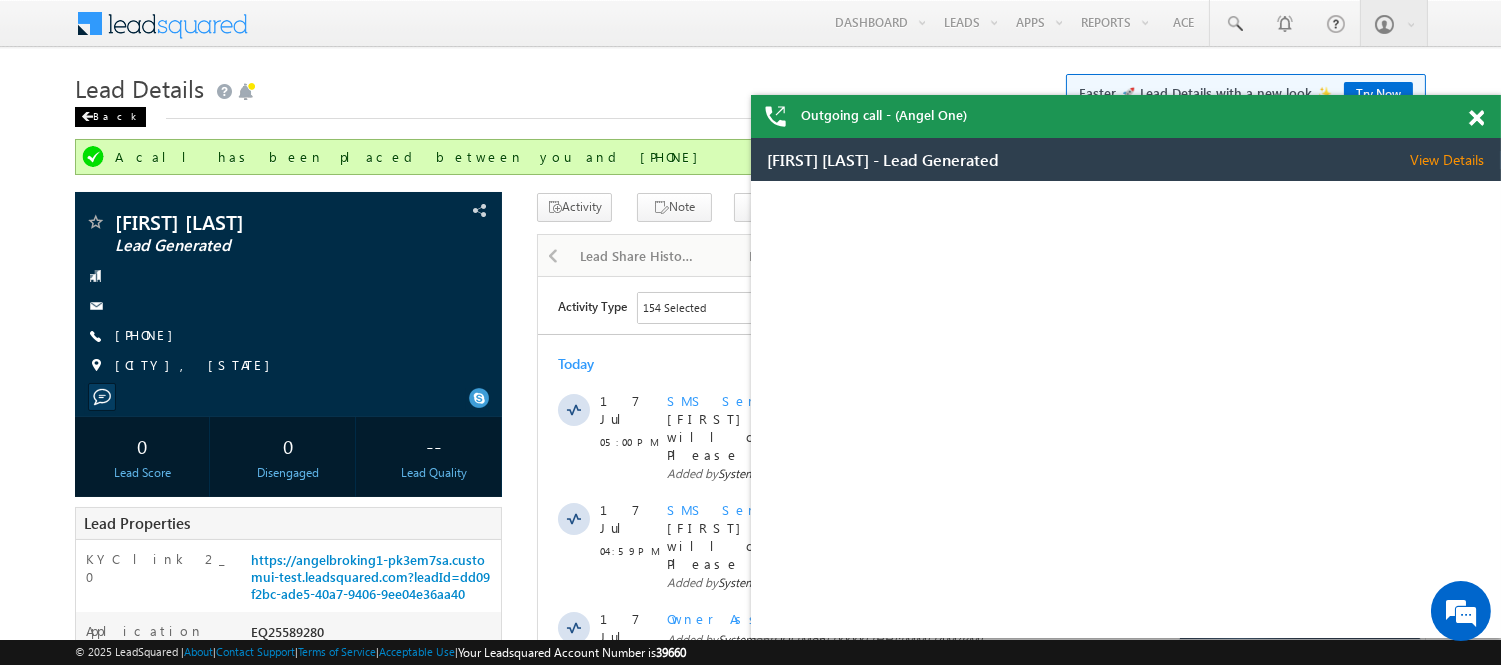 click on "Back" at bounding box center (110, 117) 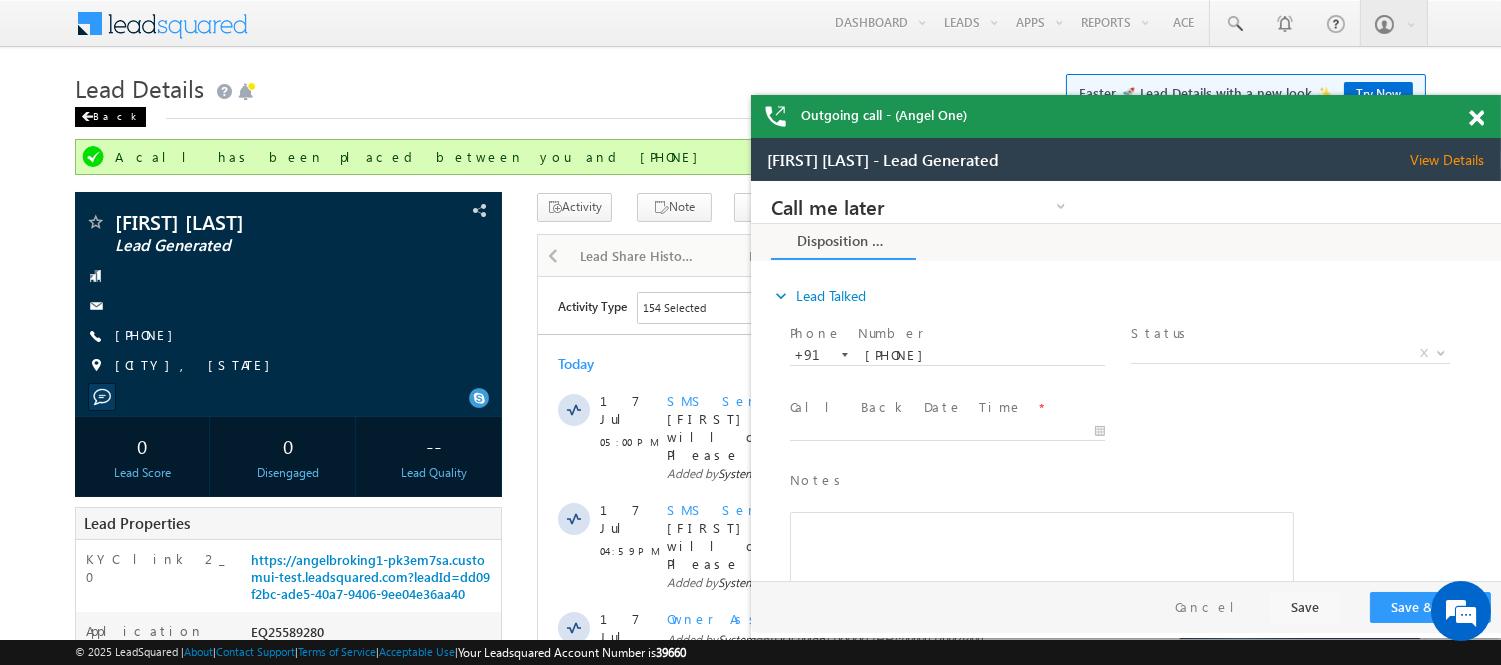 scroll, scrollTop: 0, scrollLeft: 0, axis: both 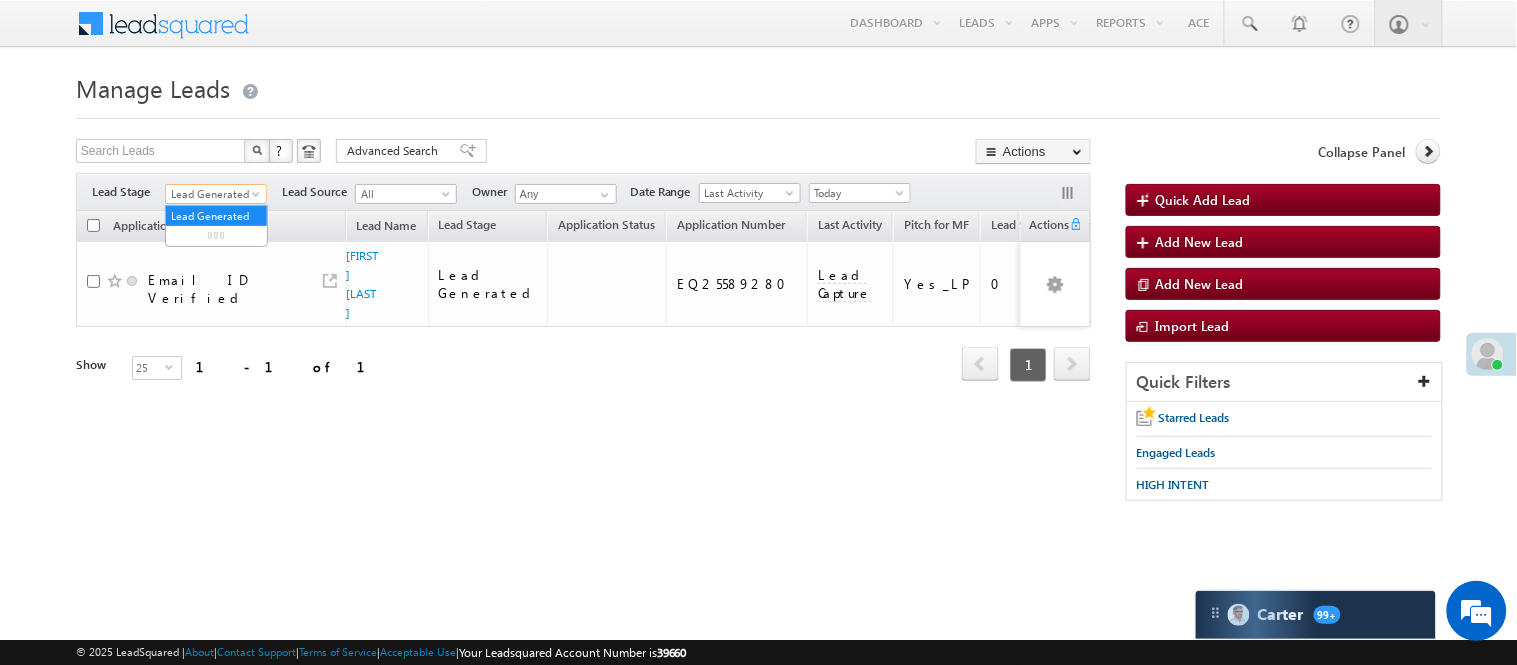 click on "Lead Generated" at bounding box center (213, 194) 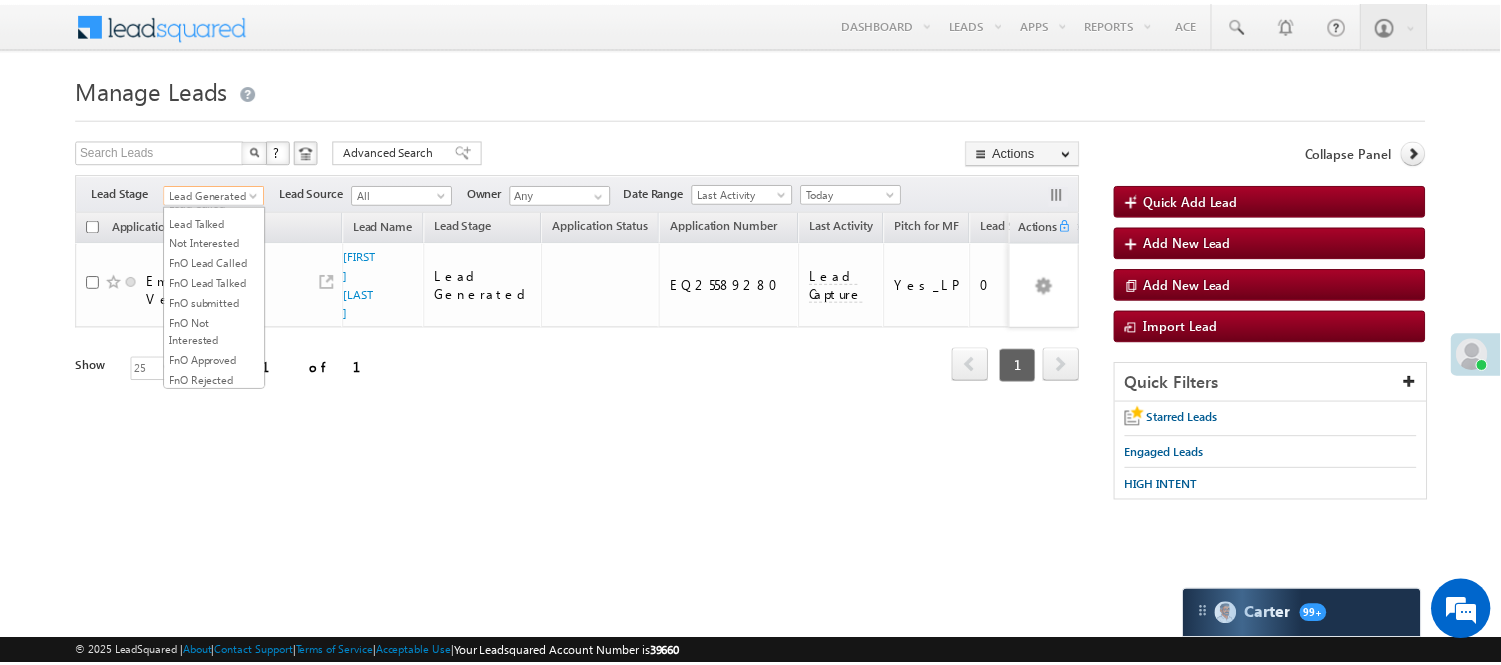 scroll, scrollTop: 496, scrollLeft: 0, axis: vertical 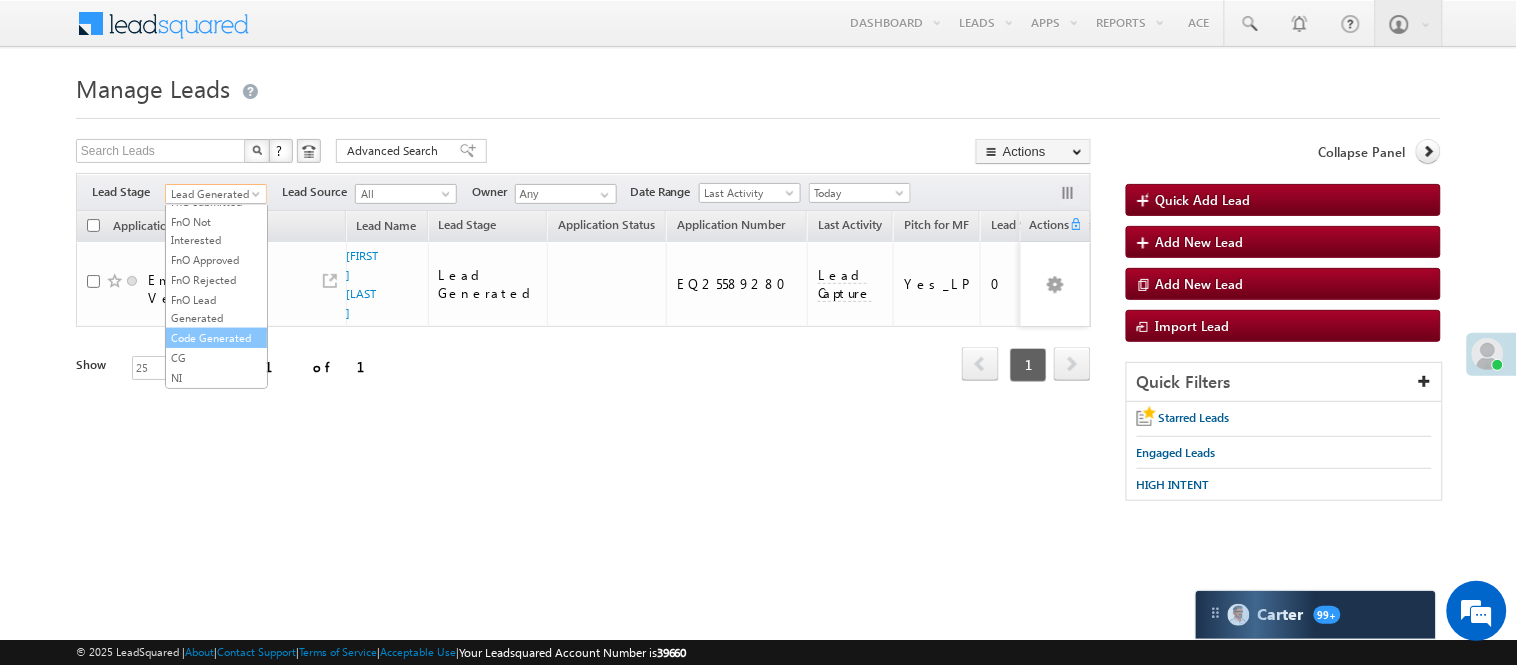 click on "Code Generated" at bounding box center (216, 338) 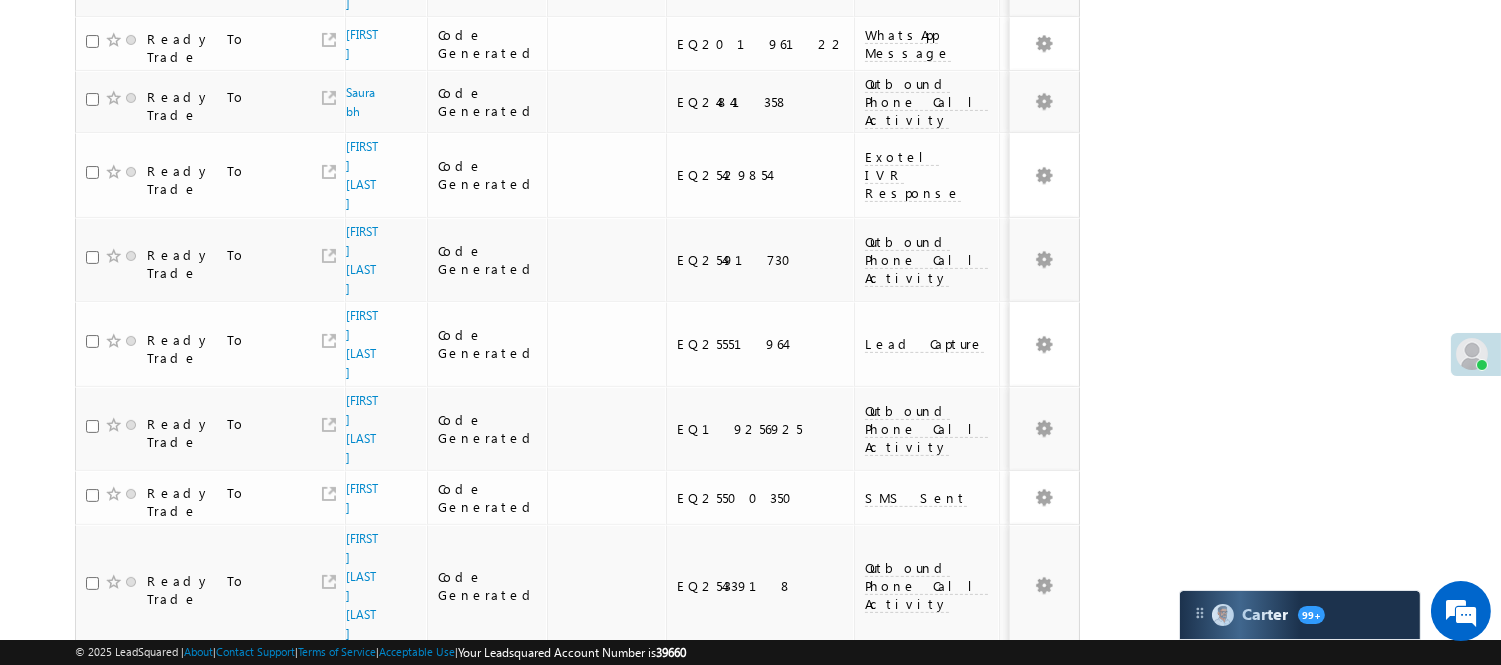scroll, scrollTop: 1451, scrollLeft: 0, axis: vertical 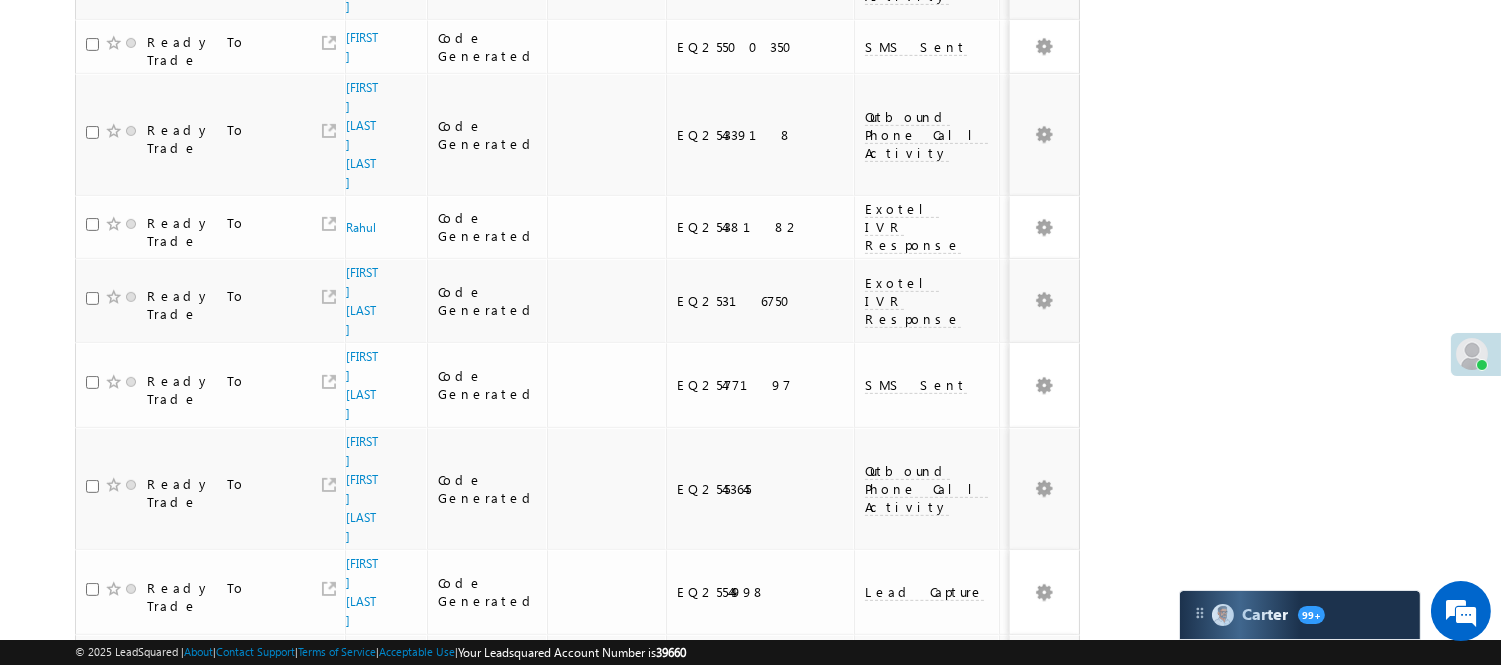 click on "2" at bounding box center [1018, 1011] 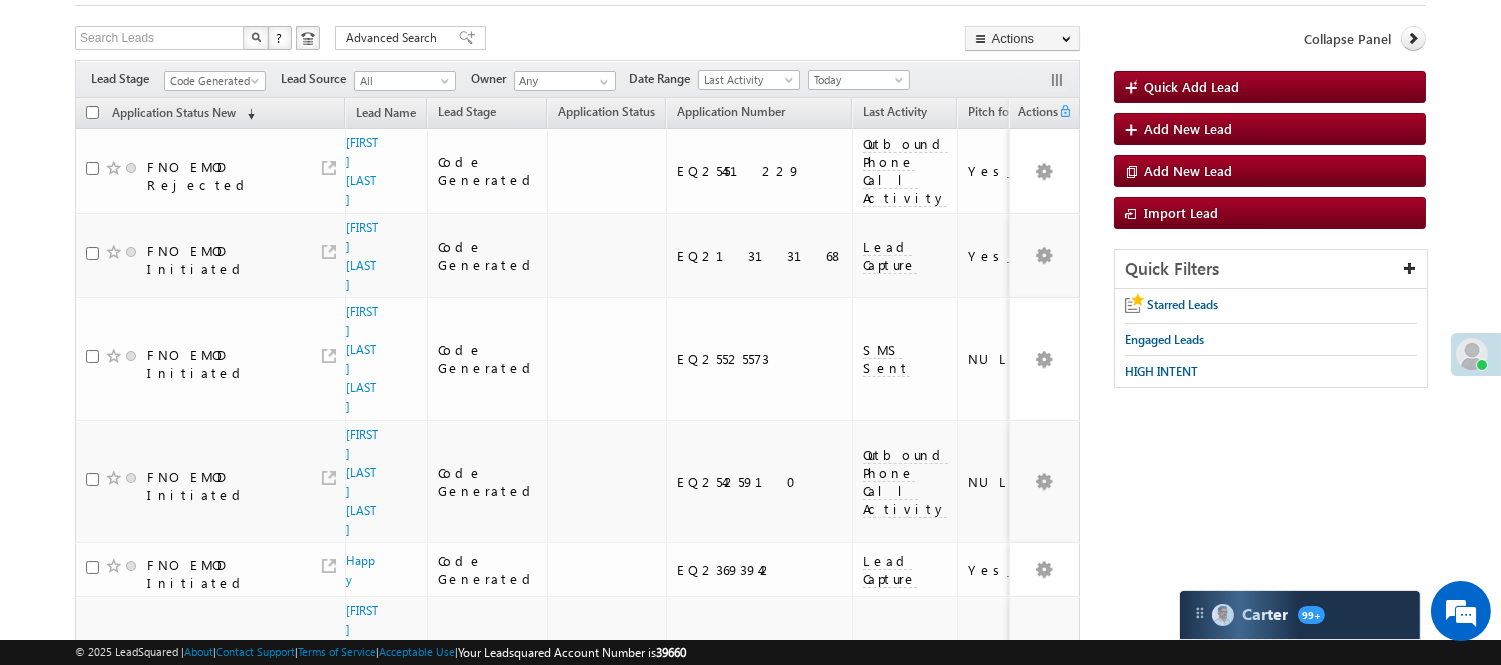 scroll, scrollTop: 0, scrollLeft: 0, axis: both 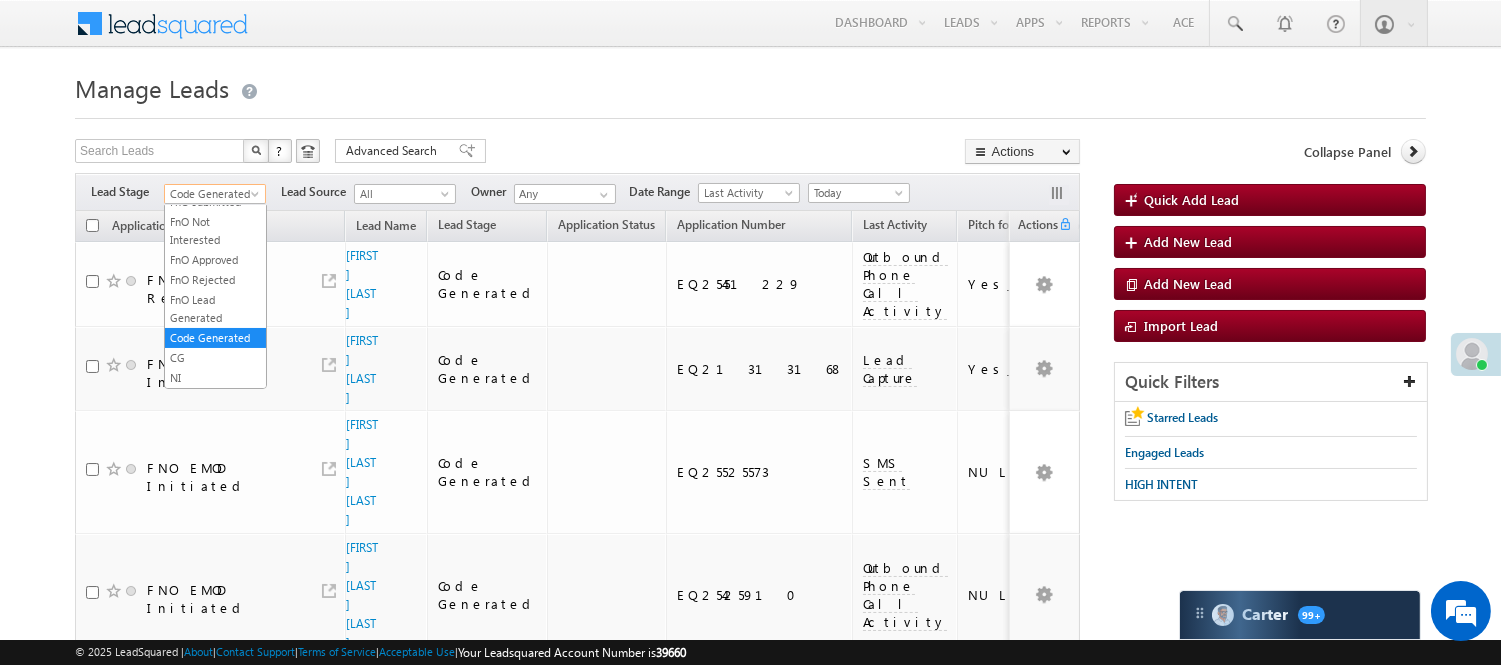 click at bounding box center [257, 198] 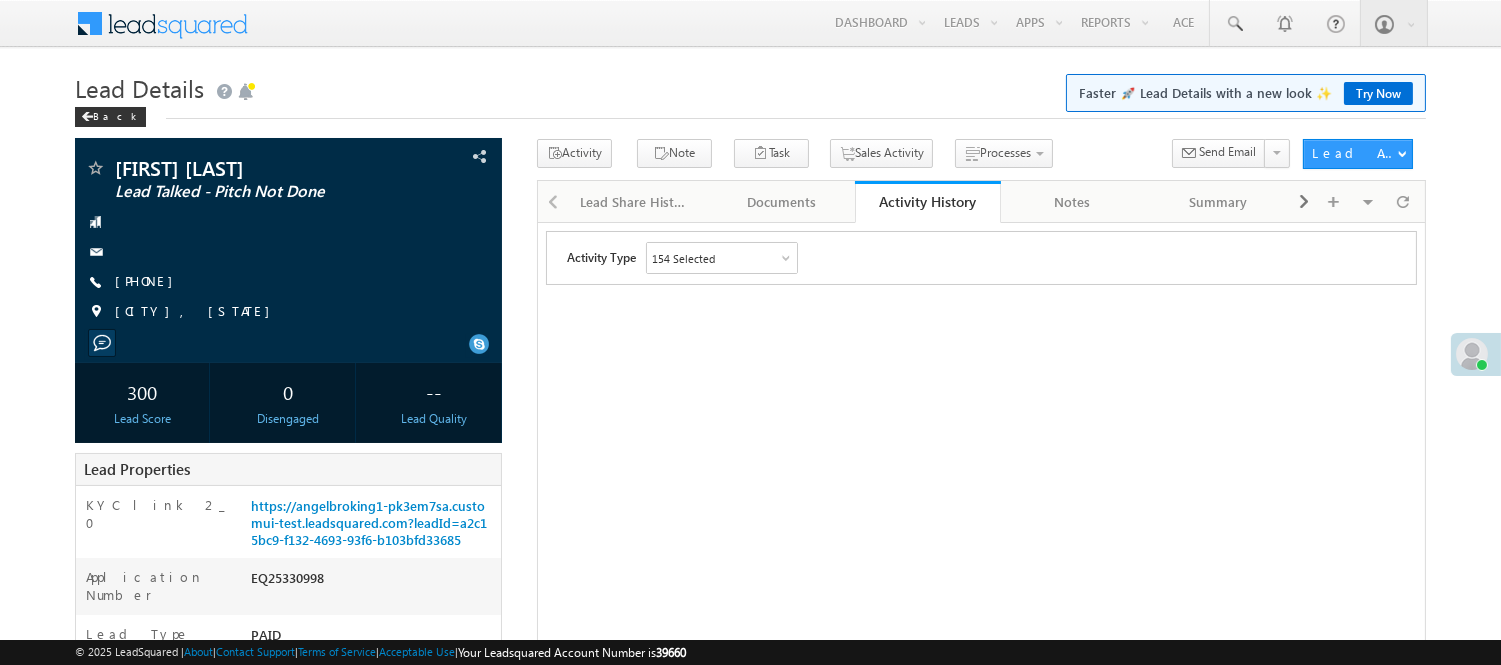 scroll, scrollTop: 0, scrollLeft: 0, axis: both 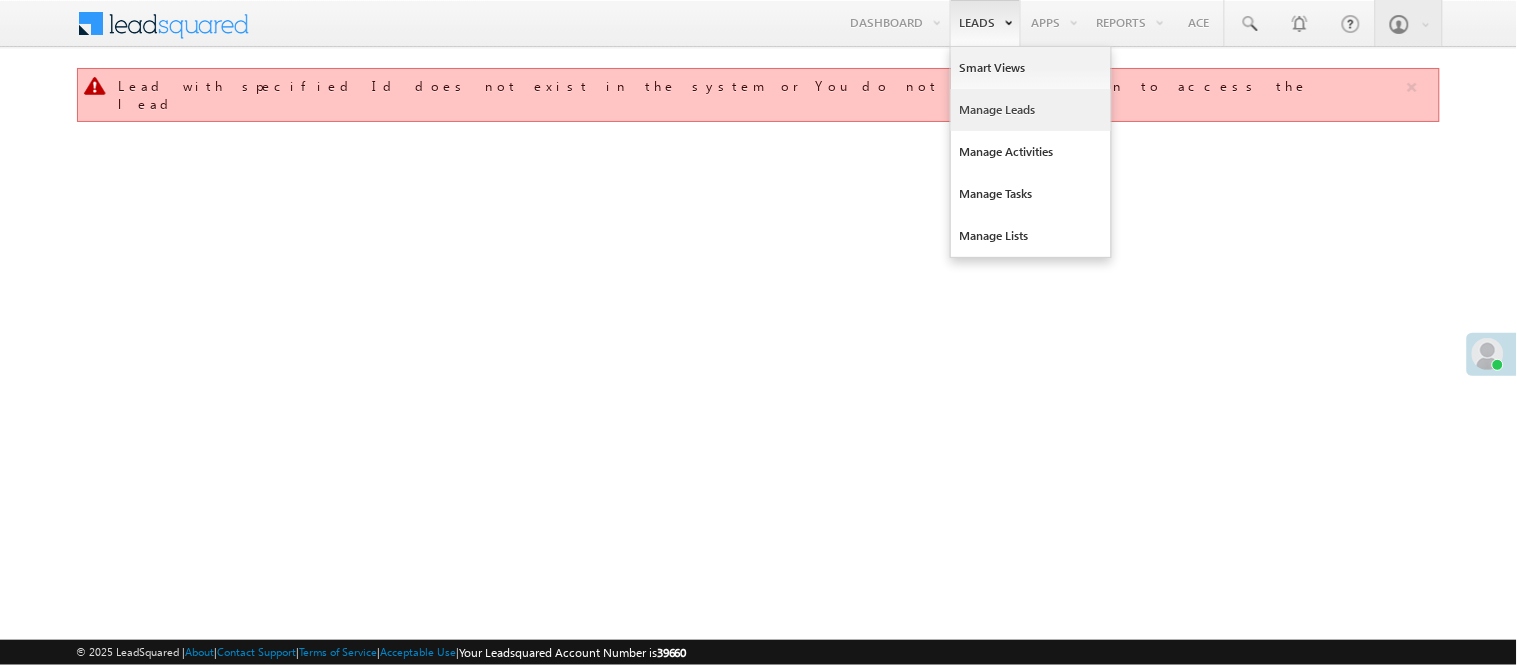 click on "Manage Leads" at bounding box center (1031, 110) 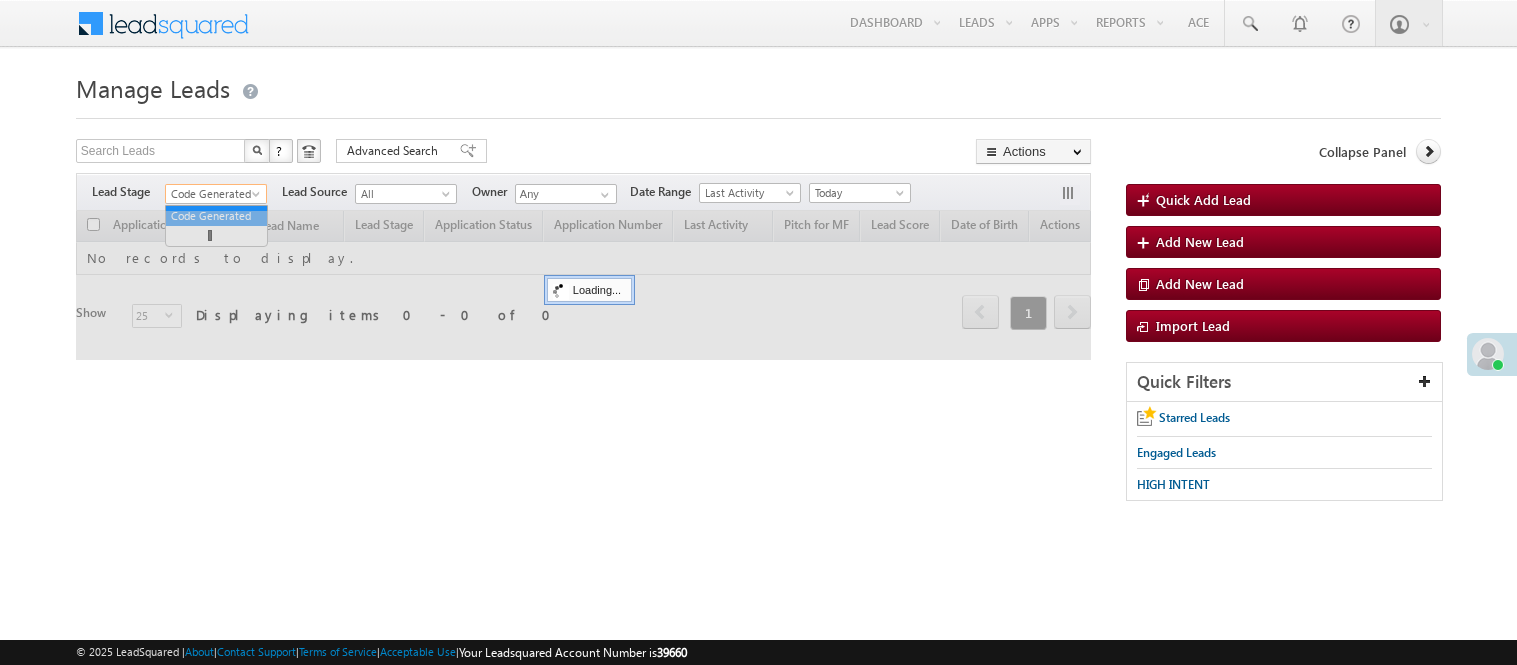 click on "Code Generated" at bounding box center (213, 194) 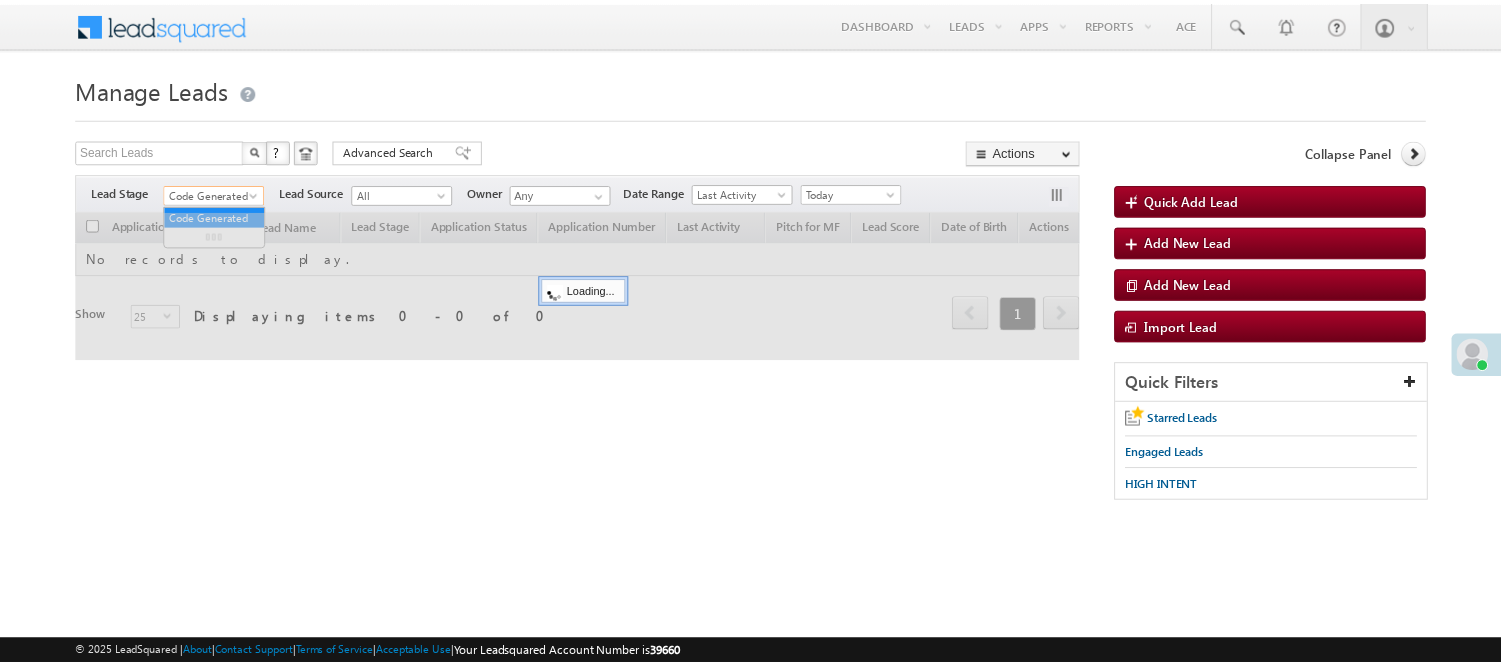 scroll, scrollTop: 0, scrollLeft: 0, axis: both 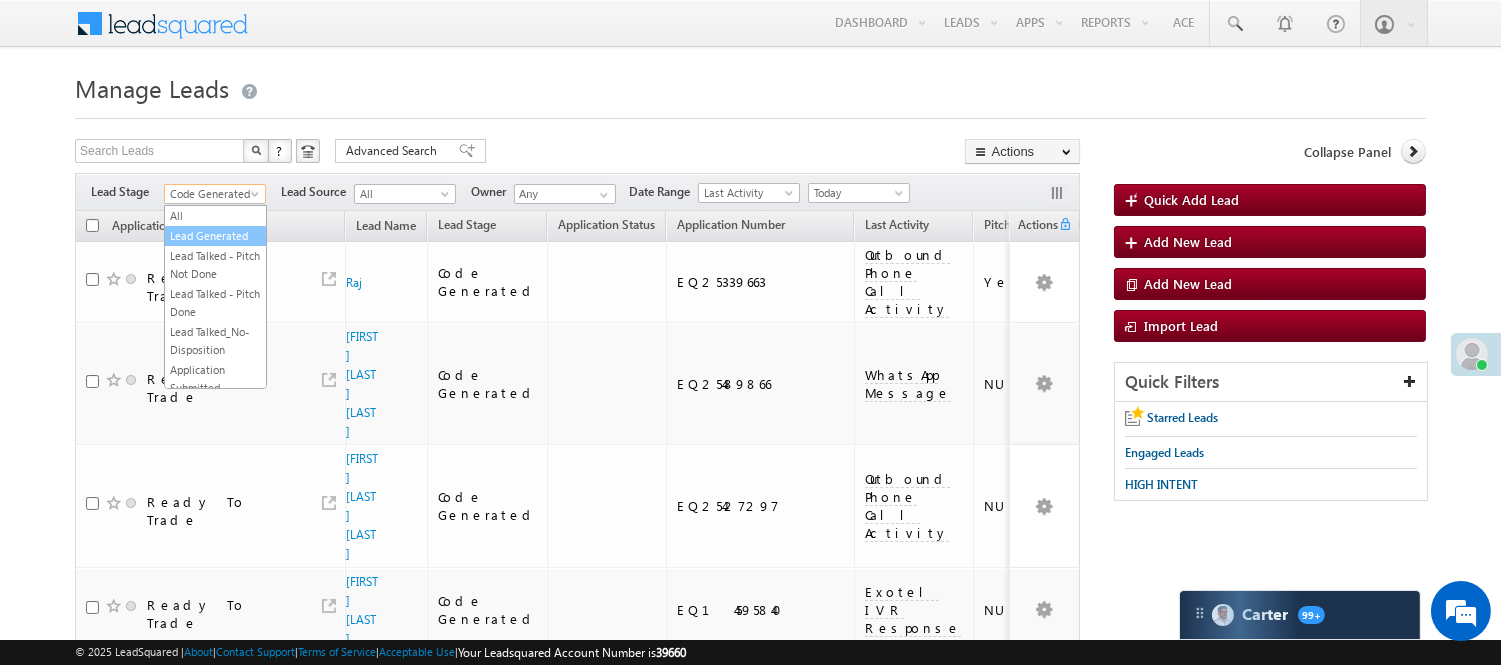 click on "Lead Generated" at bounding box center (215, 236) 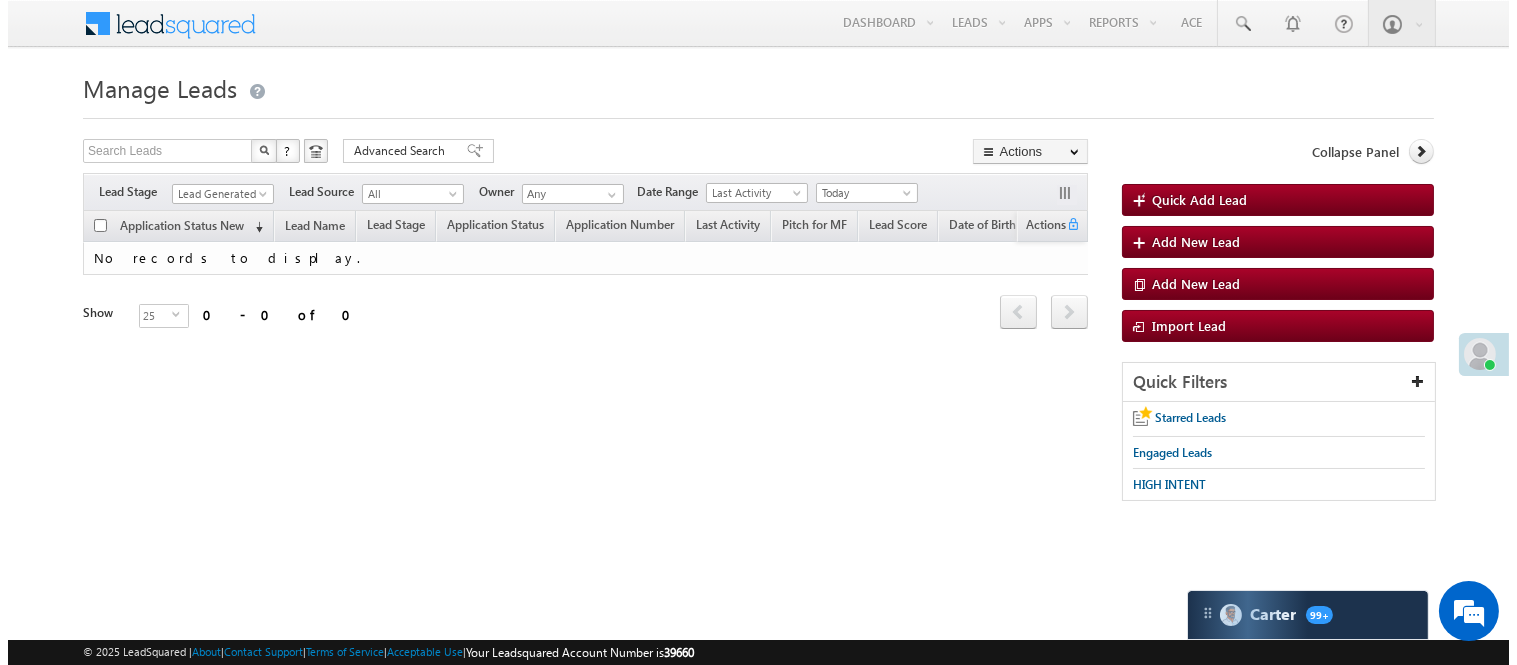 scroll, scrollTop: 0, scrollLeft: 0, axis: both 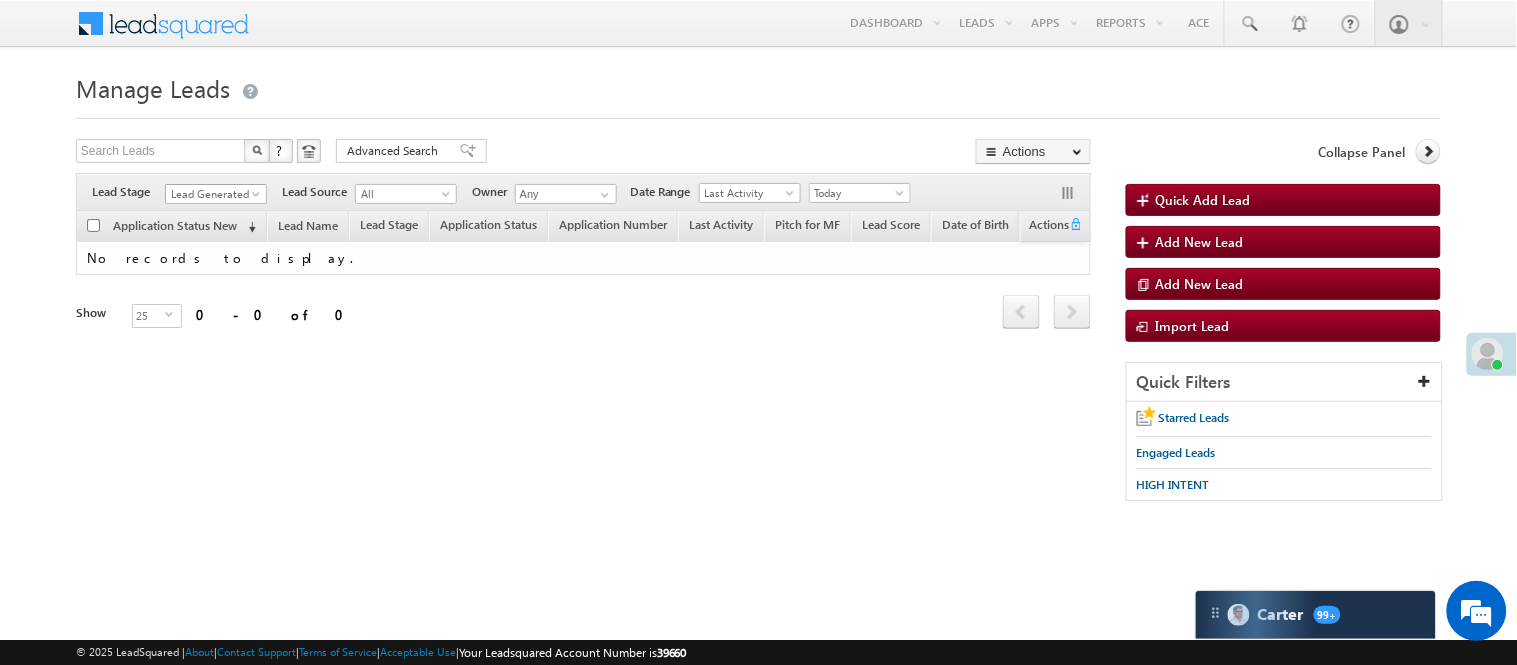 click on "Lead Generated" at bounding box center [213, 194] 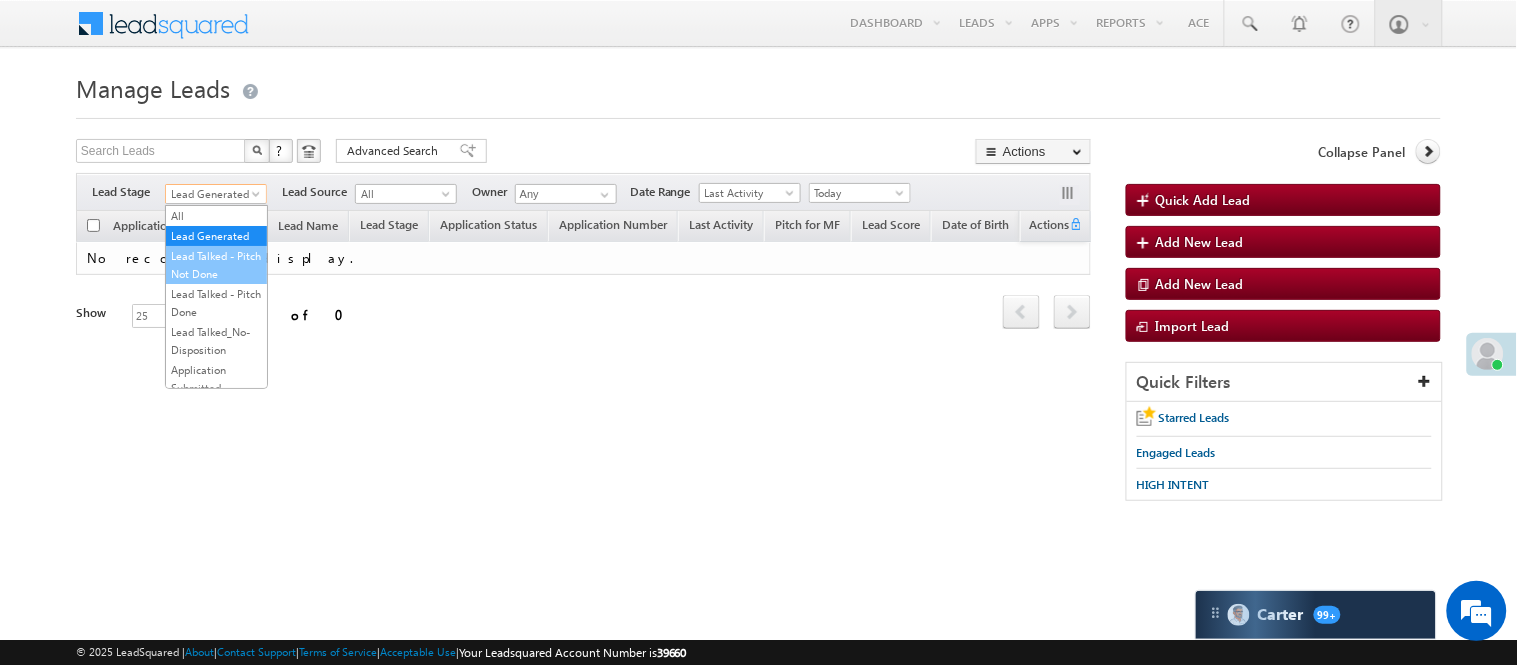 scroll, scrollTop: 0, scrollLeft: 0, axis: both 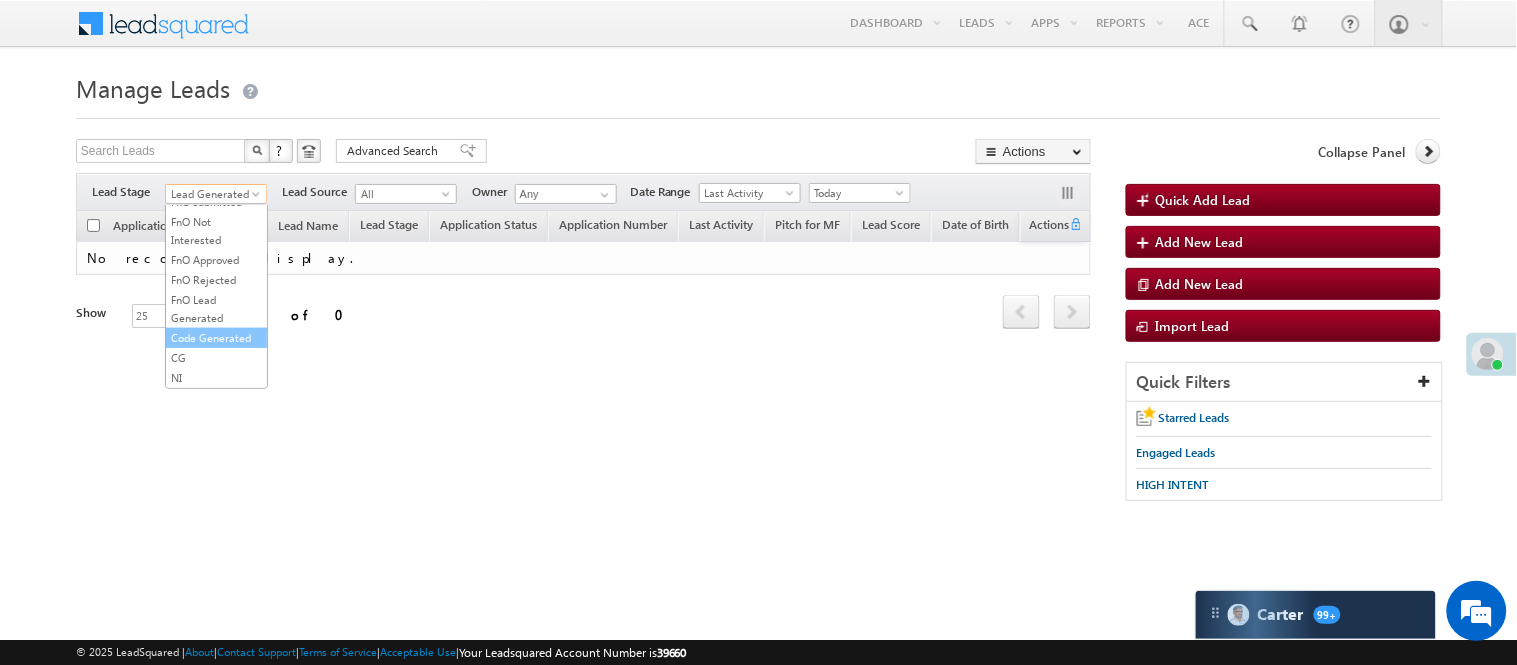 click on "Code Generated" at bounding box center [216, 338] 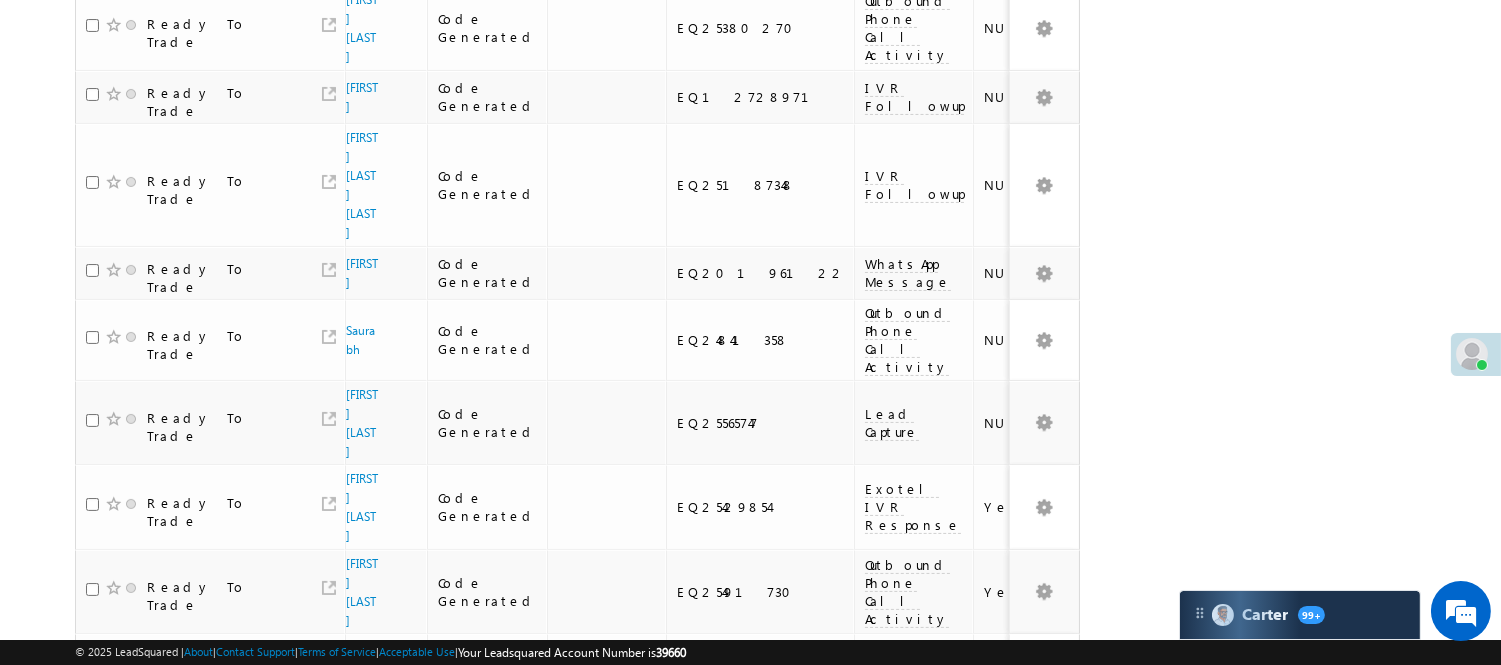 scroll, scrollTop: 1435, scrollLeft: 0, axis: vertical 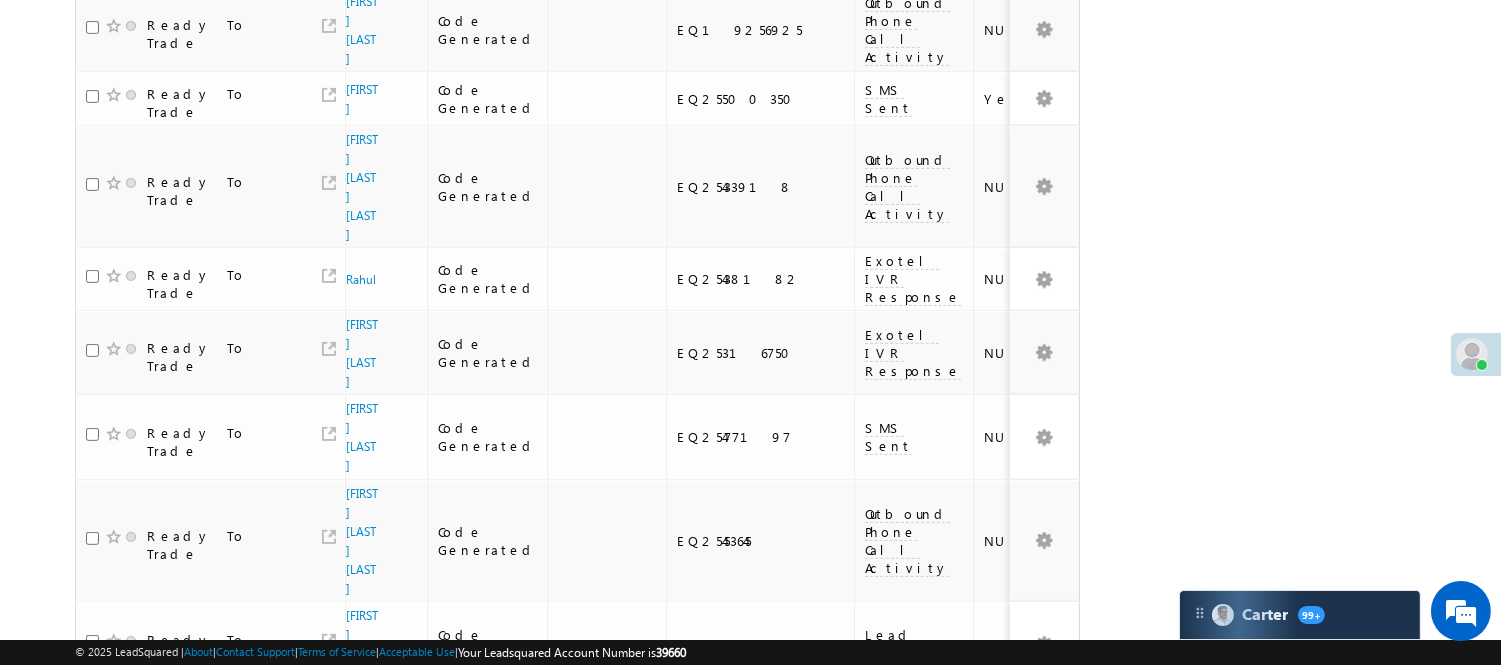 click on "2" at bounding box center [1018, 1063] 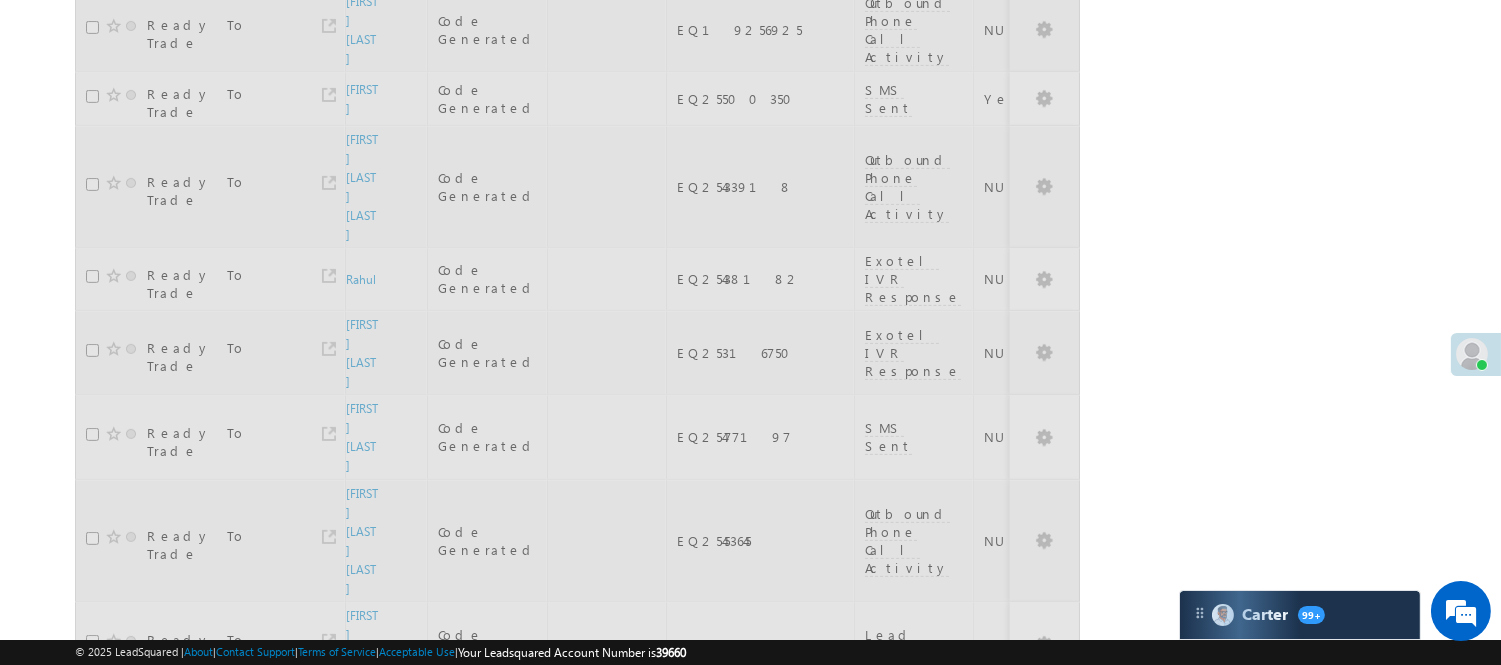 scroll, scrollTop: 216, scrollLeft: 0, axis: vertical 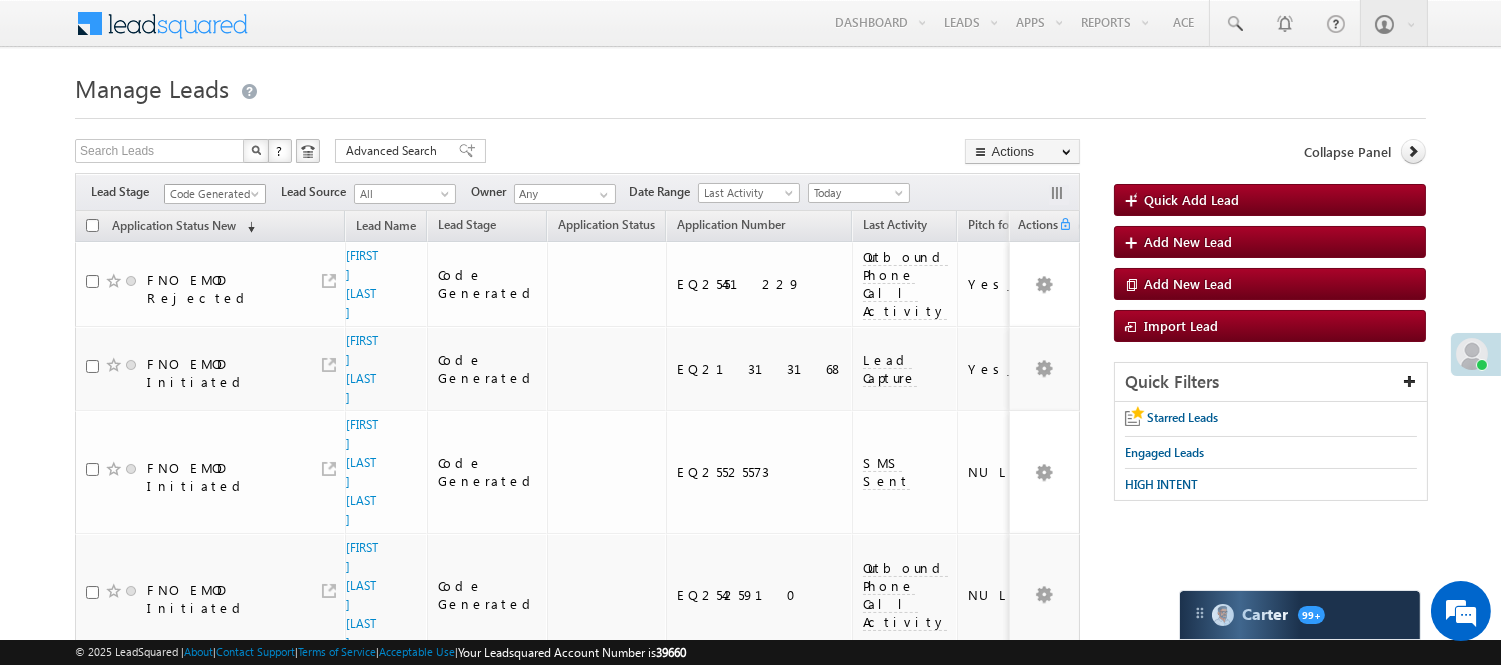 click on "Code Generated" at bounding box center (212, 194) 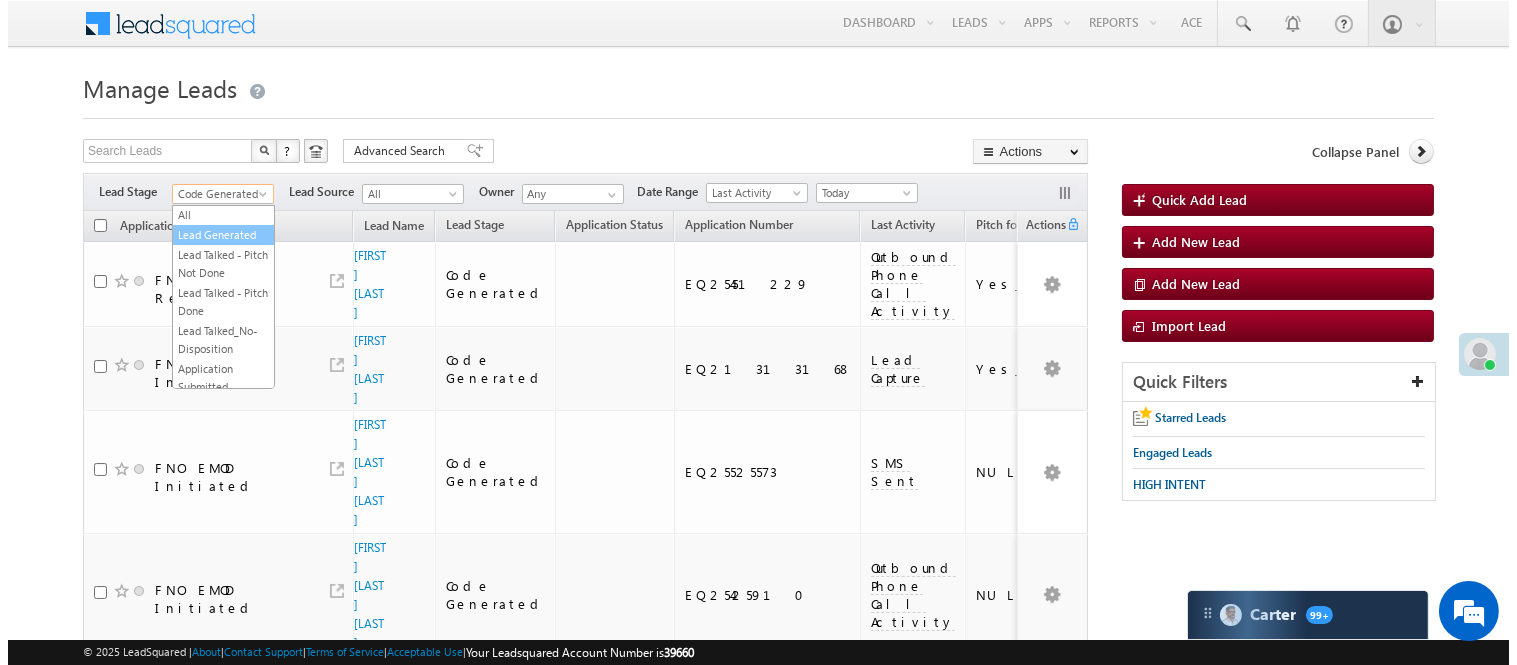 scroll, scrollTop: 0, scrollLeft: 0, axis: both 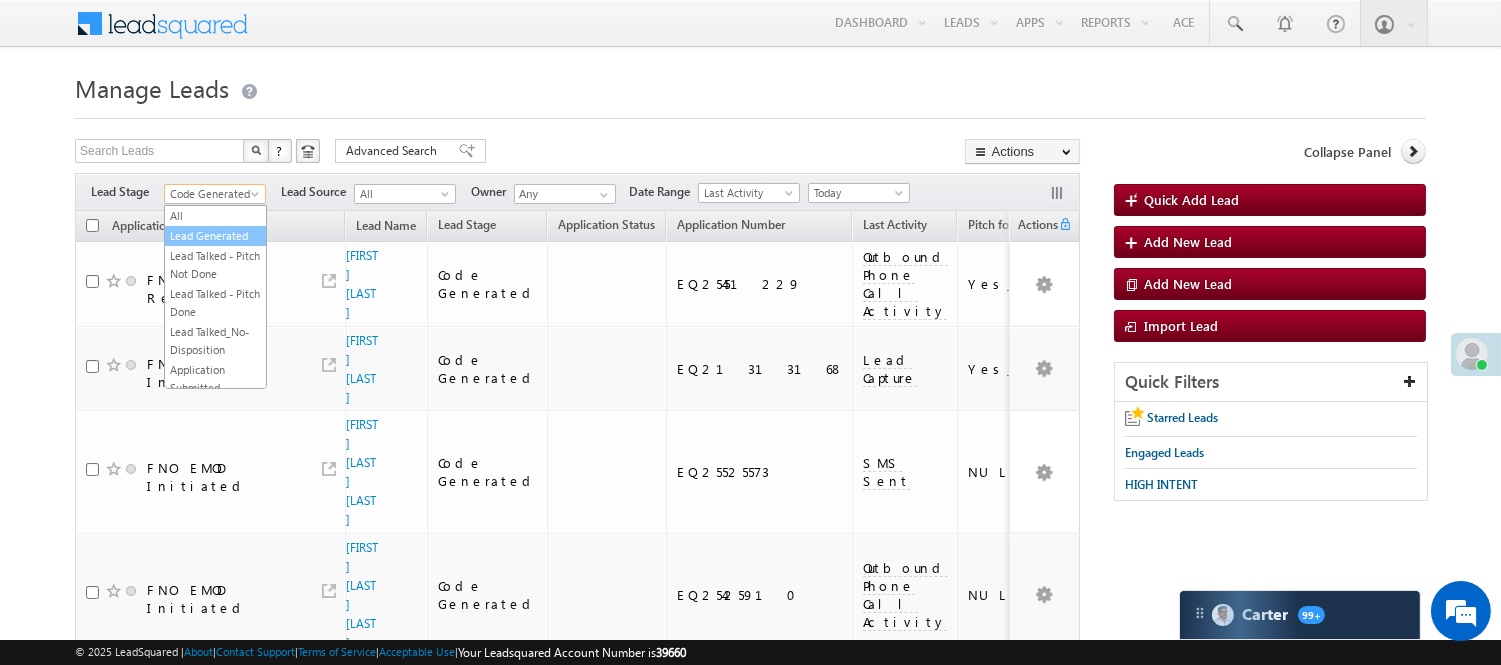 click on "Lead Generated" at bounding box center (215, 236) 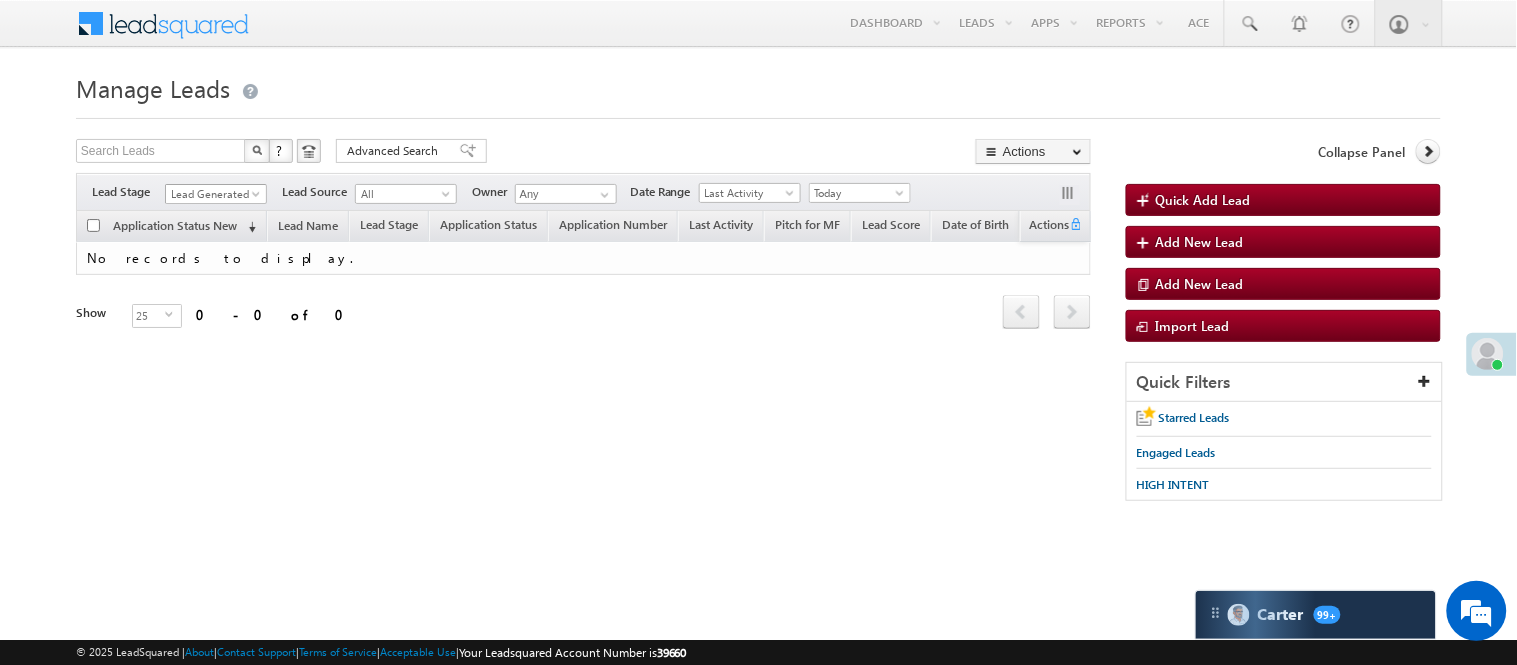 click on "Lead Generated" at bounding box center [216, 194] 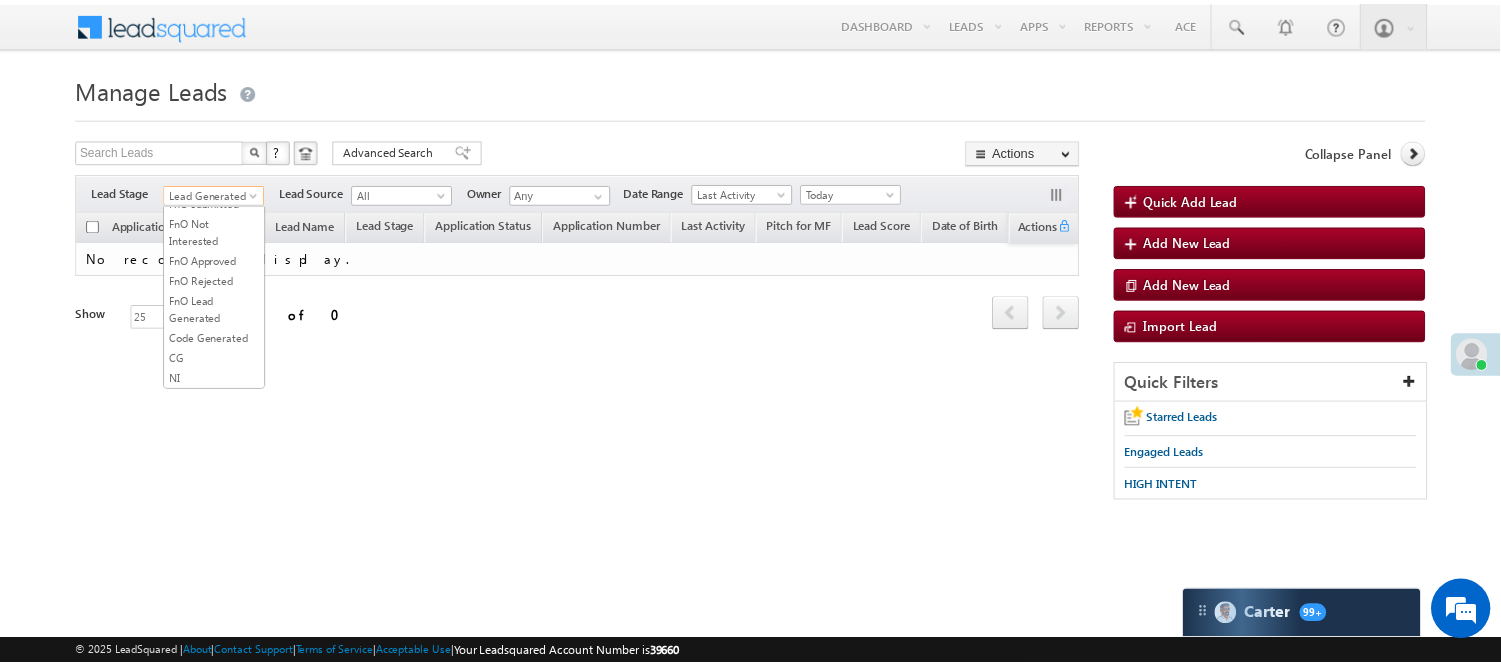 scroll, scrollTop: 274, scrollLeft: 0, axis: vertical 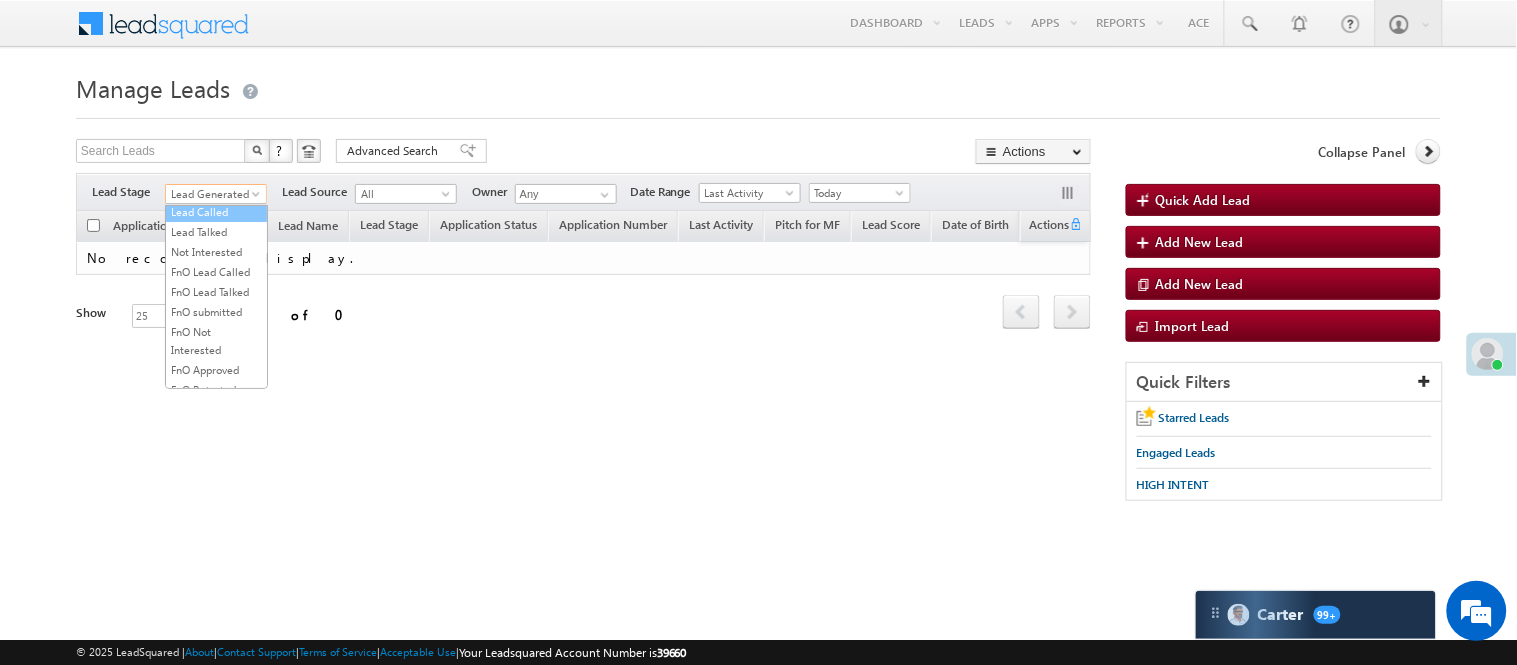 click on "Lead Called" at bounding box center (216, 212) 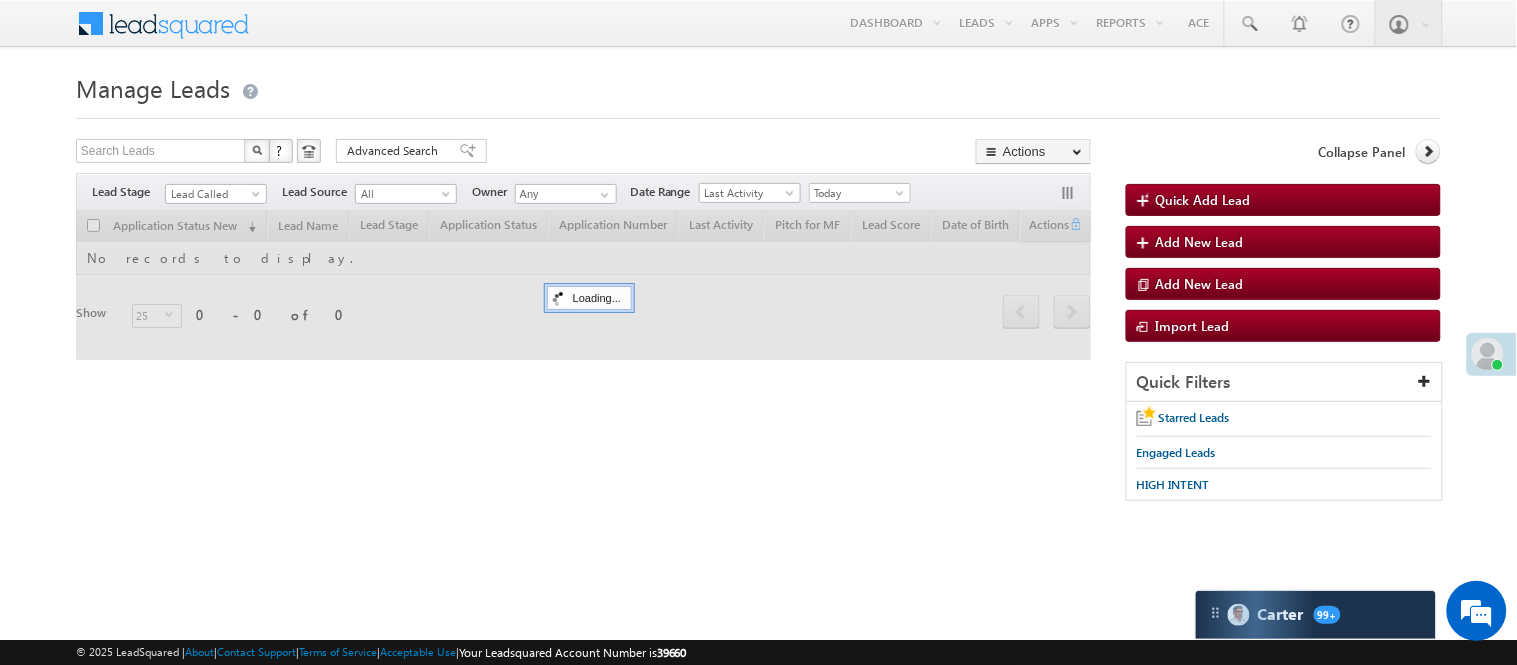 click on "Manage Leads
Quick Add Lead
Search Leads X ?   0 results found
Advanced Search
Advanced Search
Actions Actions" at bounding box center [758, 294] 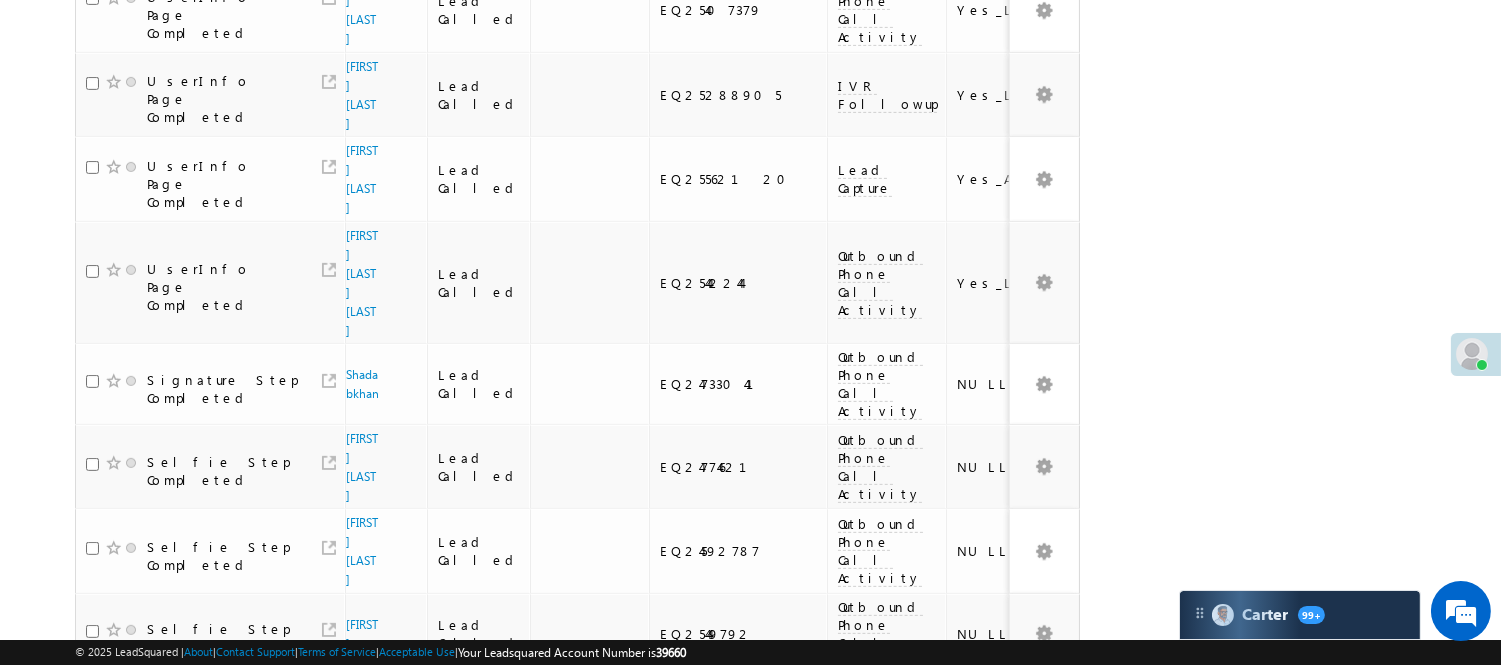 scroll, scrollTop: 1471, scrollLeft: 0, axis: vertical 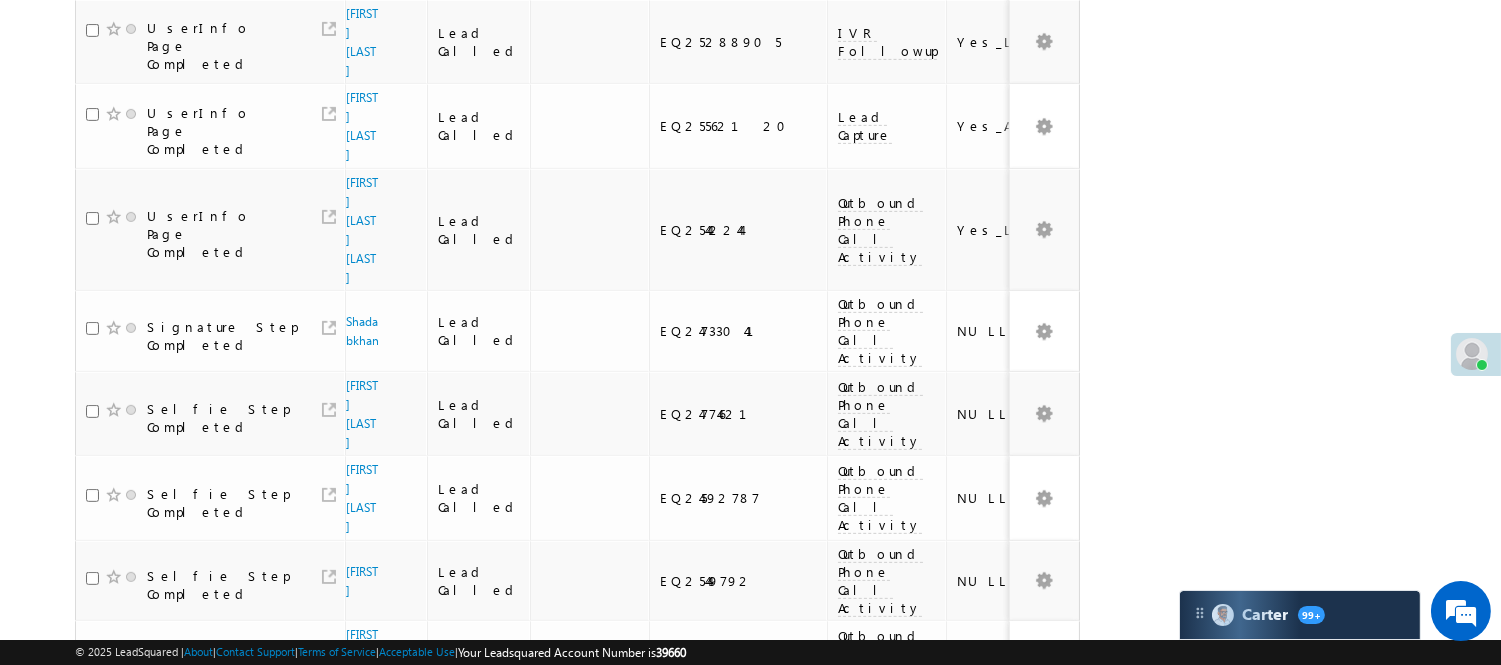 click on "4" at bounding box center (978, 913) 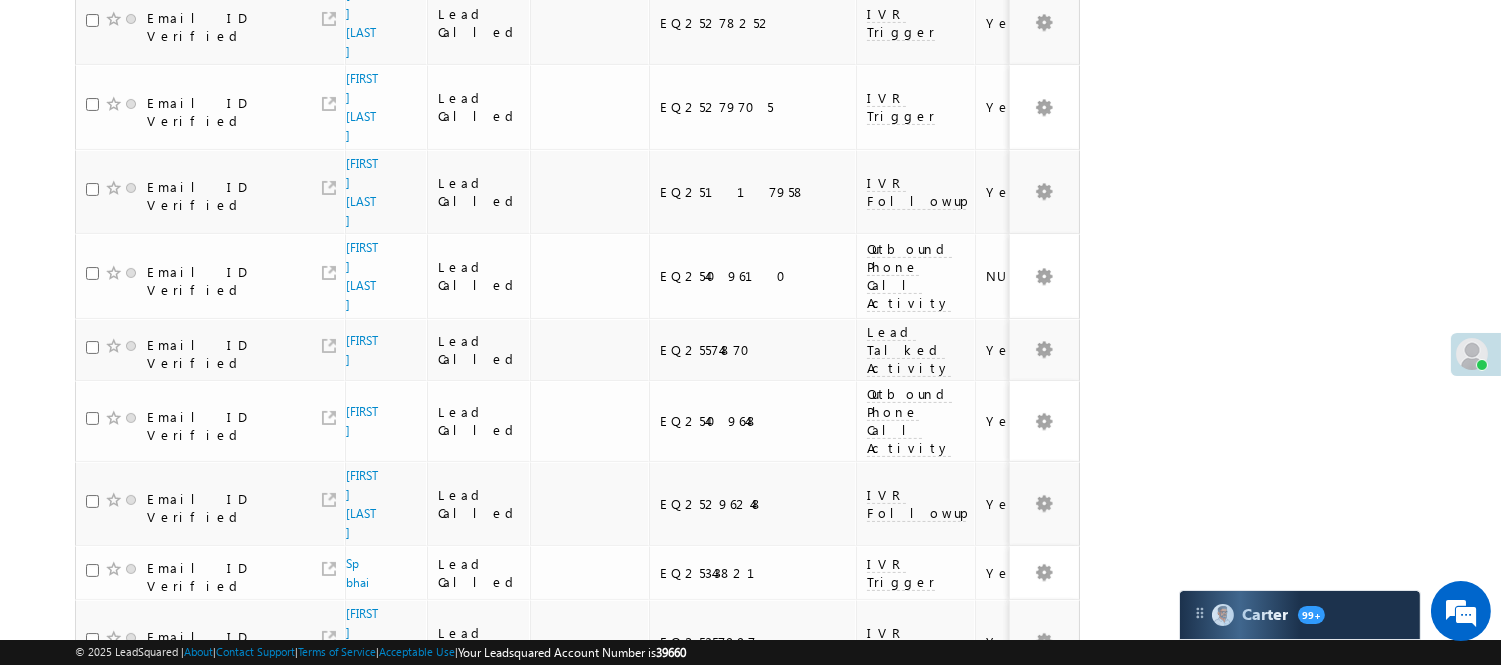 scroll, scrollTop: 102, scrollLeft: 0, axis: vertical 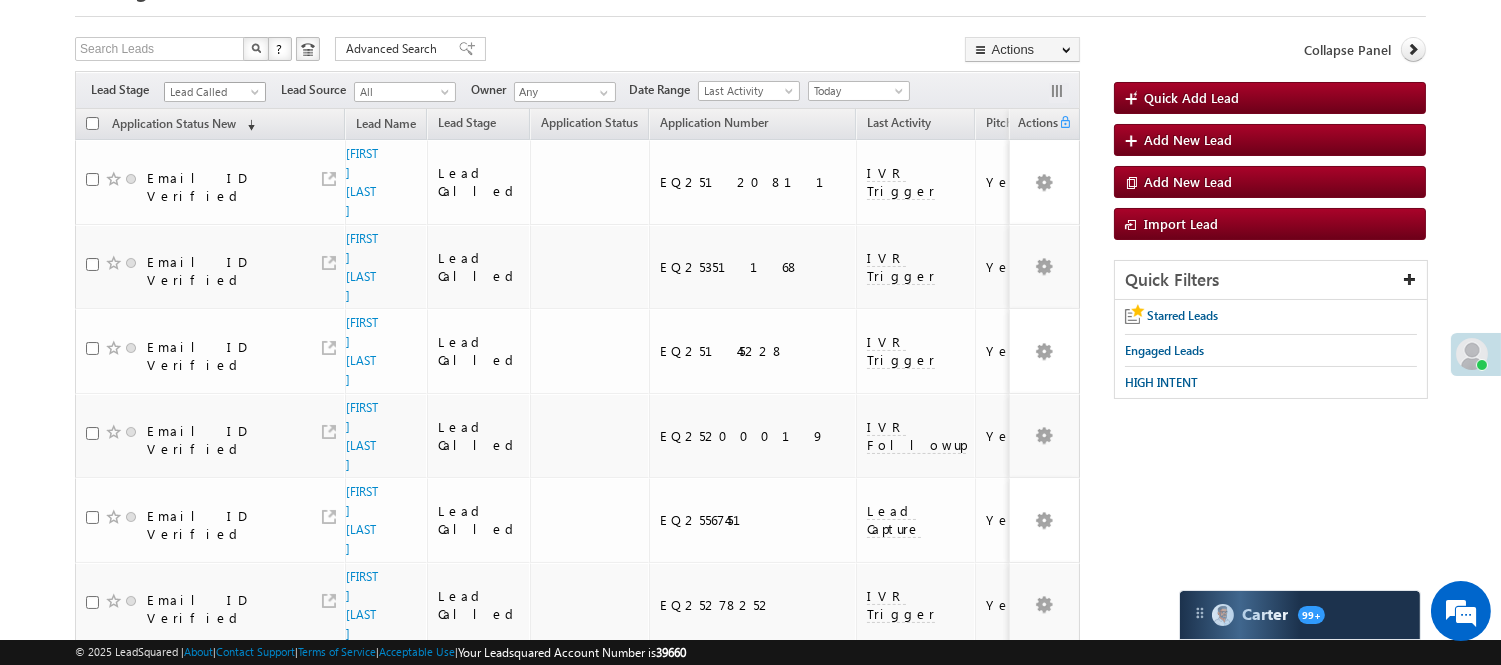 click on "Lead Called" at bounding box center (212, 92) 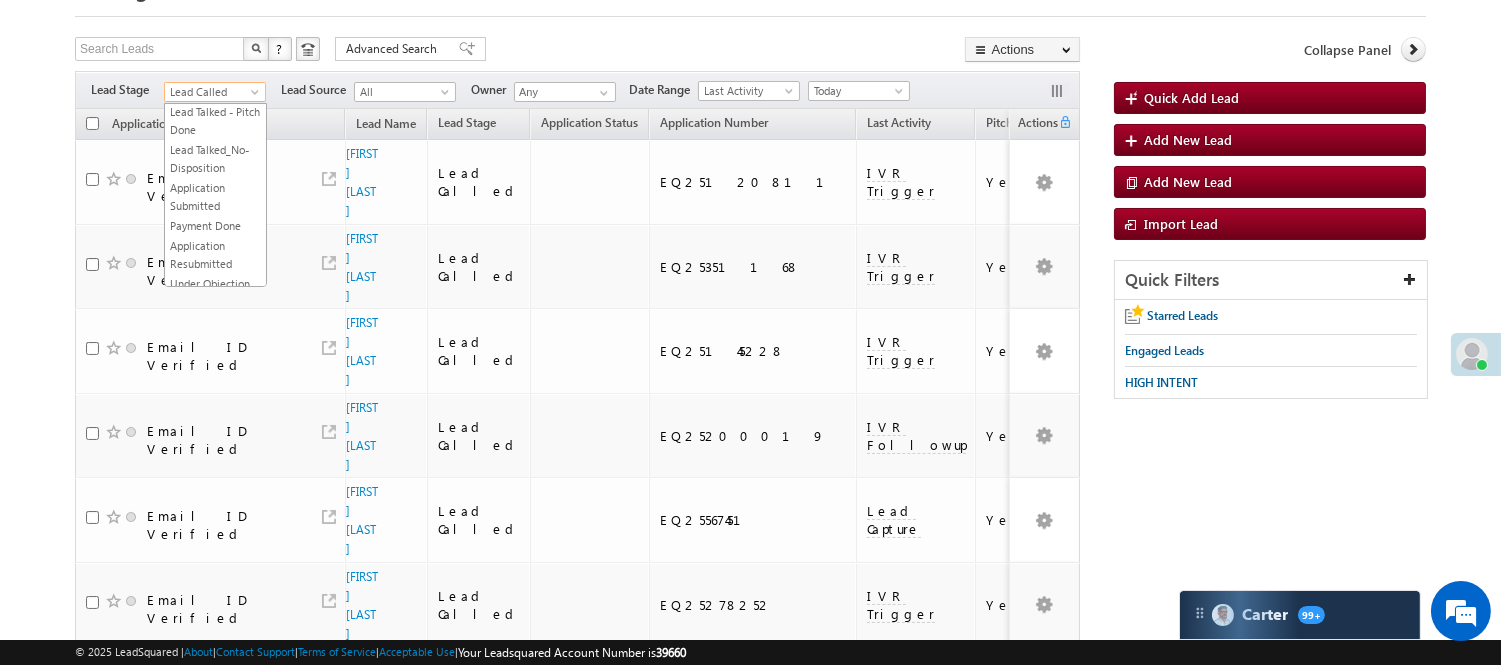 scroll, scrollTop: 0, scrollLeft: 0, axis: both 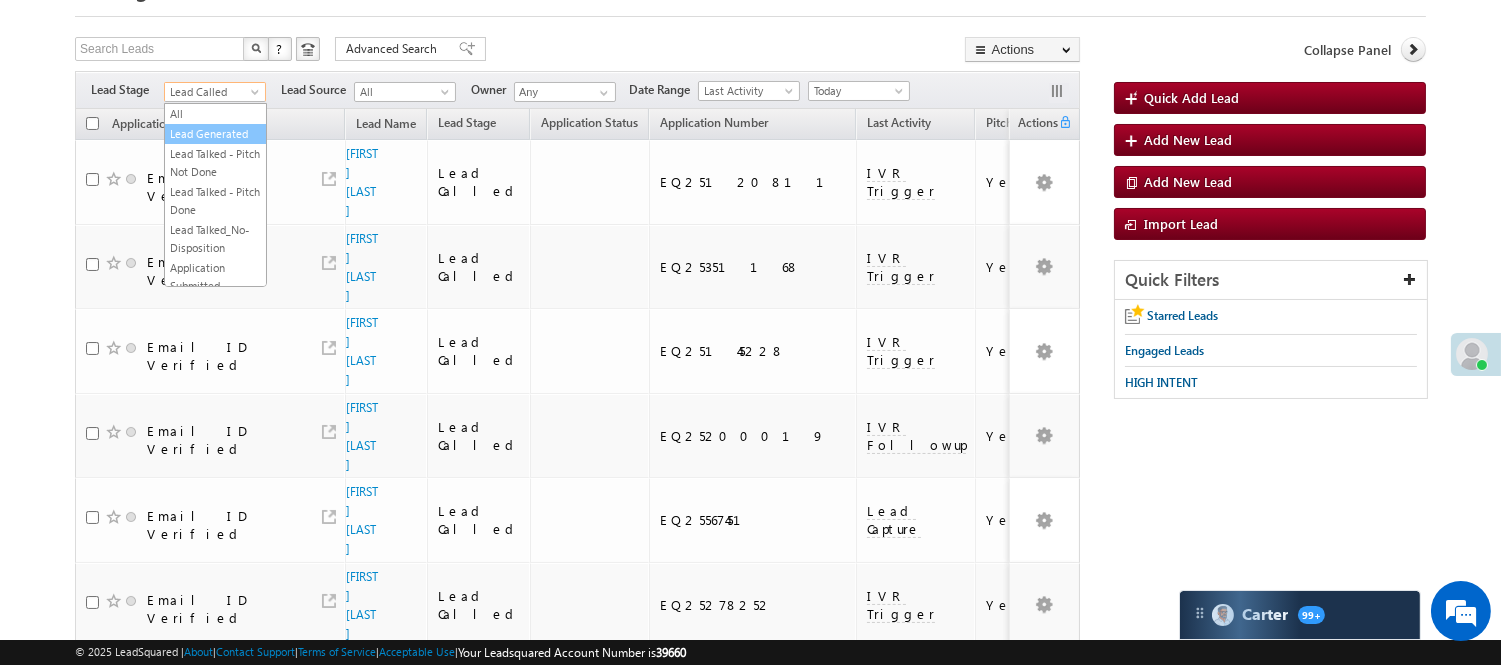 click on "Lead Generated" at bounding box center (215, 134) 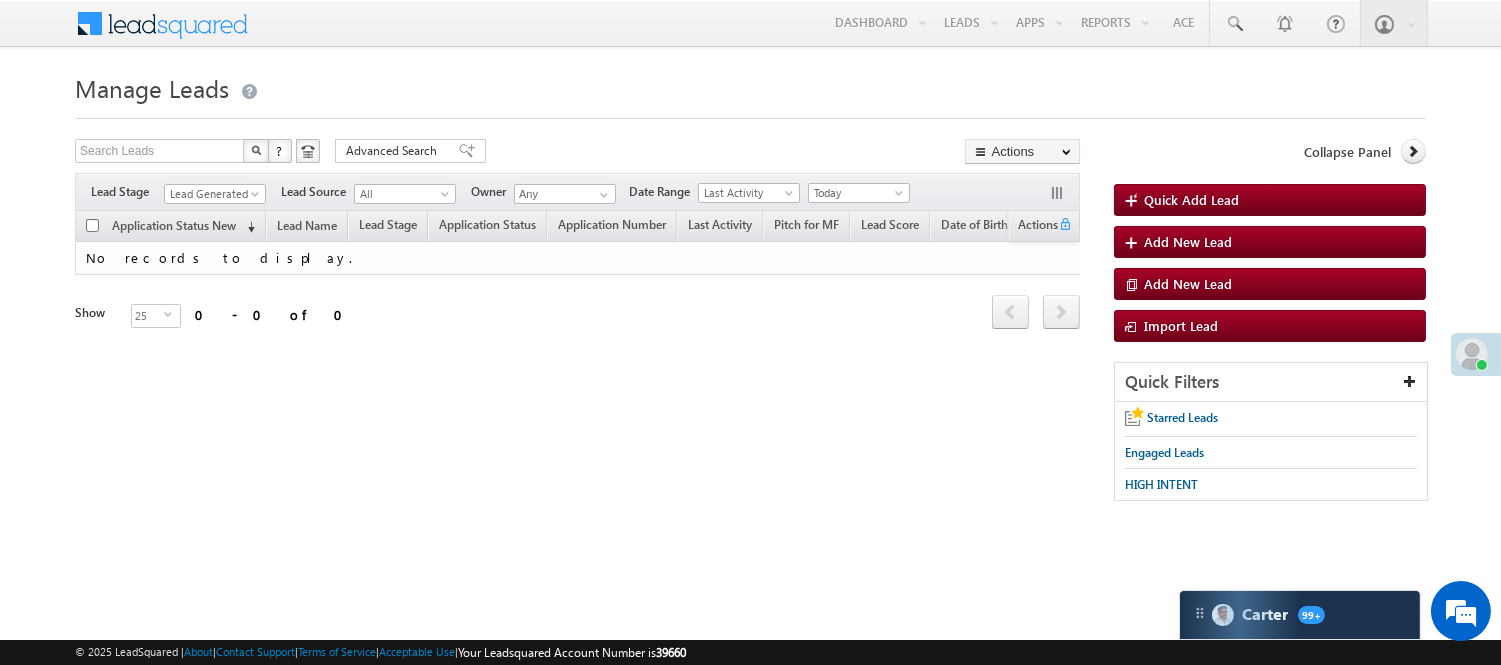 scroll, scrollTop: 0, scrollLeft: 0, axis: both 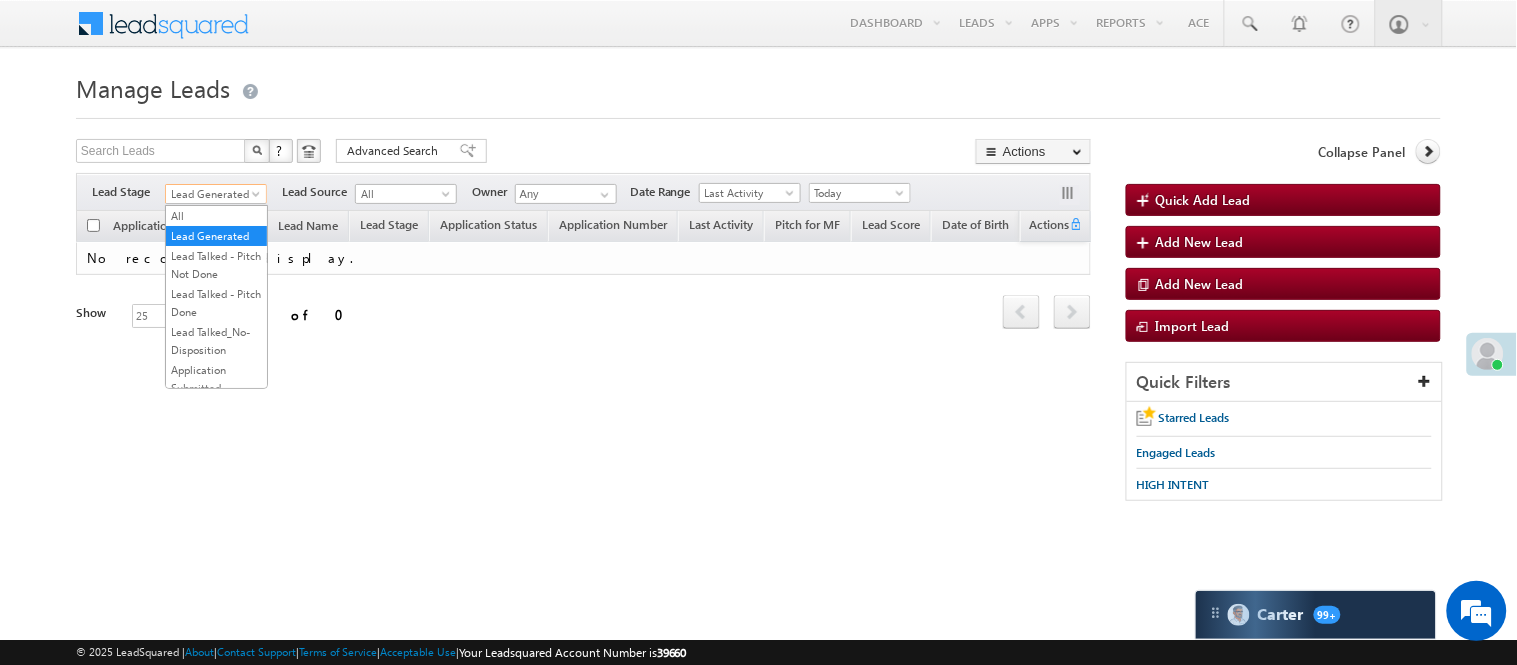 click on "Lead Generated" at bounding box center [213, 194] 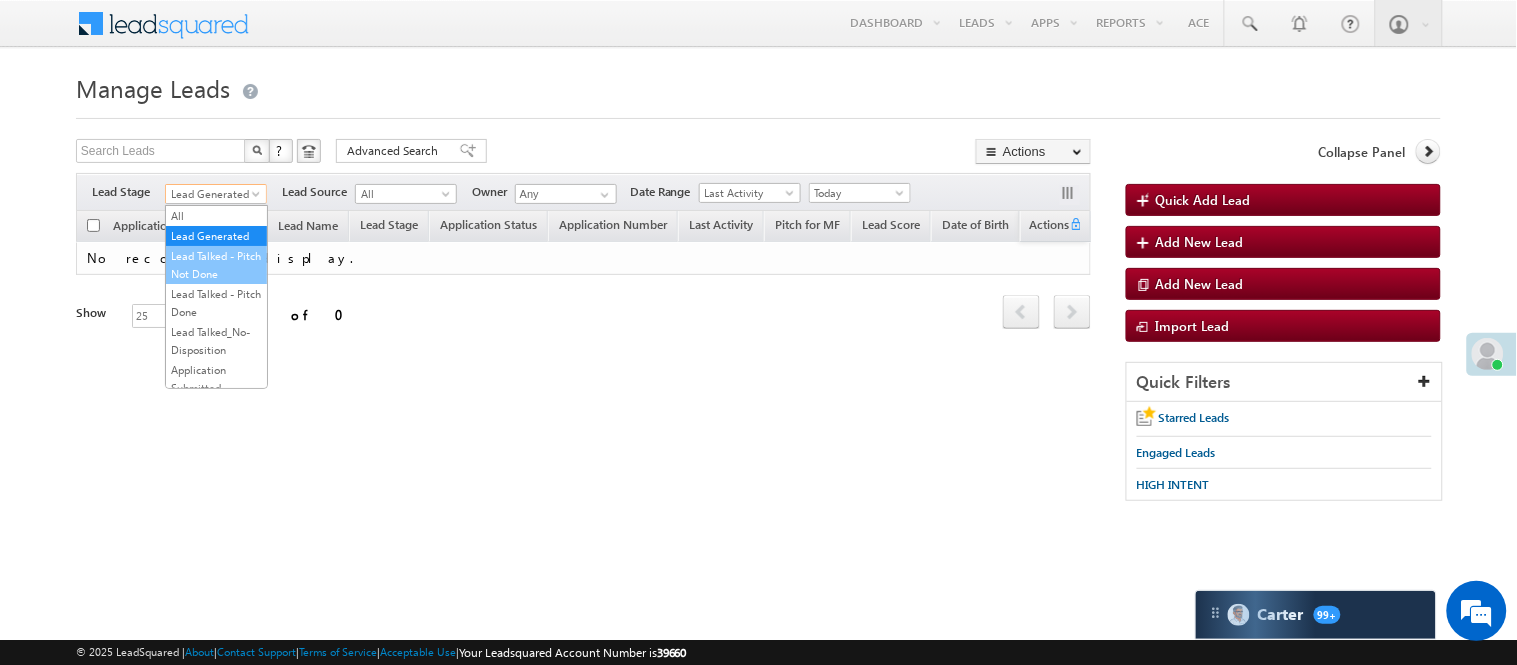 click on "Lead Talked - Pitch Not Done" at bounding box center [216, 265] 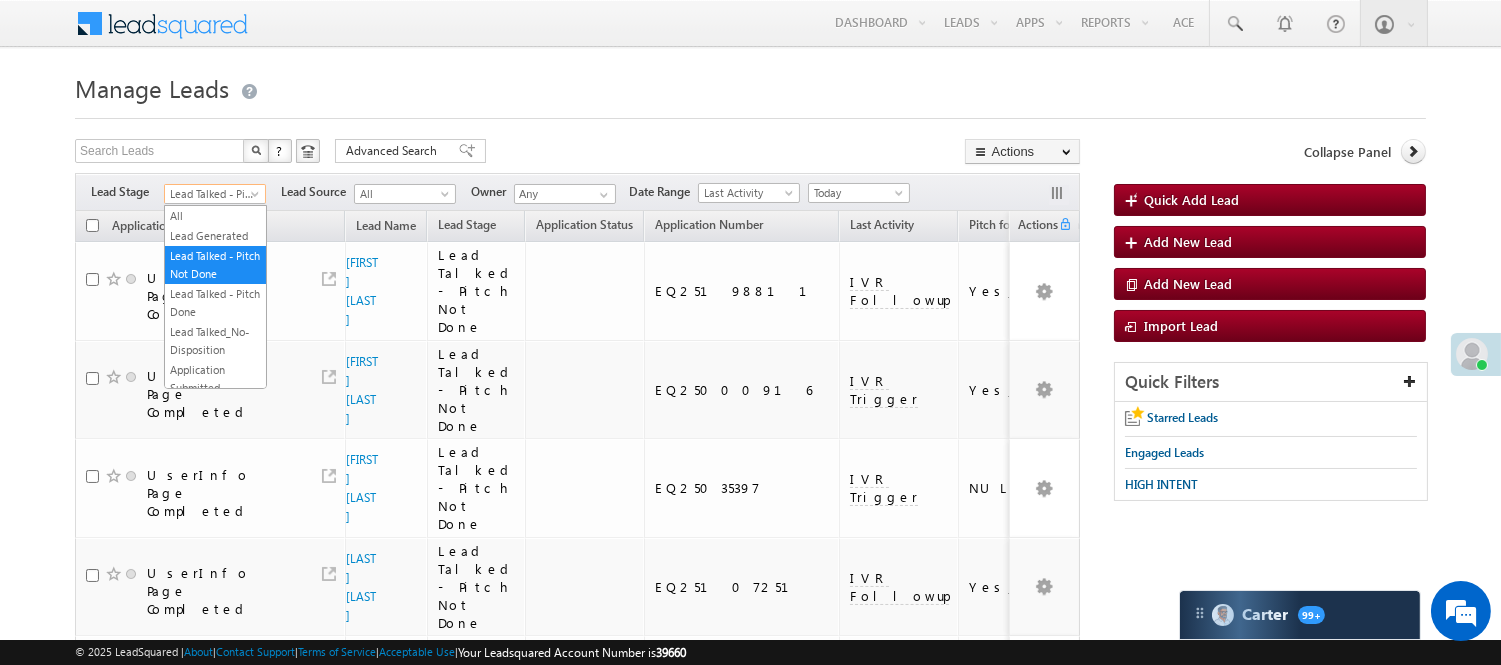 click on "Lead Talked - Pitch Not Done" at bounding box center (212, 194) 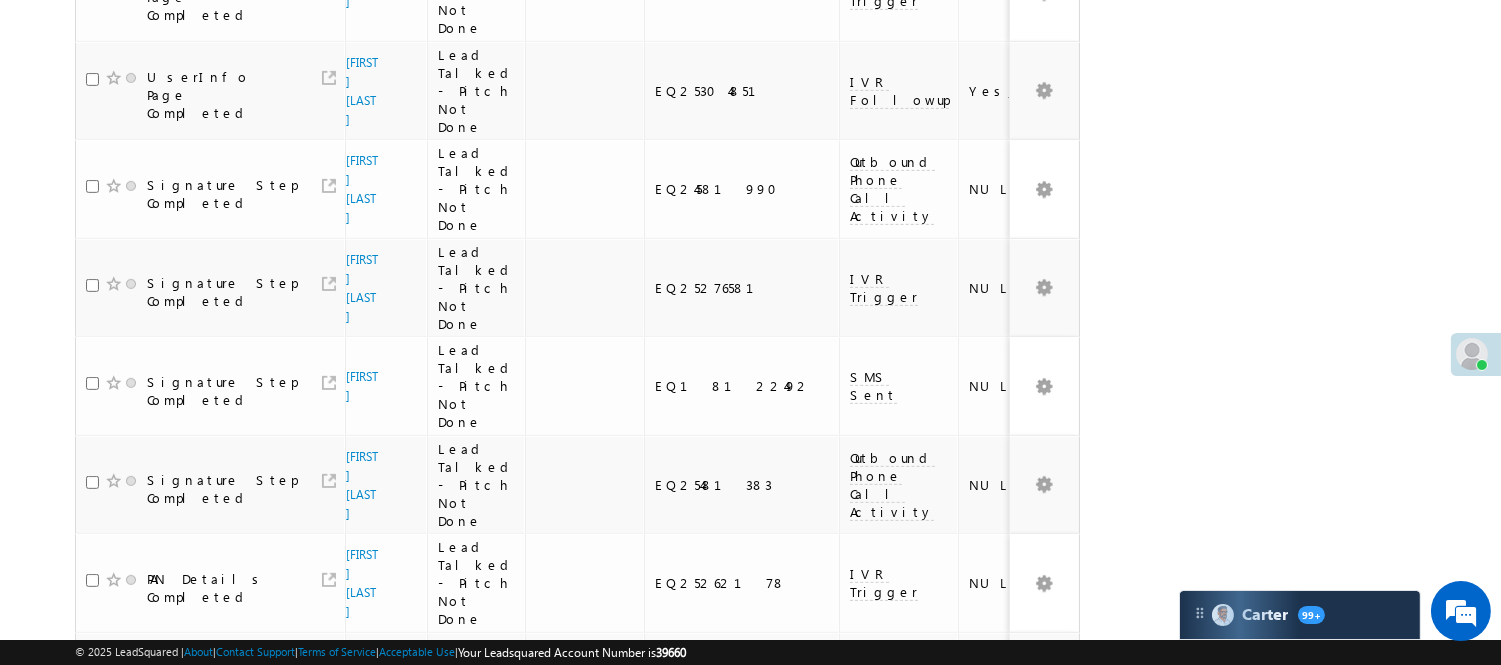 scroll, scrollTop: 1791, scrollLeft: 0, axis: vertical 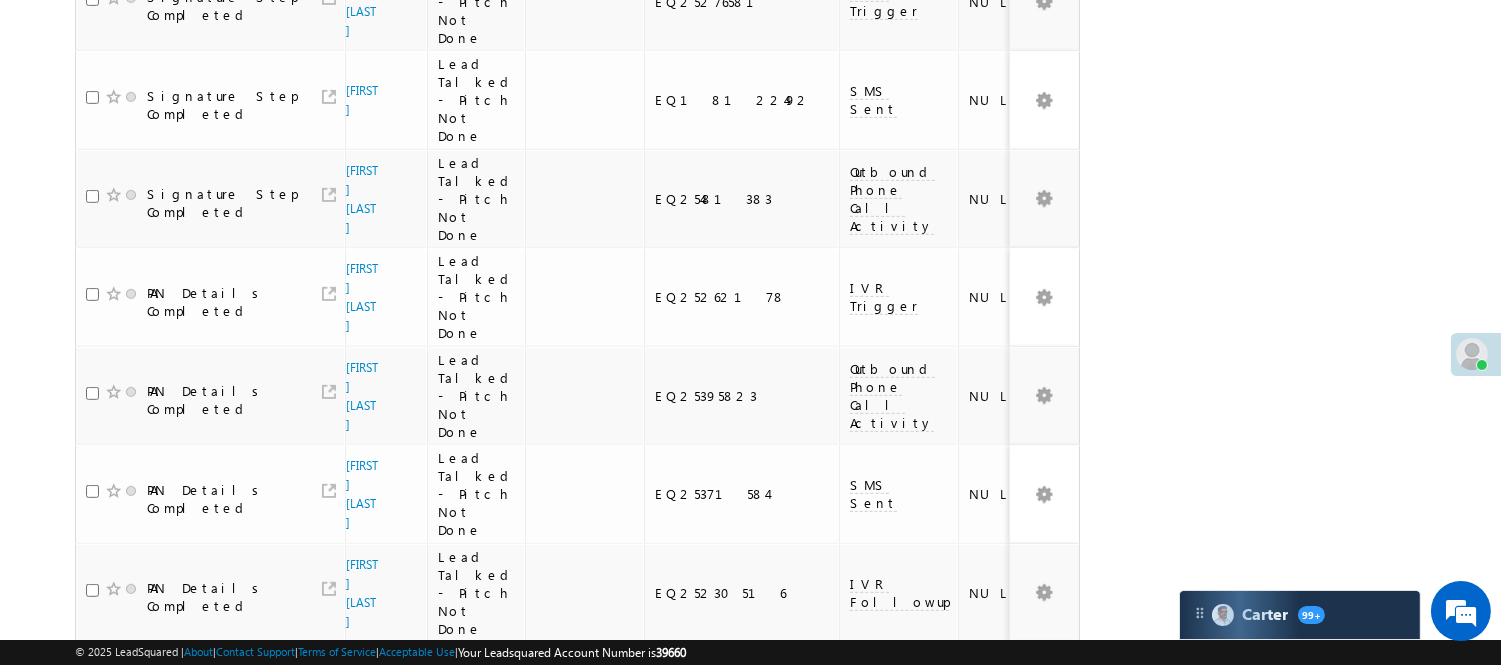 click on "2" at bounding box center (938, 976) 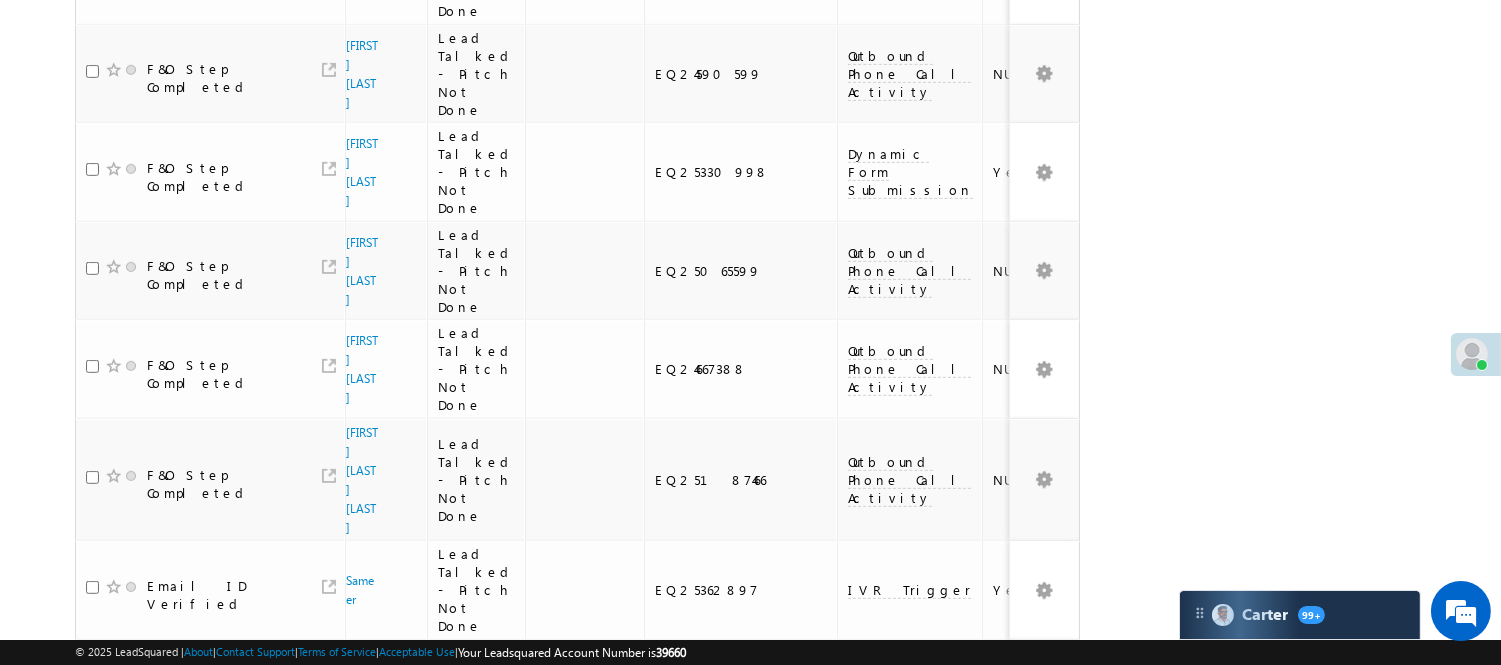 scroll, scrollTop: 1927, scrollLeft: 0, axis: vertical 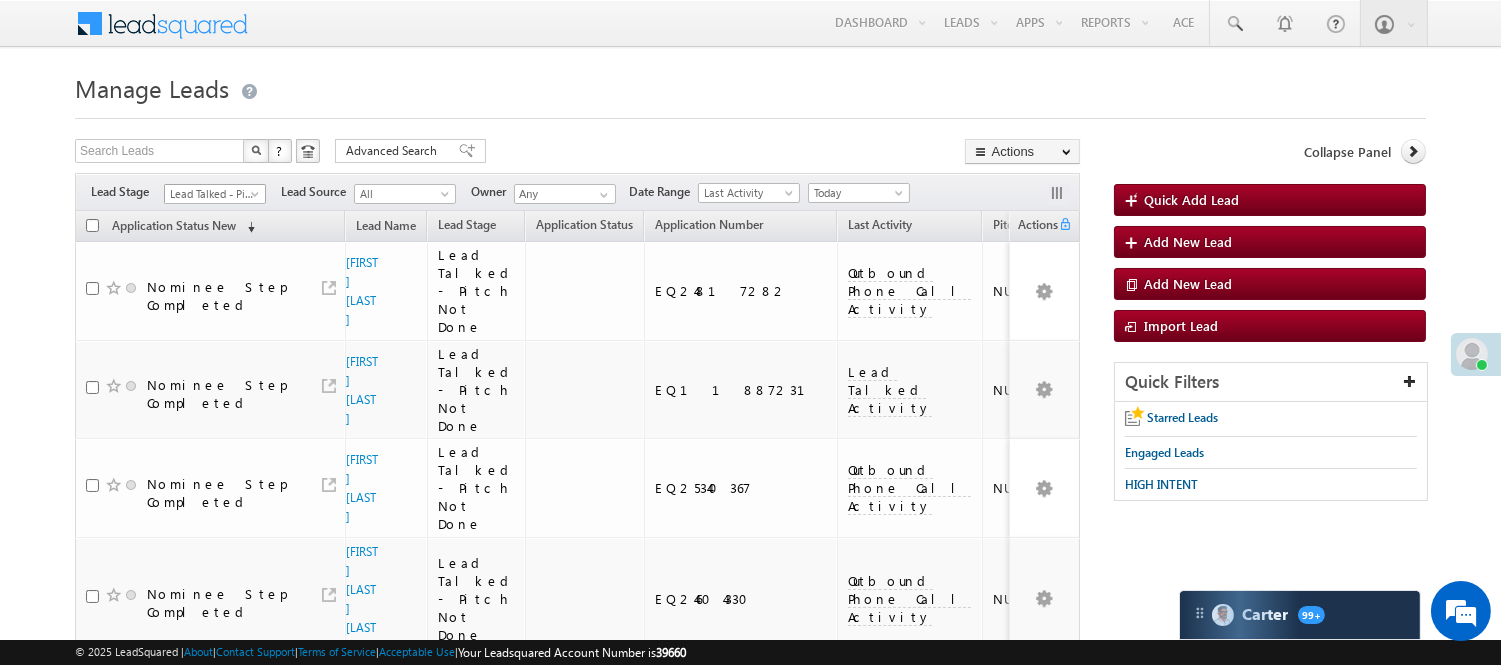 click on "Lead Talked - Pitch Not Done" at bounding box center [212, 194] 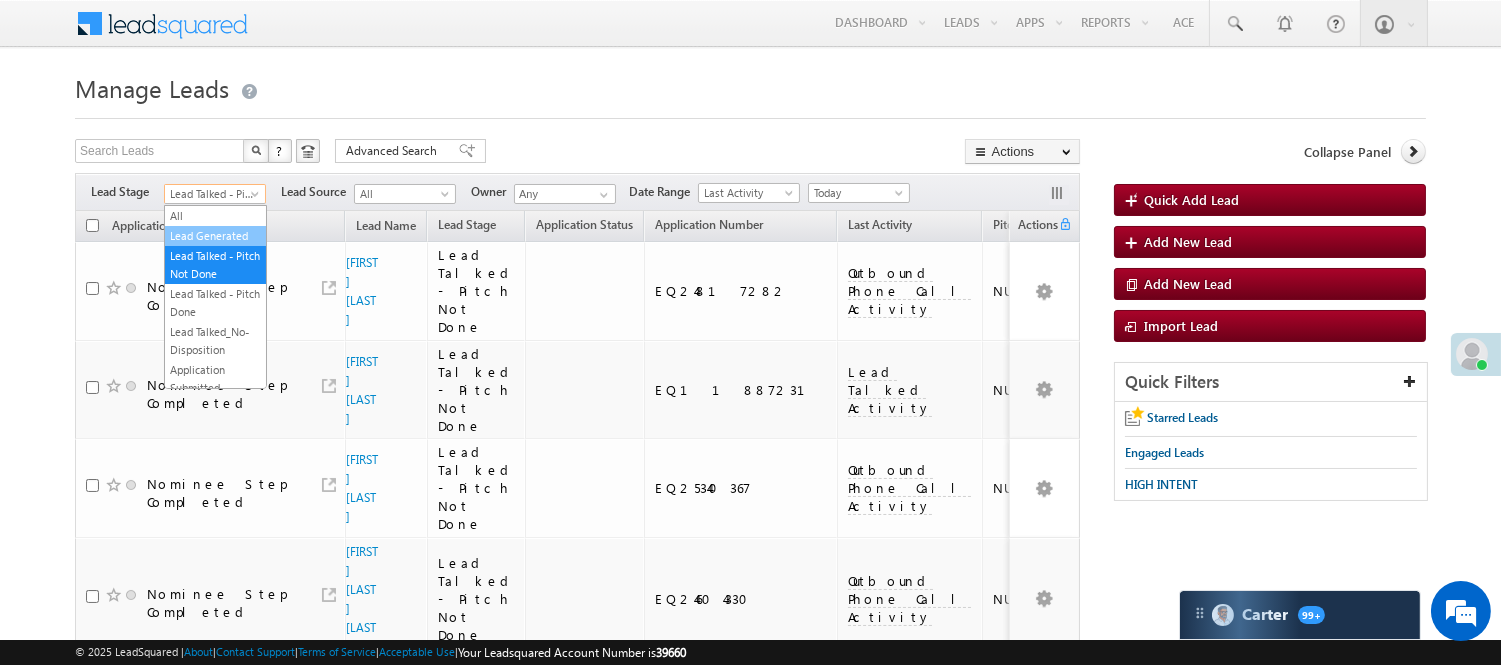 click on "Lead Generated" at bounding box center (215, 236) 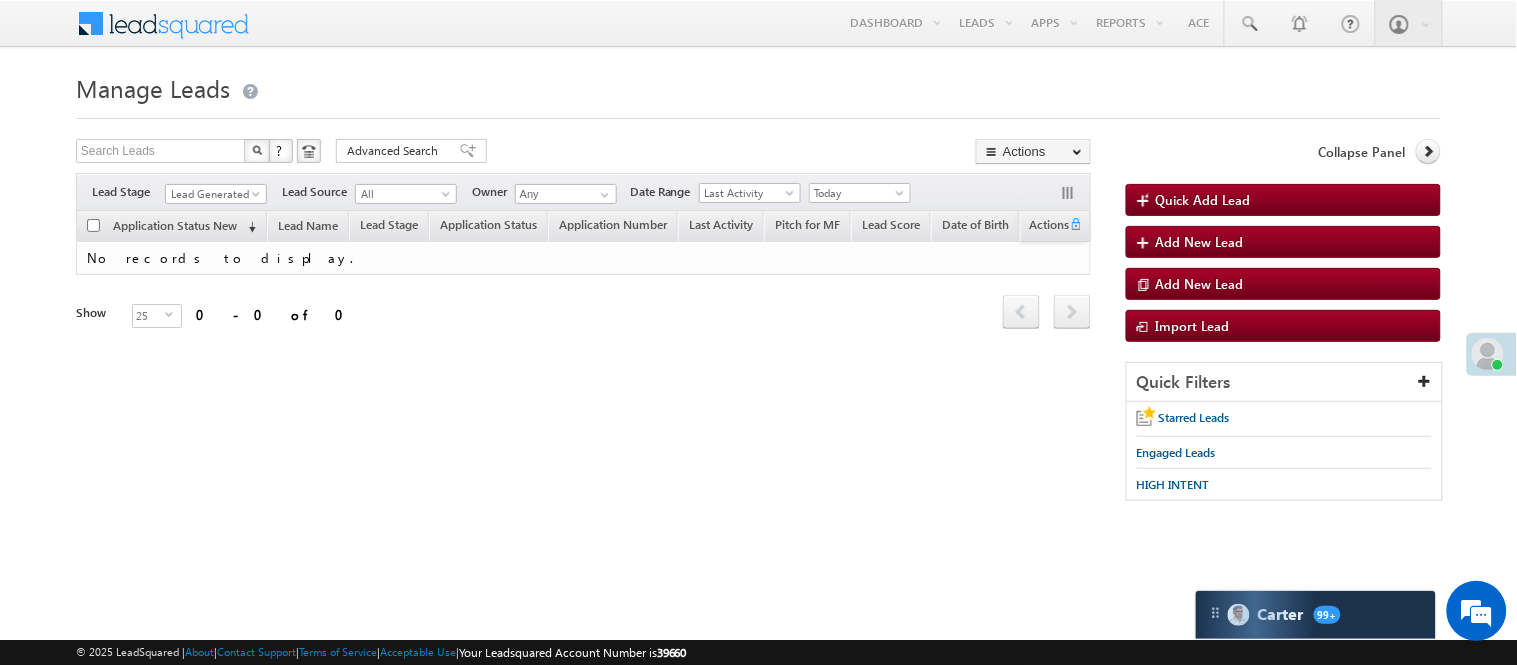click on "Menu
Nisha Anand Yadav
Nisha .Yada v@ang elbro king. com" at bounding box center (758, 283) 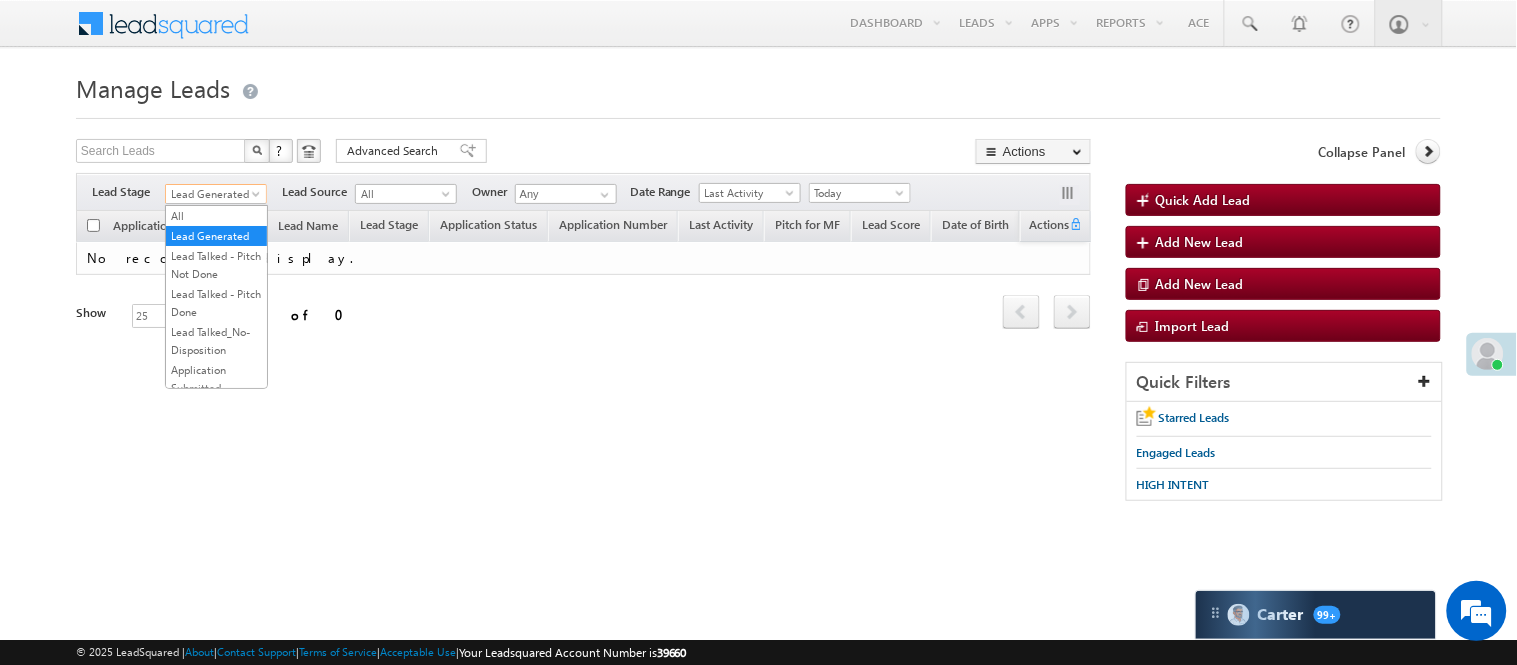 click on "Lead Generated" at bounding box center (213, 194) 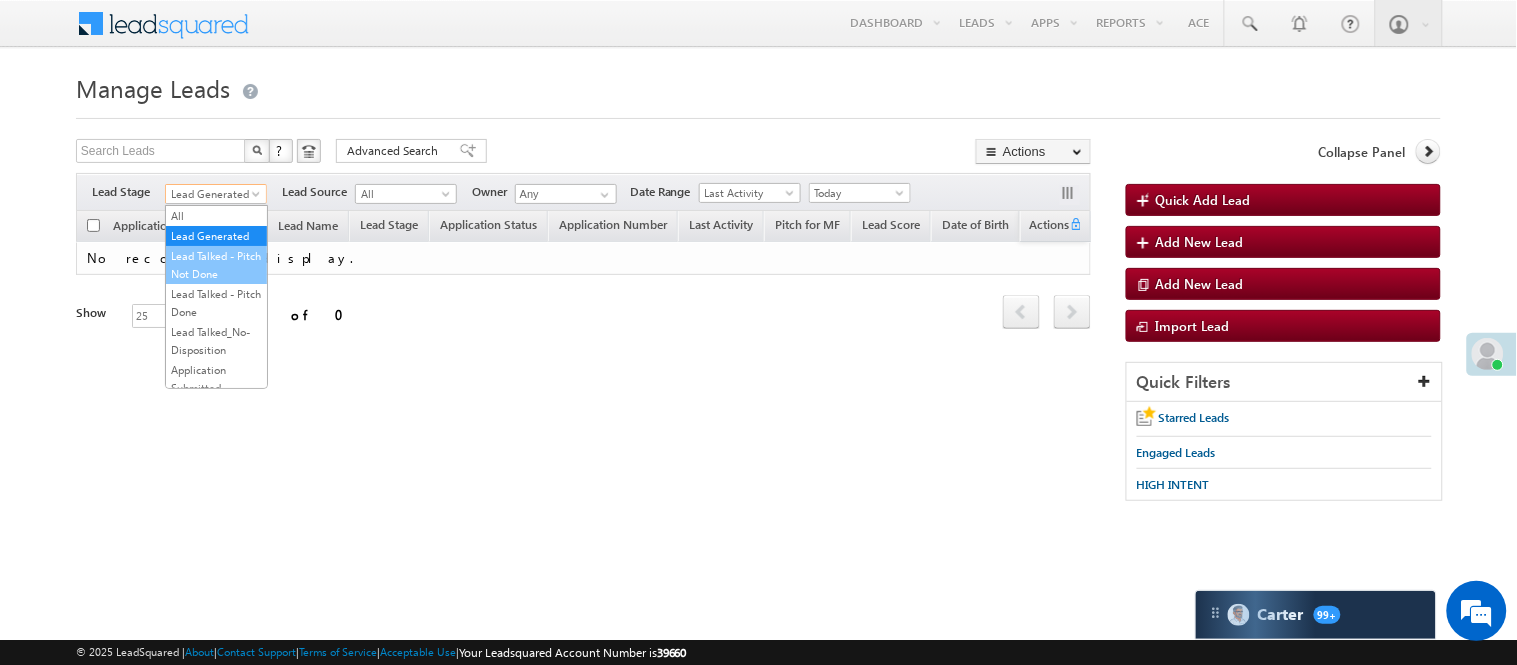 click on "Lead Talked - Pitch Not Done" at bounding box center [216, 265] 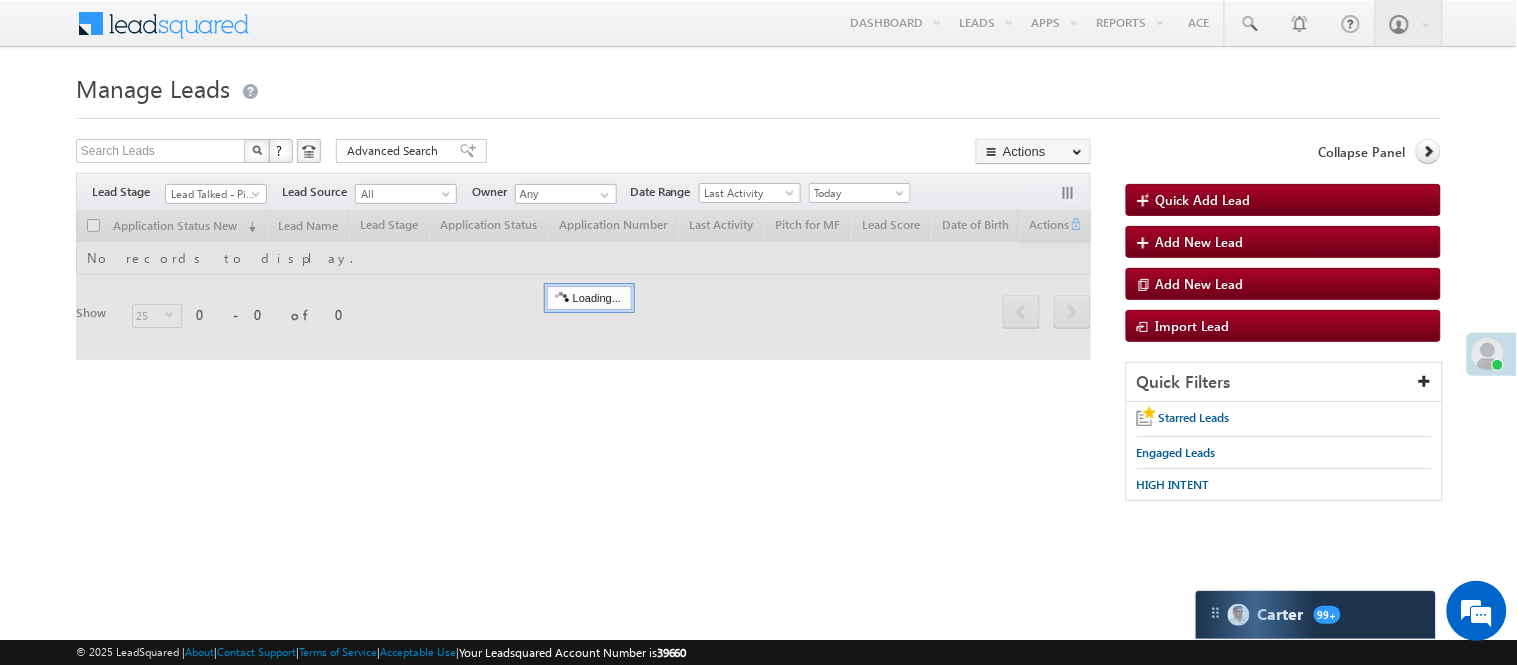 click on "Manage Leads
Quick Add Lead
Search Leads X ?   0 results found
Advanced Search
Advanced Search
Actions Actions" at bounding box center [758, 294] 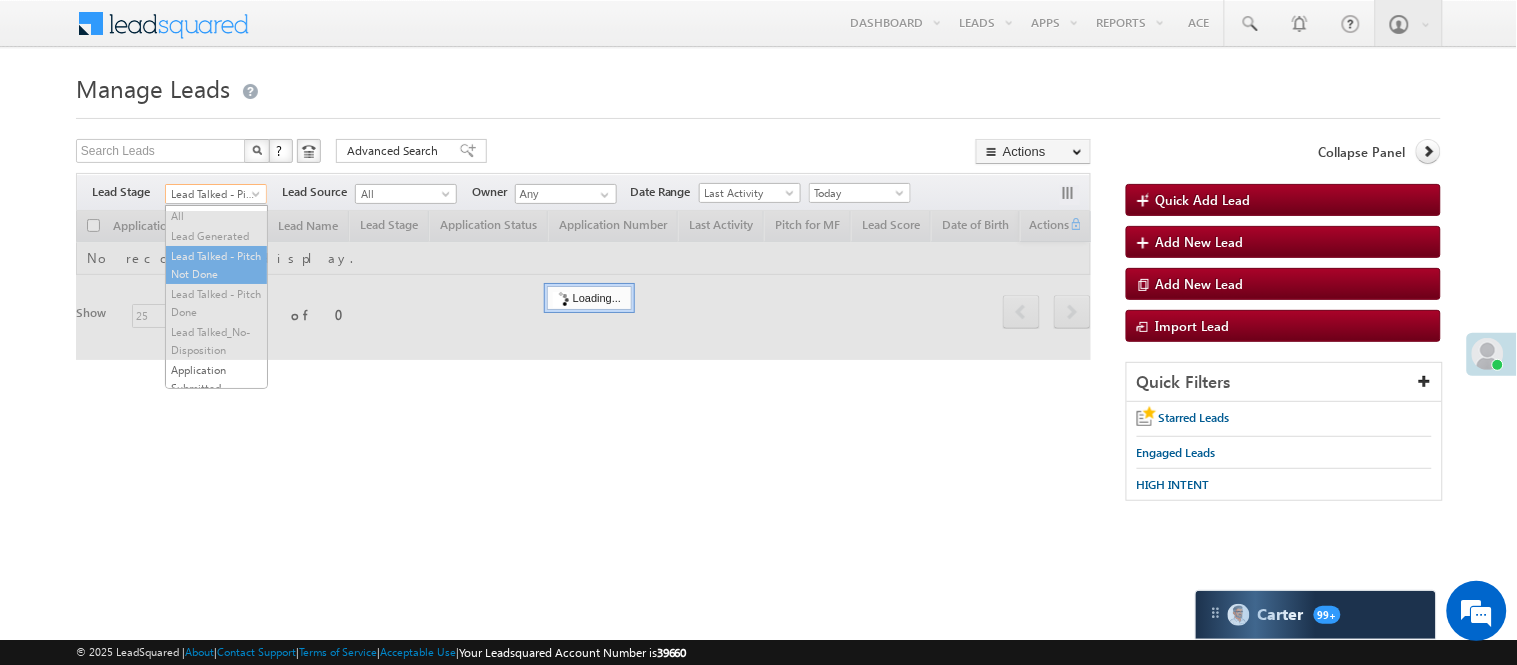 click on "Lead Talked - Pitch Not Done" at bounding box center (213, 194) 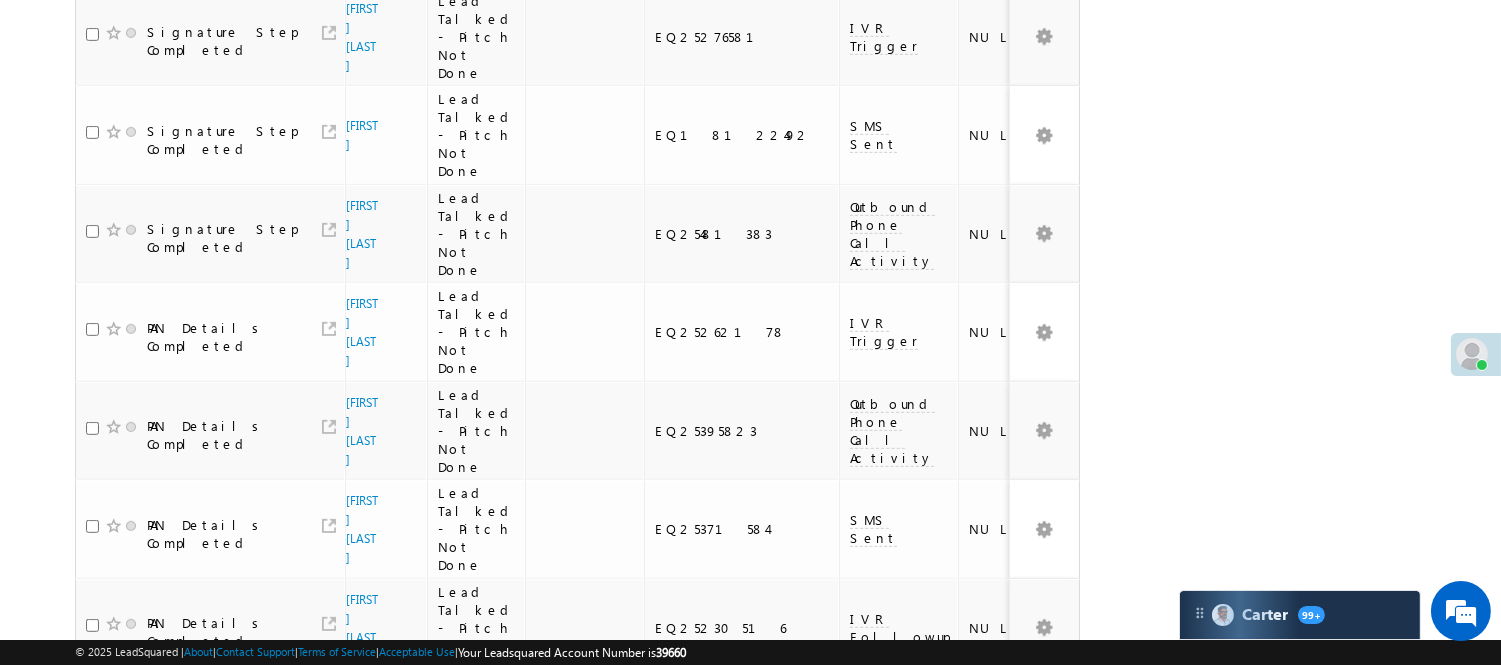 scroll, scrollTop: 1791, scrollLeft: 0, axis: vertical 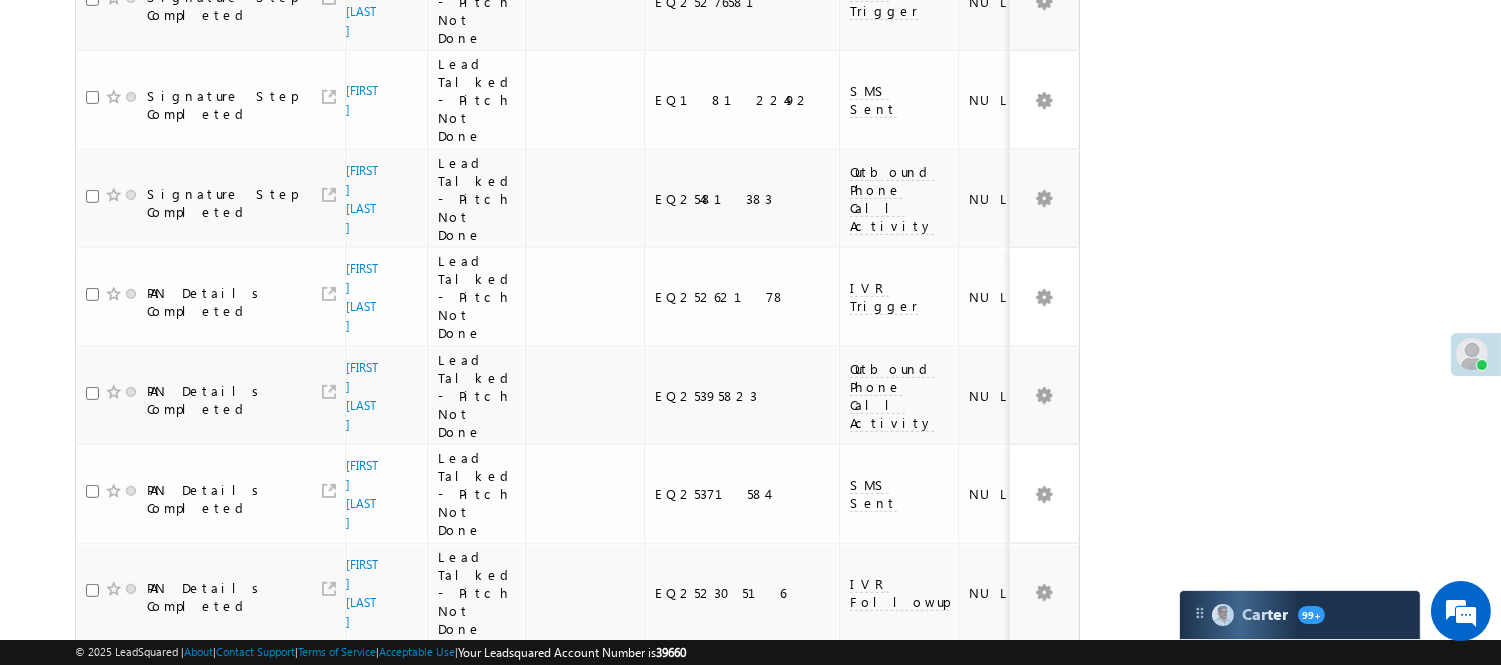 click on "3" at bounding box center (978, 976) 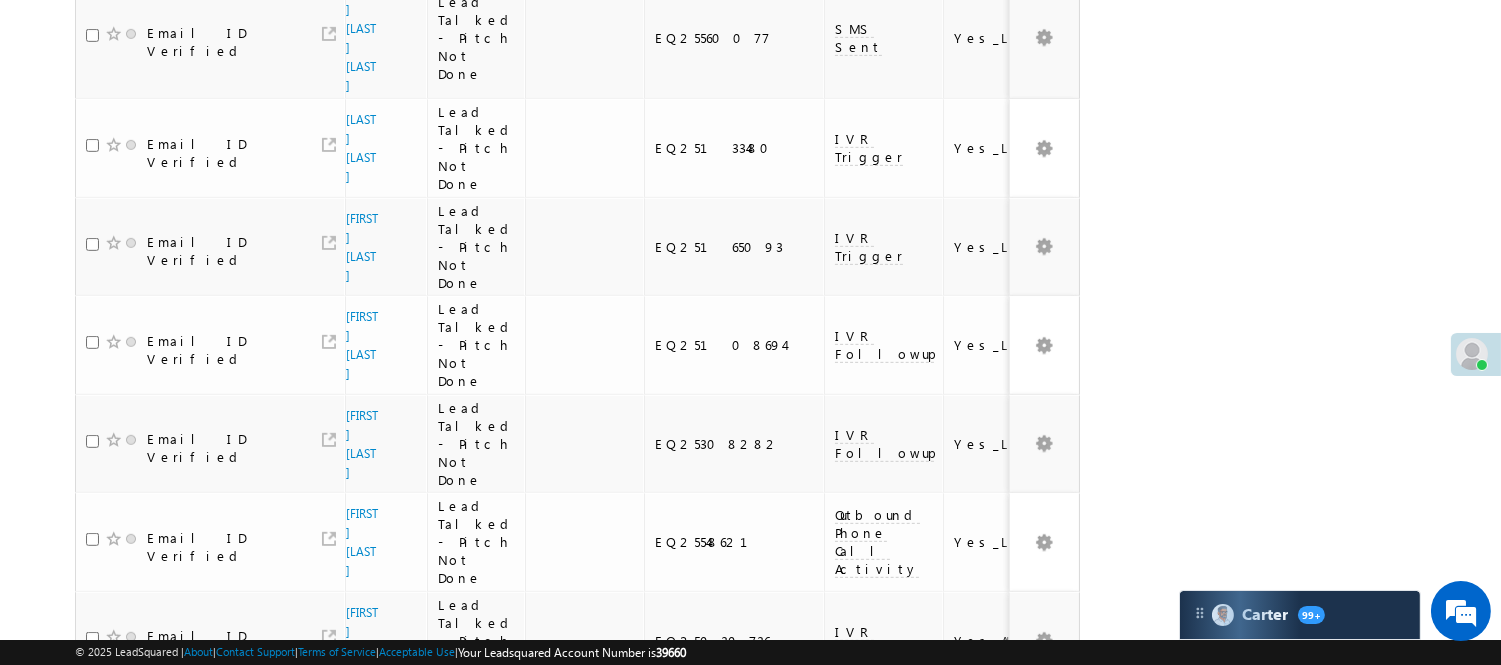 scroll, scrollTop: 1208, scrollLeft: 0, axis: vertical 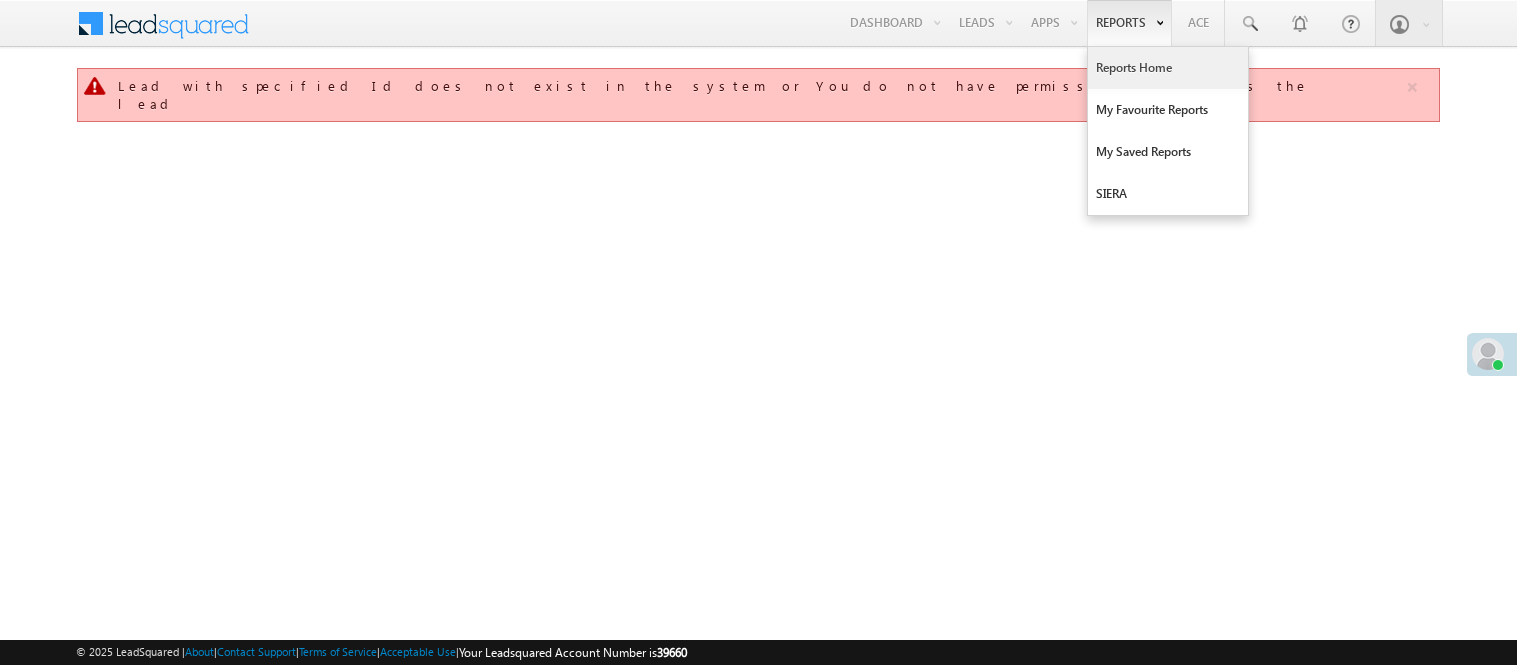 click on "Reports Home" at bounding box center (1168, 68) 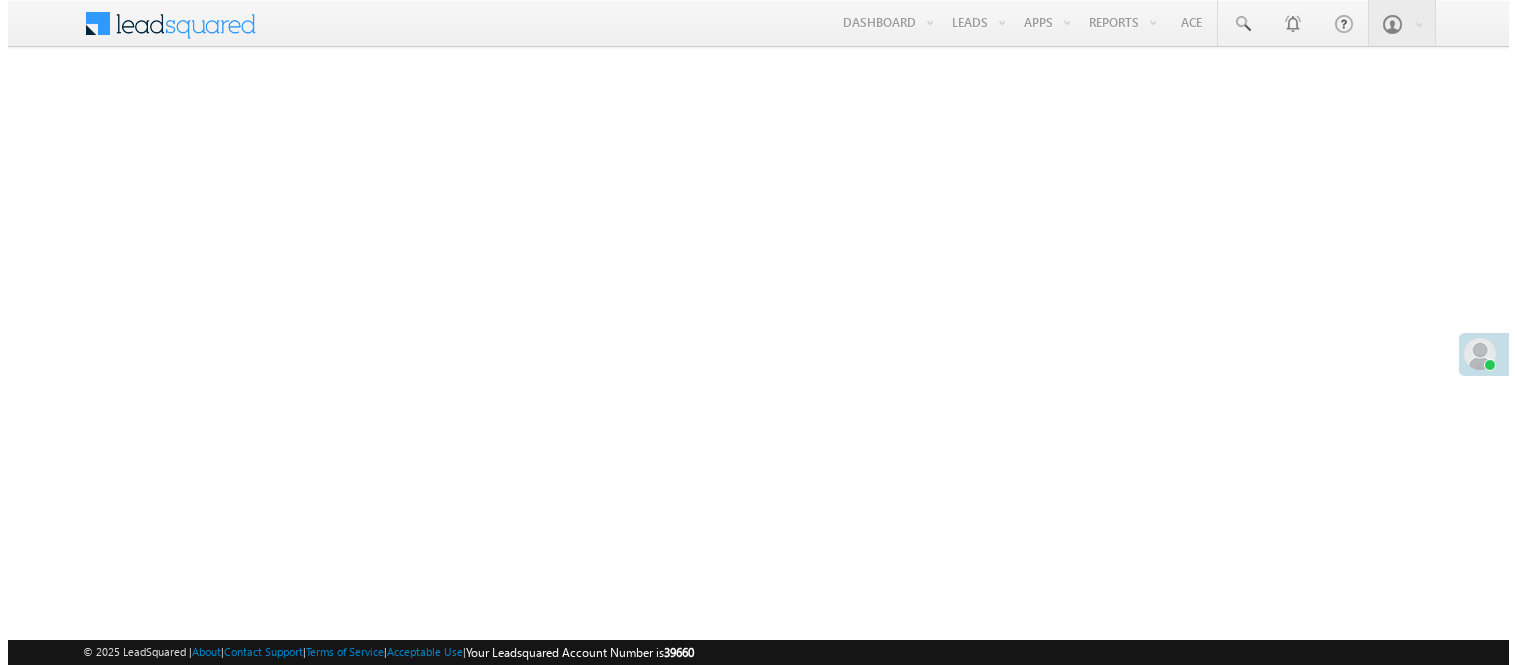 scroll, scrollTop: 0, scrollLeft: 0, axis: both 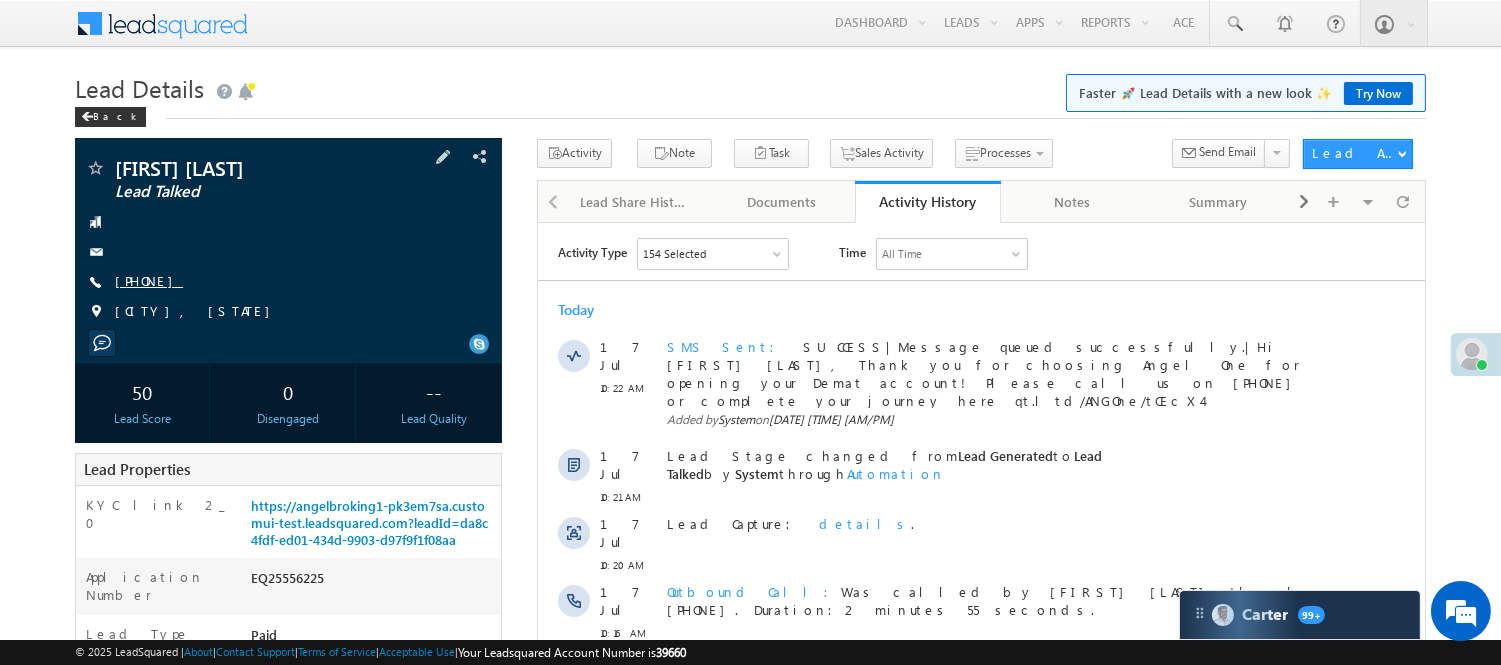 click on "+91-7518601112" at bounding box center [149, 280] 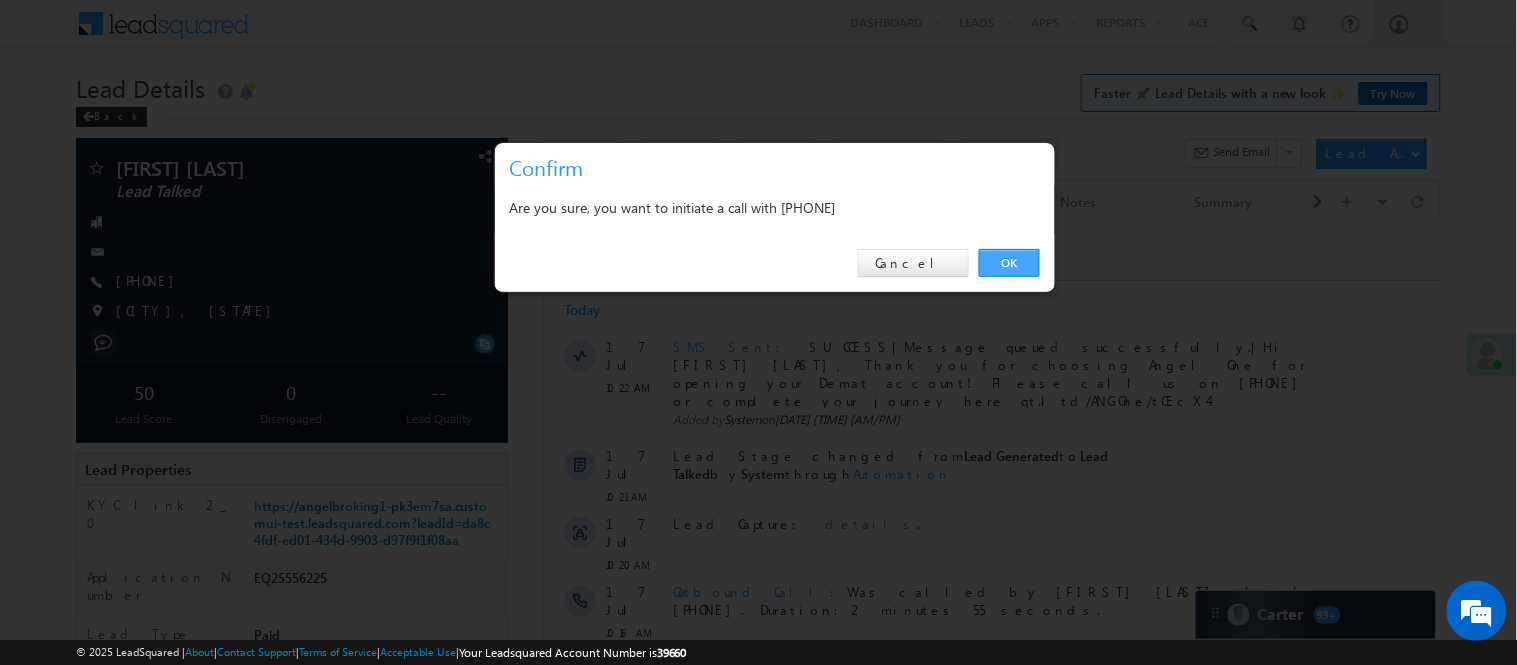 click on "OK" at bounding box center (1009, 263) 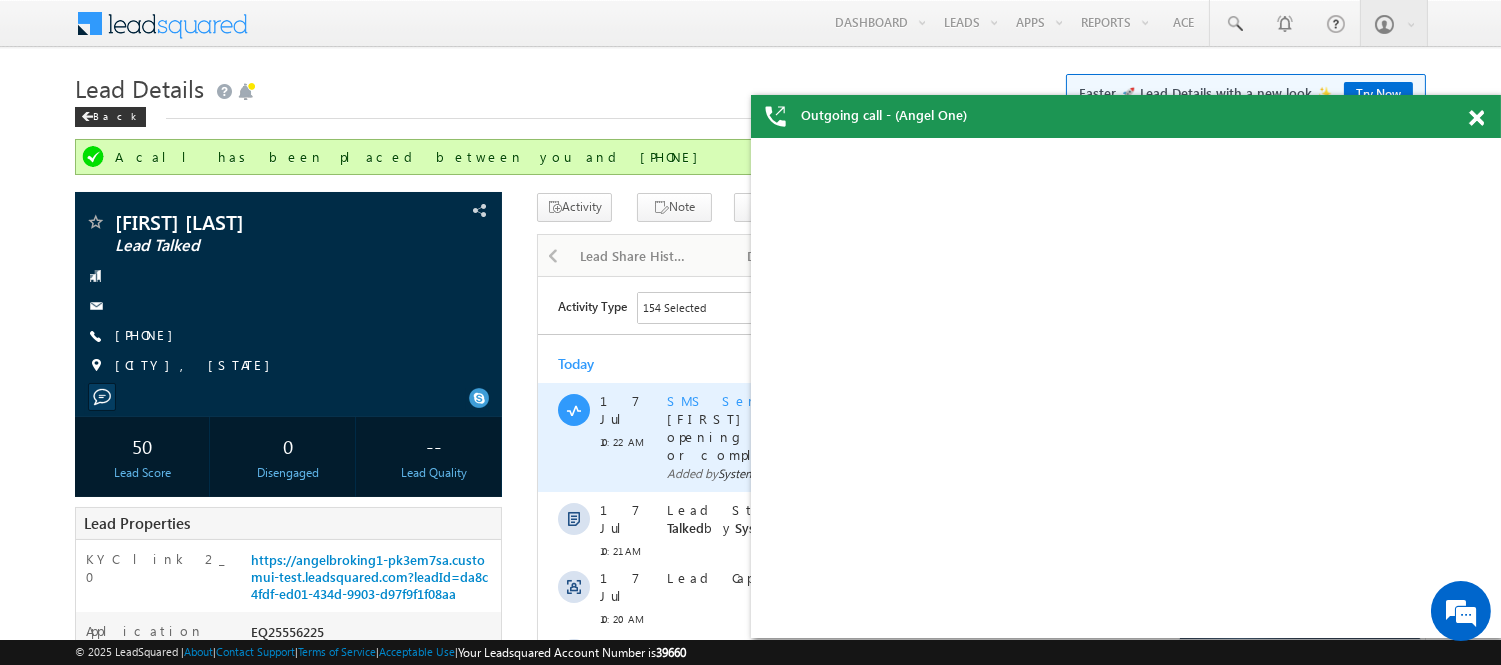 scroll, scrollTop: 0, scrollLeft: 0, axis: both 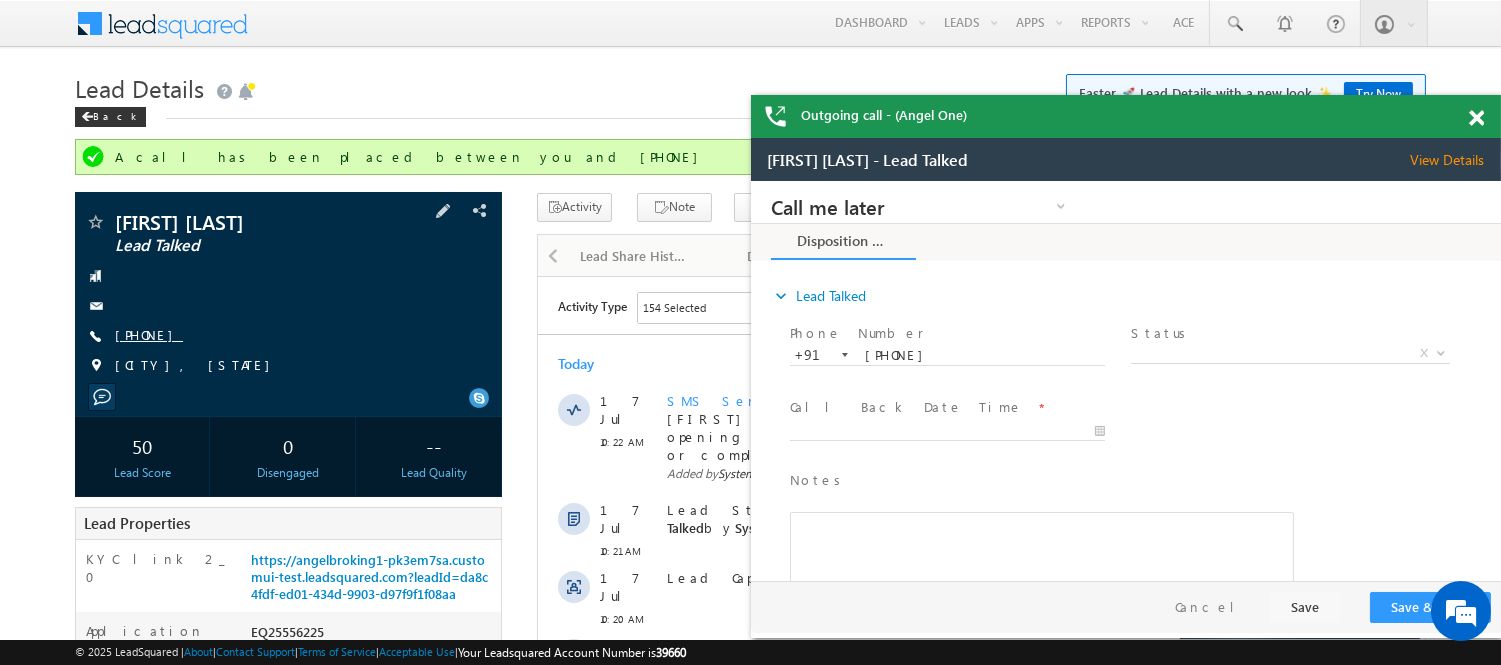 click on "+91-7518601112" at bounding box center (149, 334) 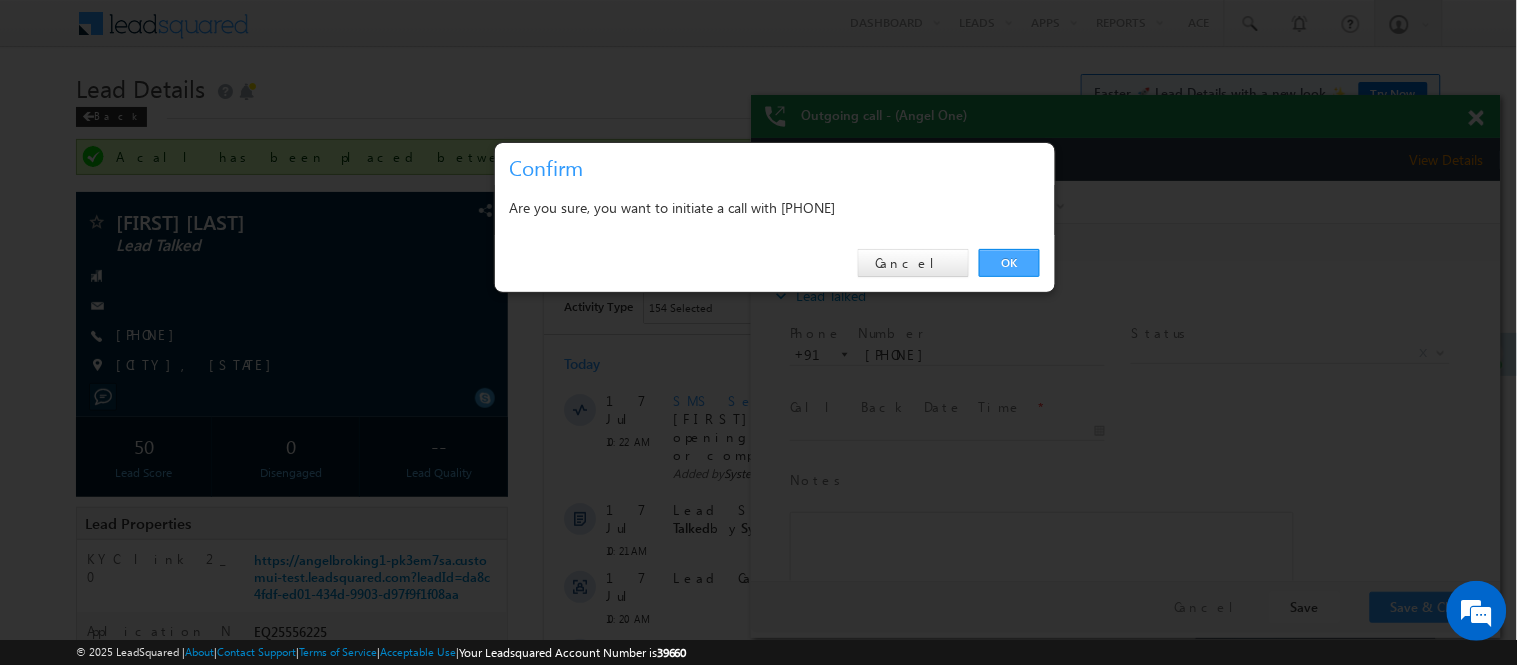 click on "OK" at bounding box center [1009, 263] 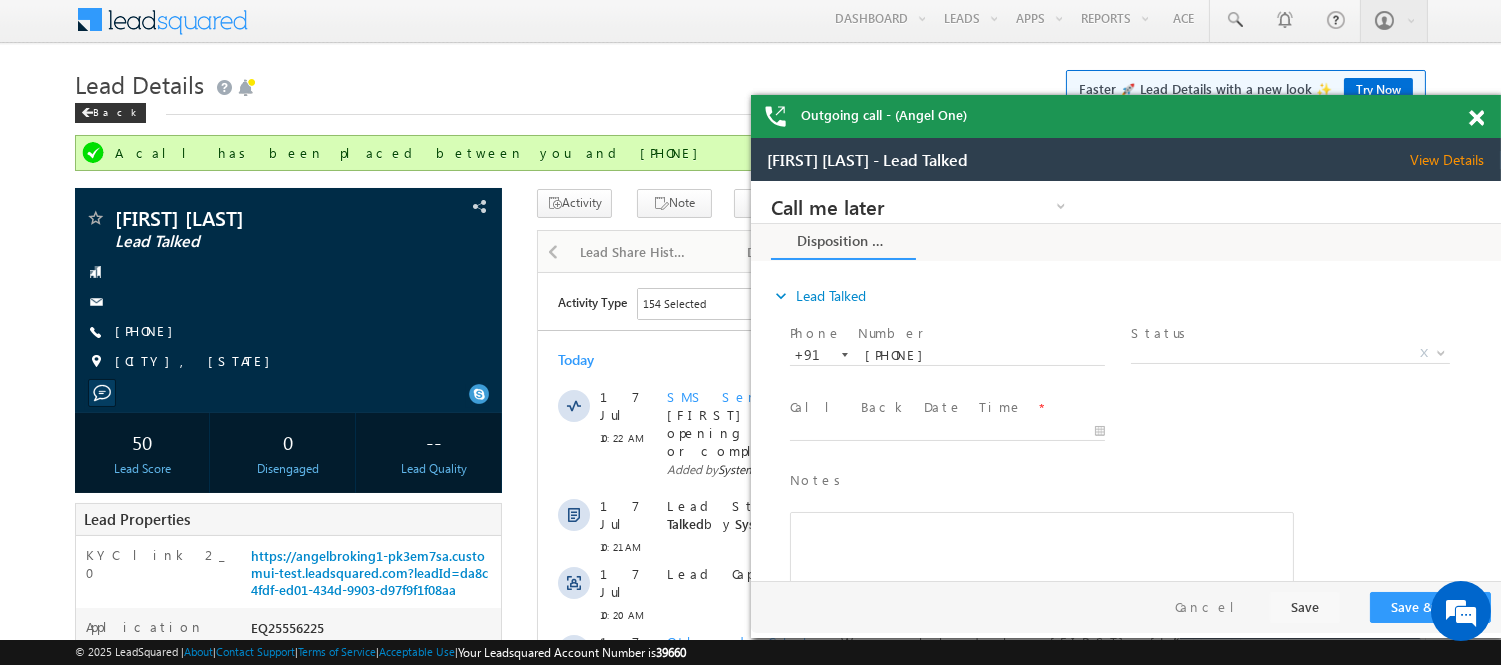scroll, scrollTop: 0, scrollLeft: 0, axis: both 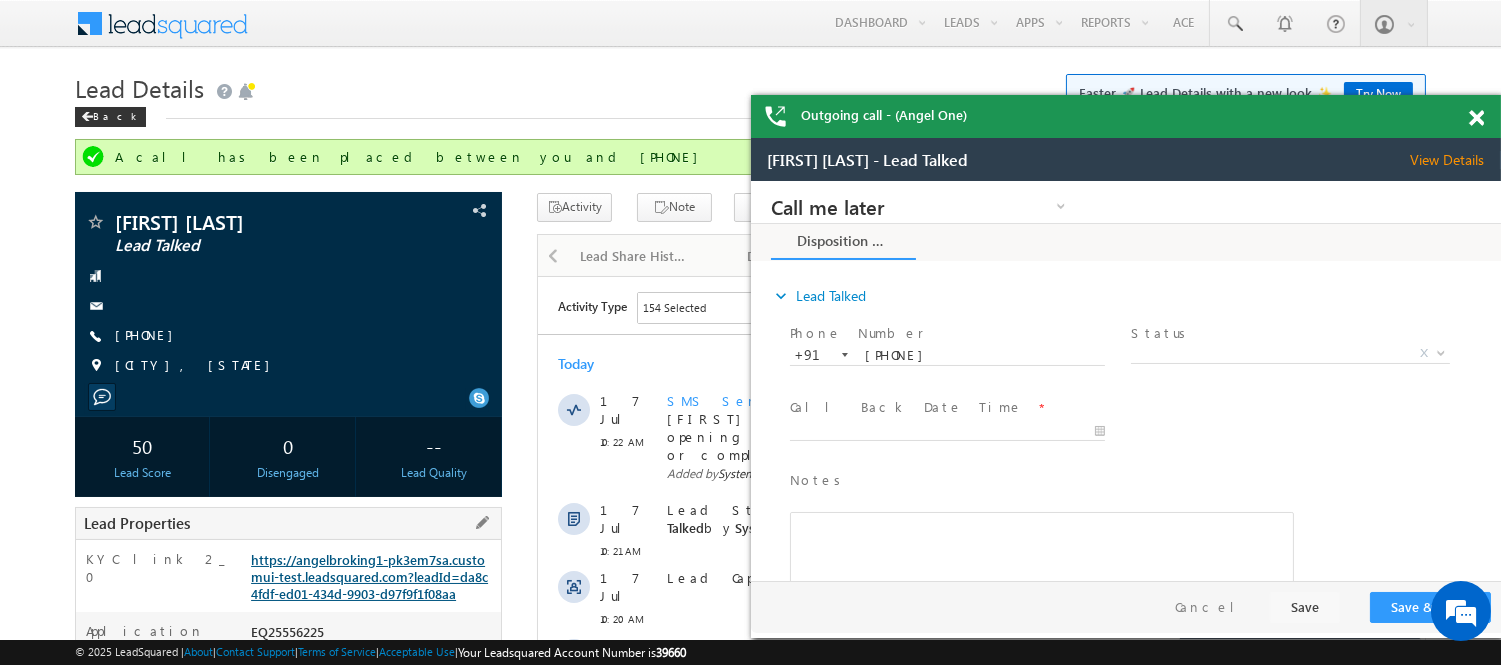 click on "https://angelbroking1-pk3em7sa.customui-test.leadsquared.com?leadId=da8c4fdf-ed01-434d-9903-d97f9f1f08aa" at bounding box center [369, 576] 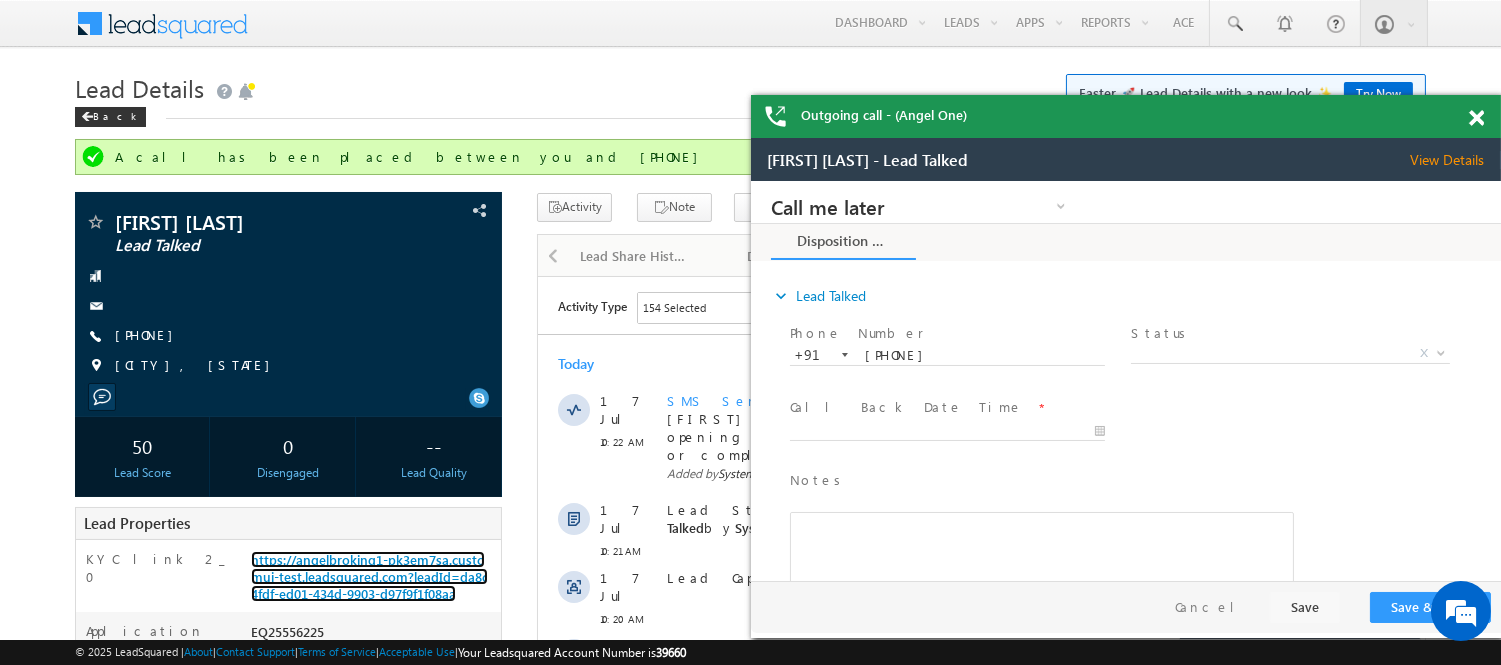 click at bounding box center [1476, 118] 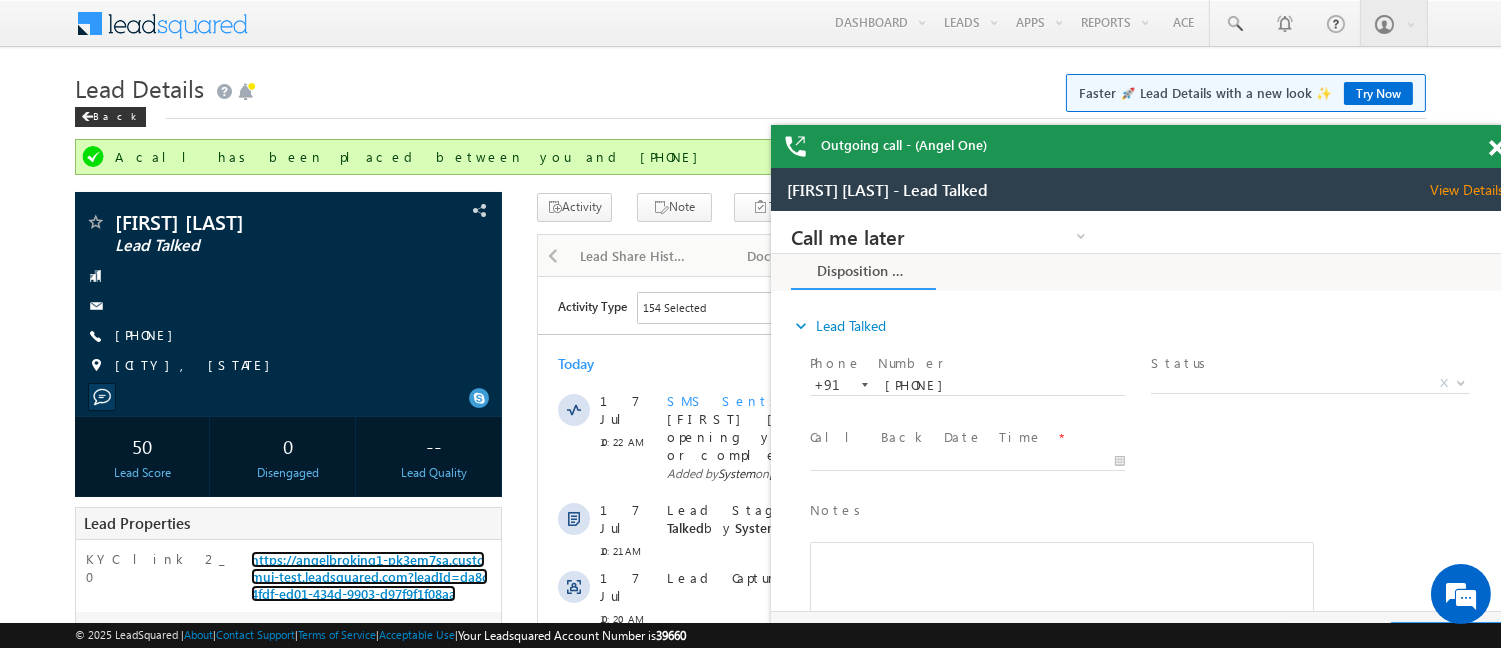 click at bounding box center (1496, 148) 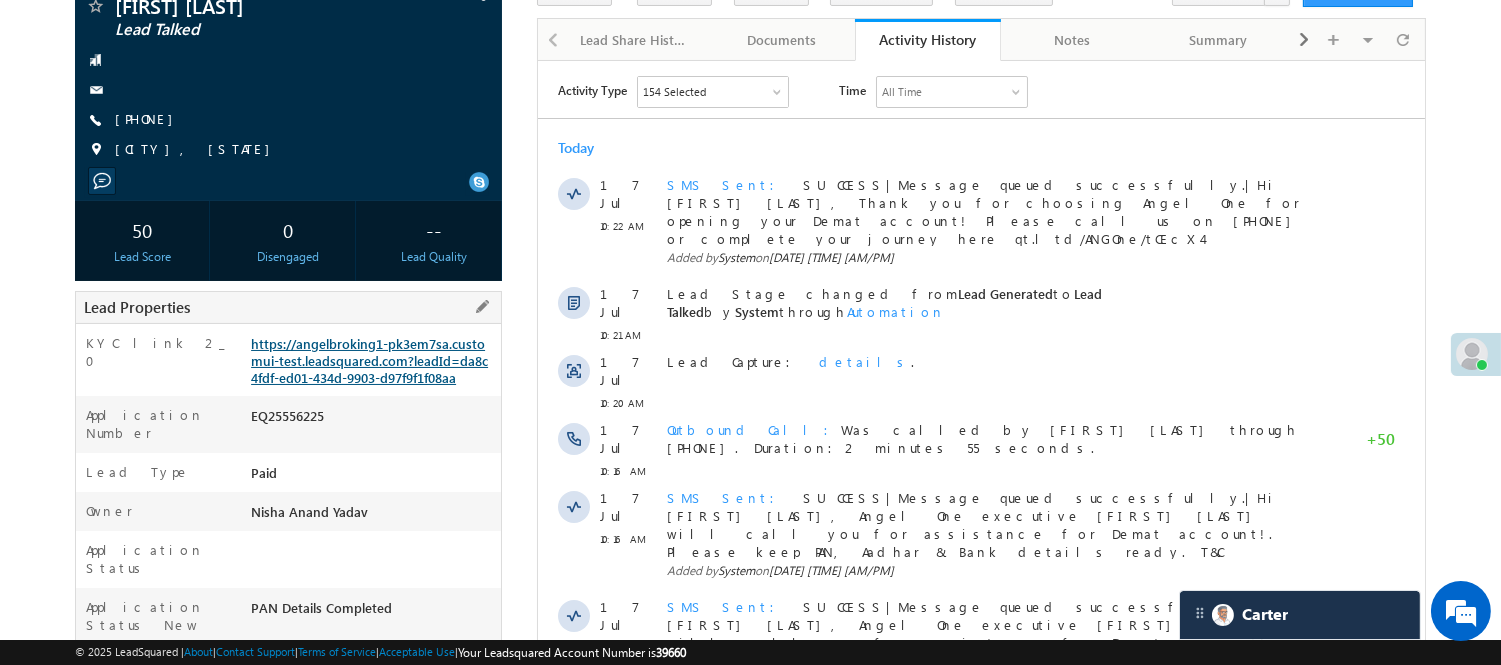scroll, scrollTop: 222, scrollLeft: 0, axis: vertical 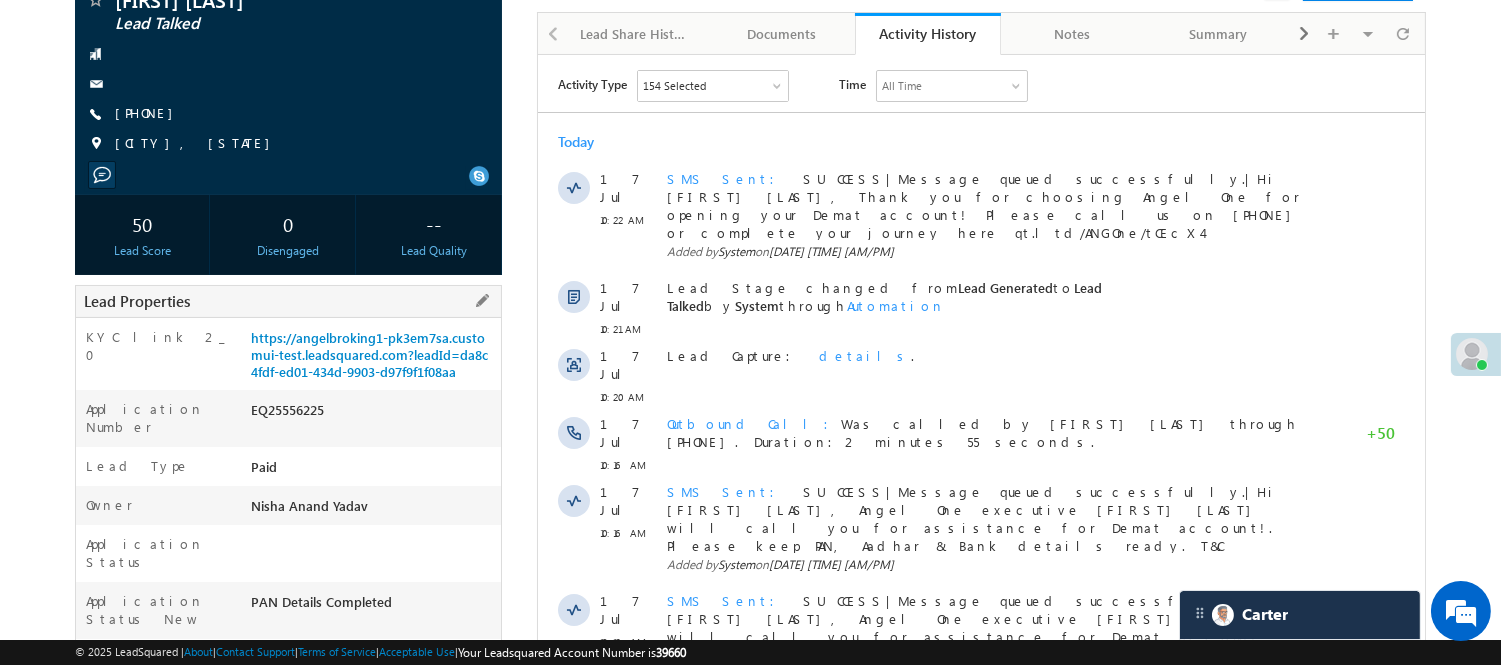 click on "EQ25556225" at bounding box center [373, 414] 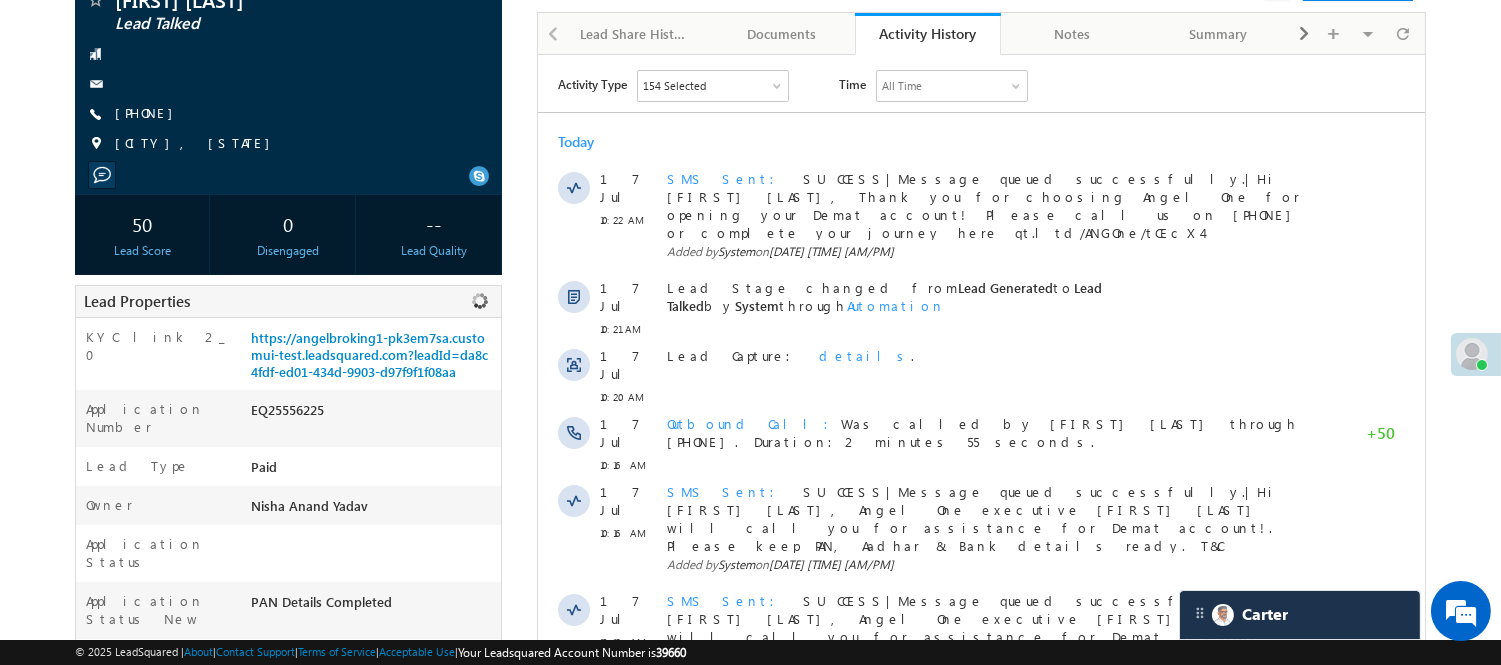 copy on "EQ25556225" 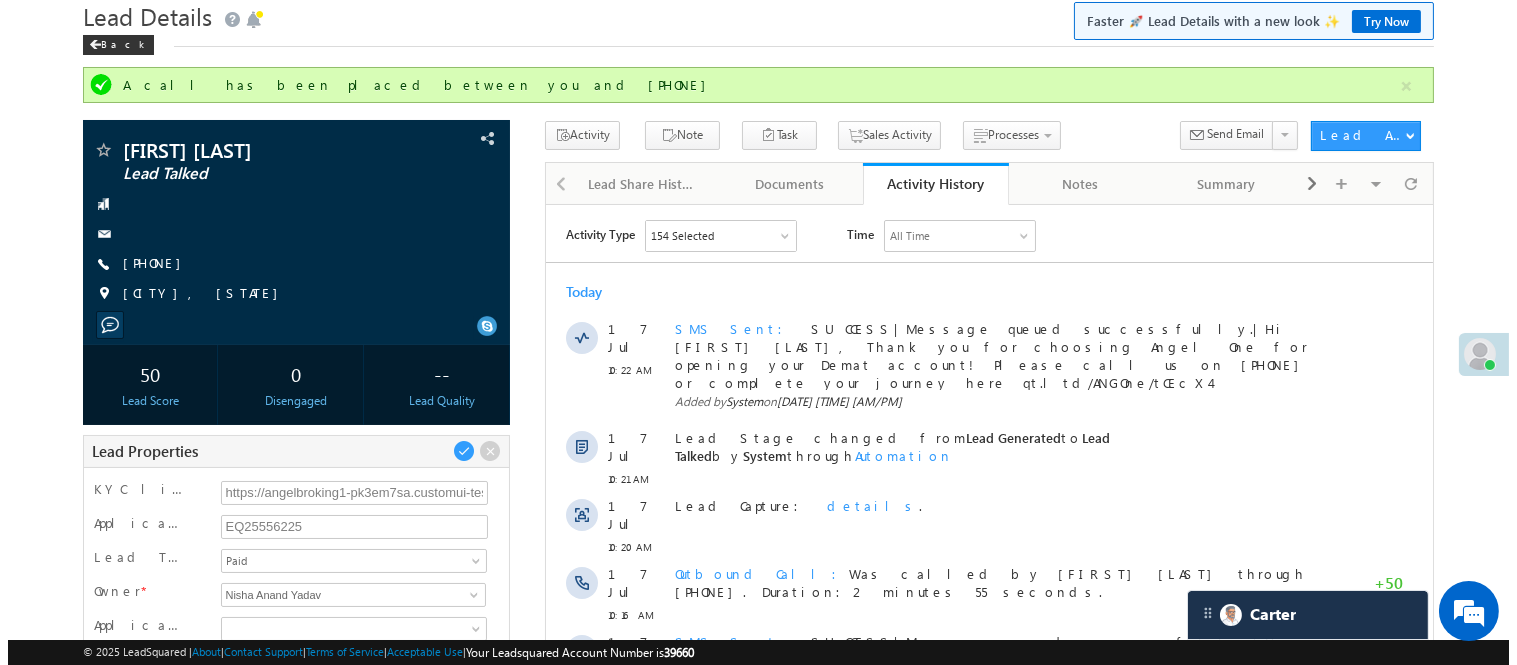 scroll, scrollTop: 0, scrollLeft: 0, axis: both 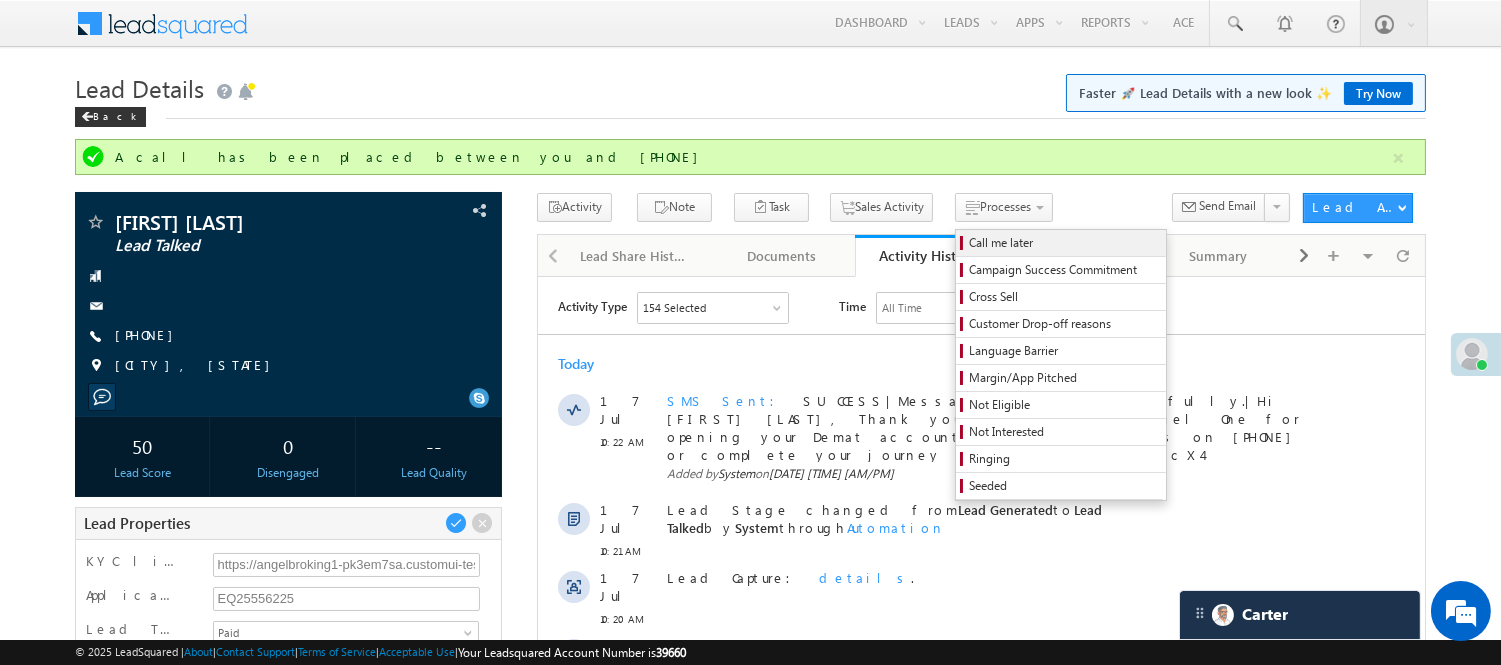 click on "Call me later" at bounding box center [1064, 243] 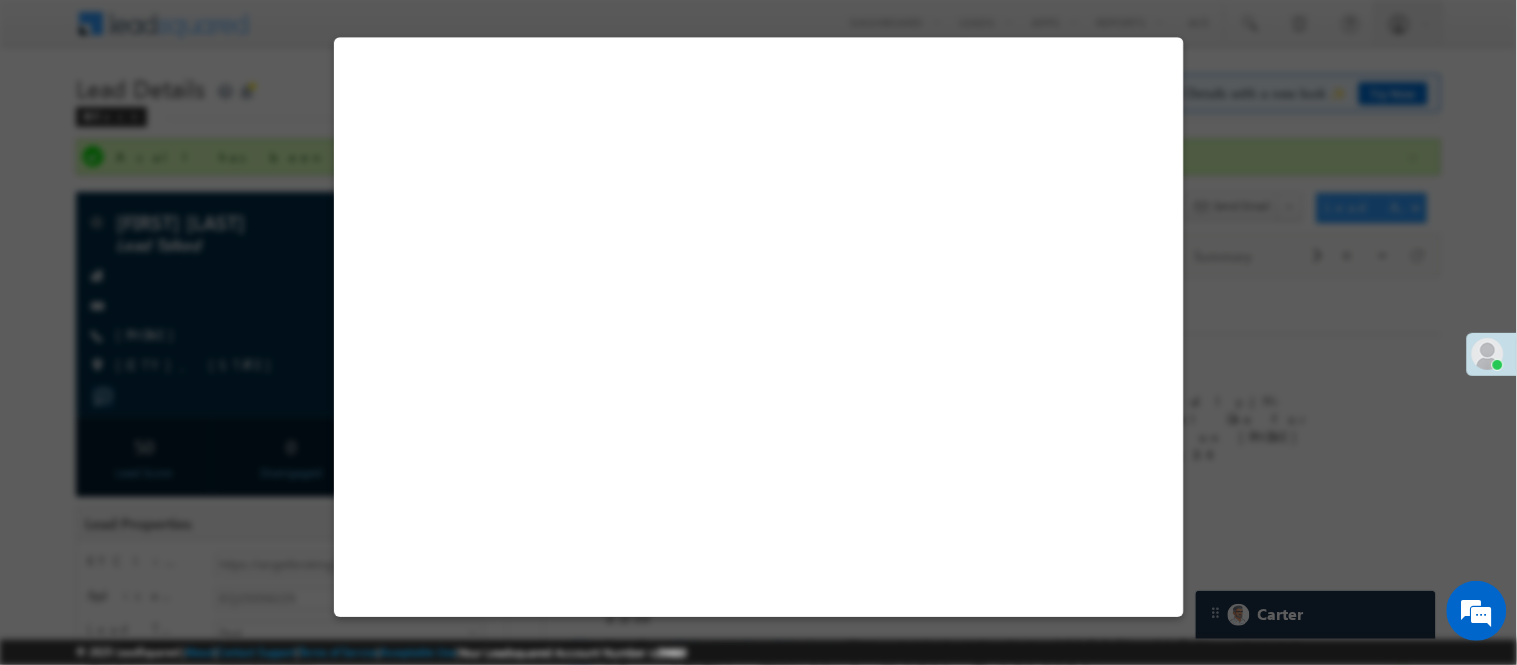 select on "Pitch Not Done" 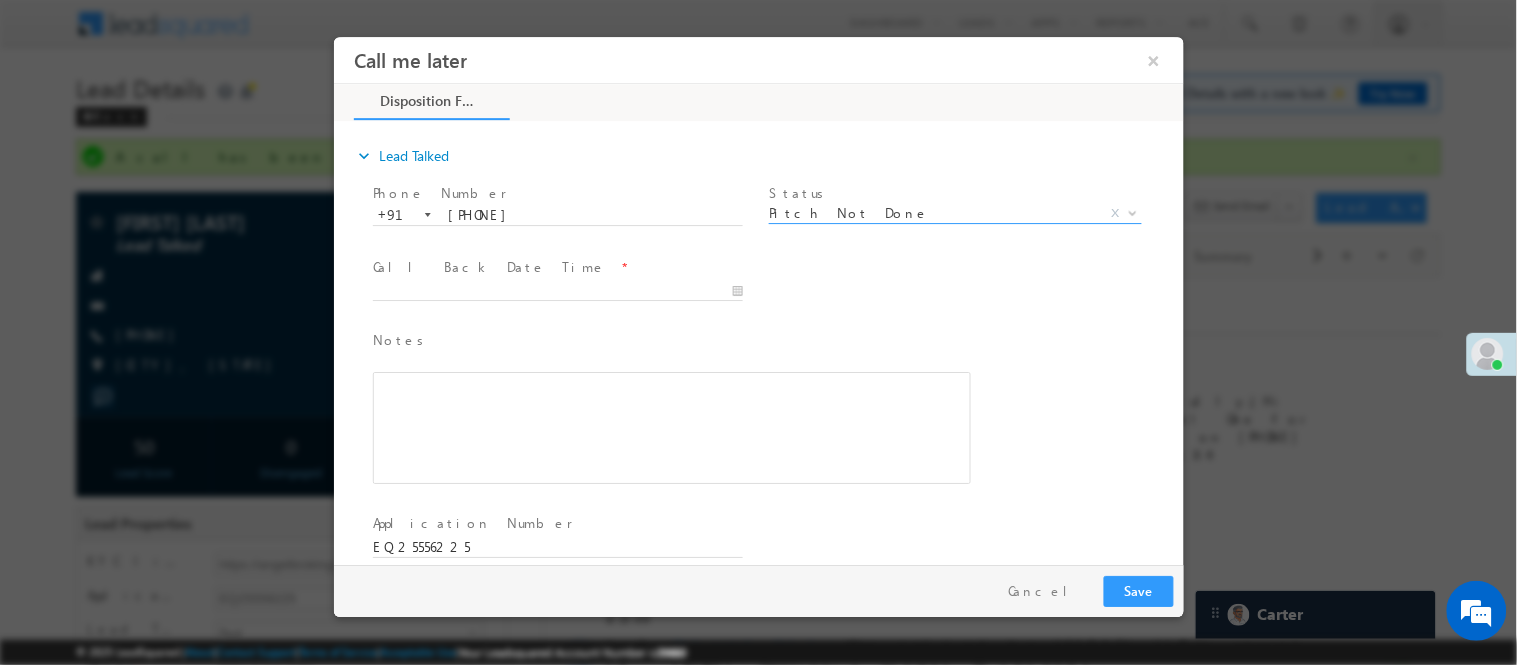 scroll, scrollTop: 0, scrollLeft: 0, axis: both 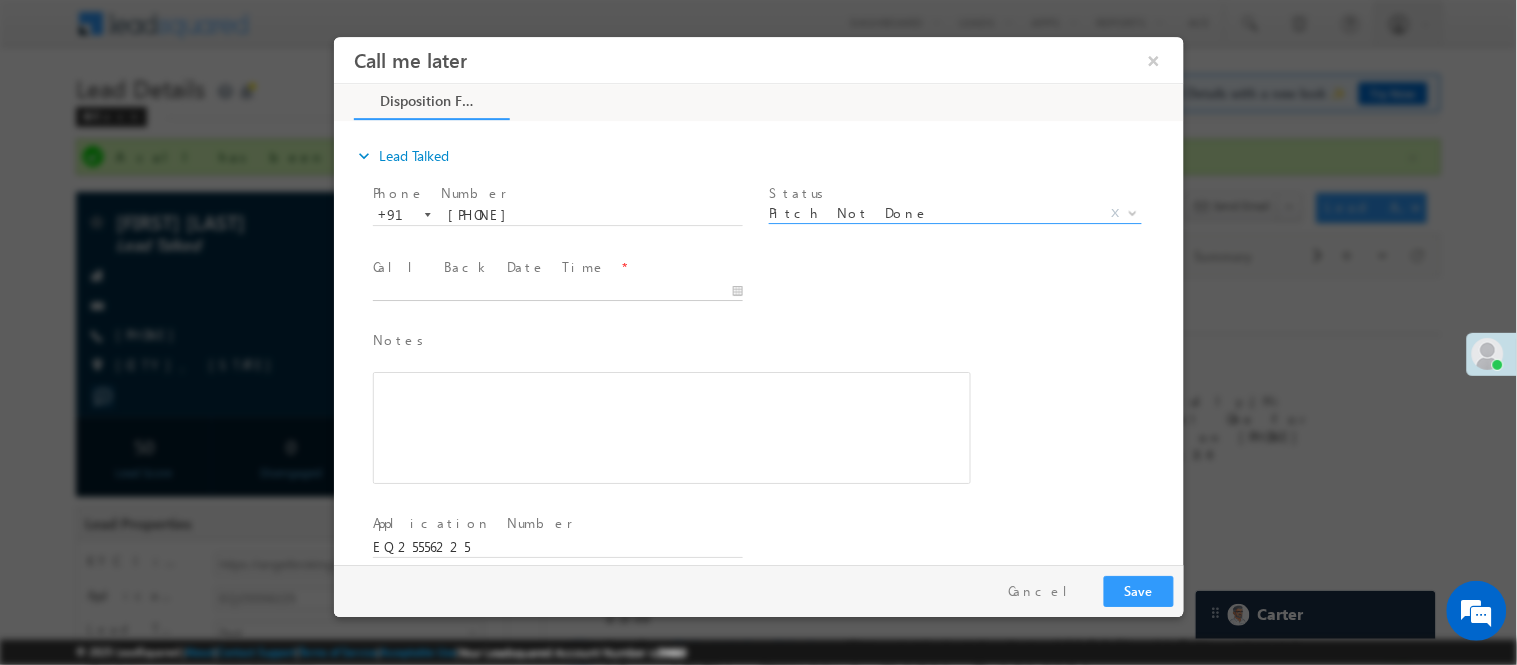 click at bounding box center (557, 291) 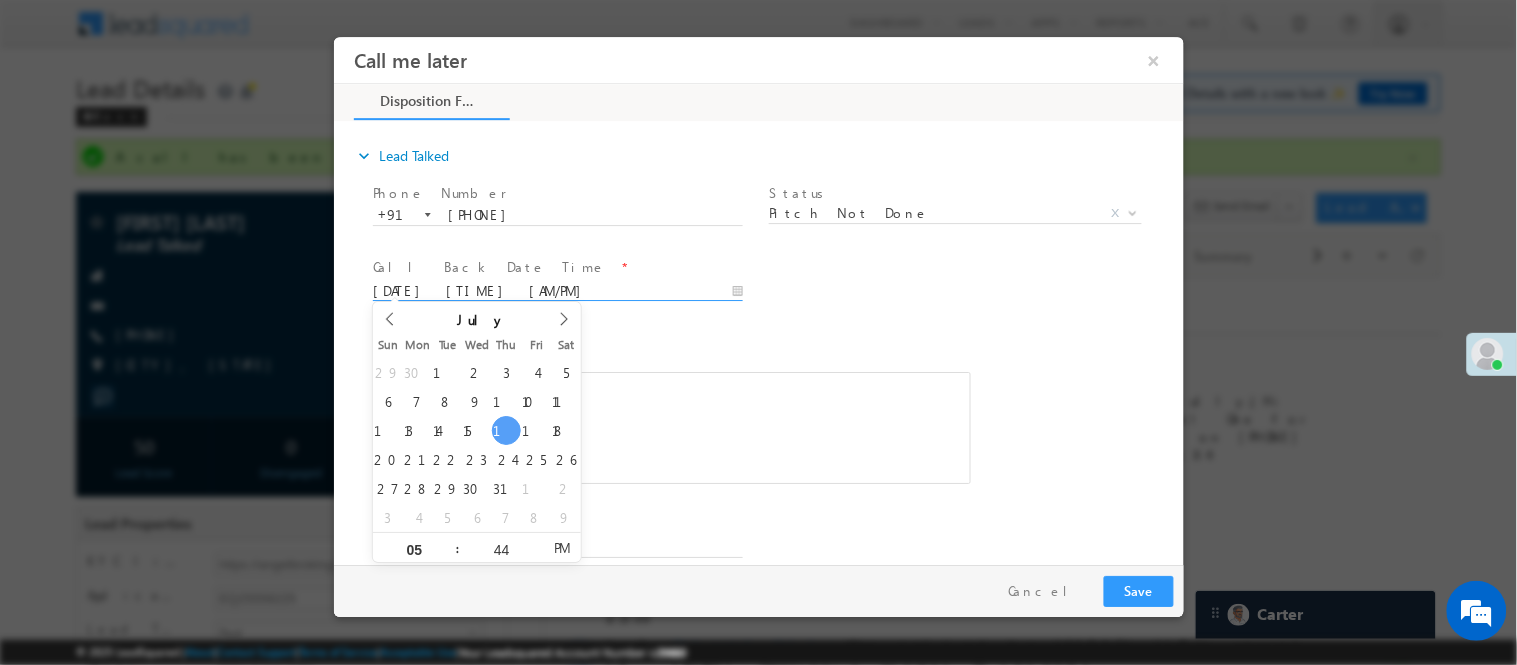 click on "Pay & Save
Save
Cancel" at bounding box center (763, 590) 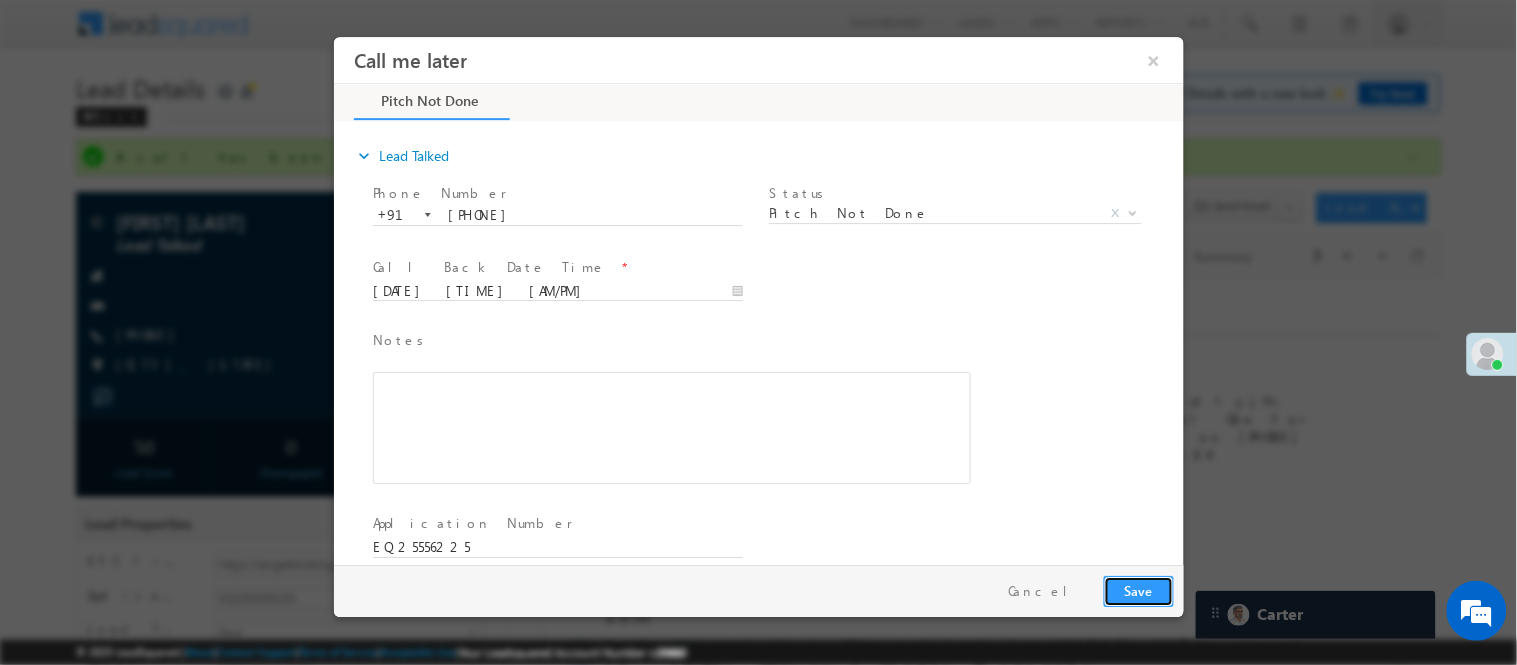 click on "Save" at bounding box center [1138, 590] 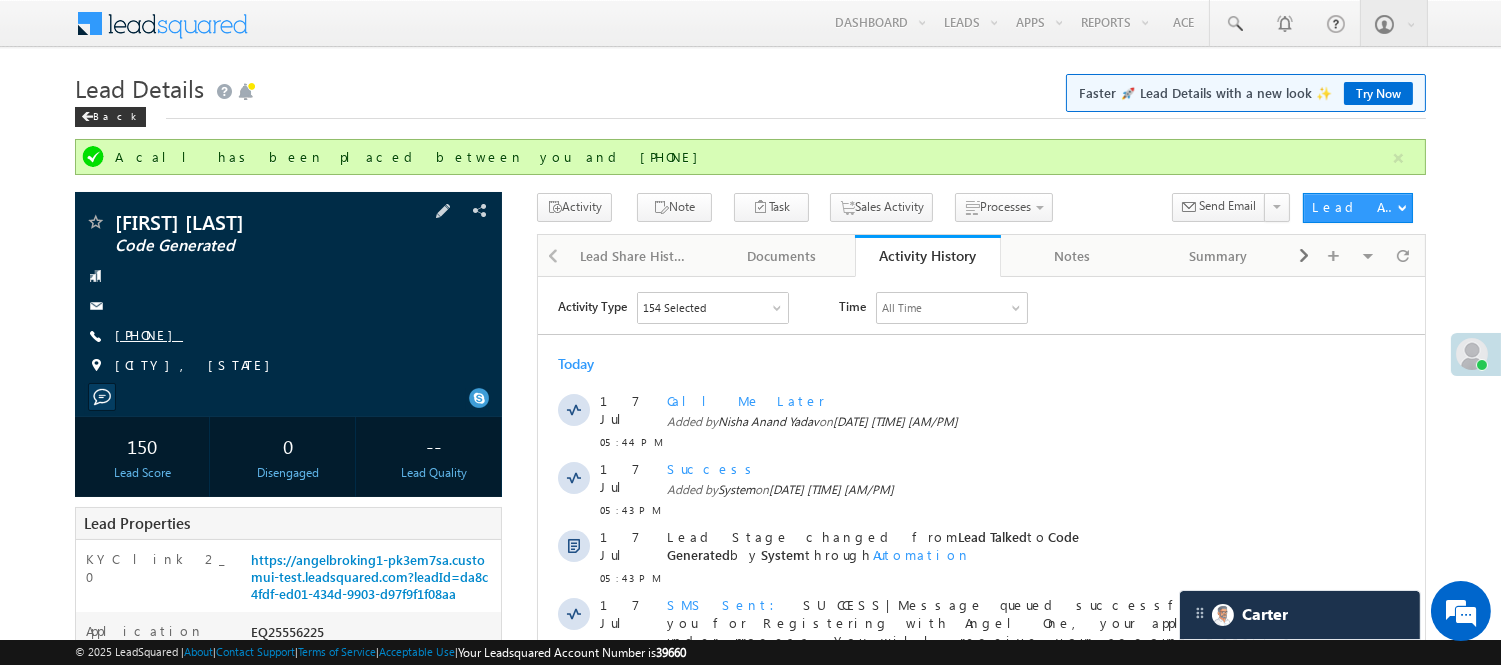 click on "+91-7518601112" at bounding box center (149, 334) 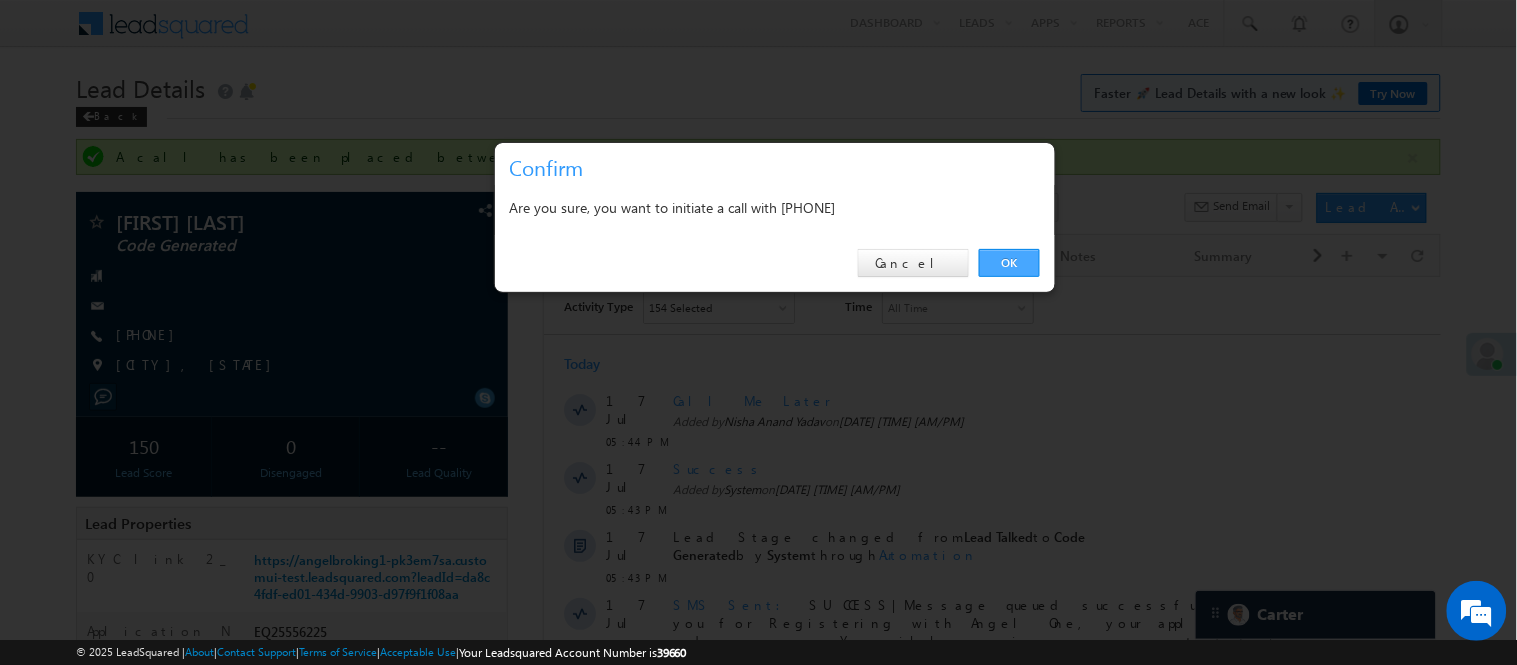 click on "OK" at bounding box center [1009, 263] 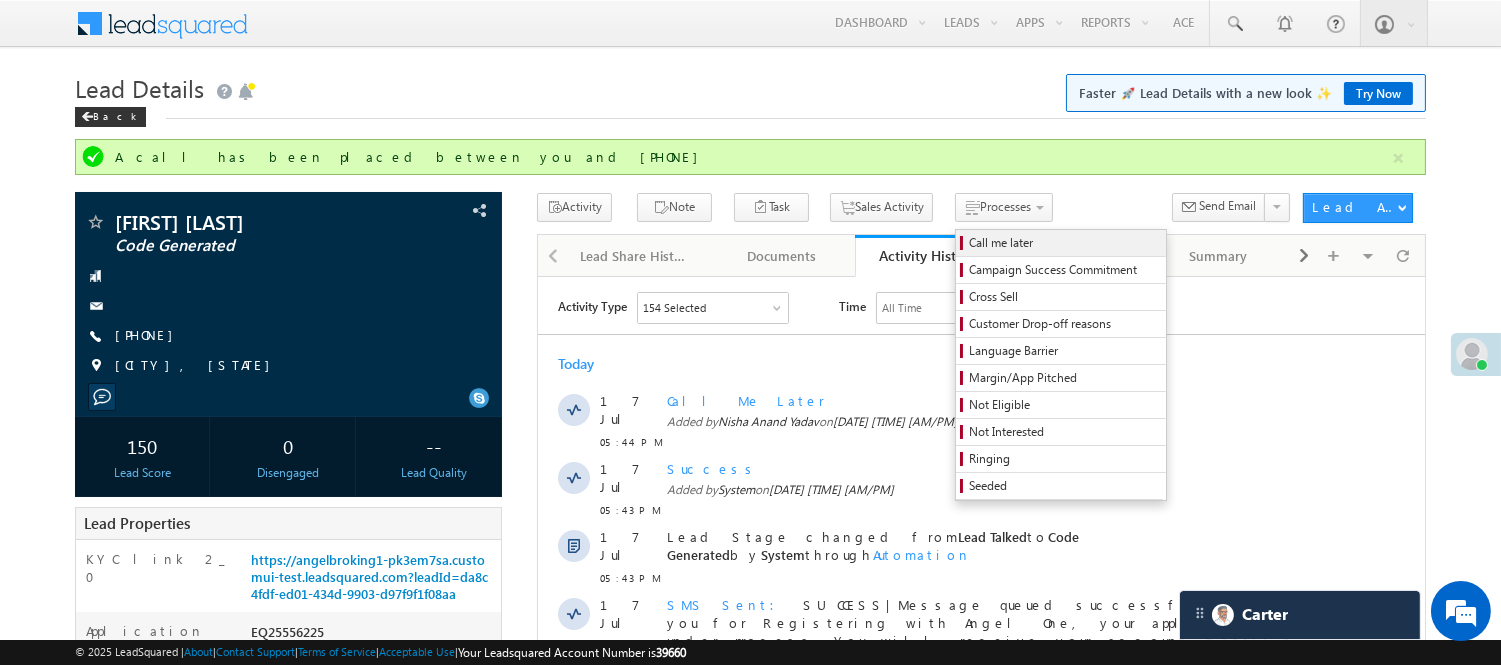 click on "Call me later" at bounding box center [1064, 243] 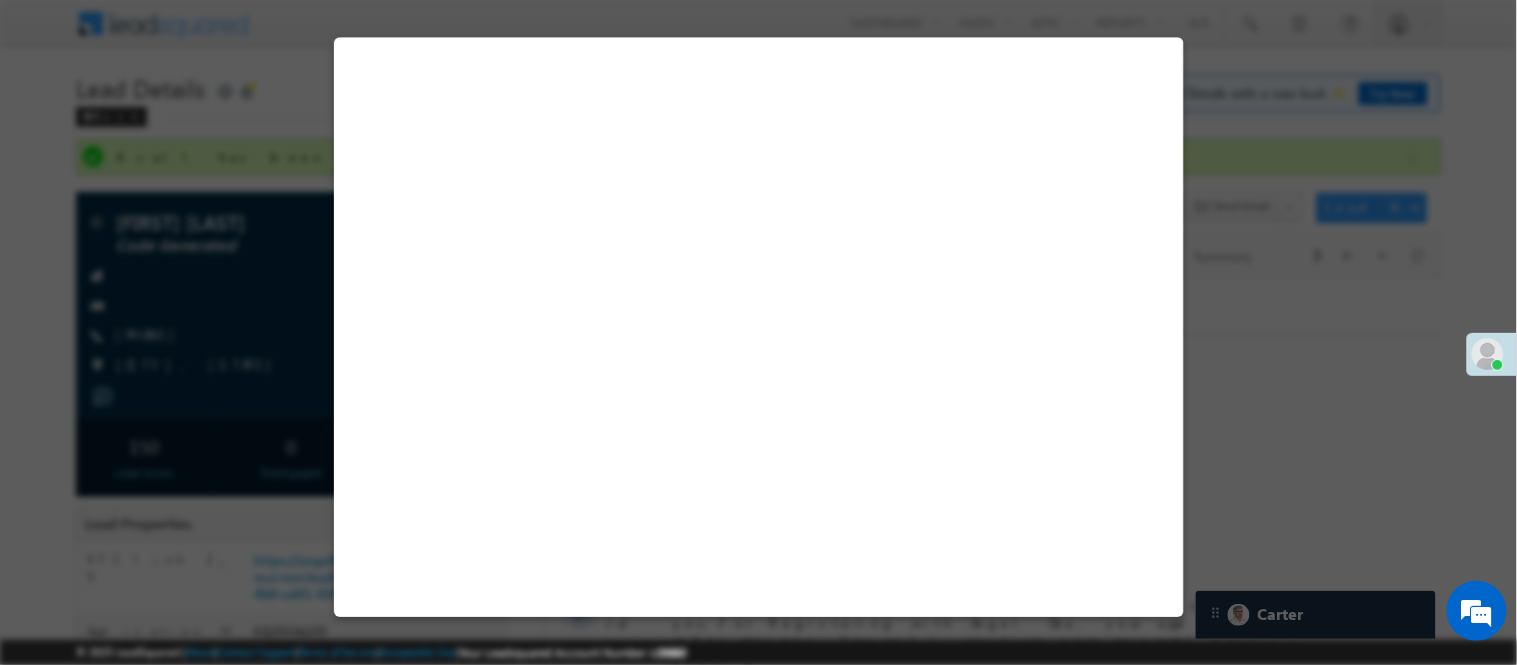 select on "Pitch Not Done" 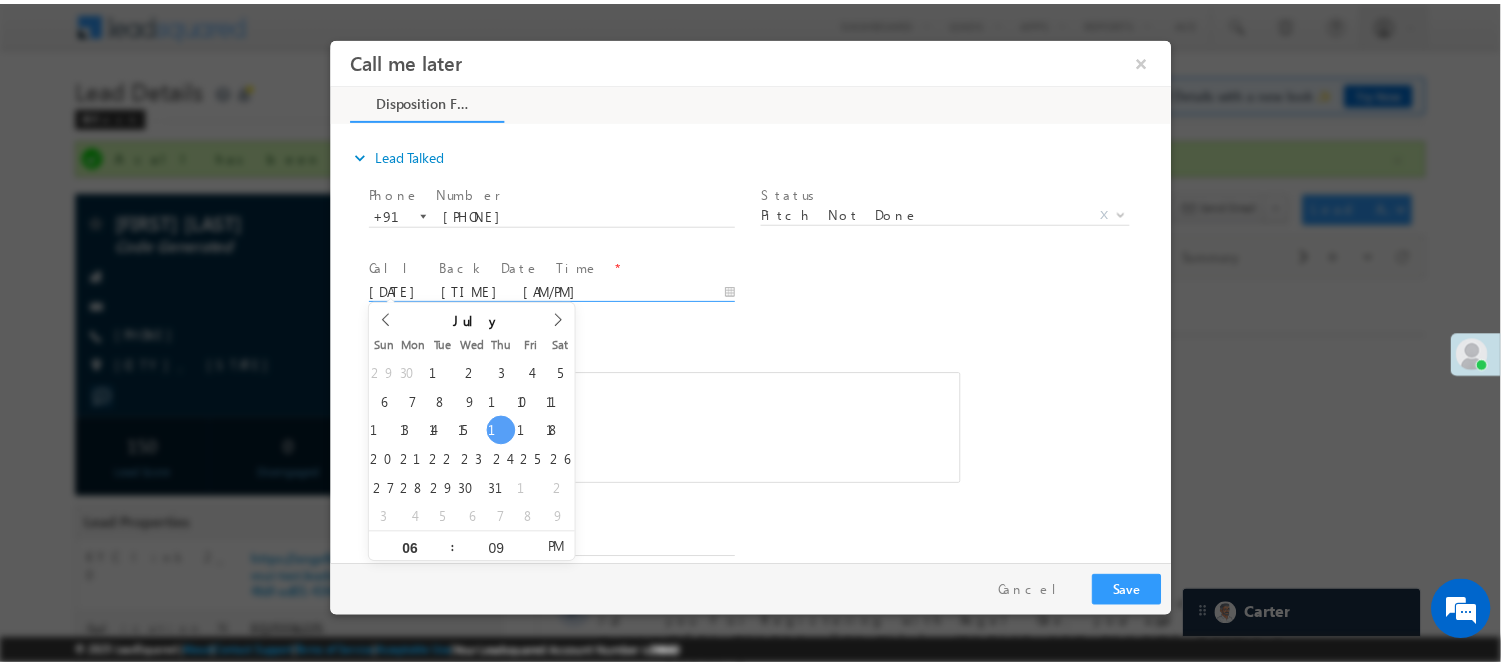 scroll, scrollTop: 0, scrollLeft: 0, axis: both 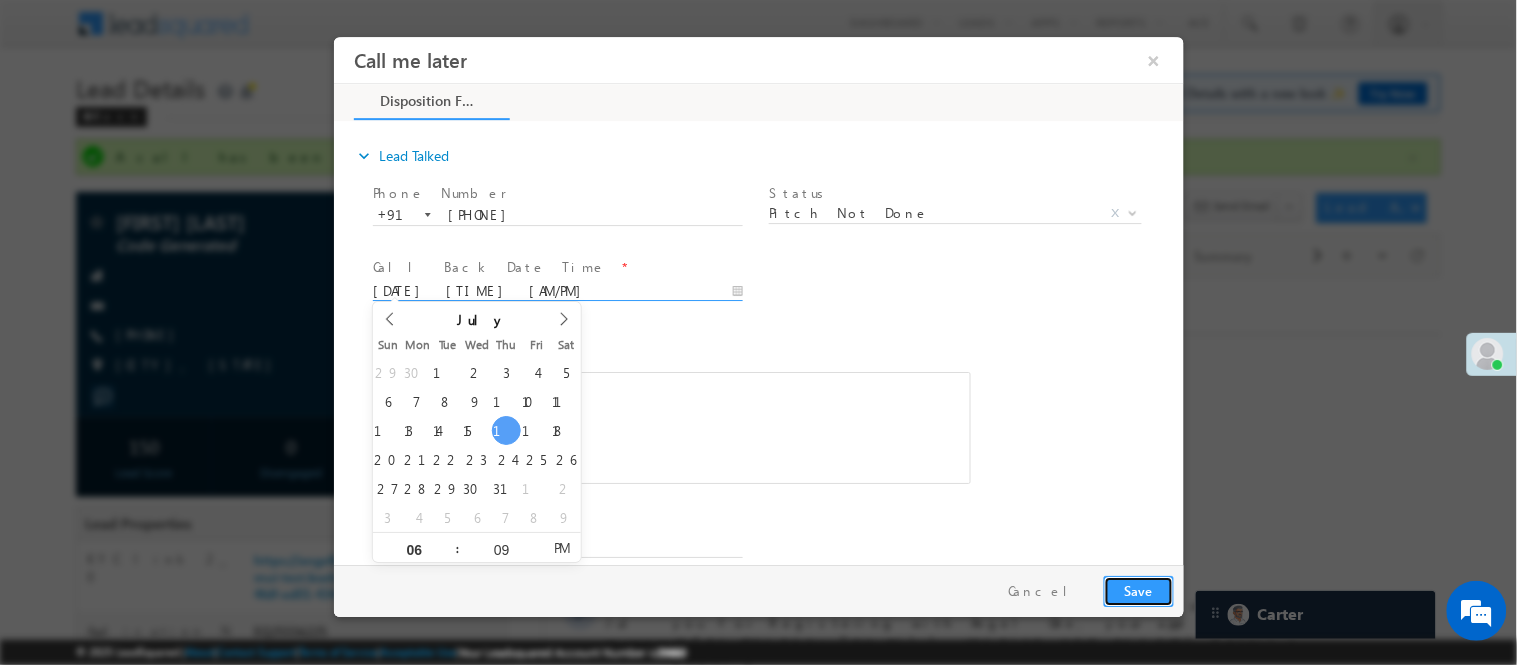 click on "Save" at bounding box center (1138, 590) 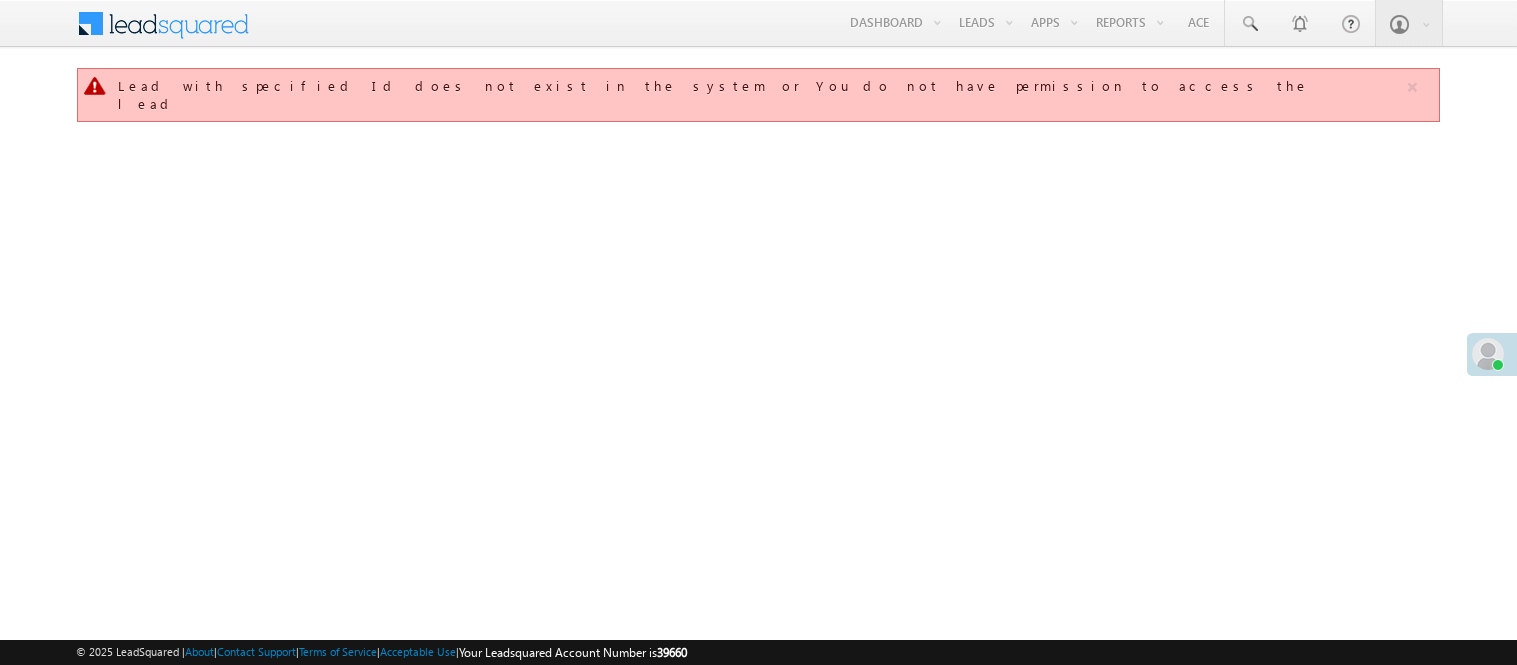 click on "Manage Leads" at bounding box center (0, 0) 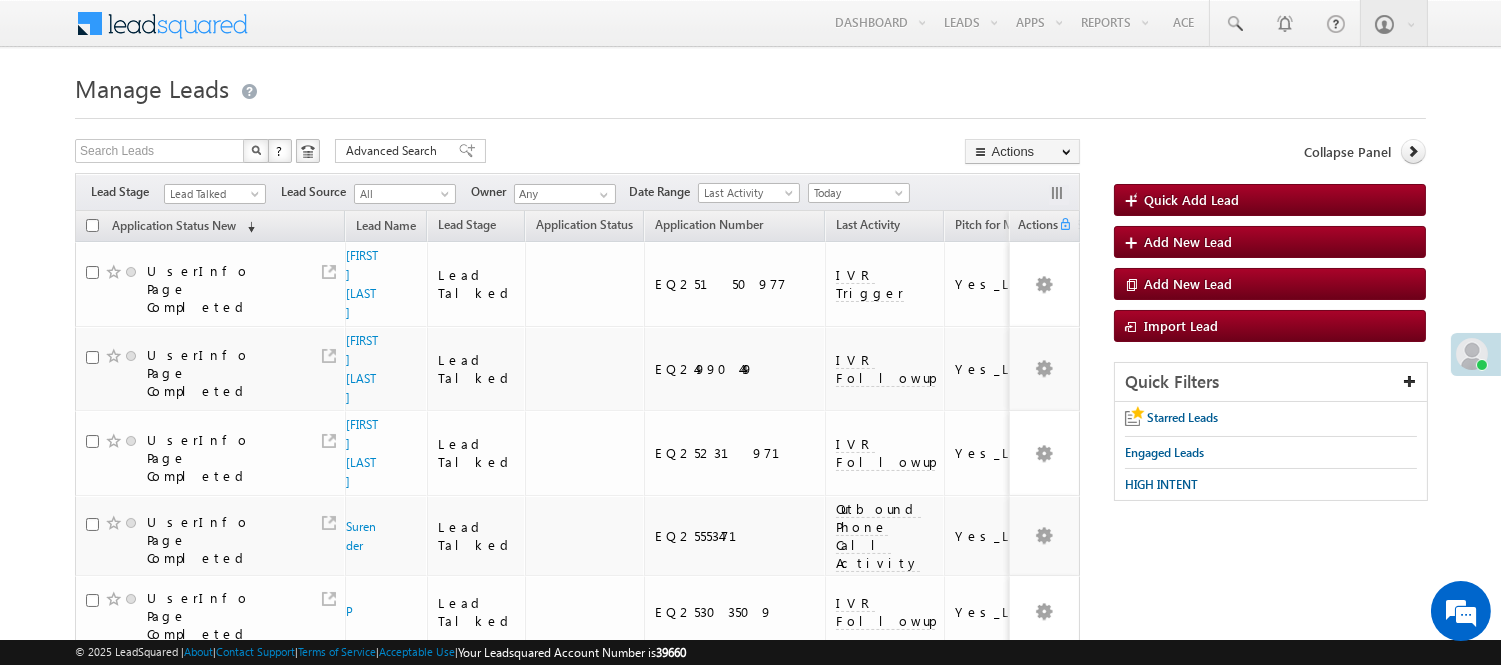 scroll, scrollTop: 1182, scrollLeft: 0, axis: vertical 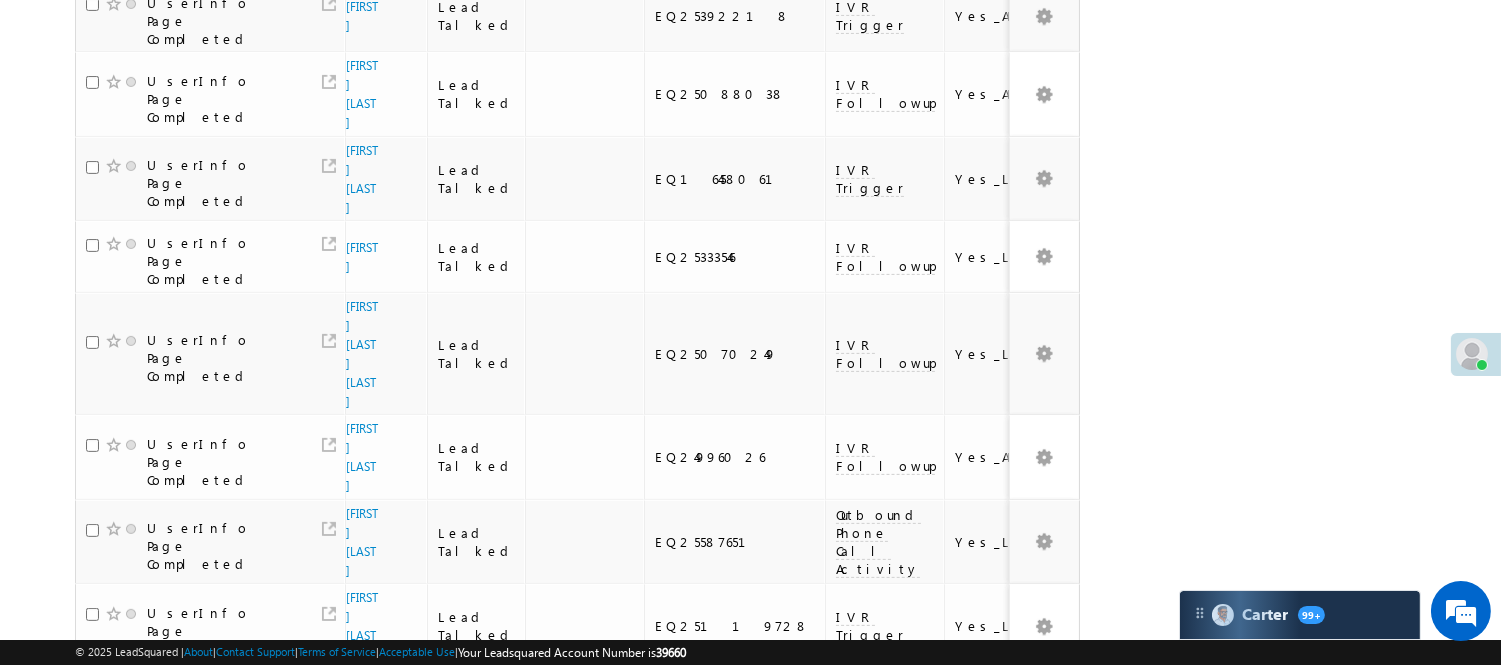 click on "2" at bounding box center [938, 1252] 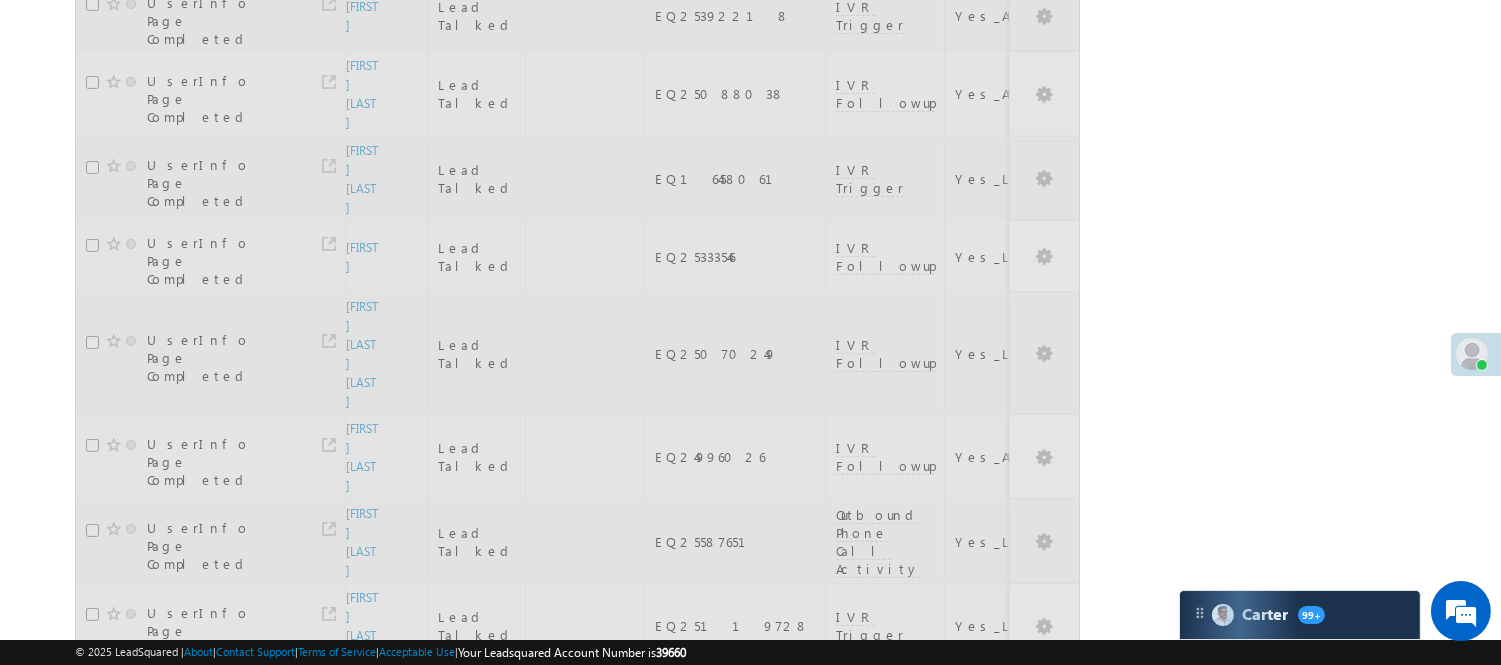 scroll, scrollTop: 0, scrollLeft: 0, axis: both 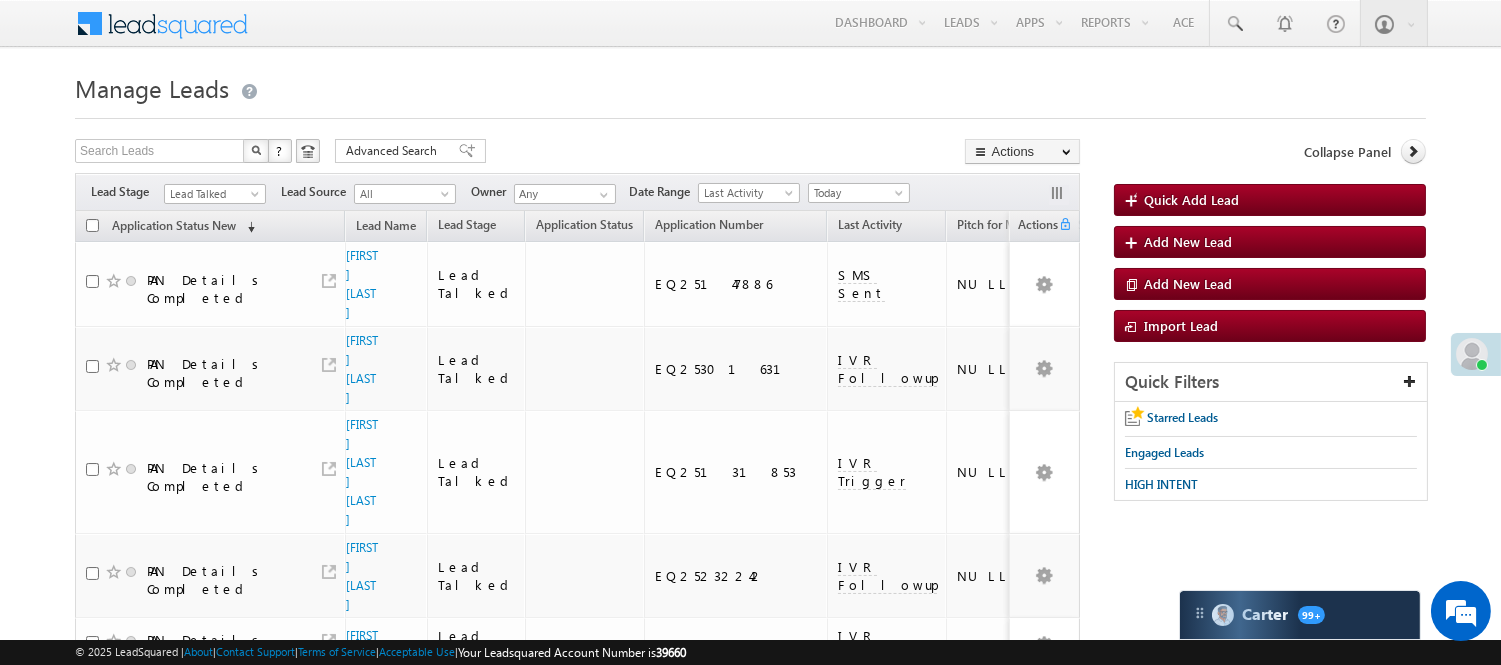 click on "Filters
Lead Stage
Lead Talked Lead Talked
Lead Source
All All
Owner
Any Any
Date Range" at bounding box center [577, 192] 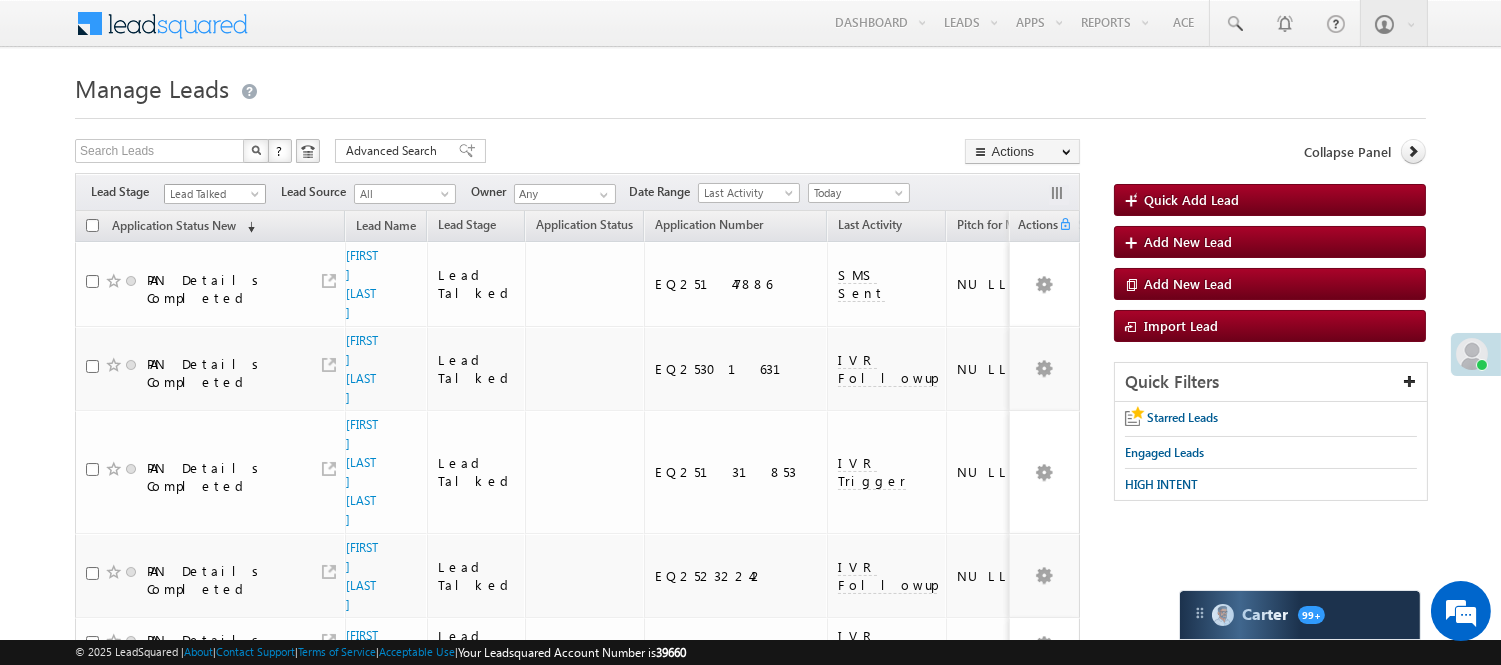 click on "Lead Talked" at bounding box center [212, 194] 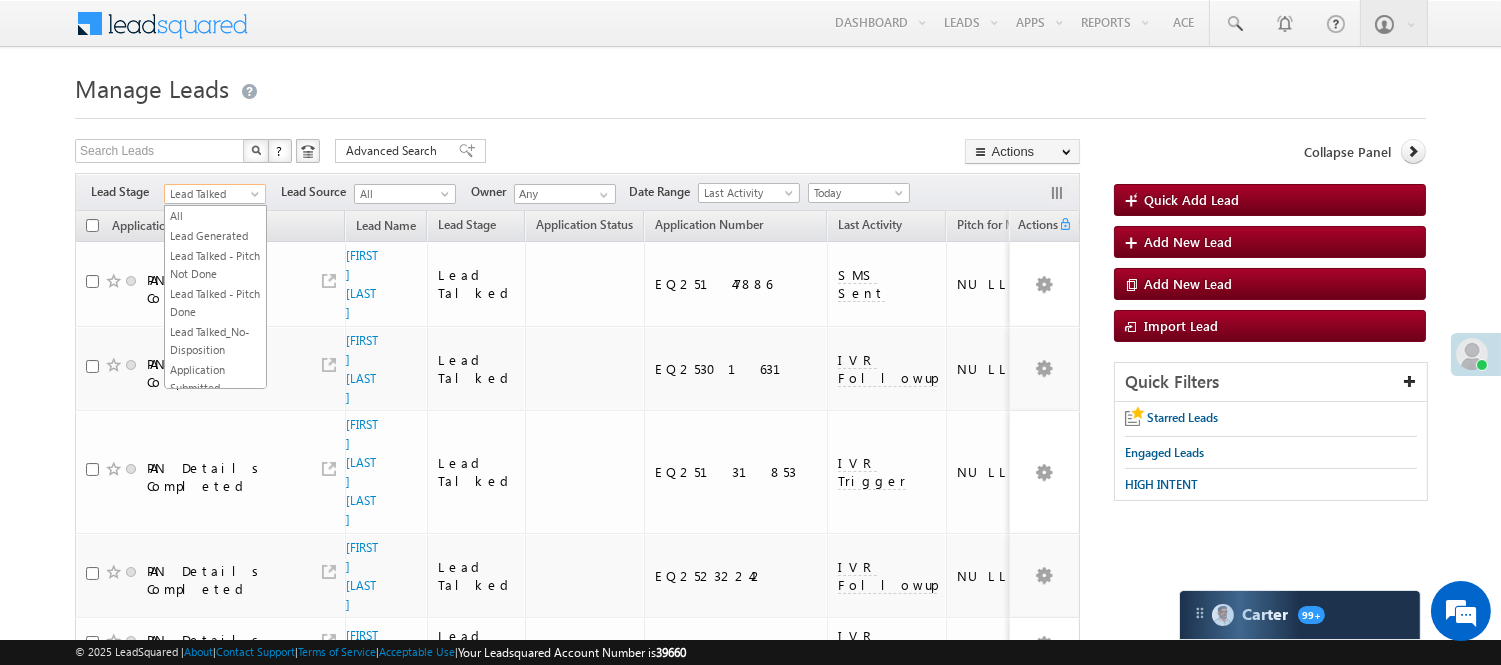 scroll, scrollTop: 265, scrollLeft: 0, axis: vertical 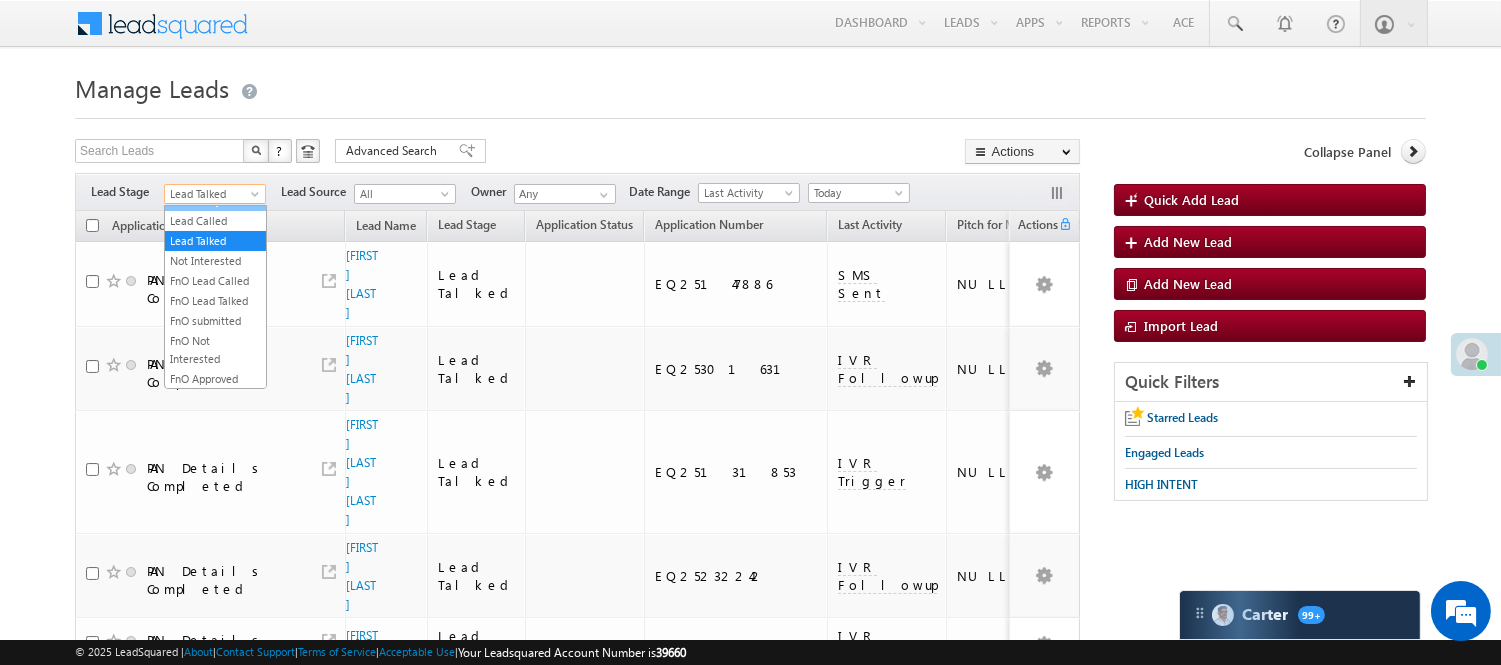 drag, startPoint x: 211, startPoint y: 262, endPoint x: 223, endPoint y: 281, distance: 22.472204 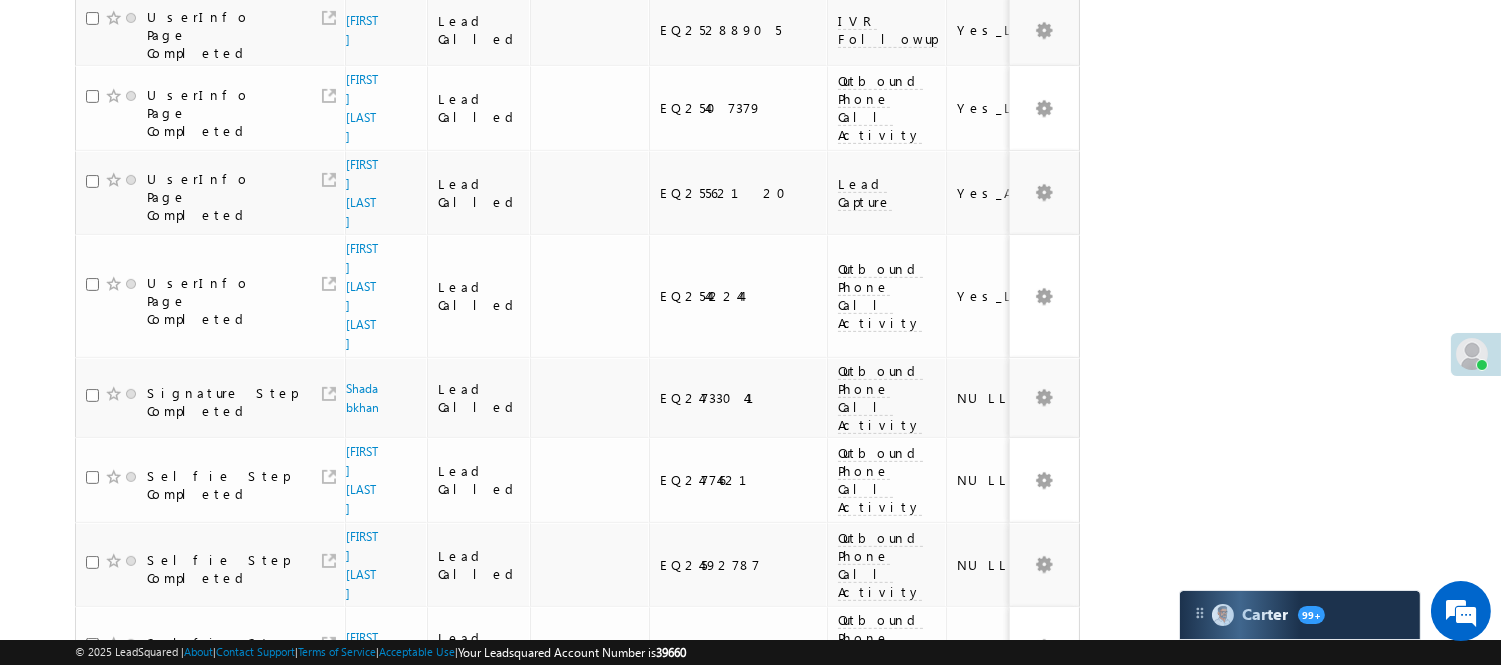 scroll, scrollTop: 1490, scrollLeft: 0, axis: vertical 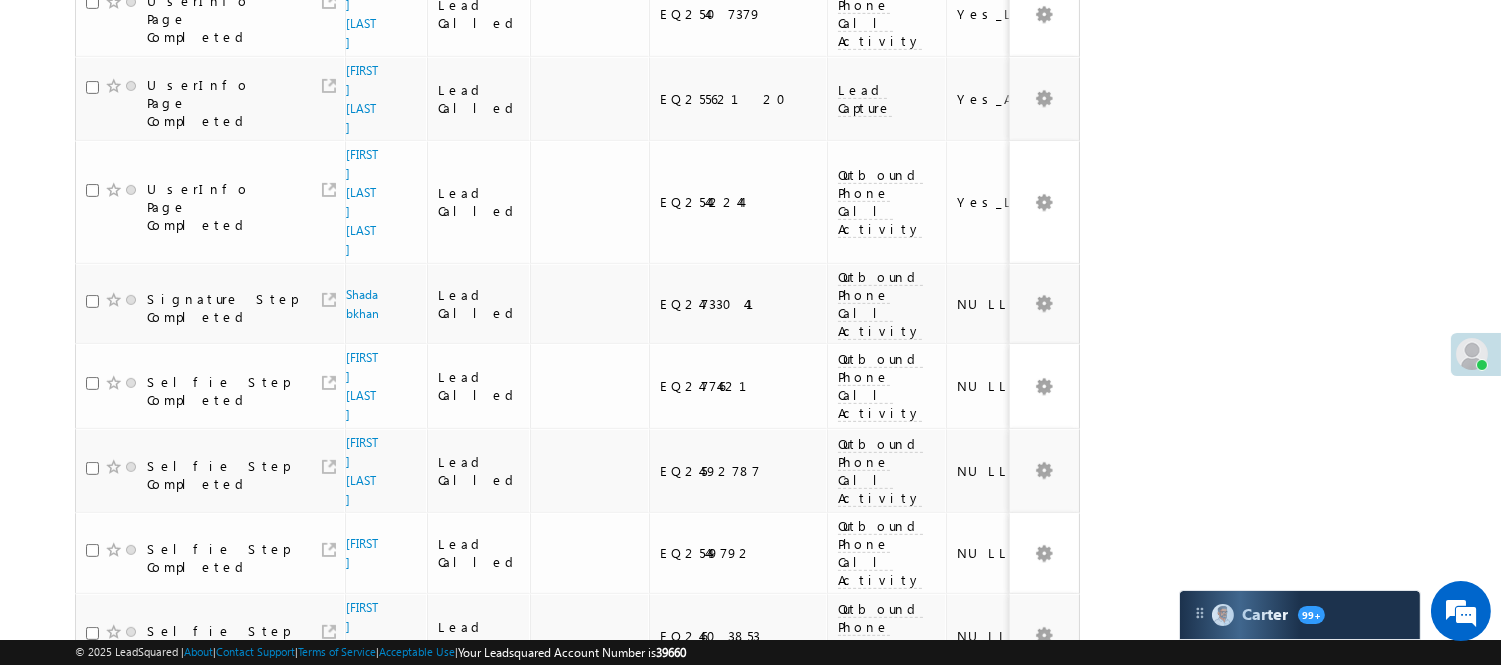 click on "3" at bounding box center (938, 970) 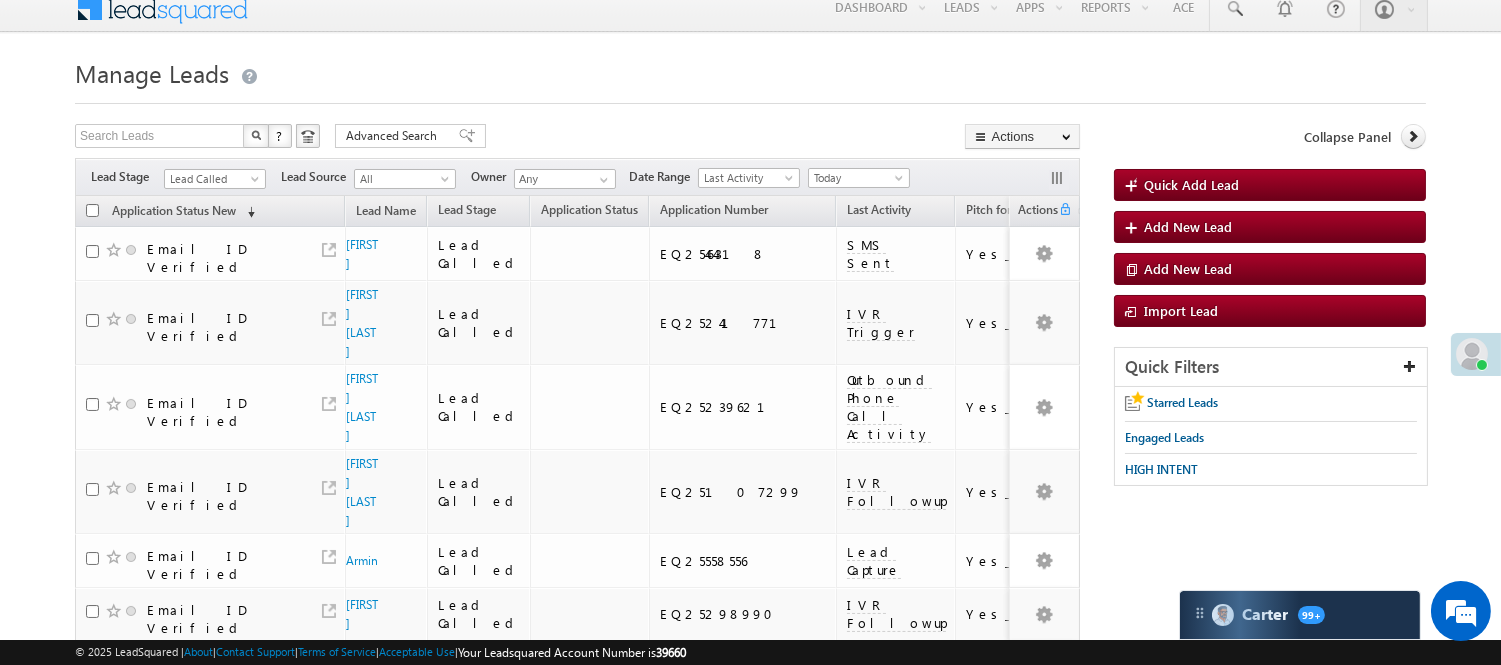 scroll, scrollTop: 0, scrollLeft: 0, axis: both 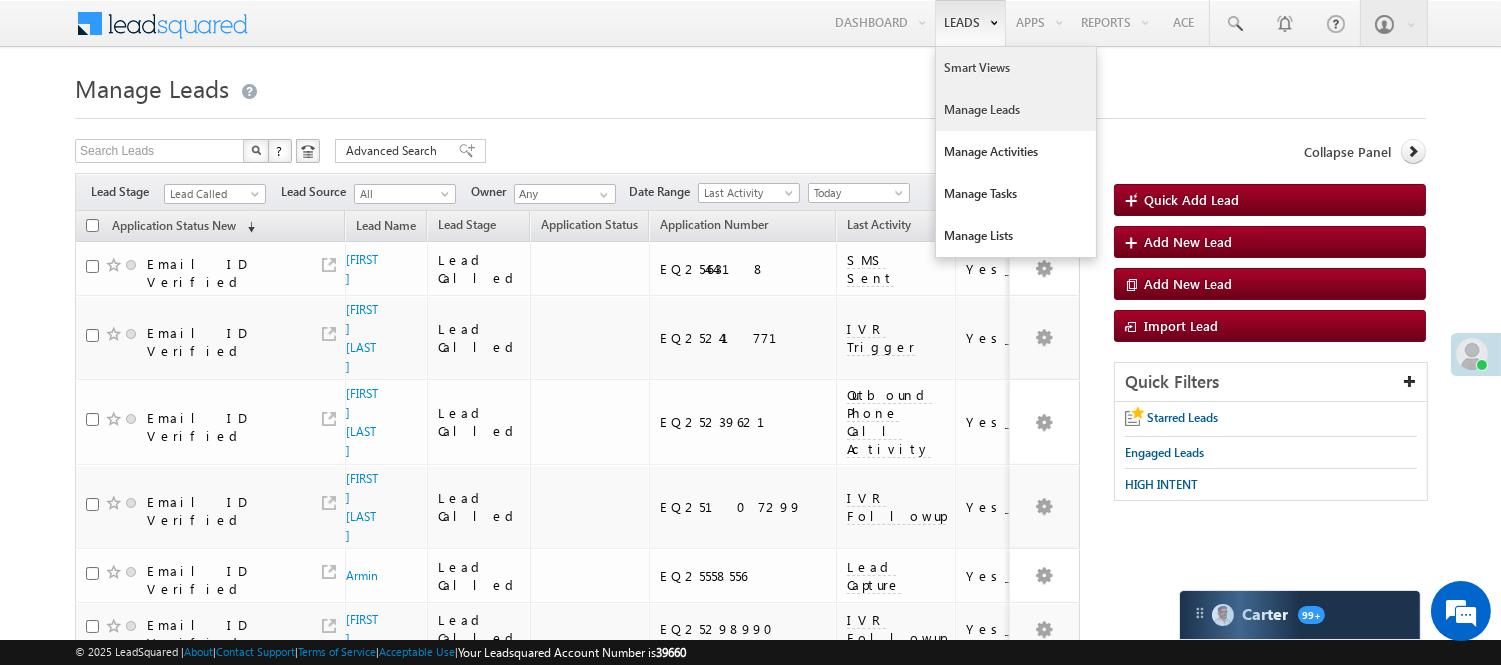 click on "Smart Views" at bounding box center [1016, 68] 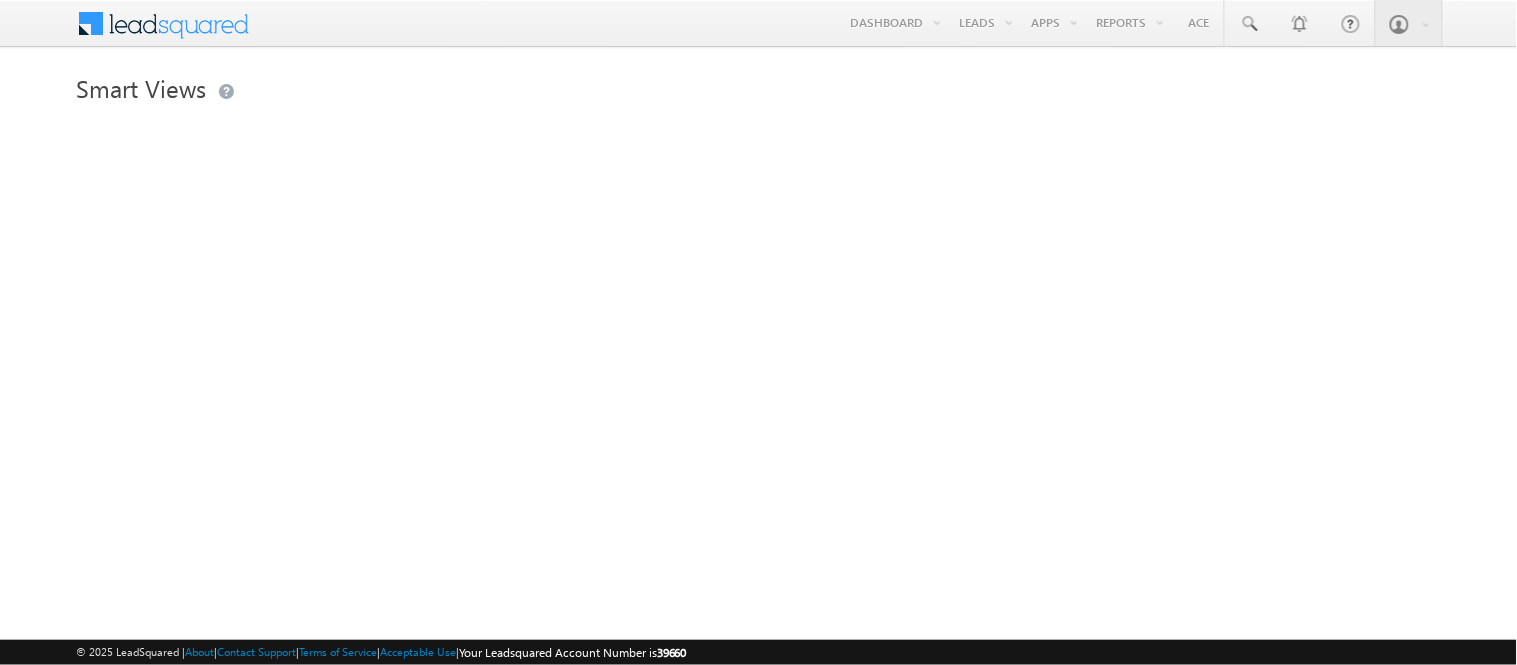 scroll, scrollTop: 0, scrollLeft: 0, axis: both 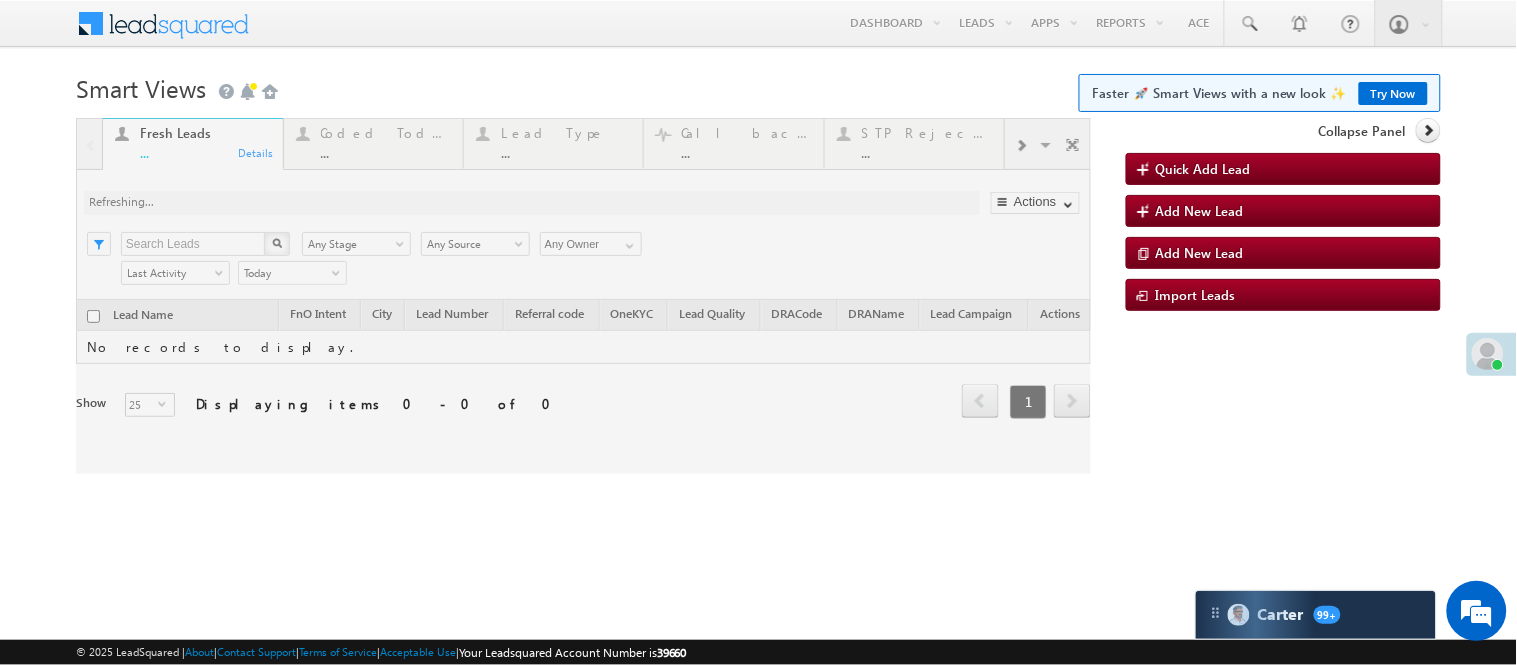 click at bounding box center [583, 296] 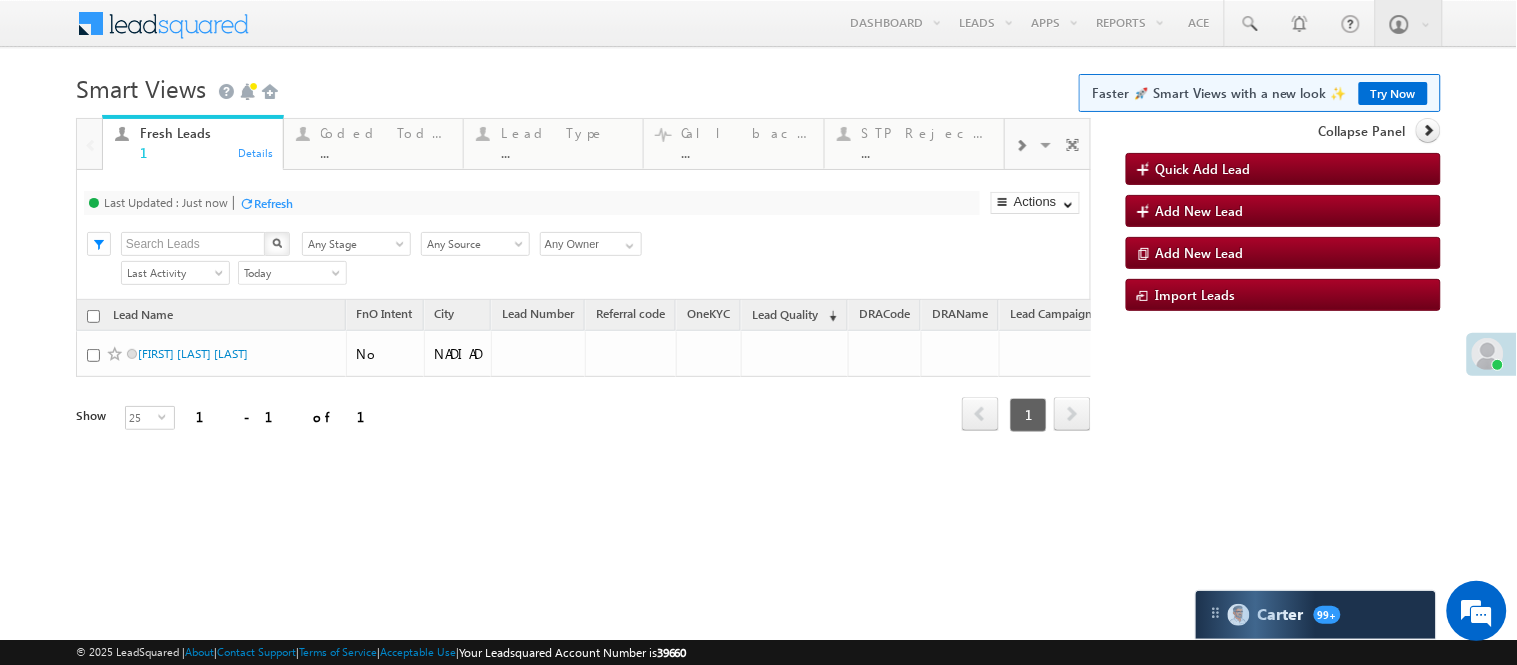scroll, scrollTop: 0, scrollLeft: 0, axis: both 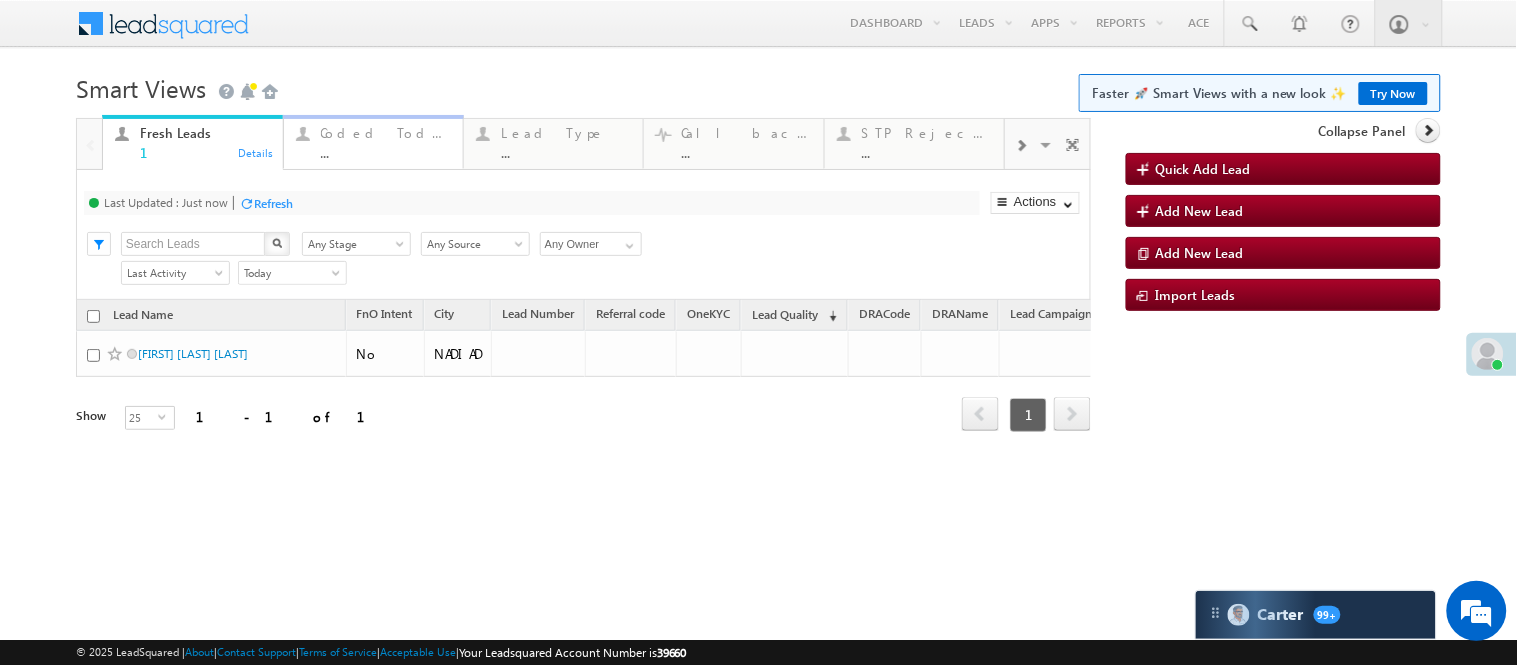click on "..." at bounding box center (386, 152) 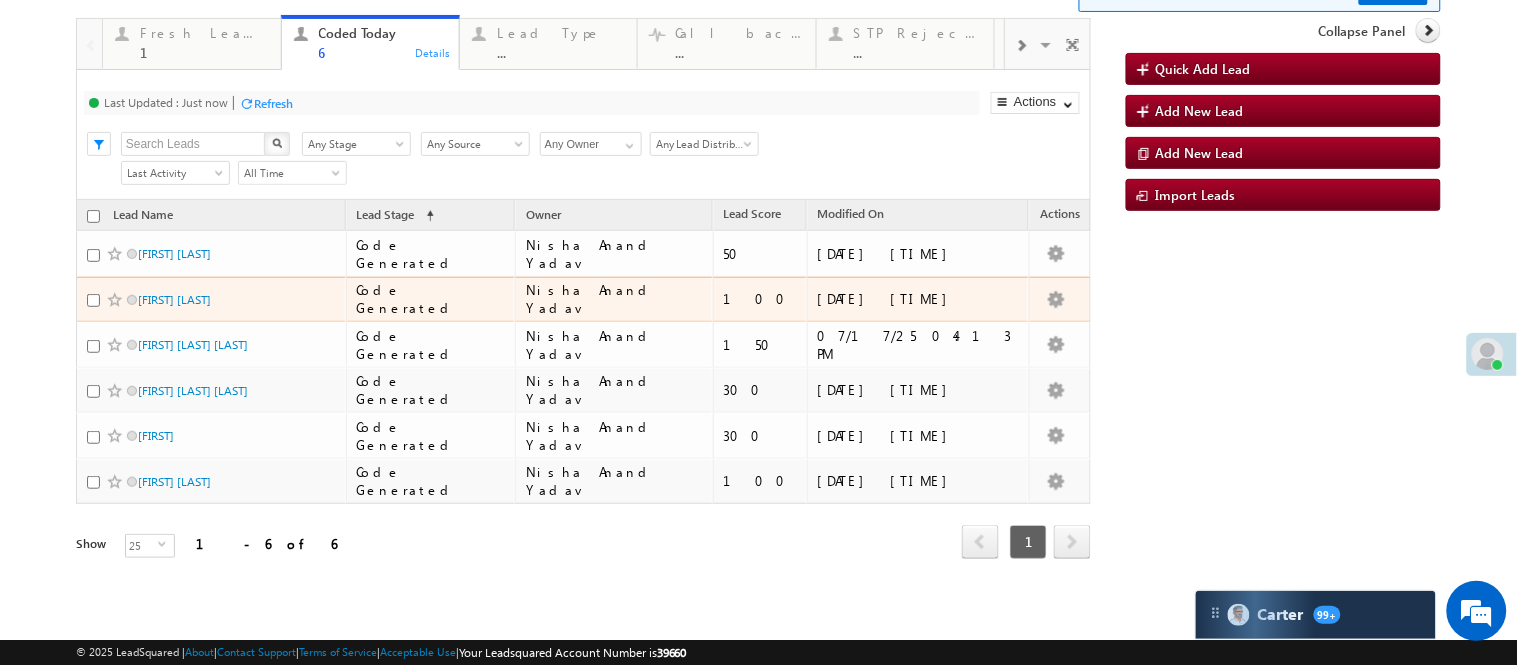 scroll, scrollTop: 0, scrollLeft: 0, axis: both 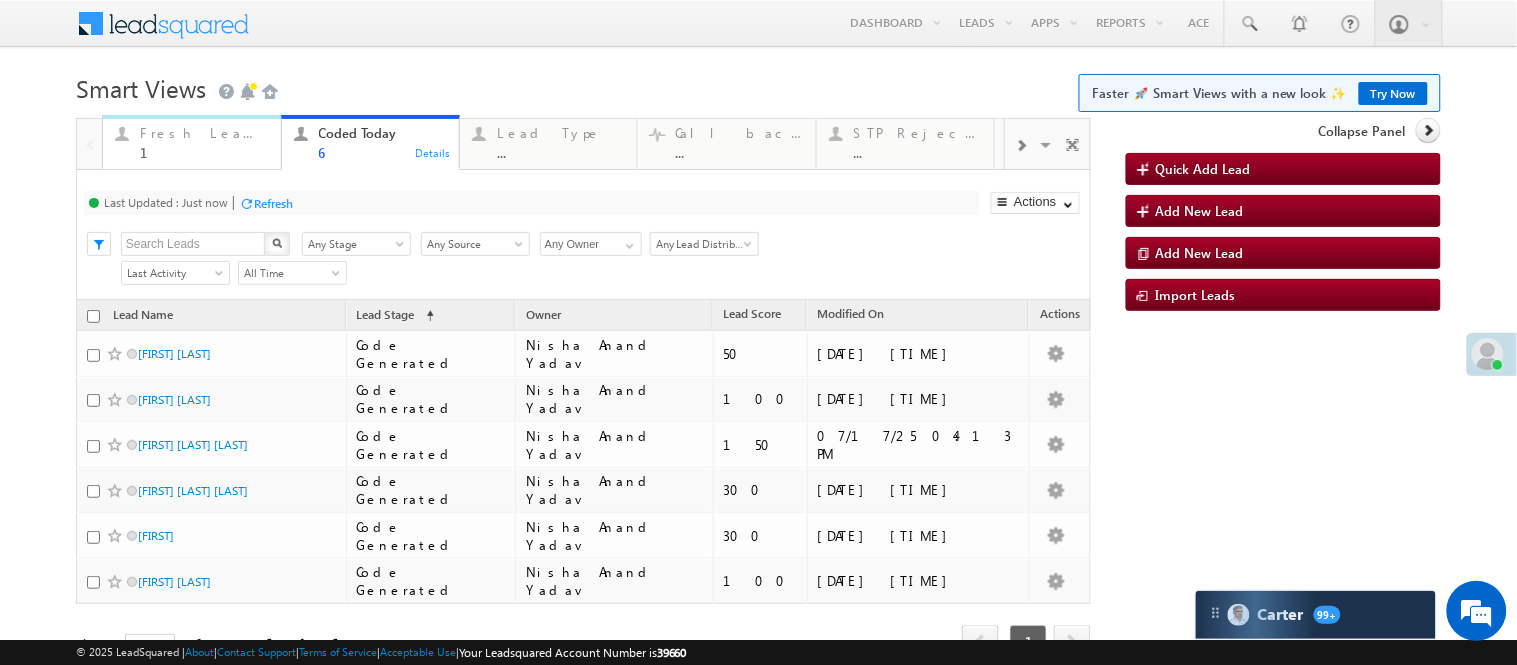click on "Fresh Leads 1" at bounding box center [204, 140] 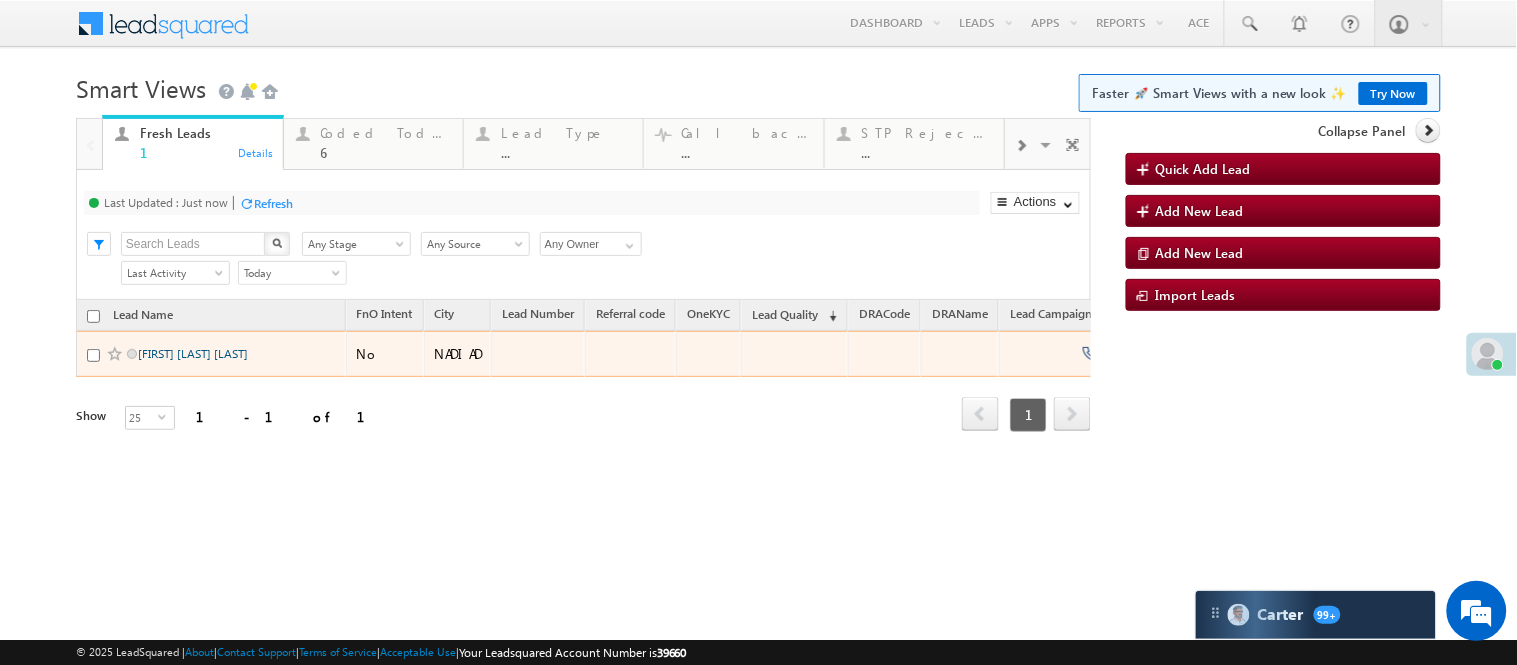 click on "[FIRST] [LAST] [LAST]" at bounding box center (193, 353) 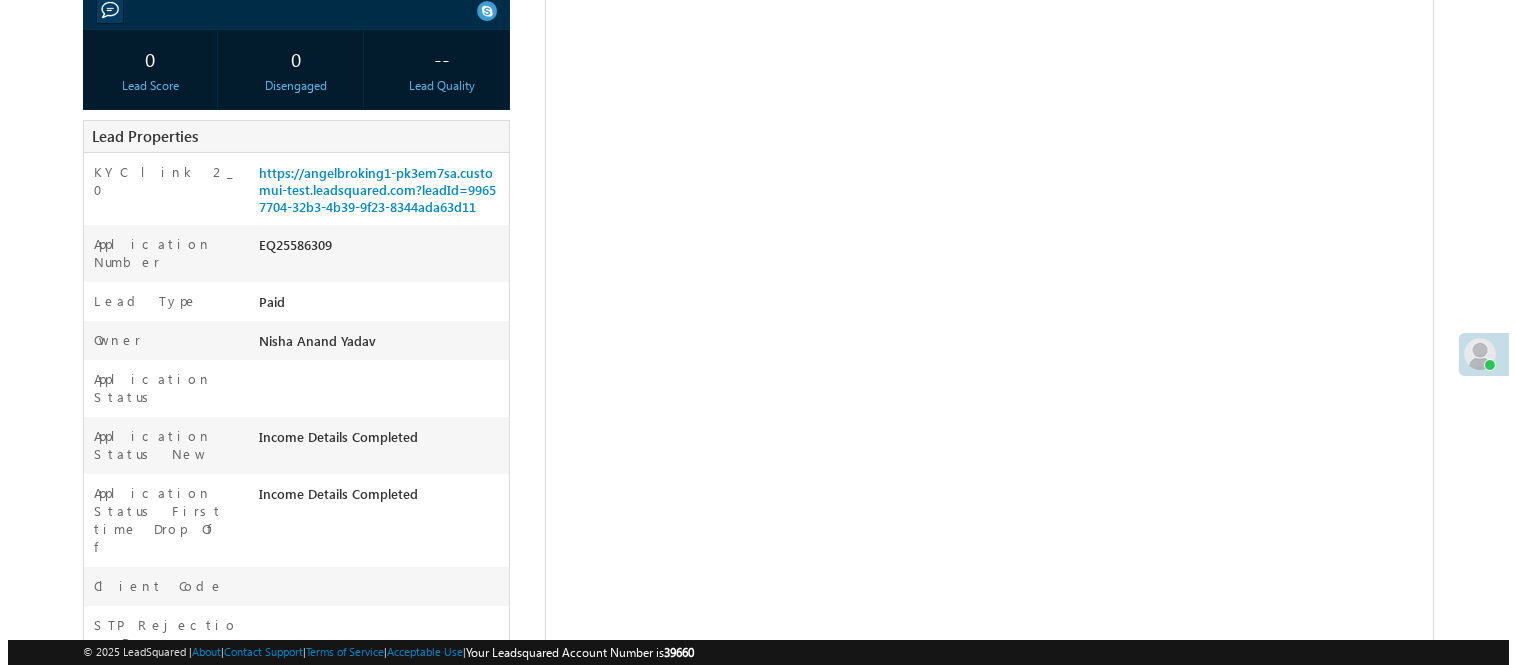 scroll, scrollTop: 0, scrollLeft: 0, axis: both 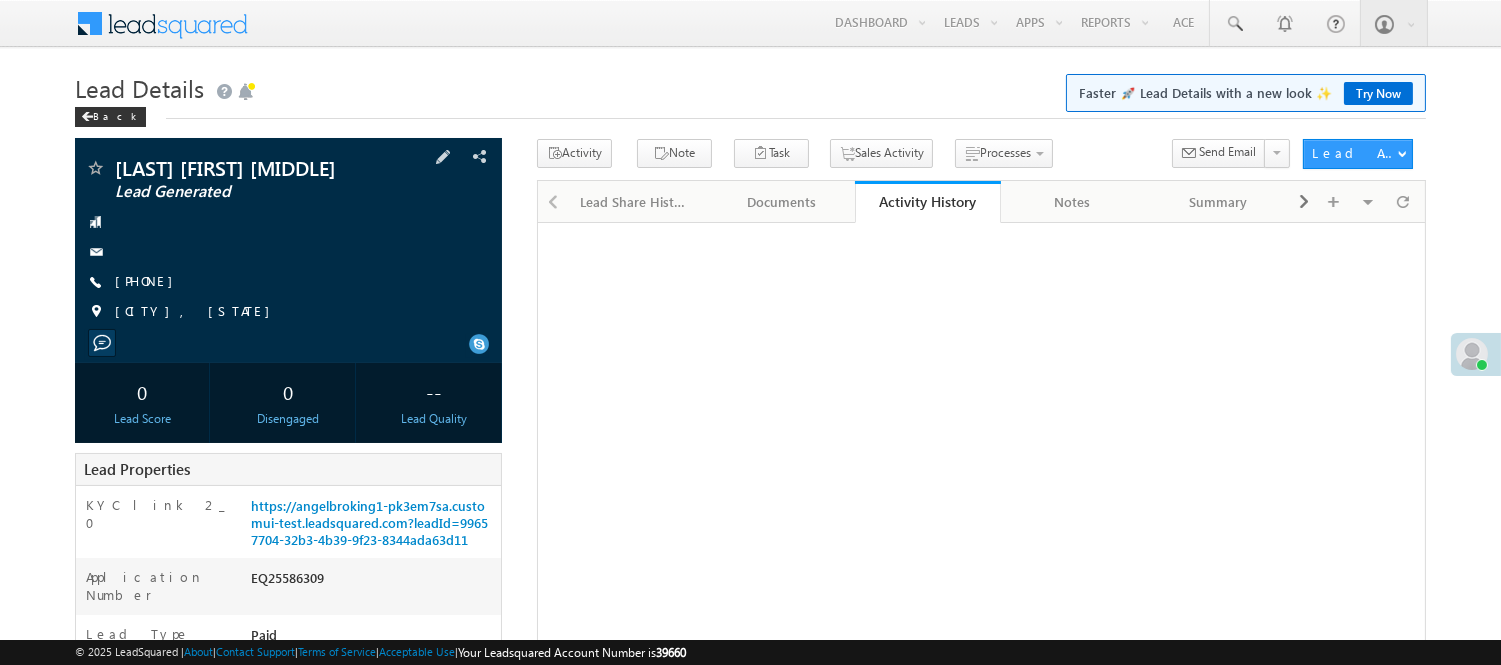 click on "[LAST] [FIRST] [MIDDLE]
Lead Generated
[PHONE]" at bounding box center (288, 245) 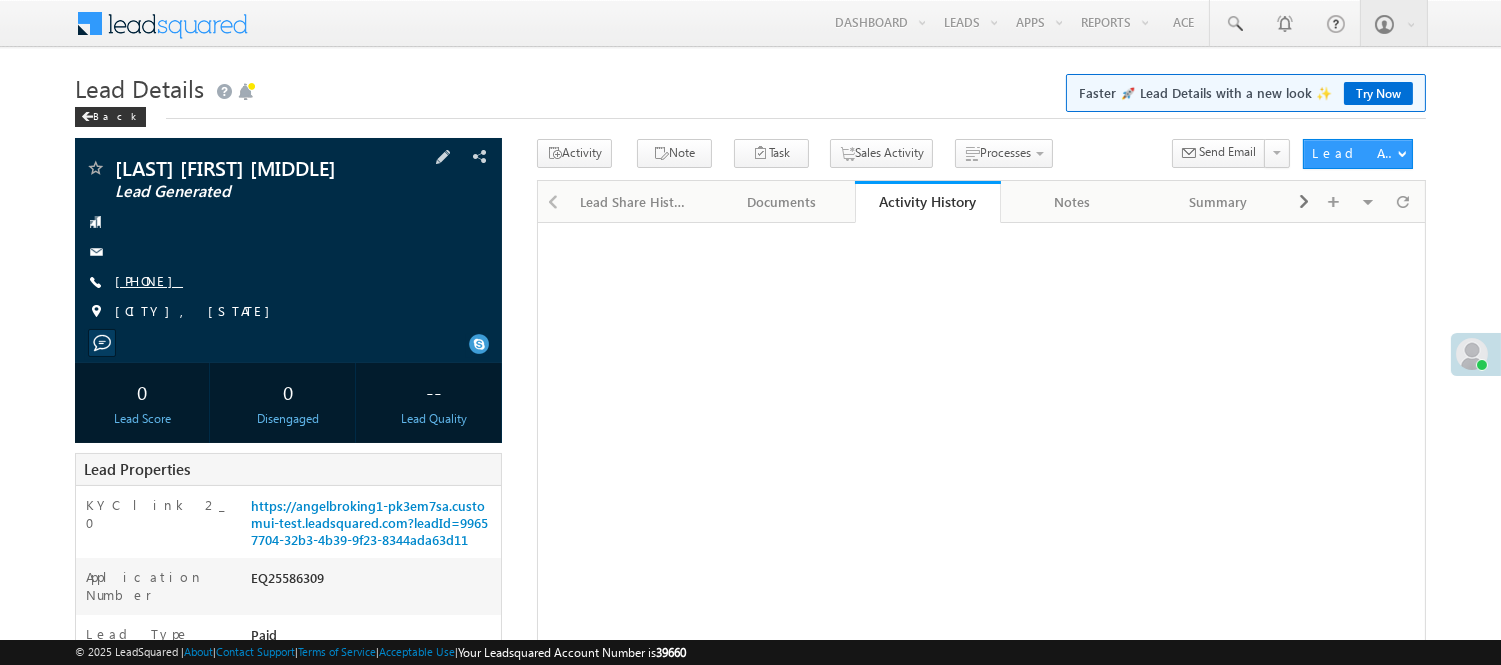click on "[PHONE]" at bounding box center (149, 280) 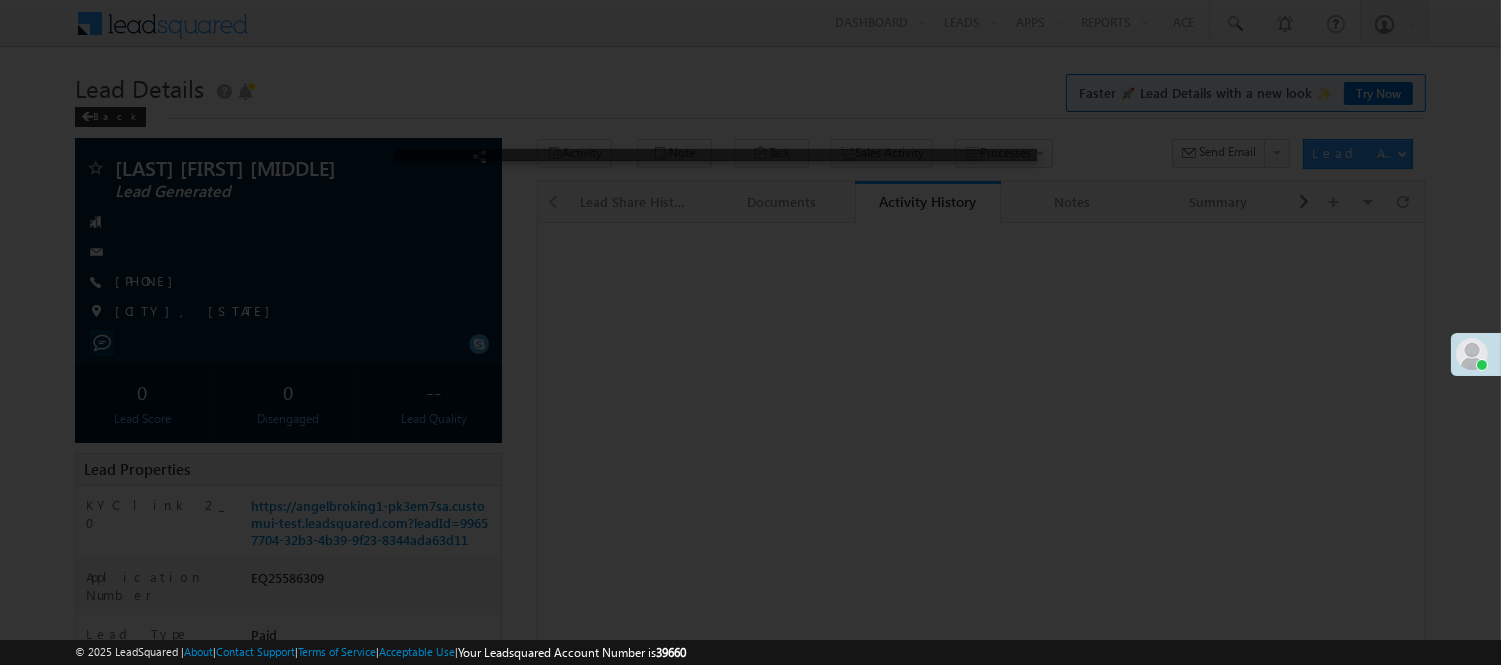 click at bounding box center (750, 332) 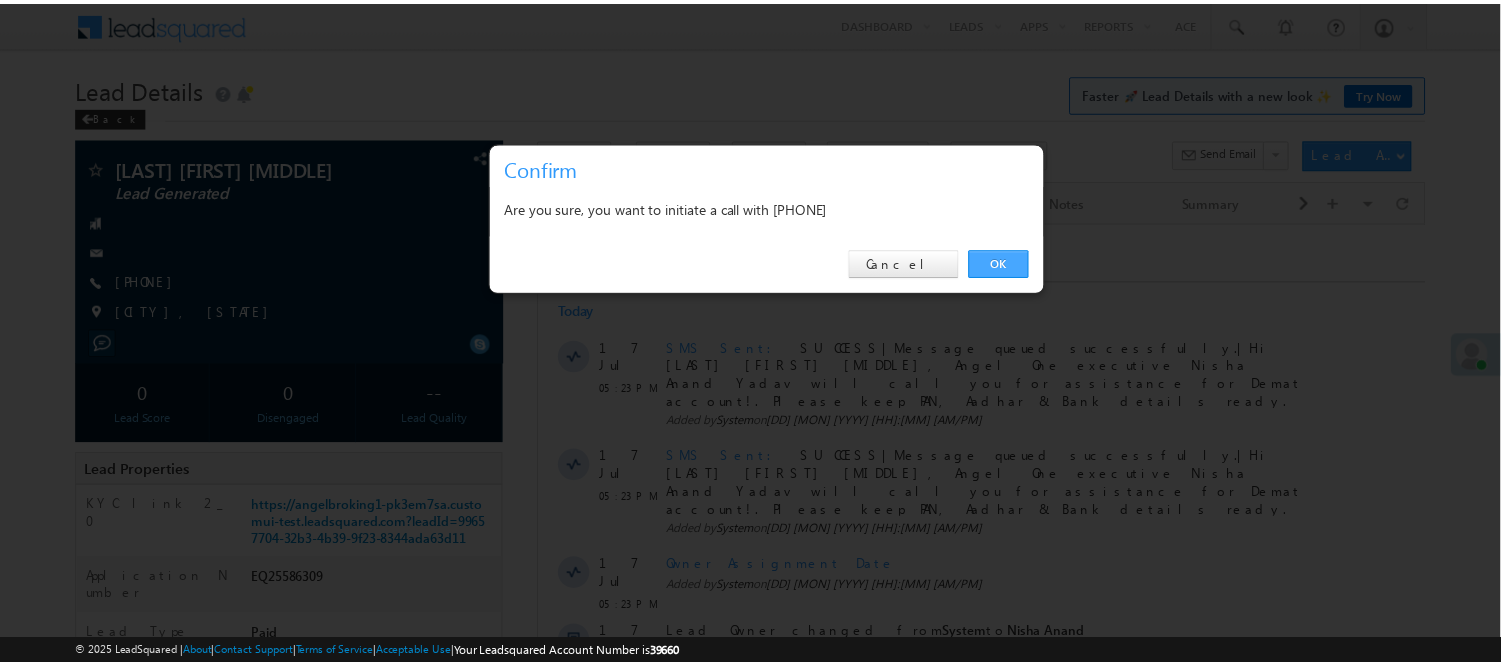scroll, scrollTop: 0, scrollLeft: 0, axis: both 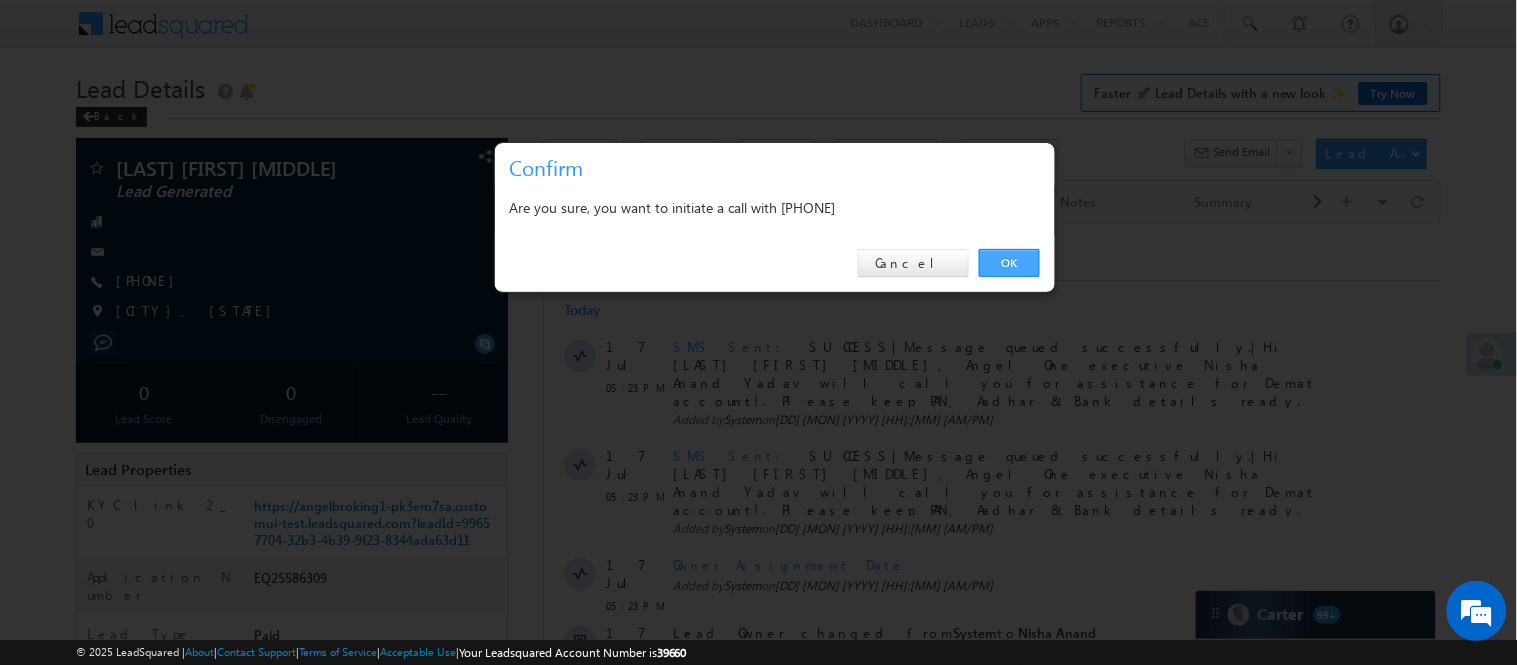 click on "OK" at bounding box center (1009, 263) 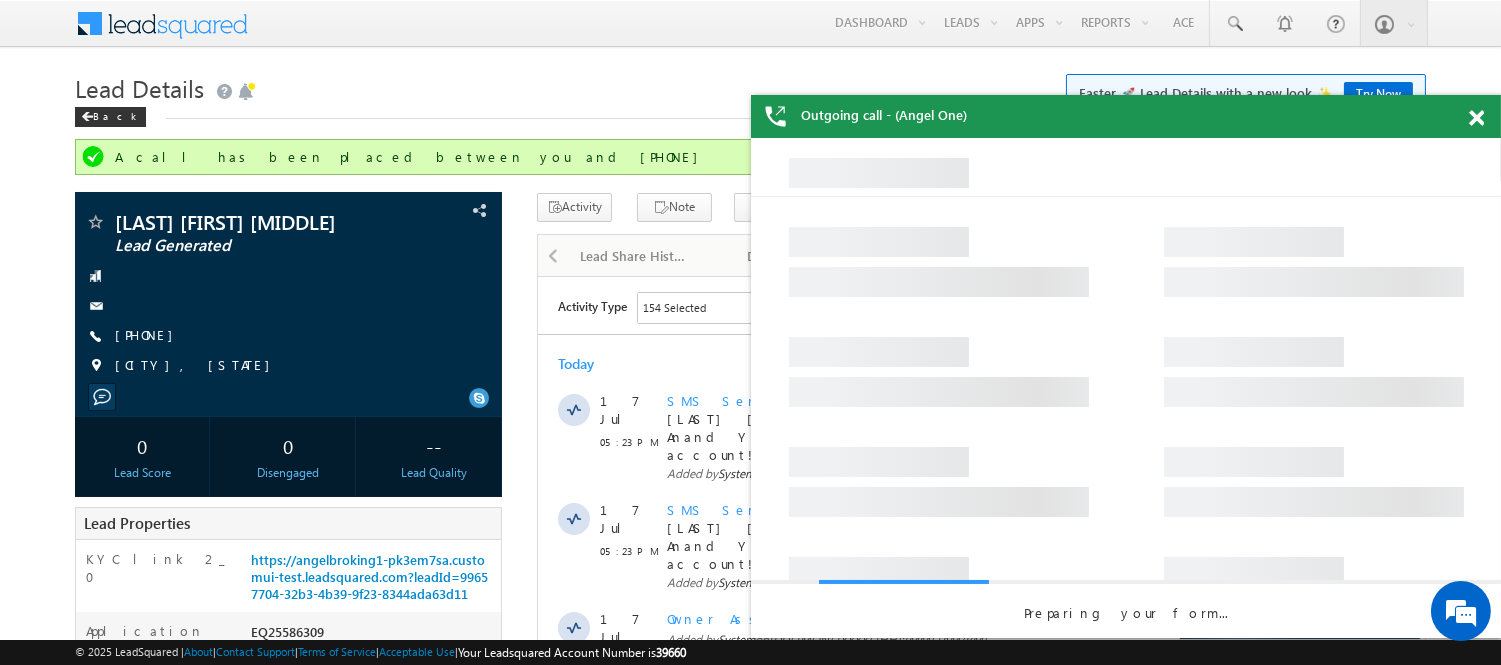 scroll, scrollTop: 0, scrollLeft: 0, axis: both 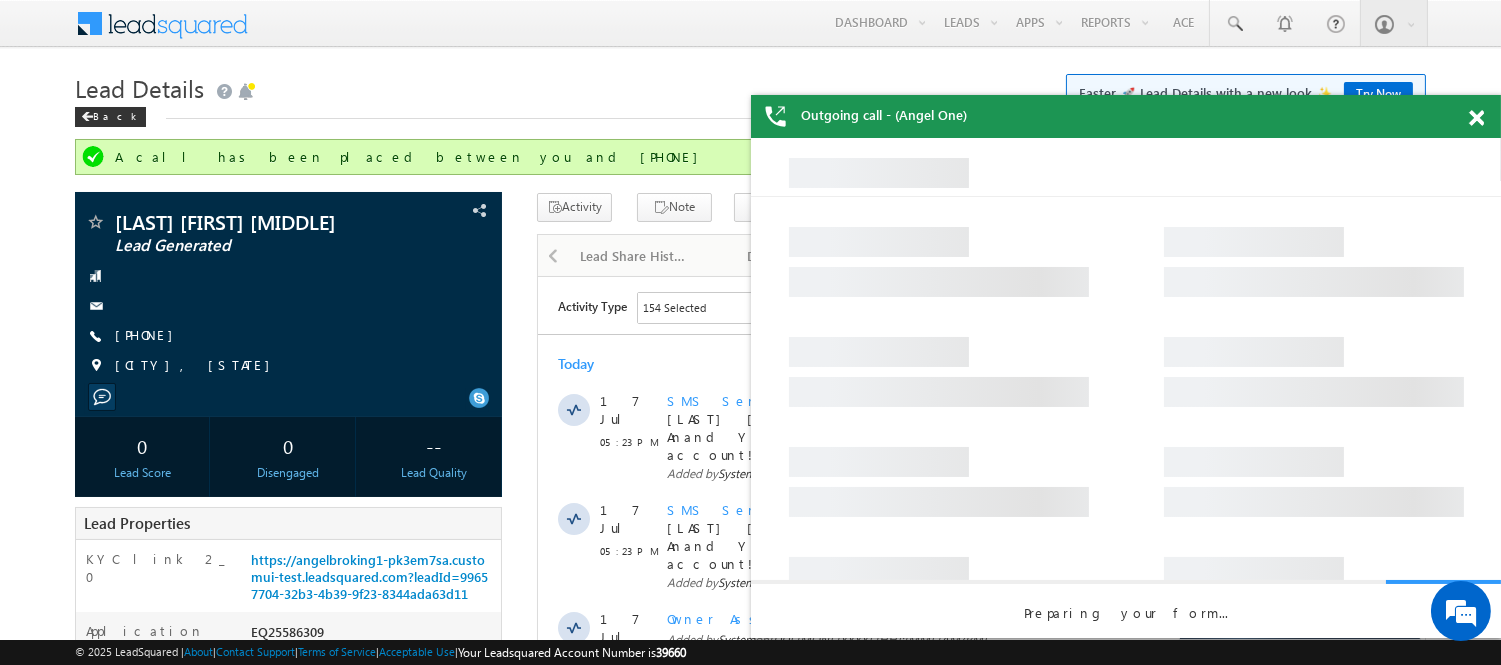 click at bounding box center (1476, 118) 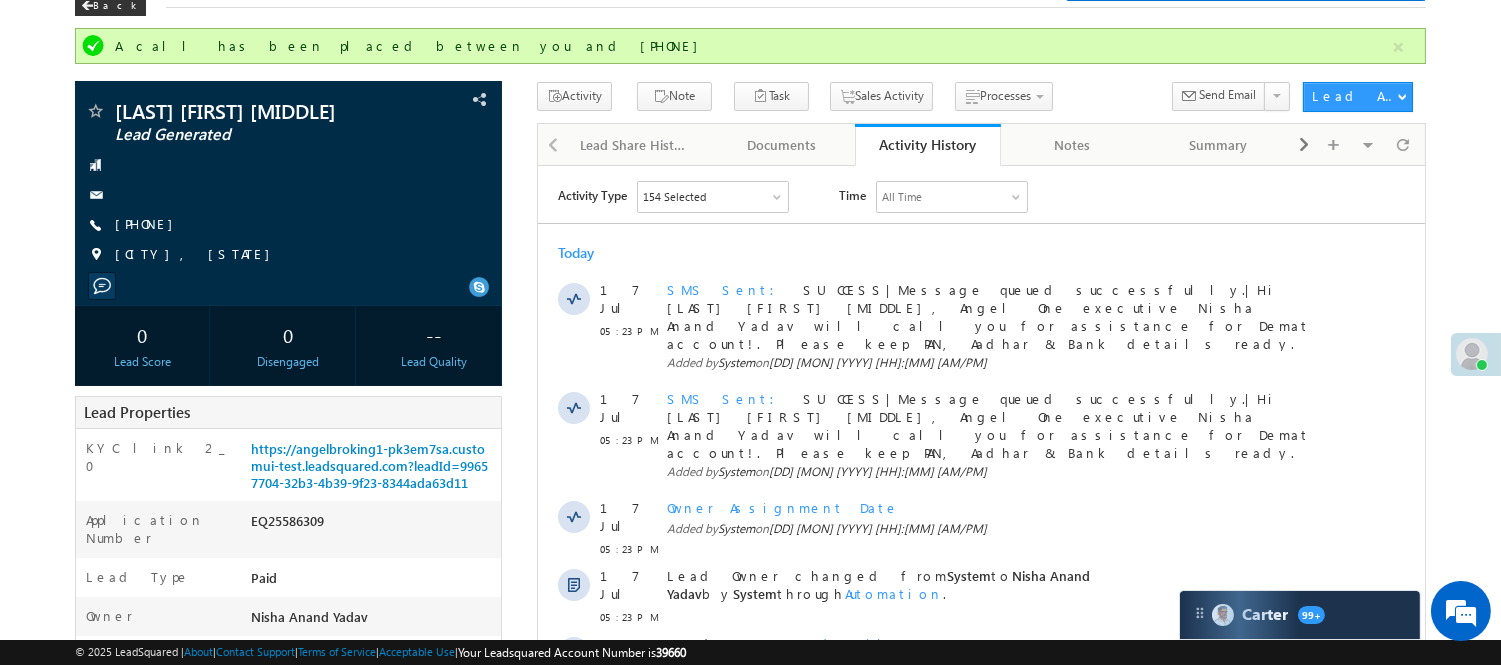 scroll, scrollTop: 222, scrollLeft: 0, axis: vertical 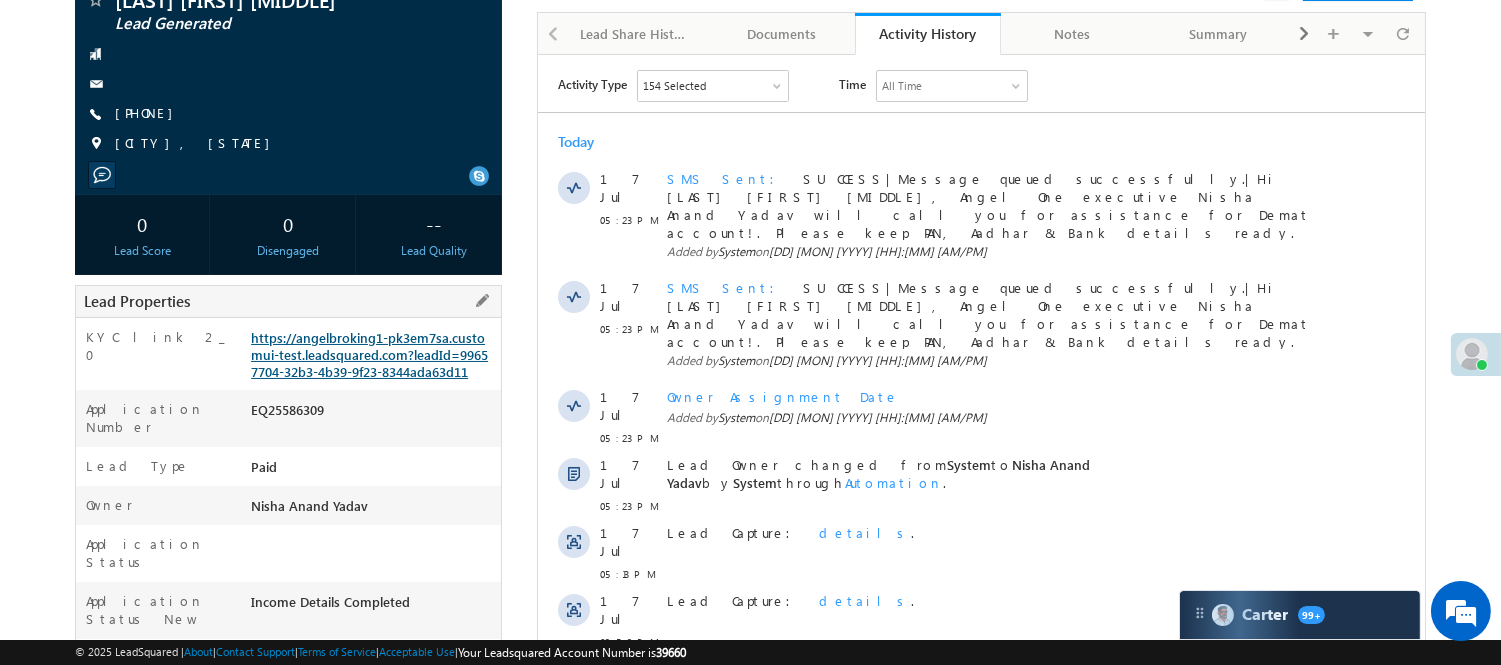 click on "https://angelbroking1-pk3em7sa.customui-test.leadsquared.com?leadId=99657704-32b3-4b39-9f23-8344ada63d11" at bounding box center (369, 354) 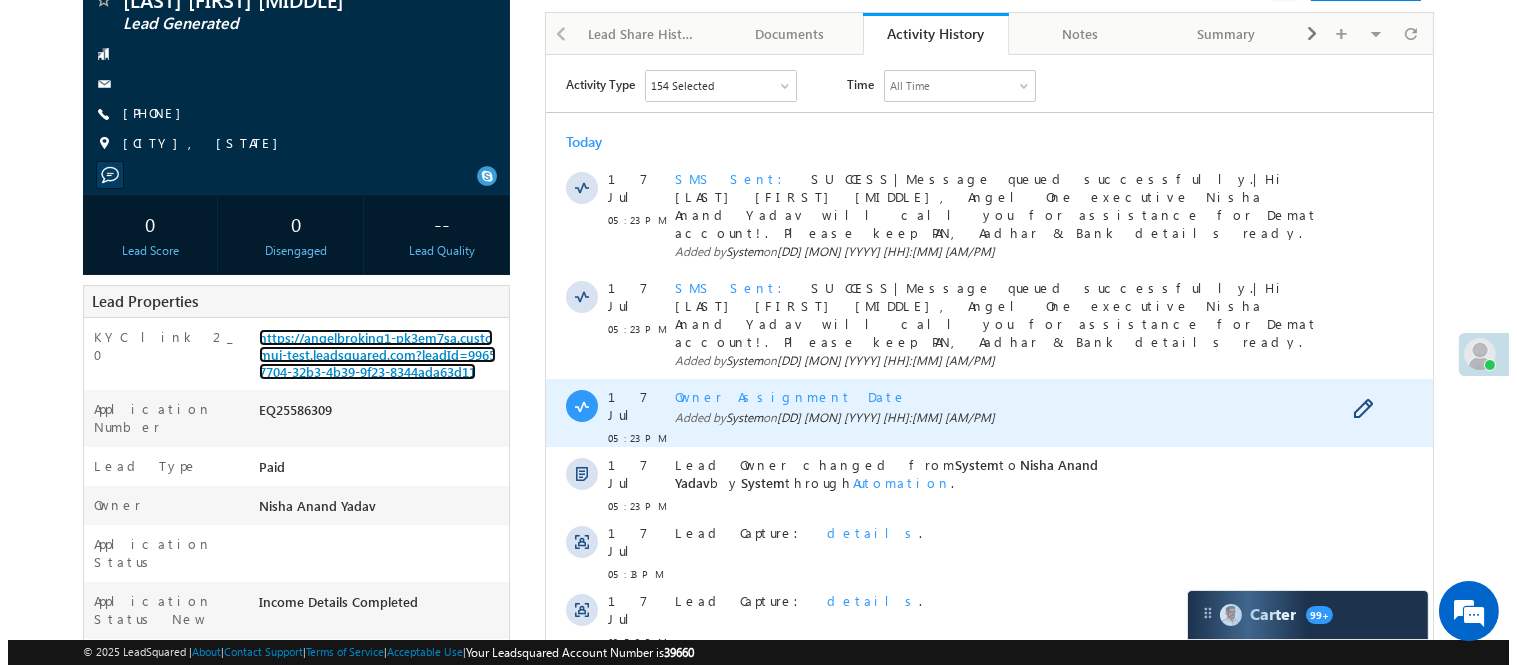 scroll, scrollTop: 0, scrollLeft: 0, axis: both 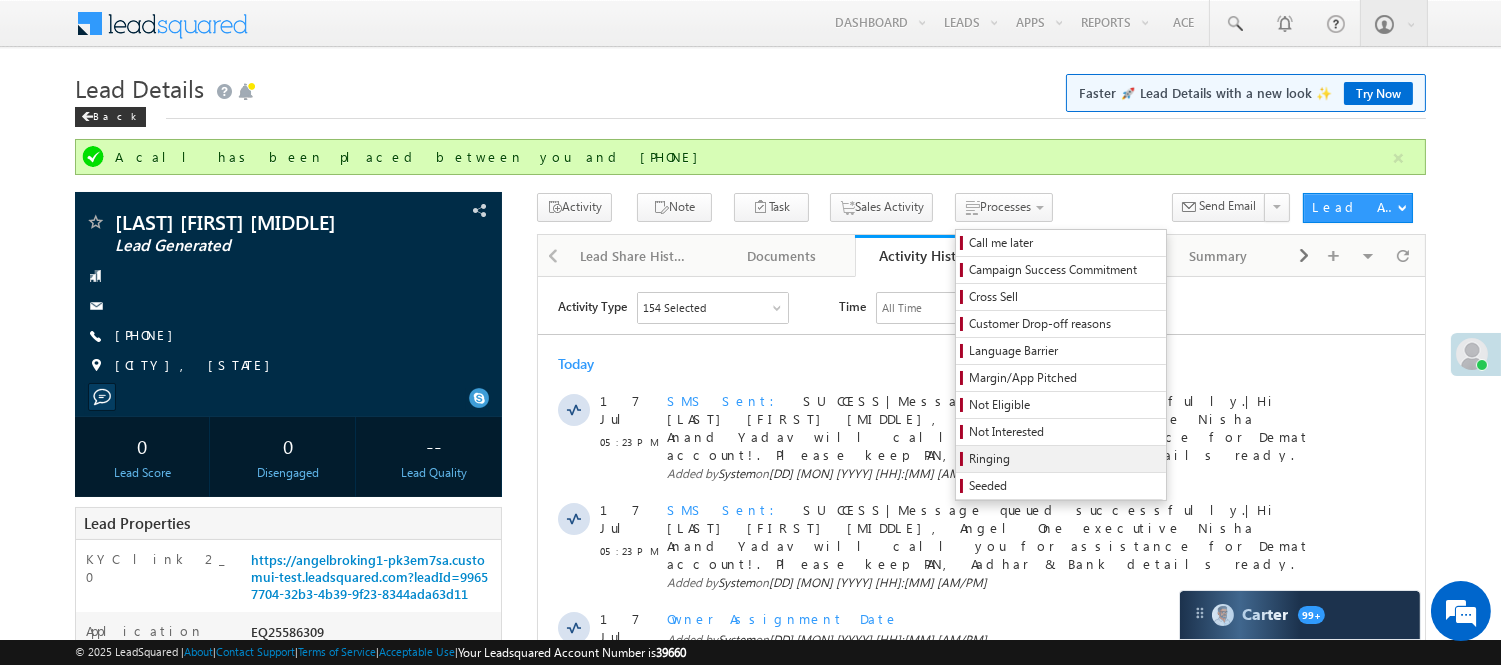click on "Ringing" at bounding box center (1064, 459) 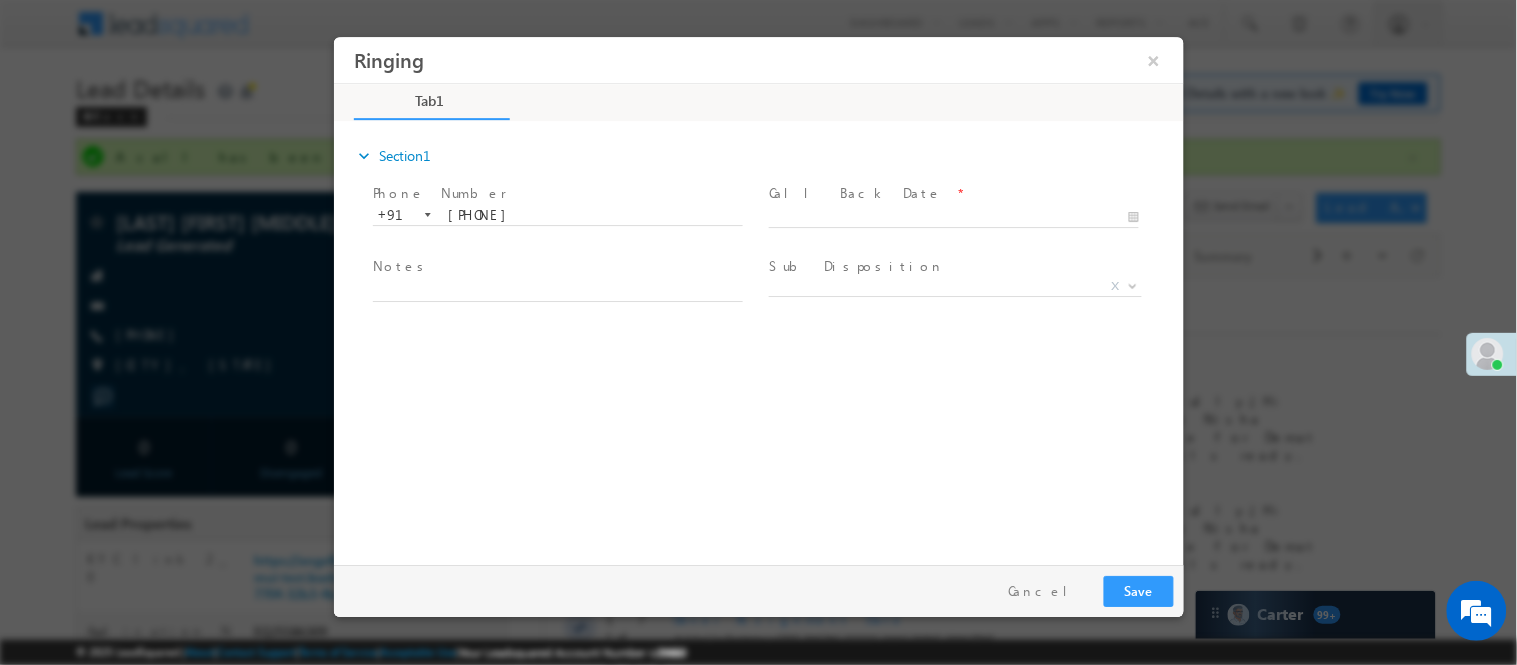 scroll, scrollTop: 0, scrollLeft: 0, axis: both 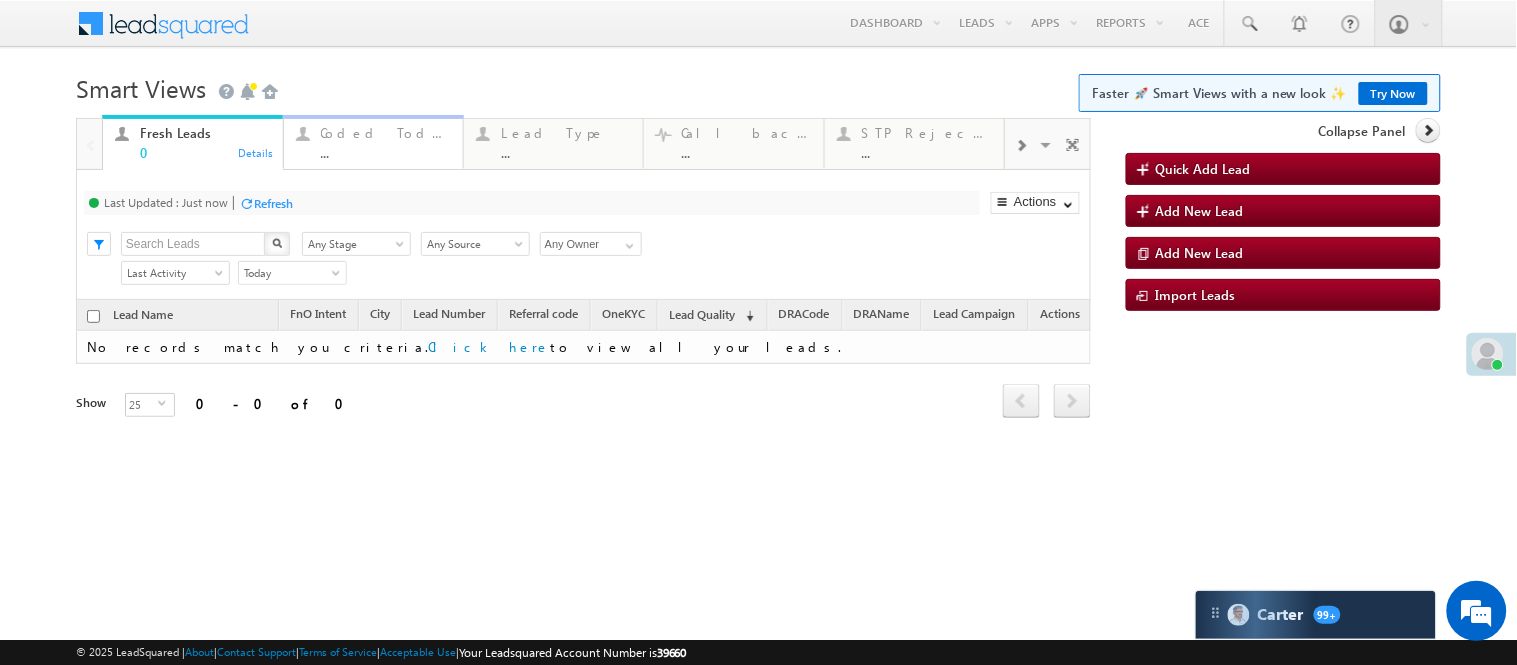 click on "Coded Today ..." at bounding box center (386, 140) 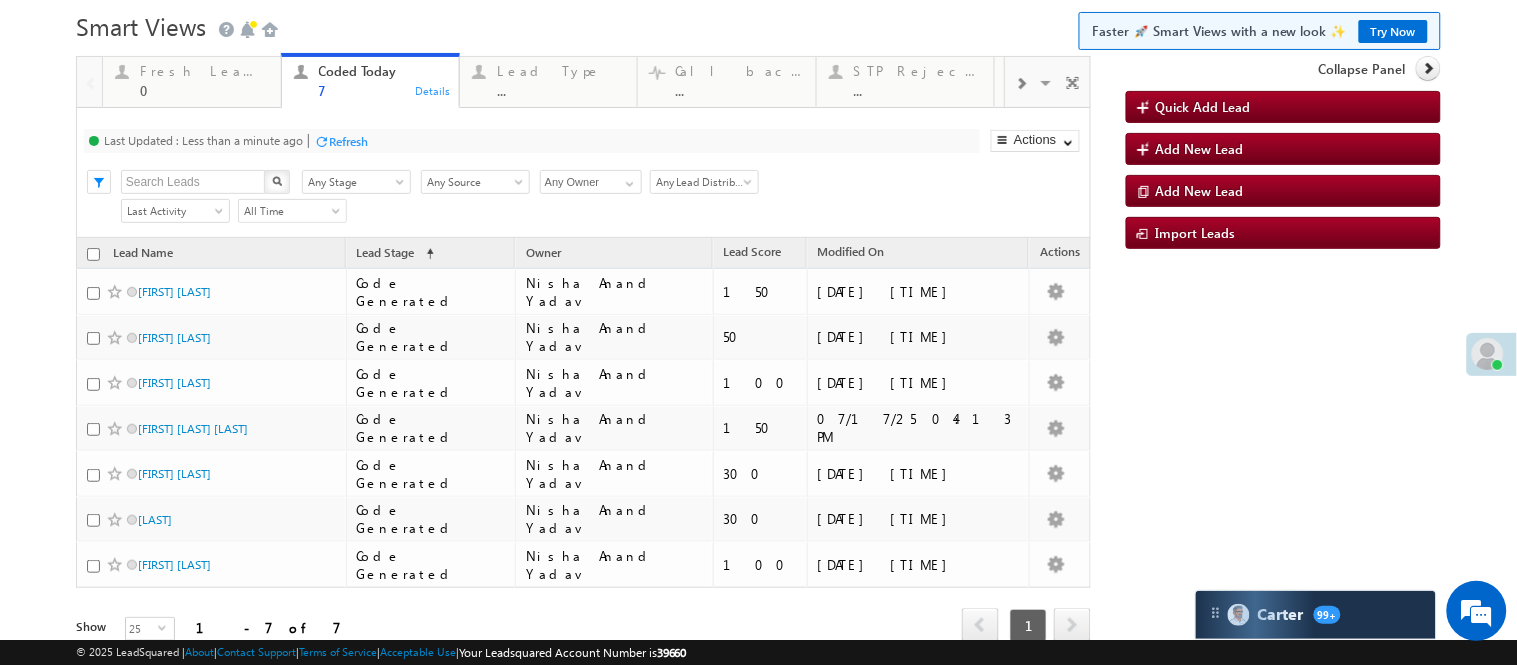 scroll, scrollTop: 0, scrollLeft: 0, axis: both 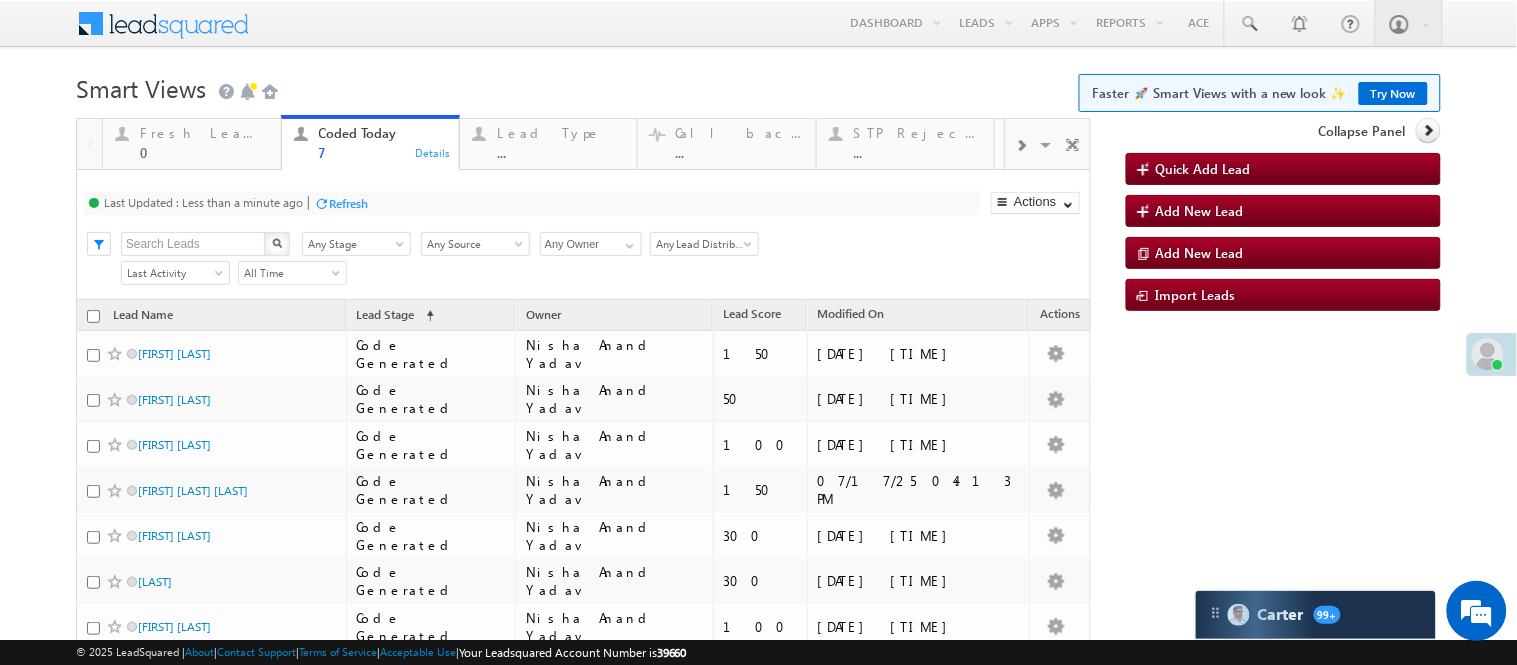 click on "Menu
Nisha Anand Yadav
Nisha .Yada v@ang elbro king. com" at bounding box center [758, 380] 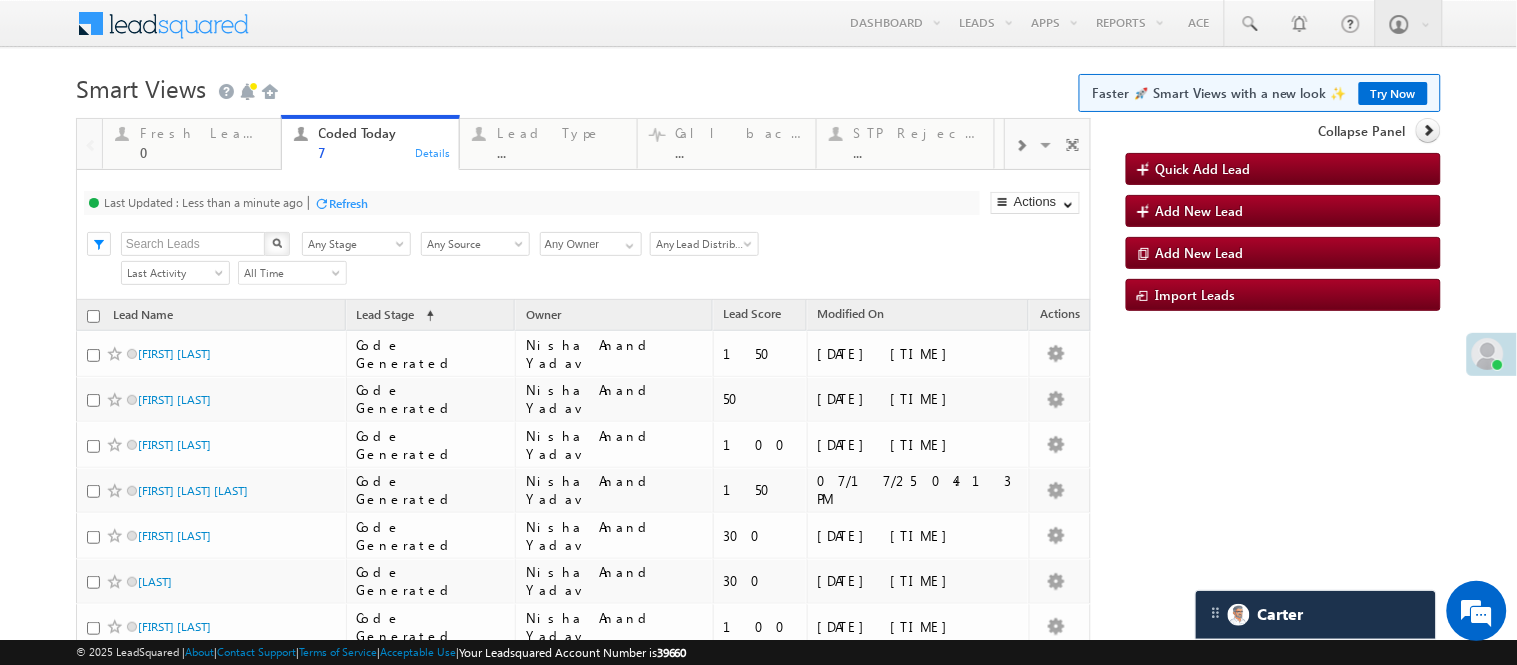 click on "Menu
Nisha Anand Yadav
Nisha .Yada v@ang elbro king. com" at bounding box center (758, 380) 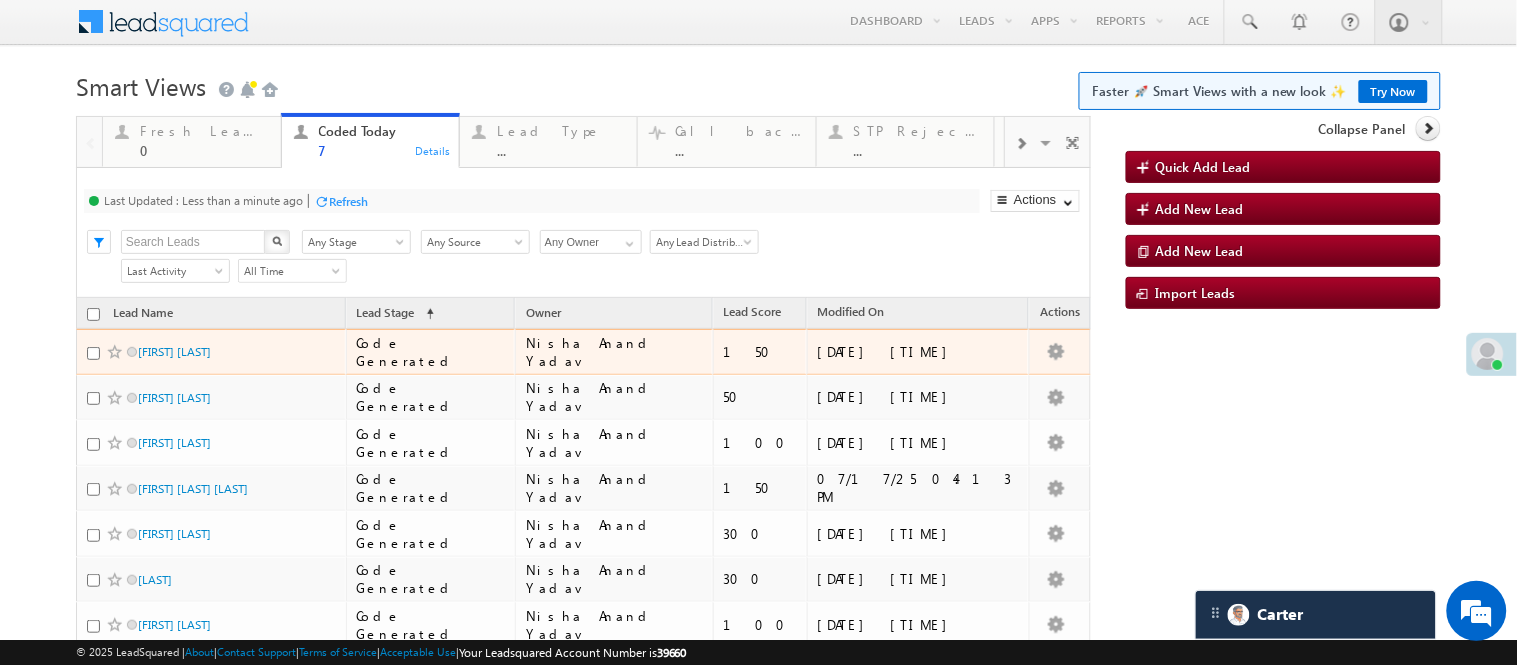 scroll, scrollTop: 0, scrollLeft: 0, axis: both 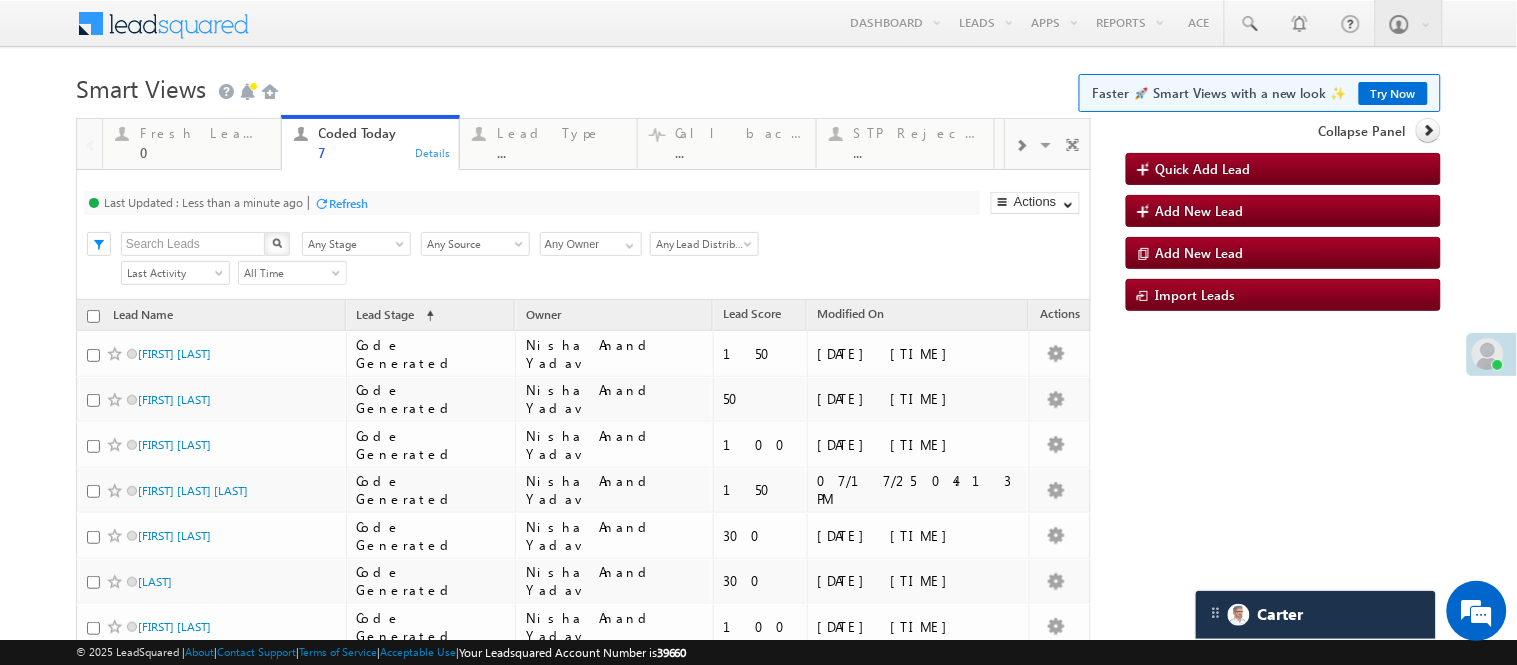 click at bounding box center (758, 112) 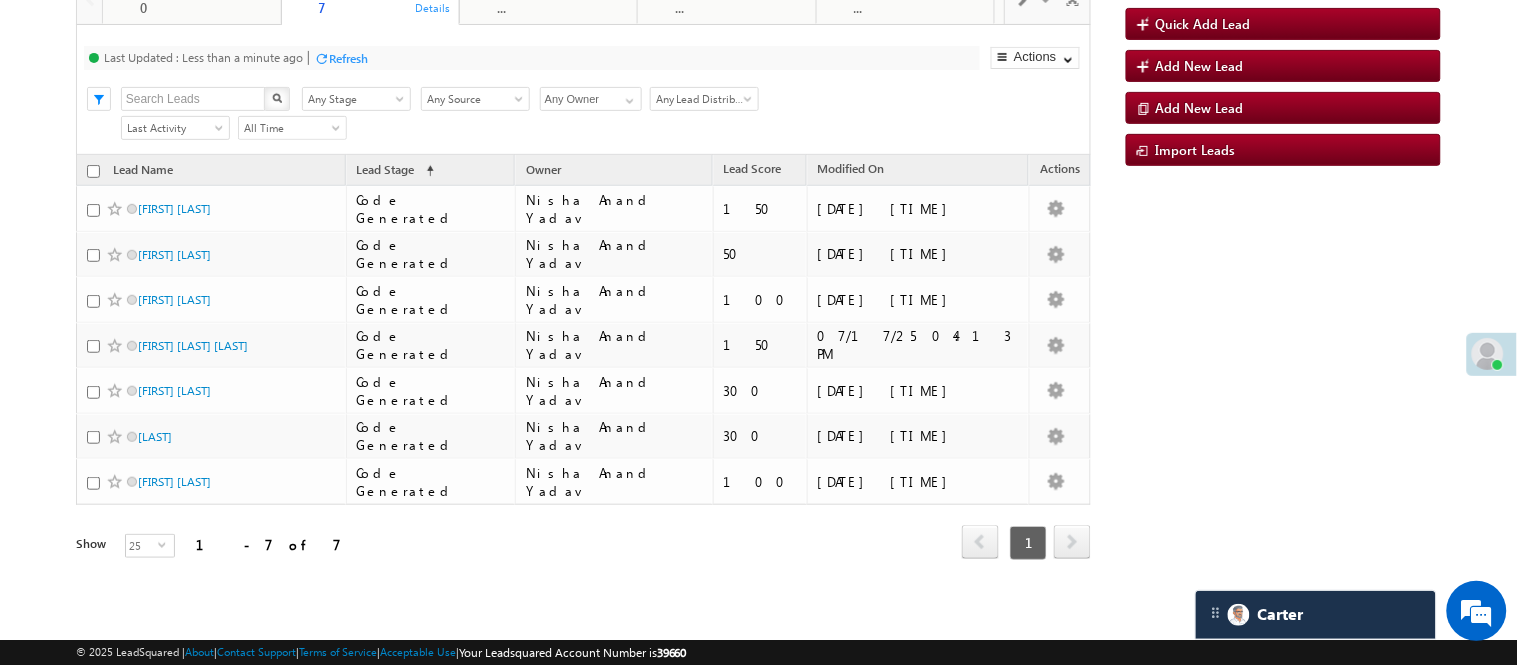 scroll, scrollTop: 80, scrollLeft: 0, axis: vertical 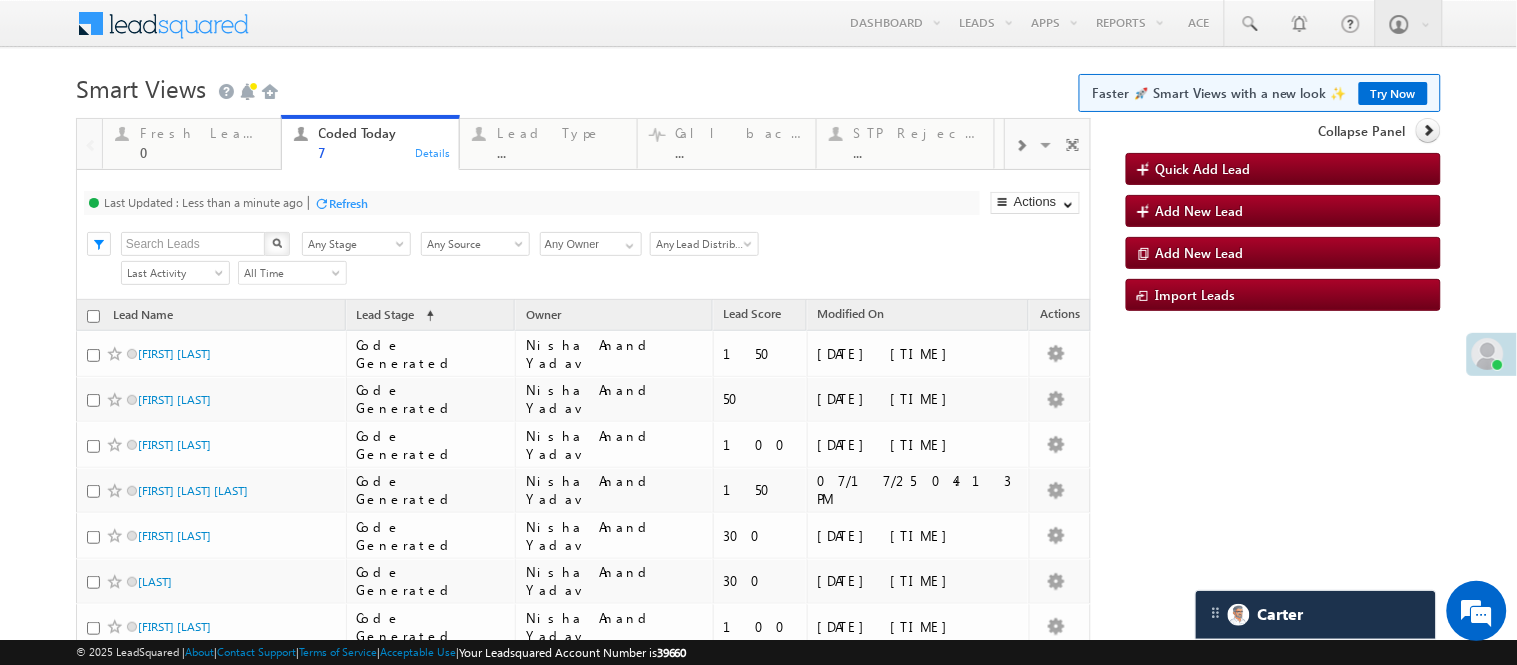 click on "Smart Views Getting Started Faster 🚀 Smart Views with a new look ✨ Try Now" at bounding box center (758, 86) 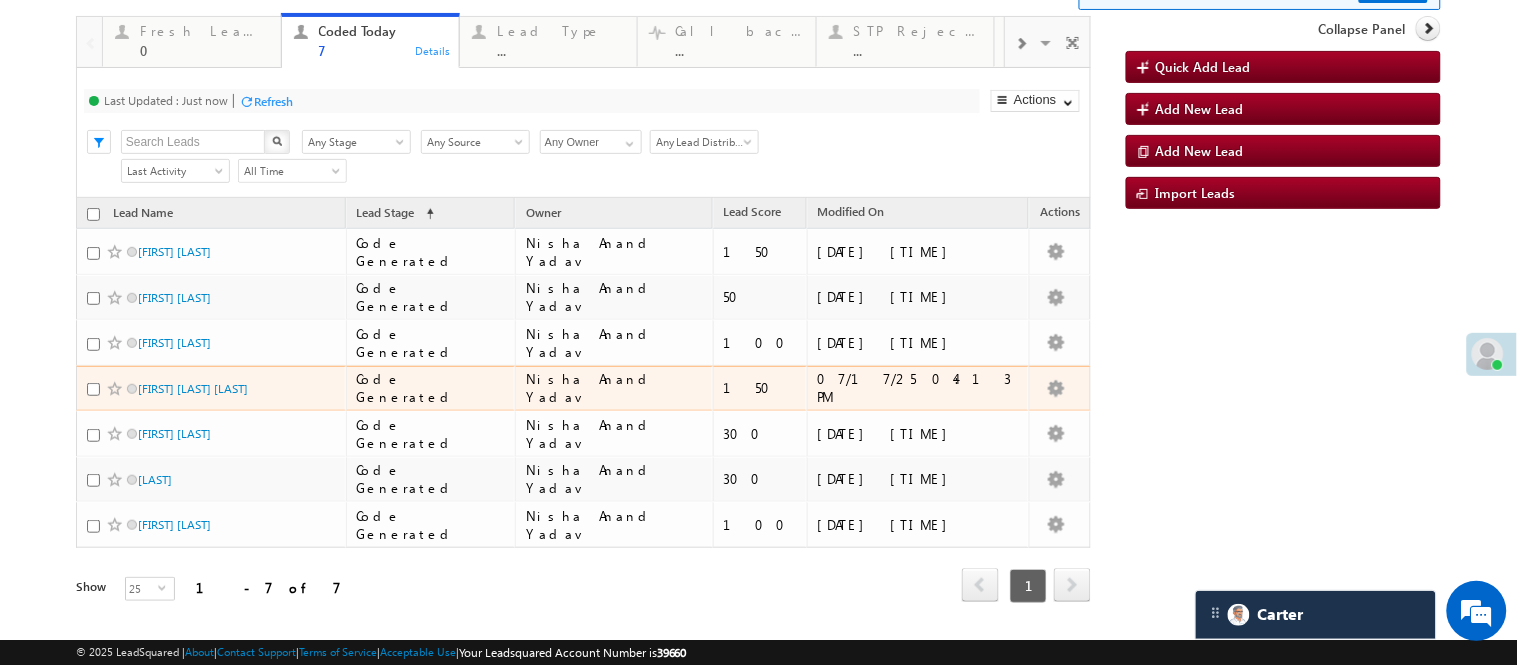 scroll, scrollTop: 0, scrollLeft: 0, axis: both 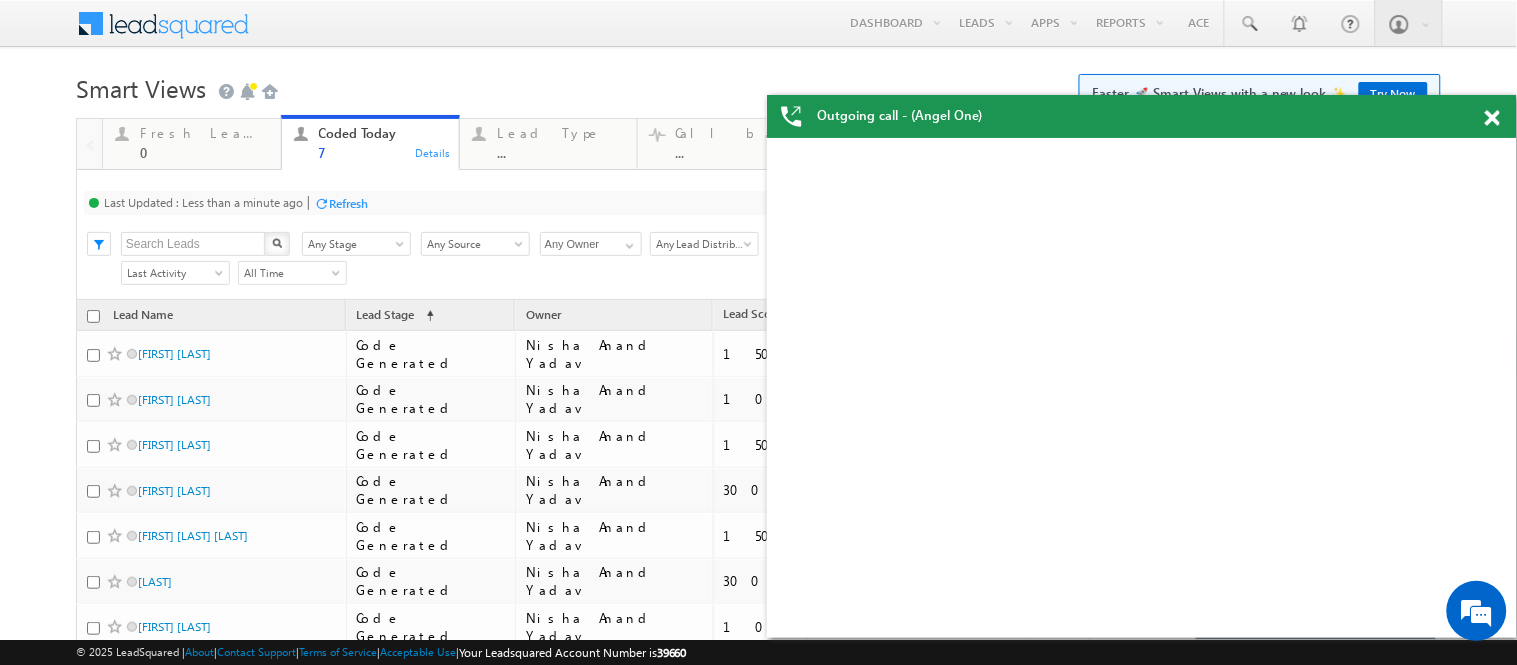 click at bounding box center (1492, 118) 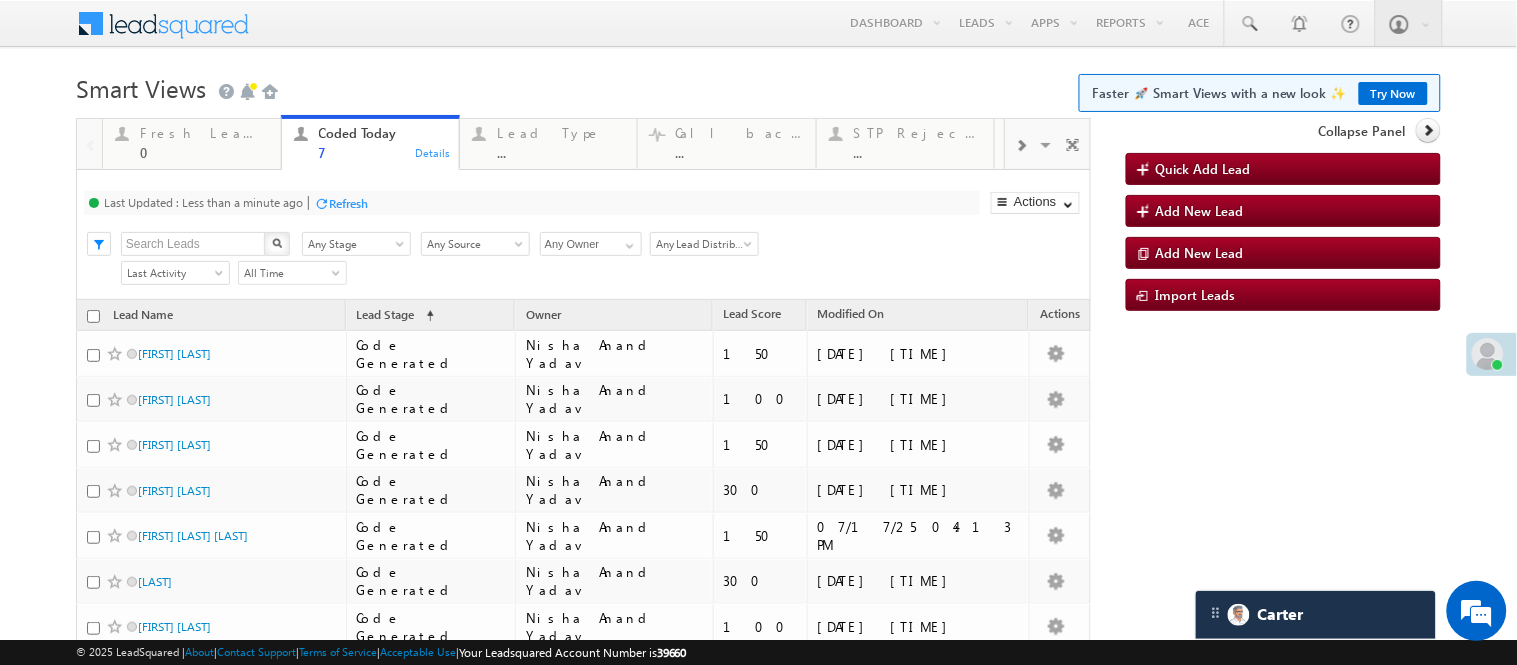 click on "Menu
Nisha Anand Yadav
Nisha .Yada v@ang elbro king. com" at bounding box center (758, 380) 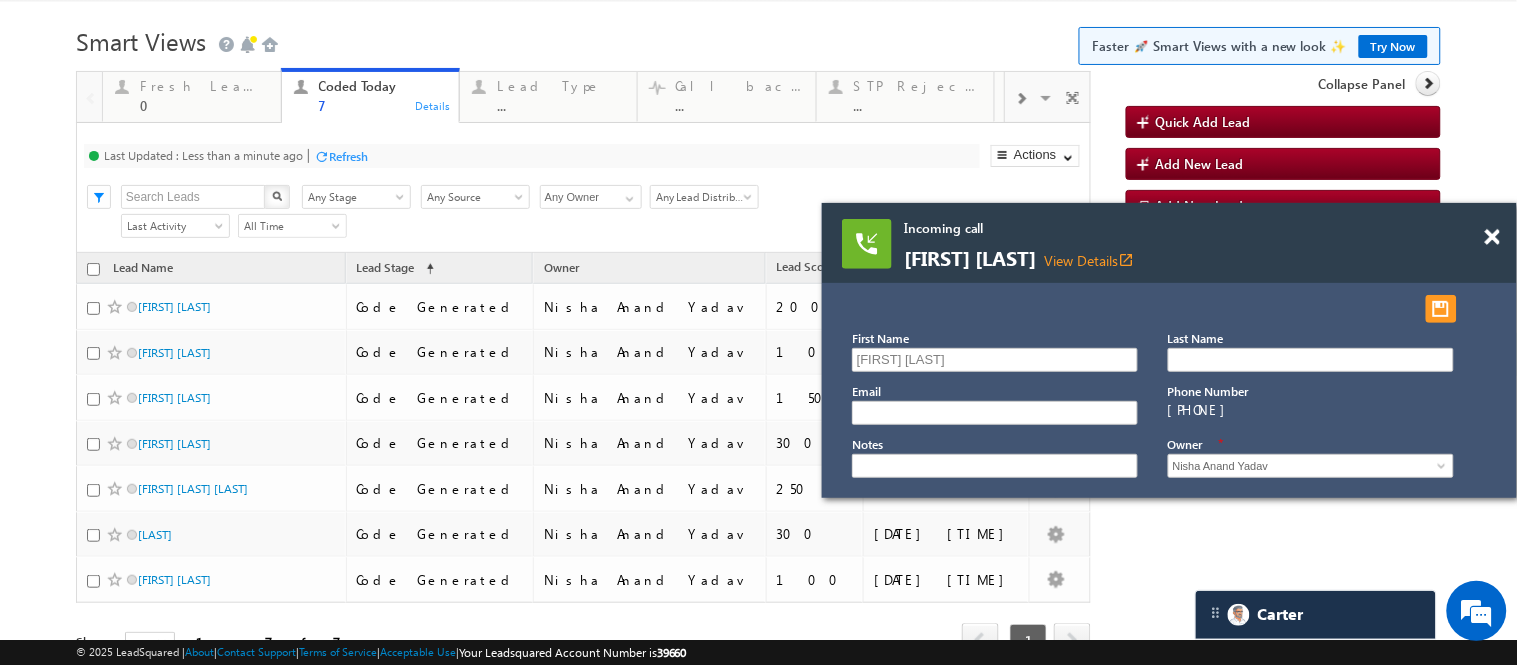 scroll, scrollTop: 0, scrollLeft: 0, axis: both 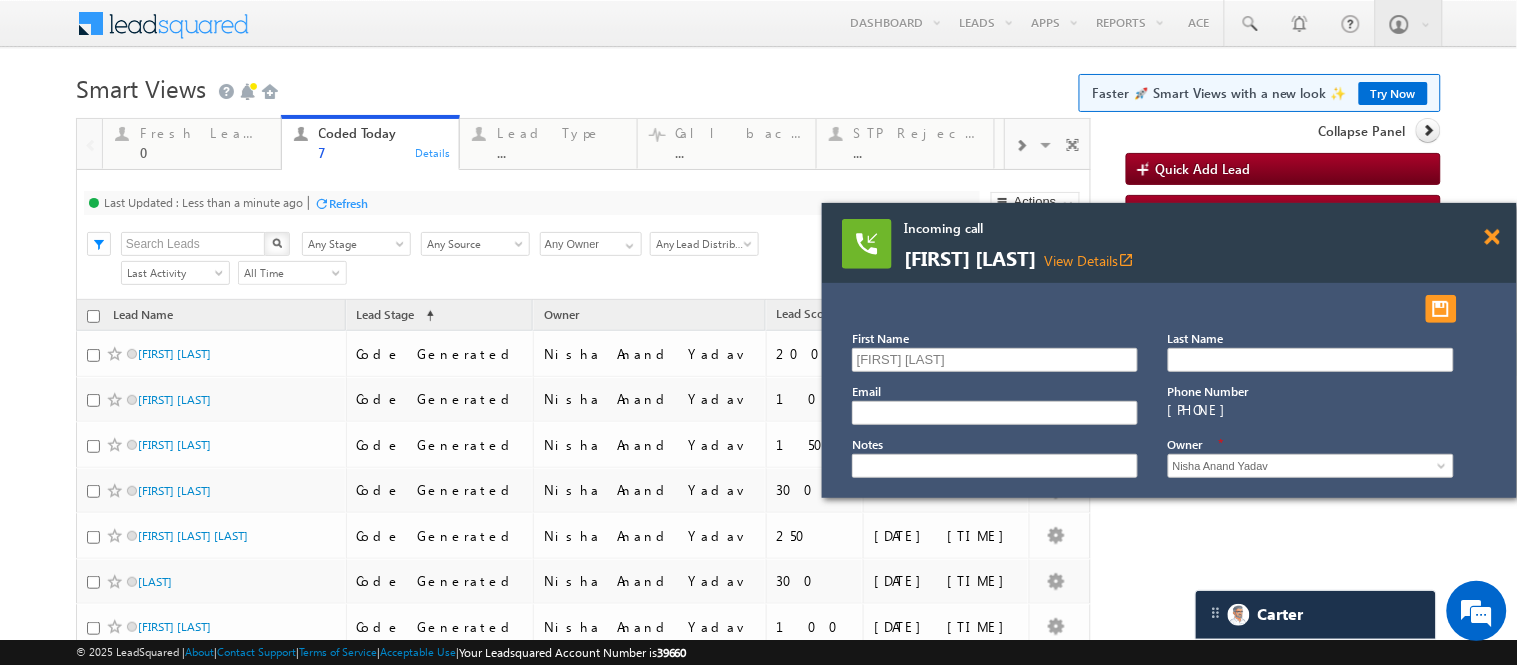 click at bounding box center [1492, 237] 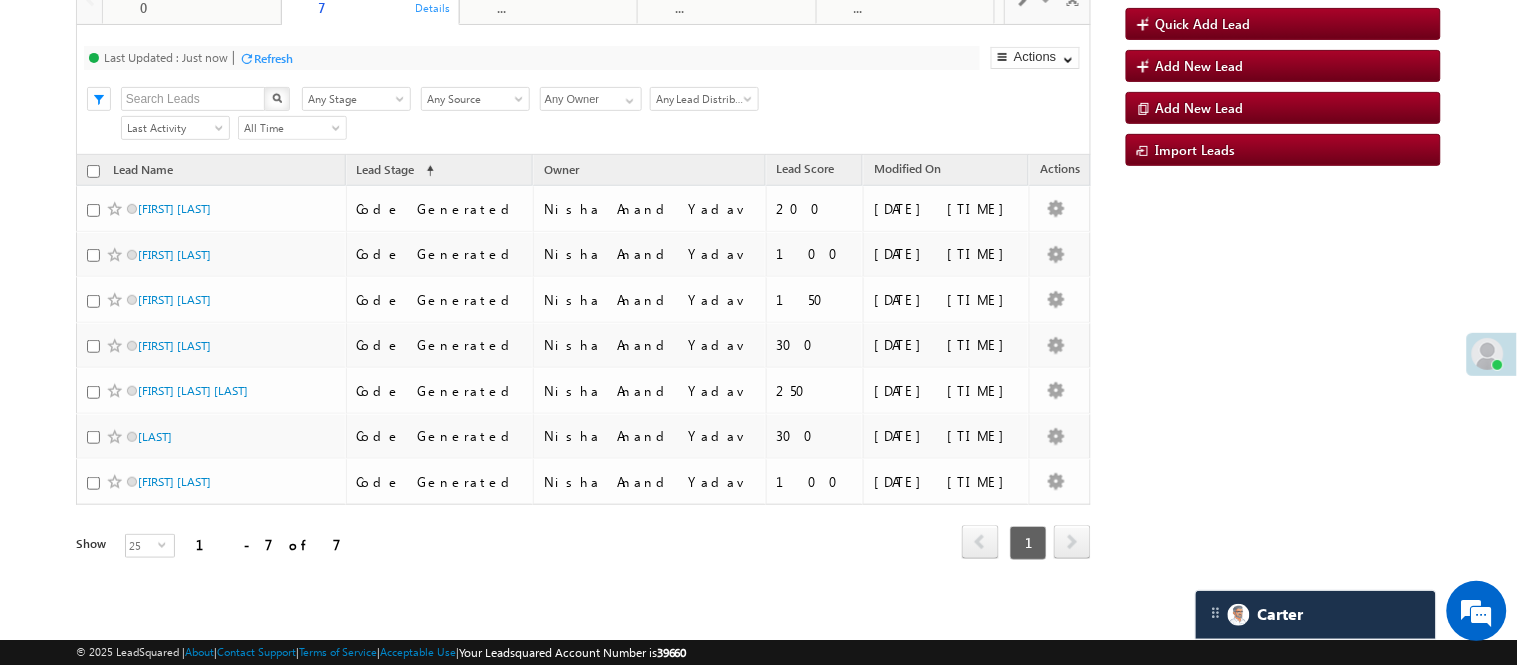 scroll, scrollTop: 206, scrollLeft: 0, axis: vertical 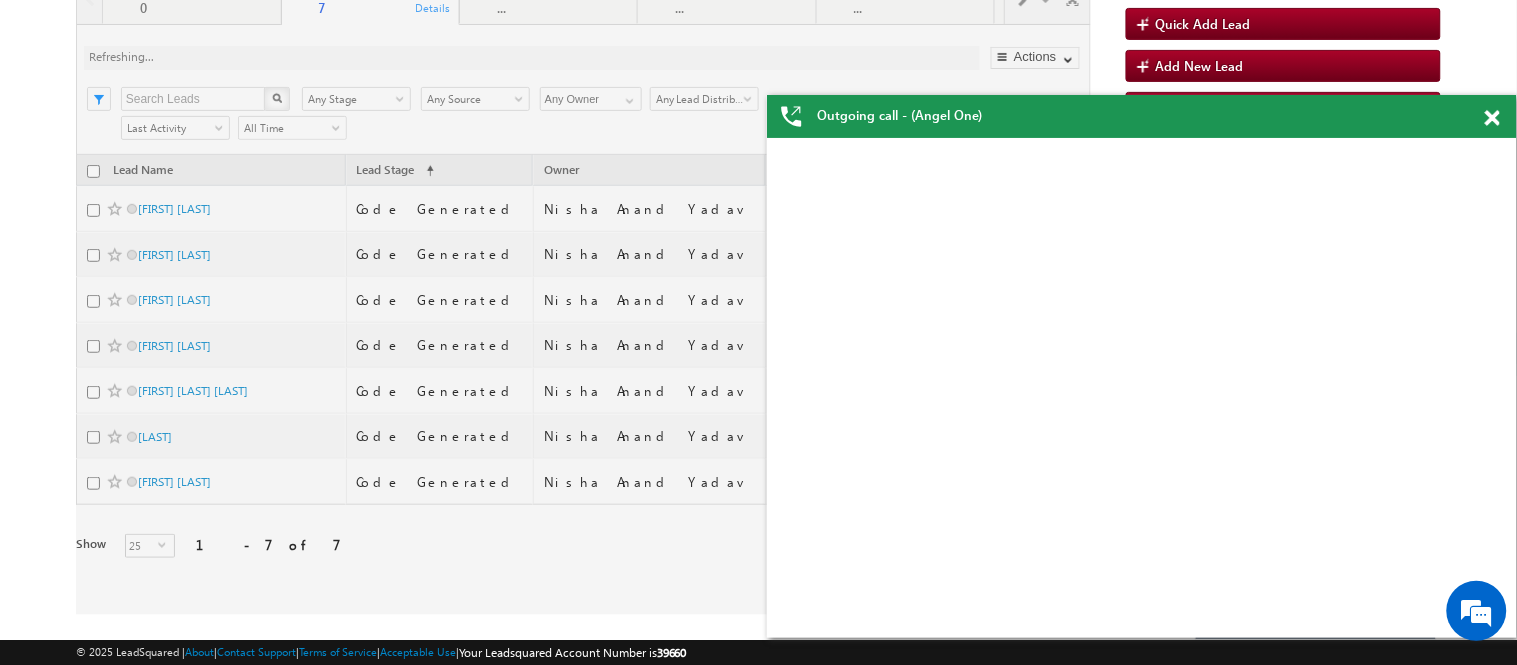 click at bounding box center [1492, 118] 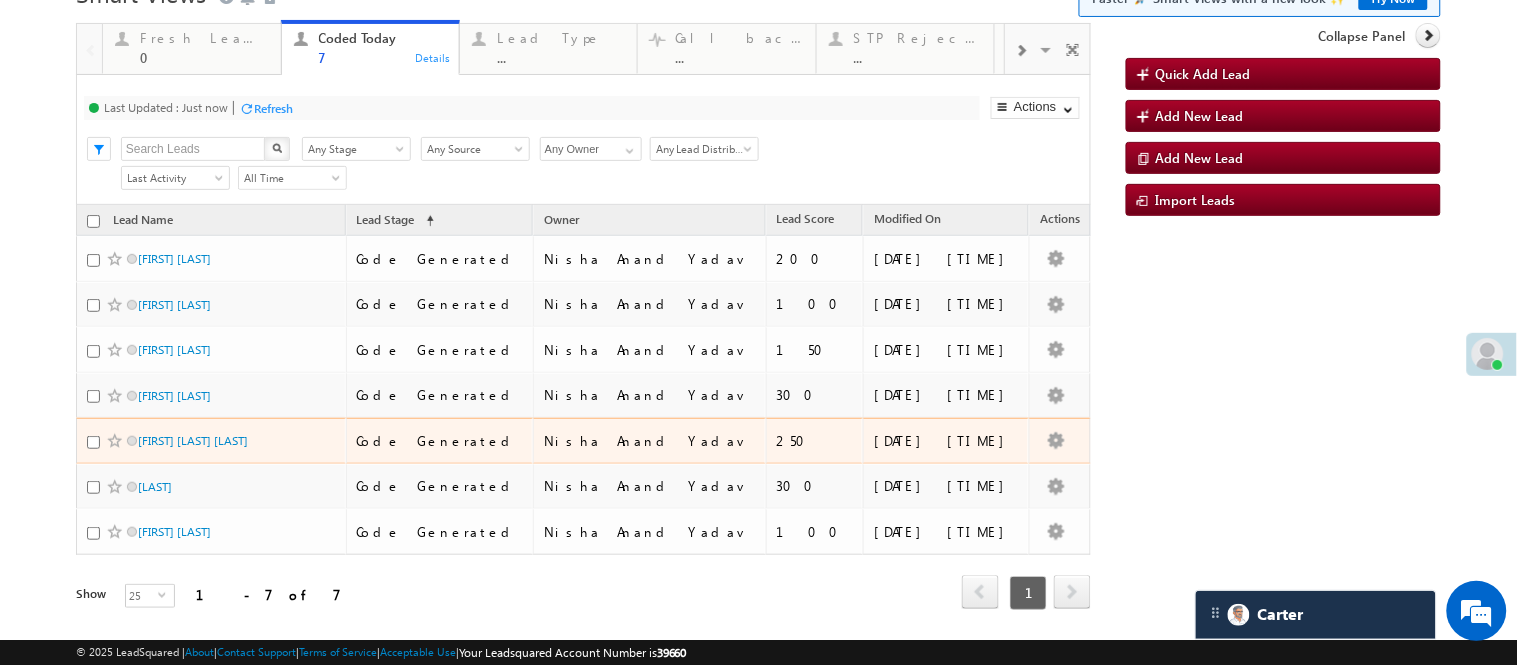 scroll, scrollTop: 0, scrollLeft: 0, axis: both 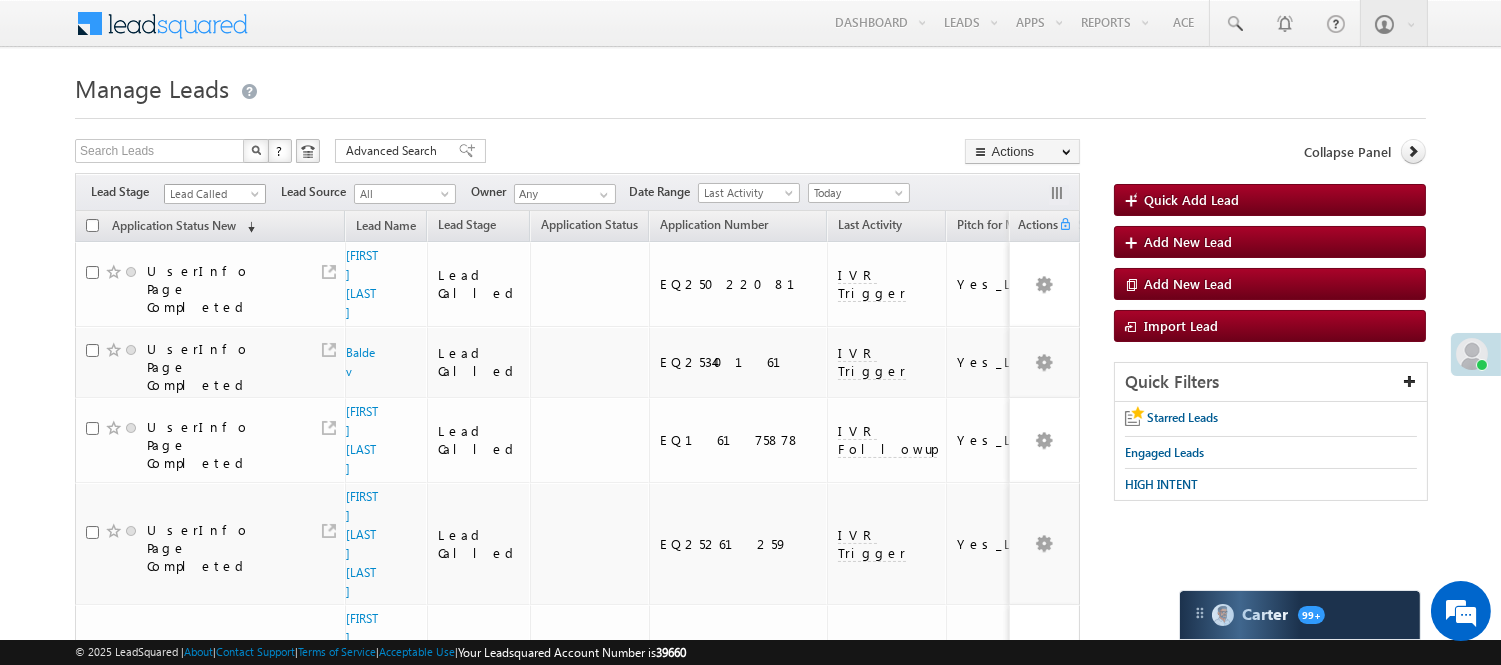 click on "Lead Called" at bounding box center (212, 194) 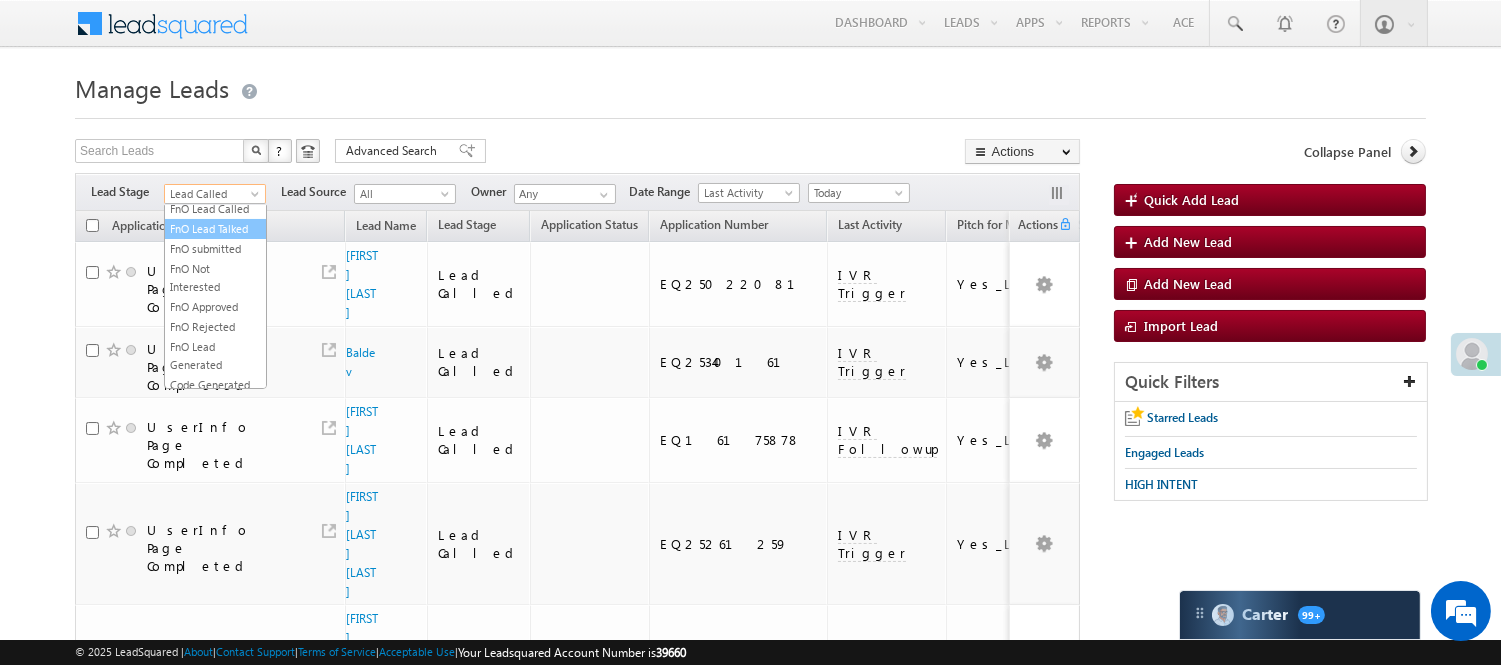 scroll, scrollTop: 496, scrollLeft: 0, axis: vertical 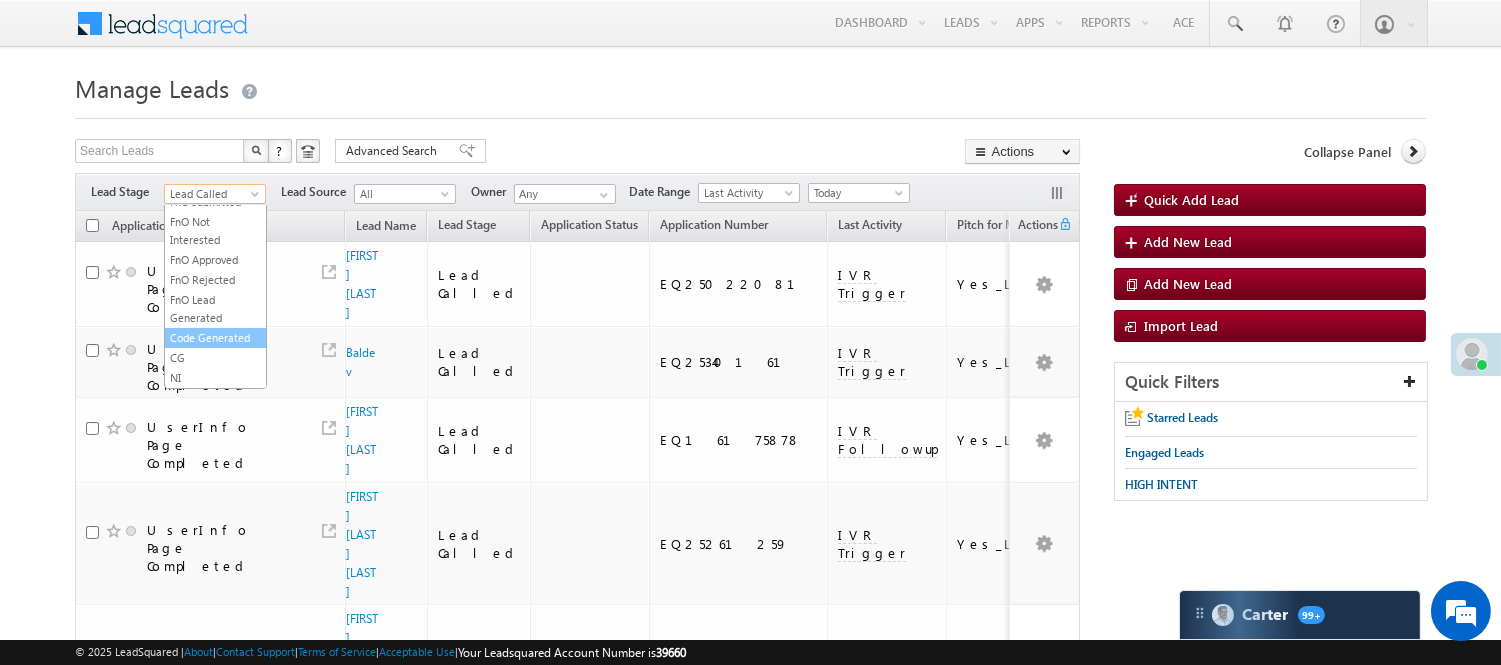 click on "Code Generated" at bounding box center (215, 338) 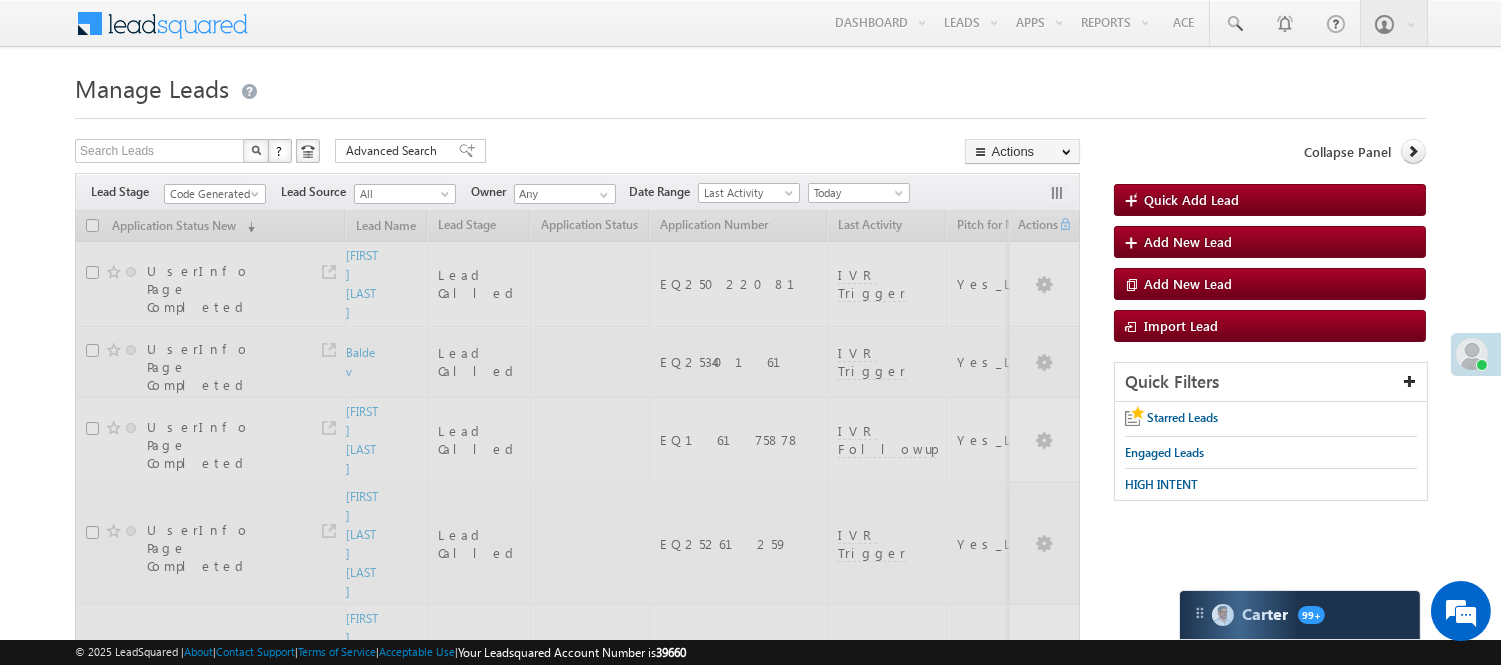 click at bounding box center [750, 112] 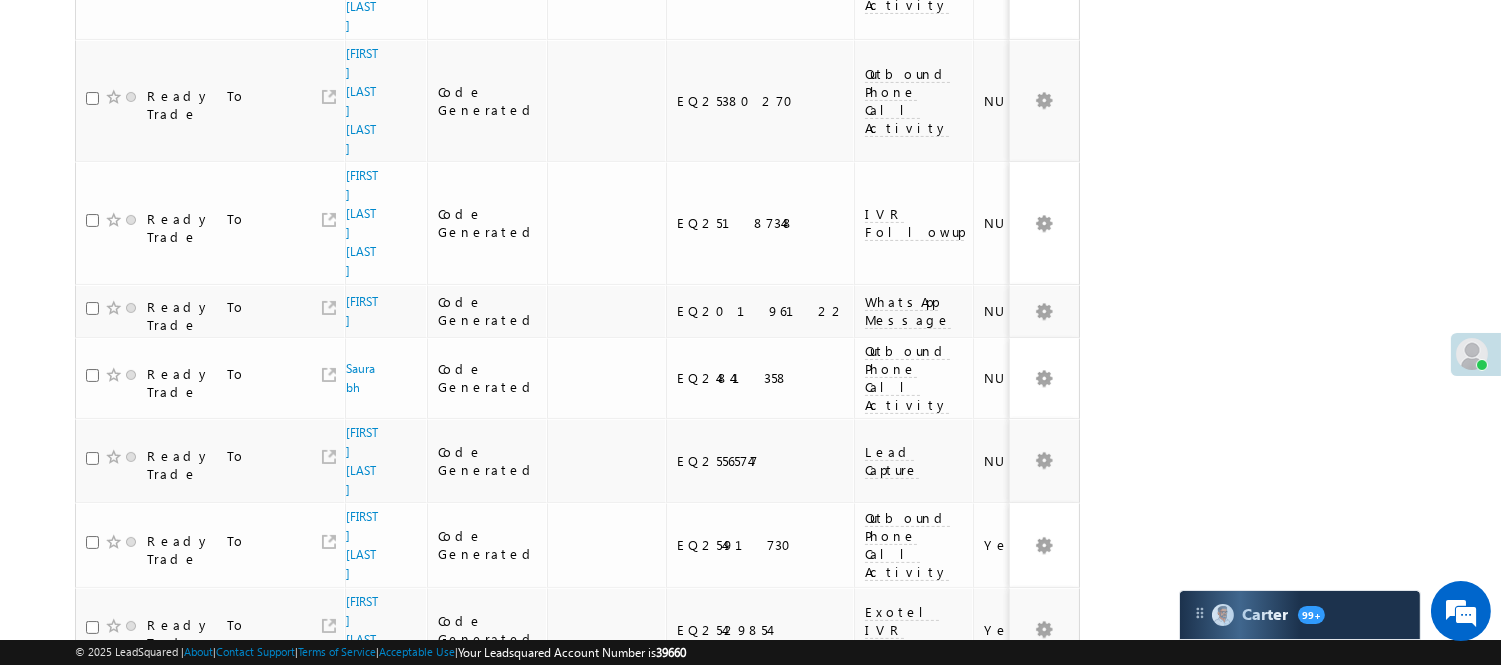 scroll, scrollTop: 1435, scrollLeft: 0, axis: vertical 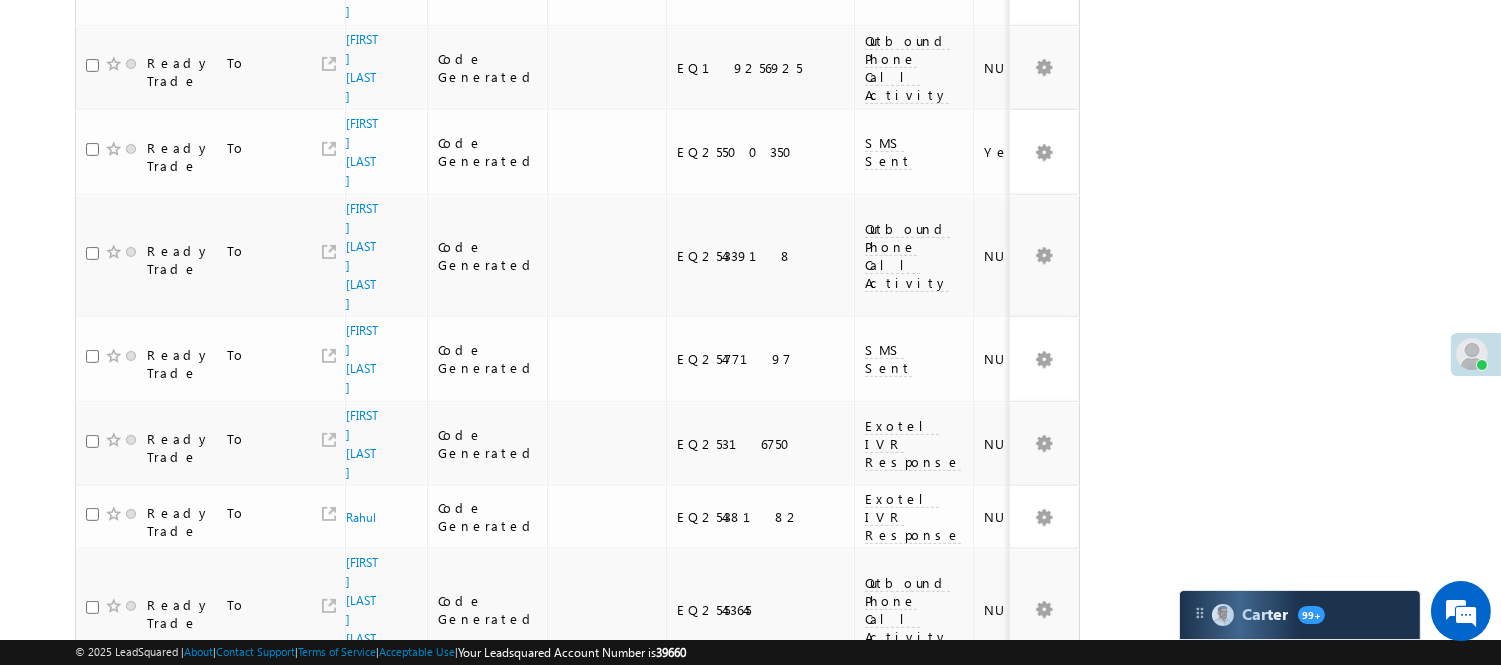 click on "2" at bounding box center (1018, 1132) 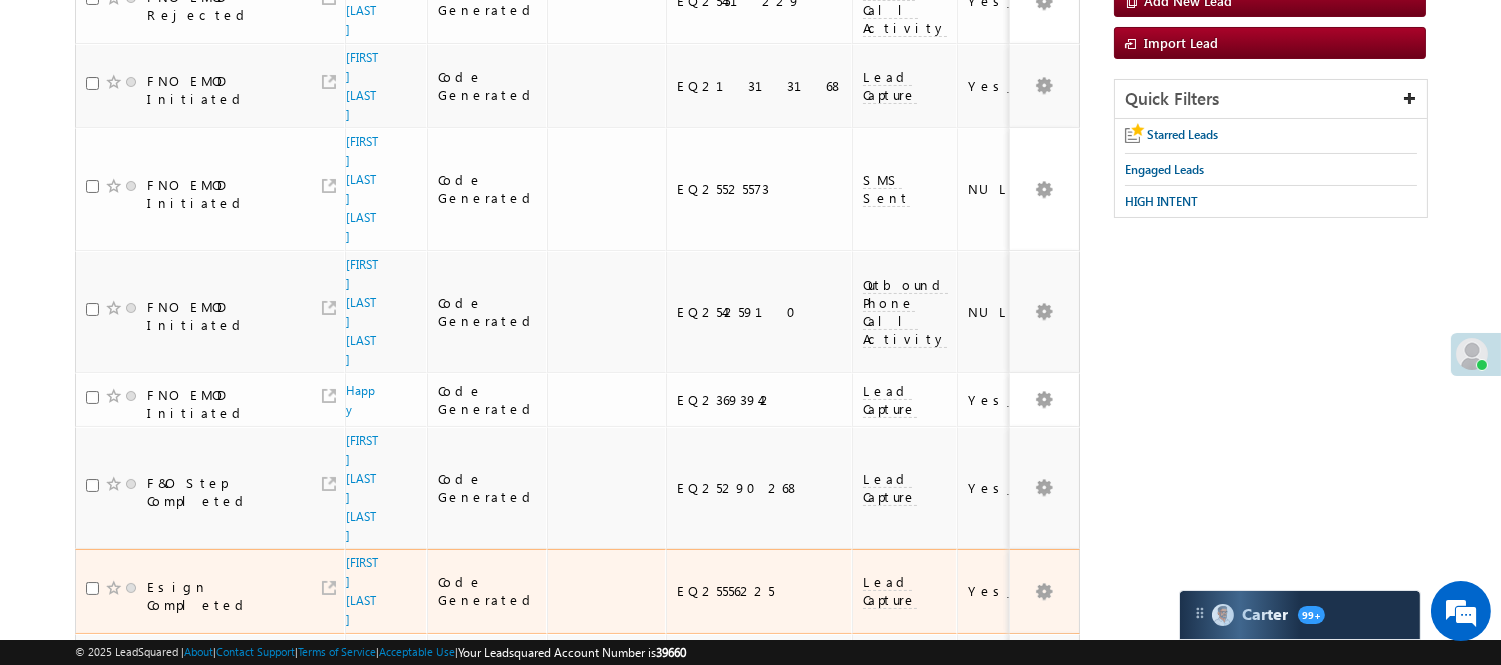 scroll, scrollTop: 0, scrollLeft: 0, axis: both 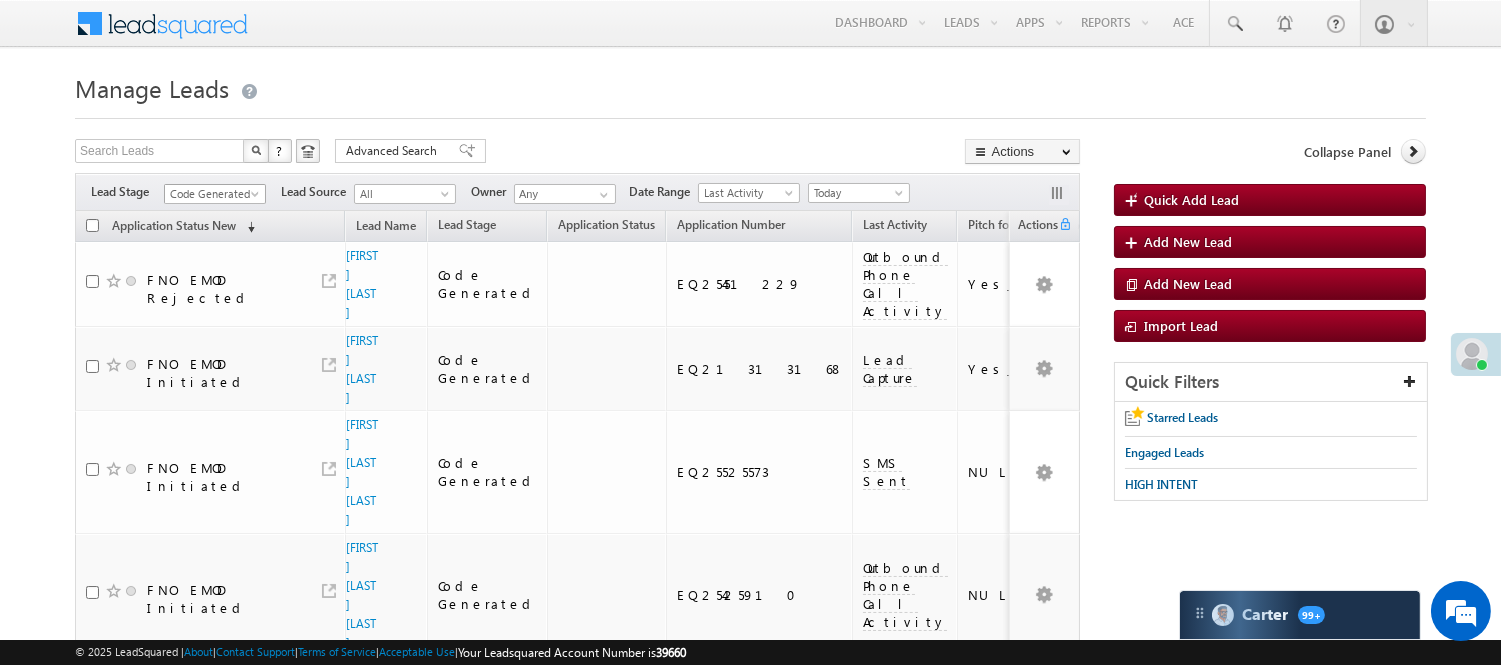 click on "Code Generated" at bounding box center [212, 194] 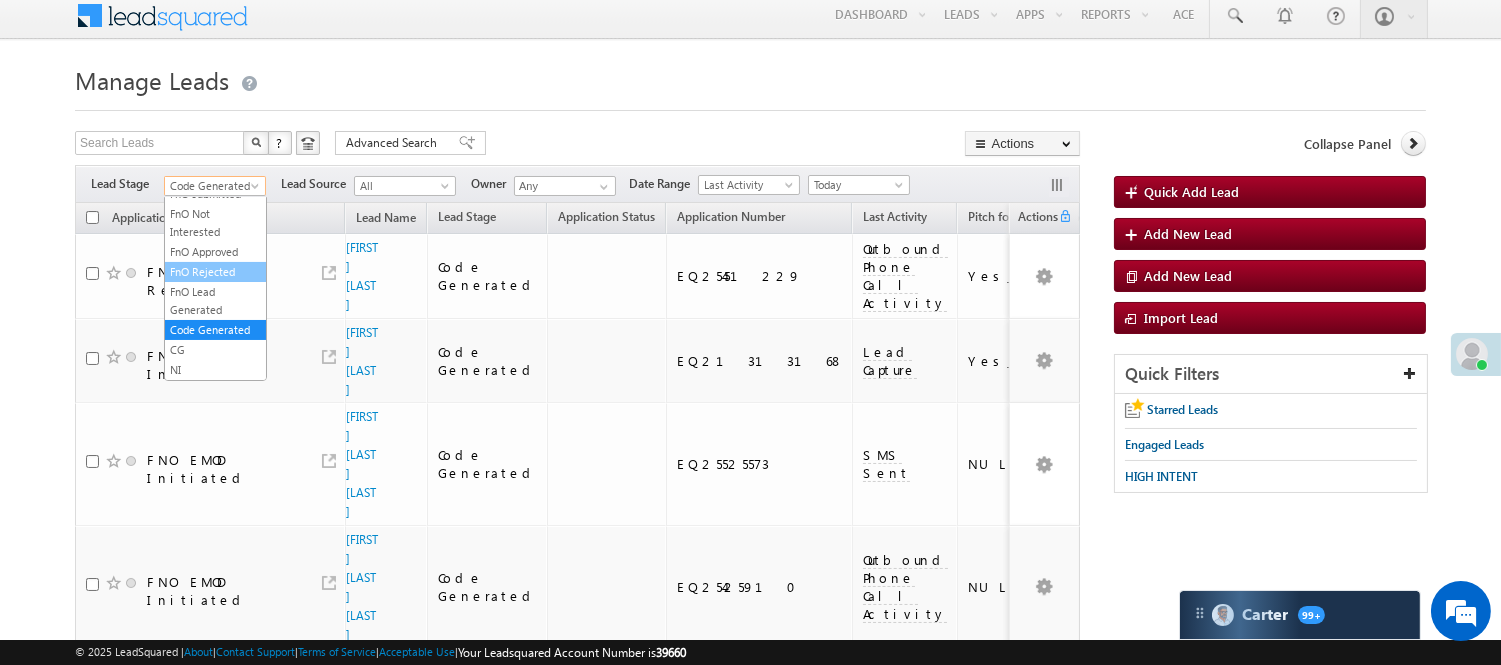 scroll, scrollTop: 0, scrollLeft: 0, axis: both 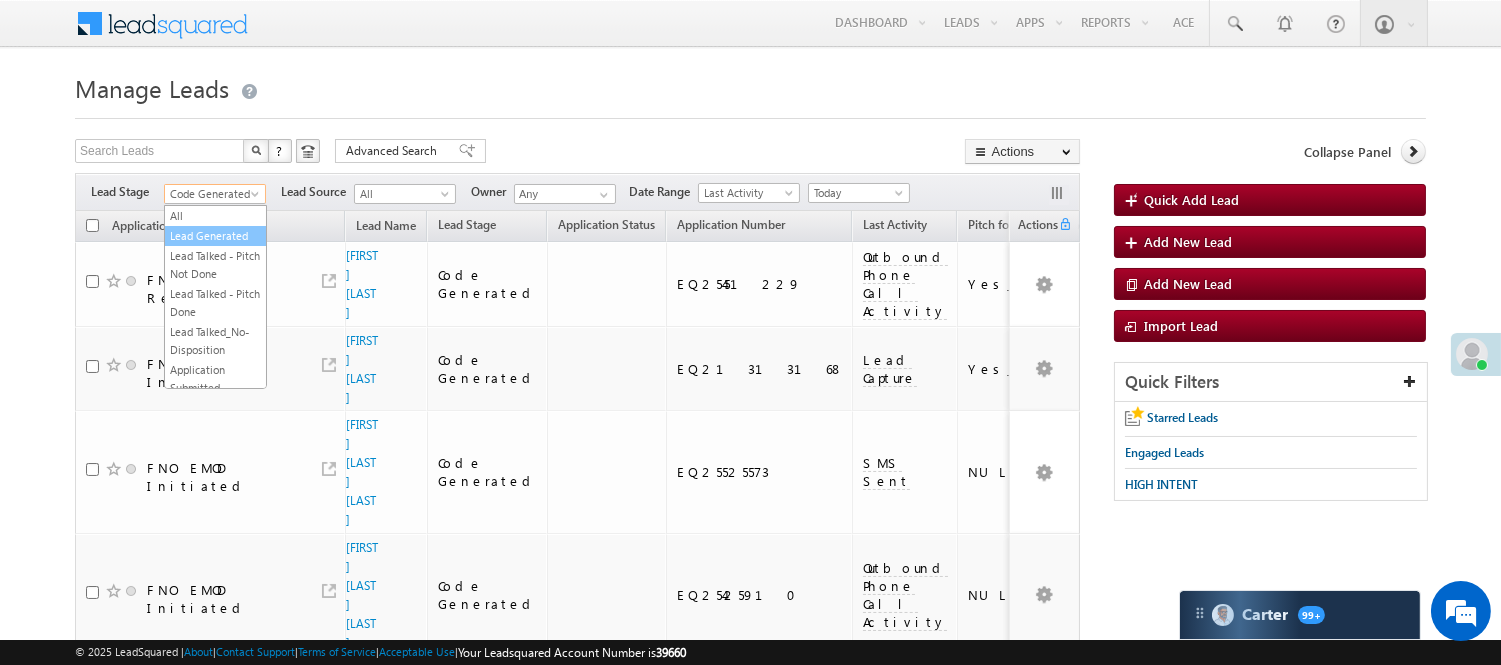 click on "Lead Generated" at bounding box center [215, 236] 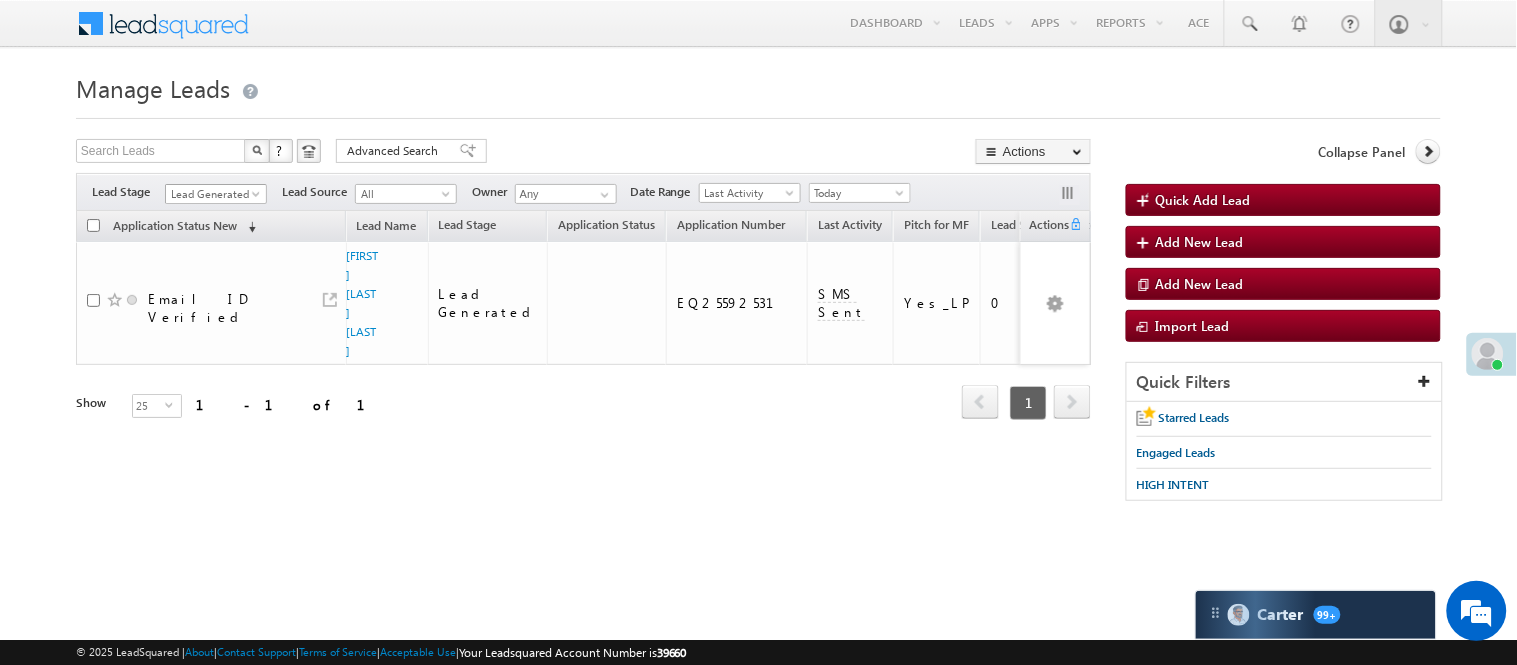 click on "Lead Generated" at bounding box center (213, 194) 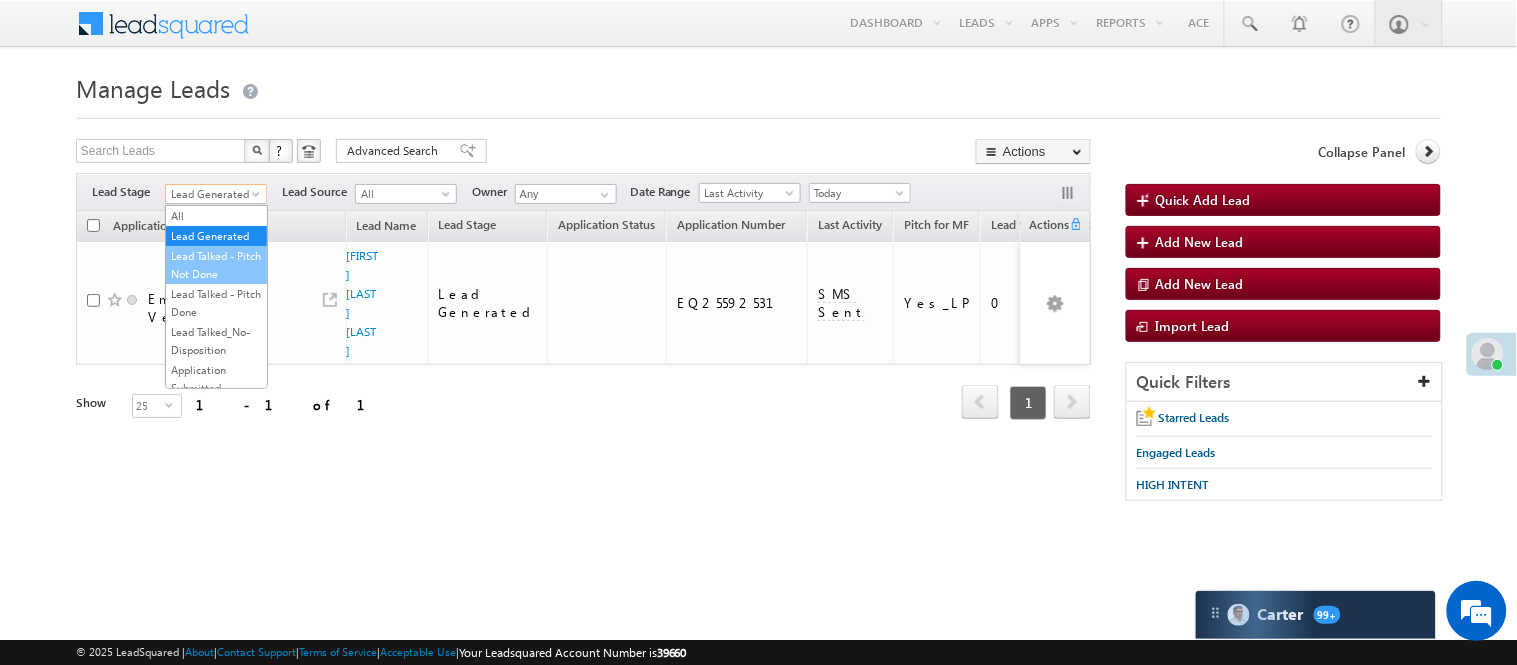 click on "Lead Talked - Pitch Not Done" at bounding box center (216, 265) 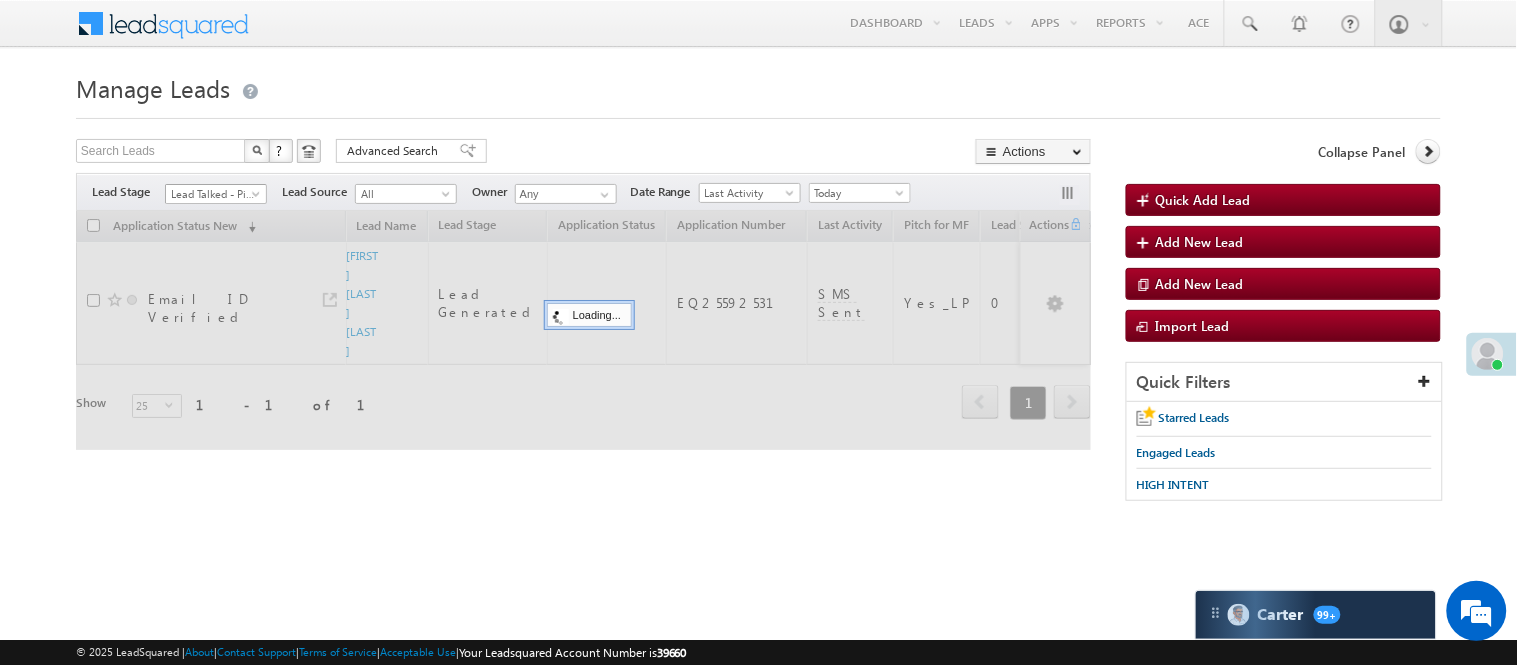 click on "Lead Talked - Pitch Not Done" at bounding box center (213, 194) 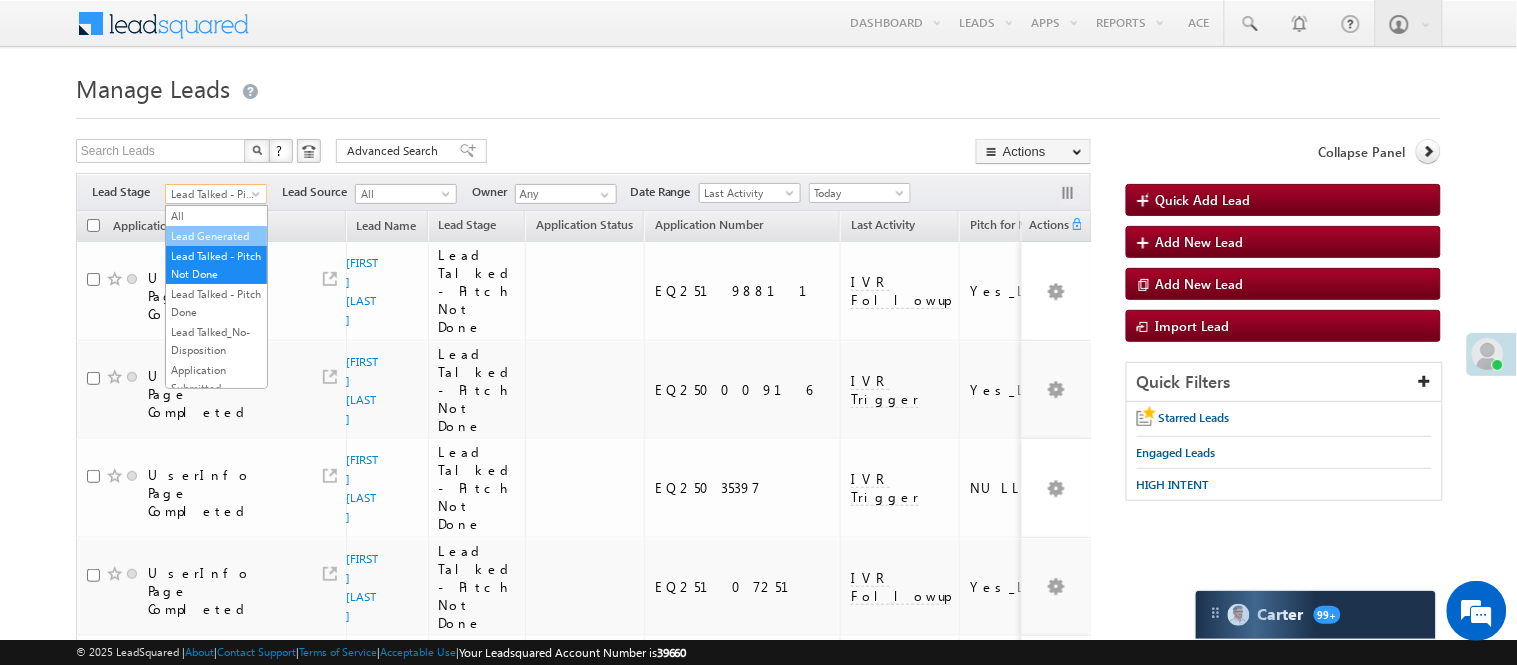 click on "Lead Generated" at bounding box center [216, 236] 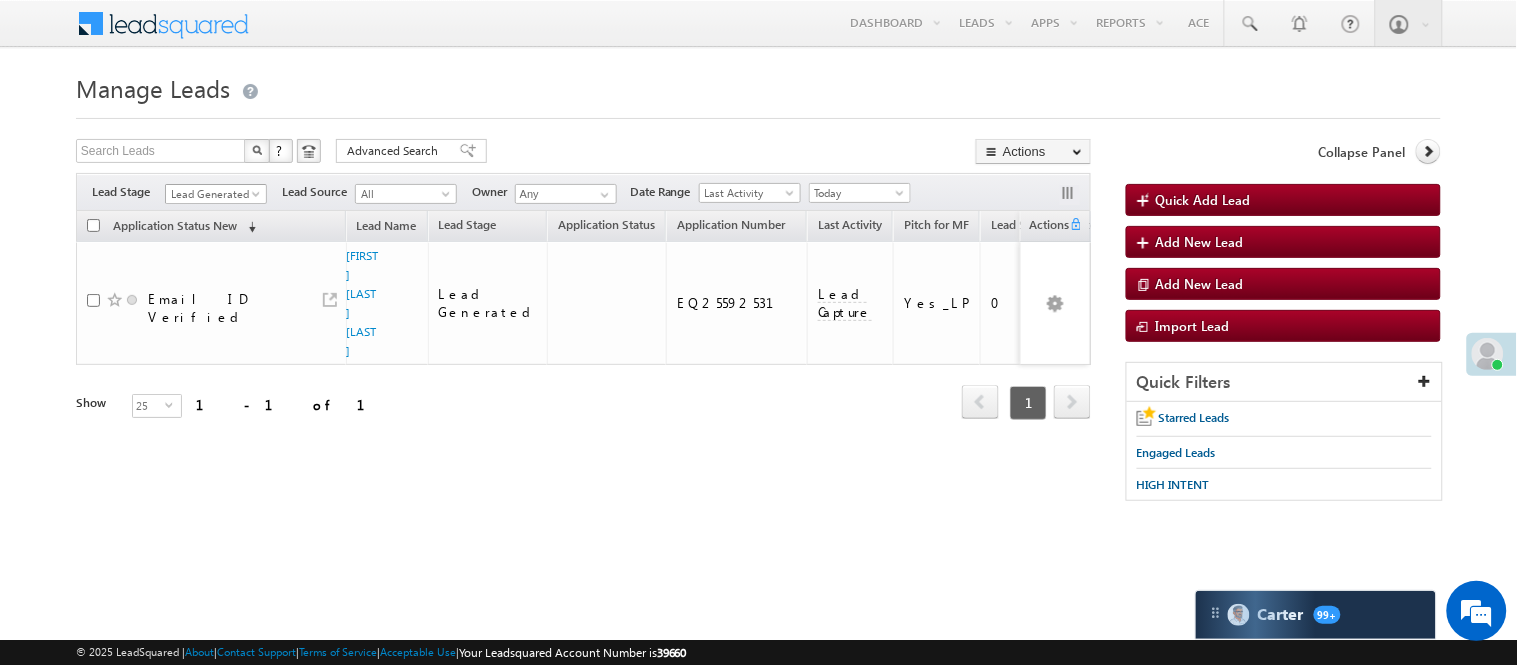 click on "Lead Generated" at bounding box center [213, 194] 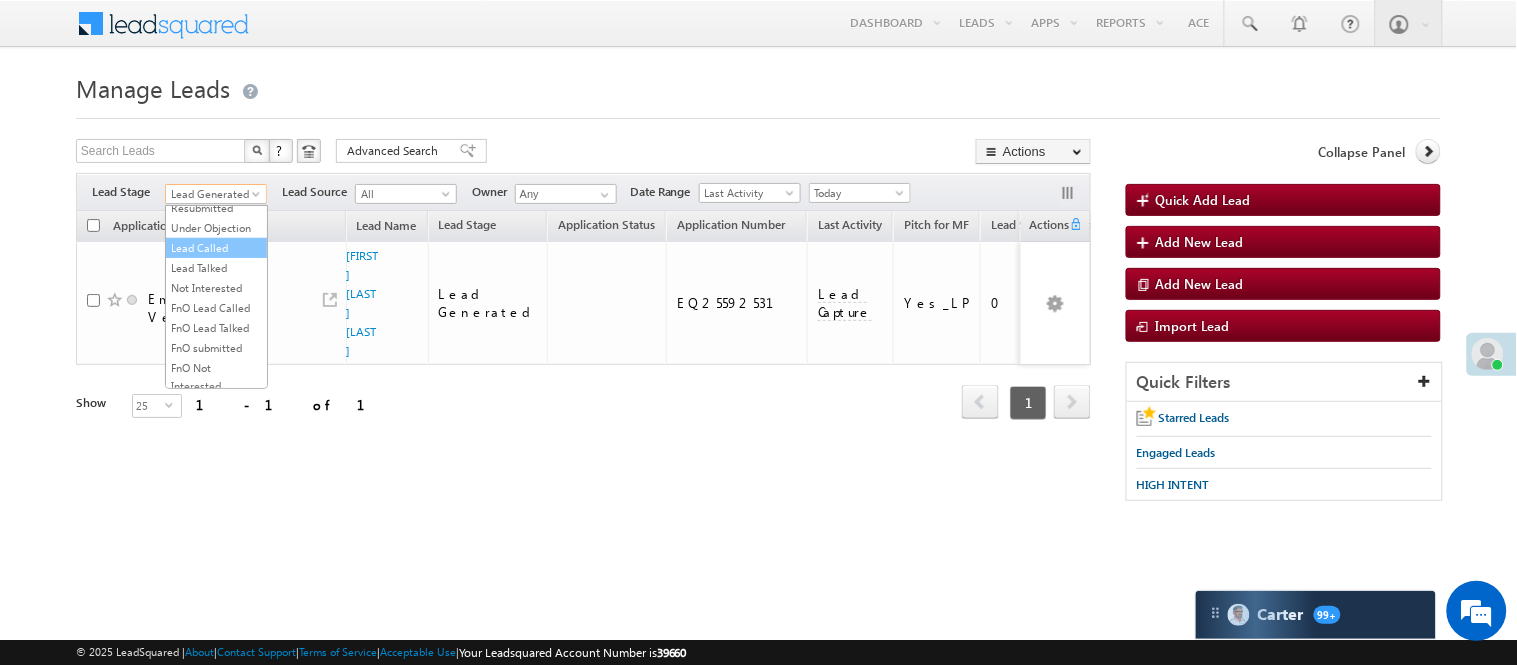 scroll, scrollTop: 222, scrollLeft: 0, axis: vertical 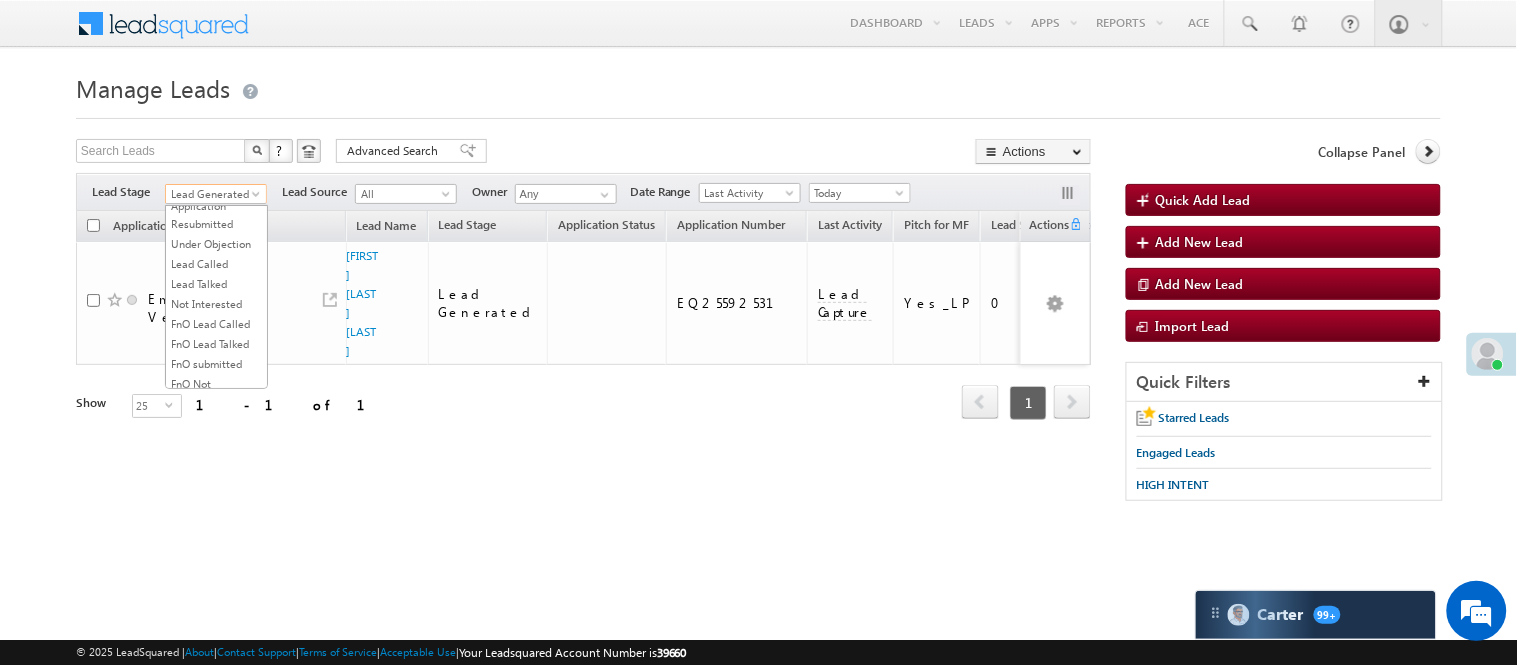 click on "Application Status New
(sorted descending)
Lead Name
Lead Stage
Application Status" at bounding box center [583, 330] 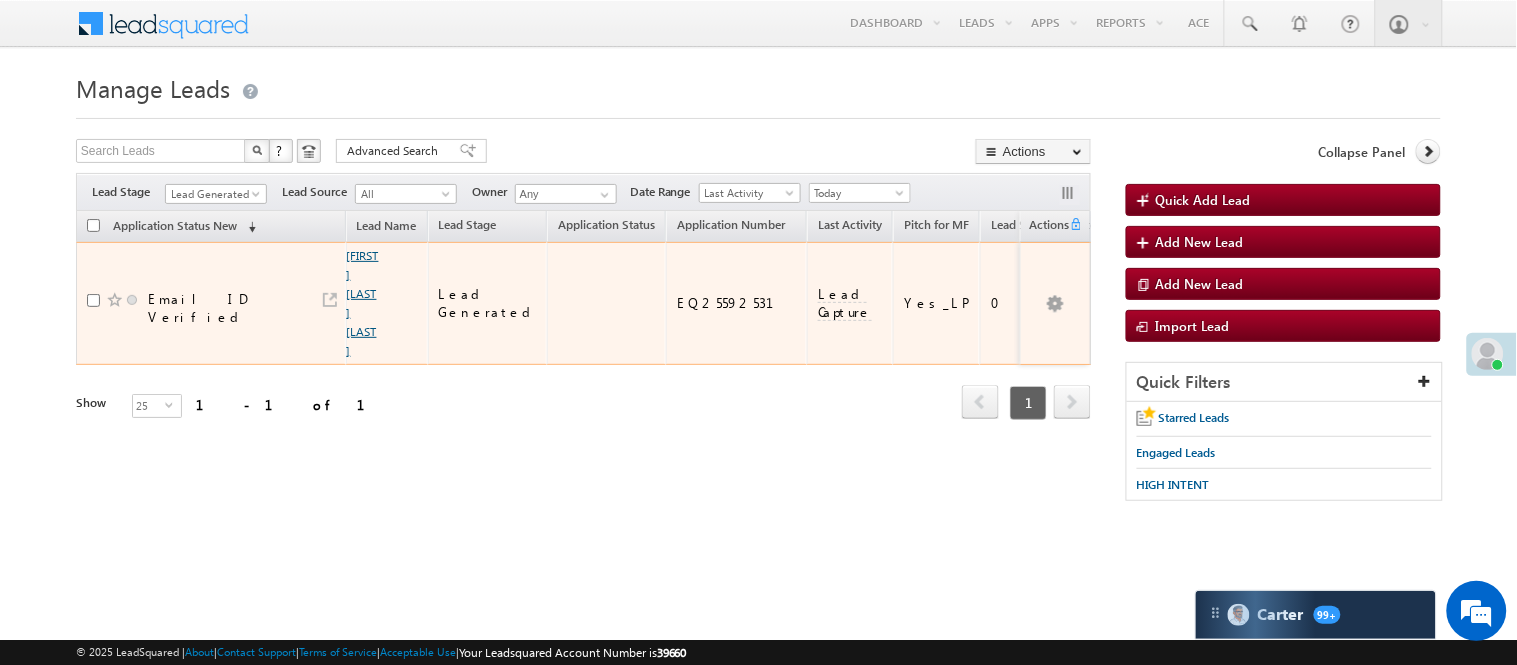 click on "Rajiv kumar jha" at bounding box center (363, 303) 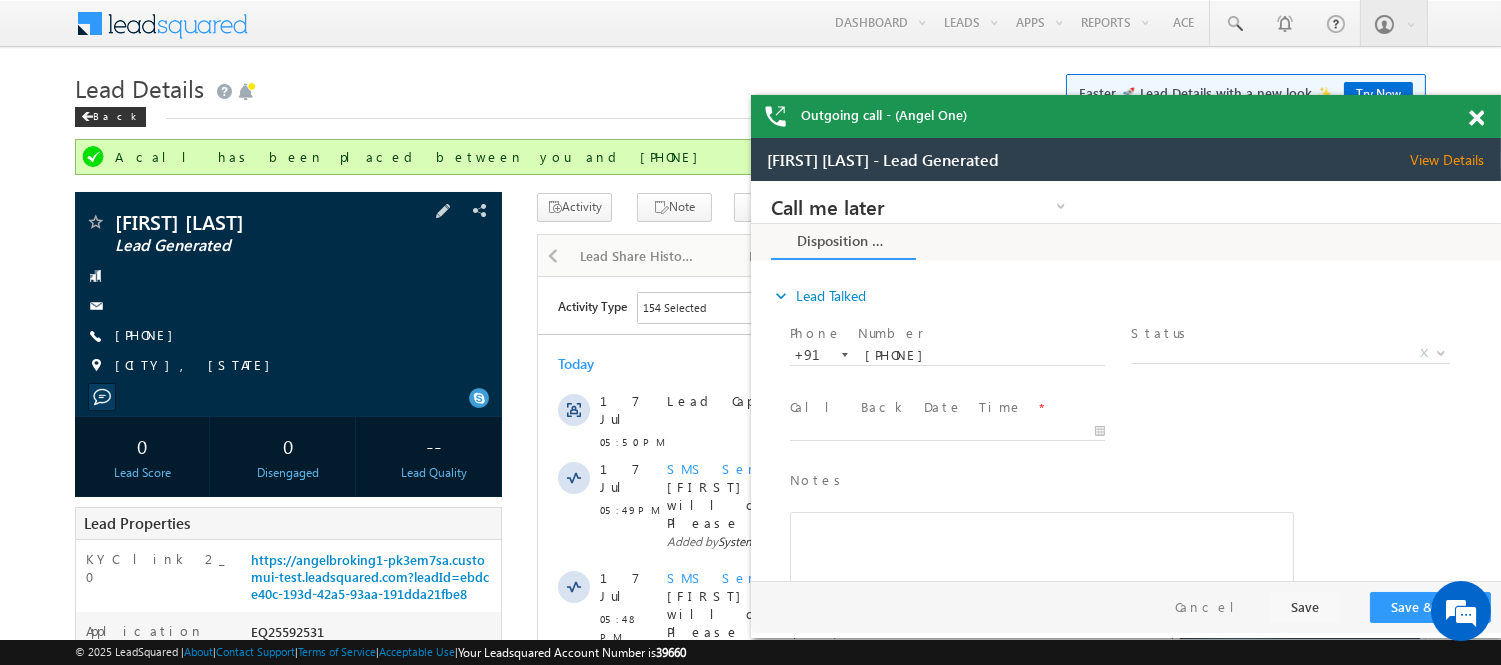 scroll, scrollTop: 0, scrollLeft: 0, axis: both 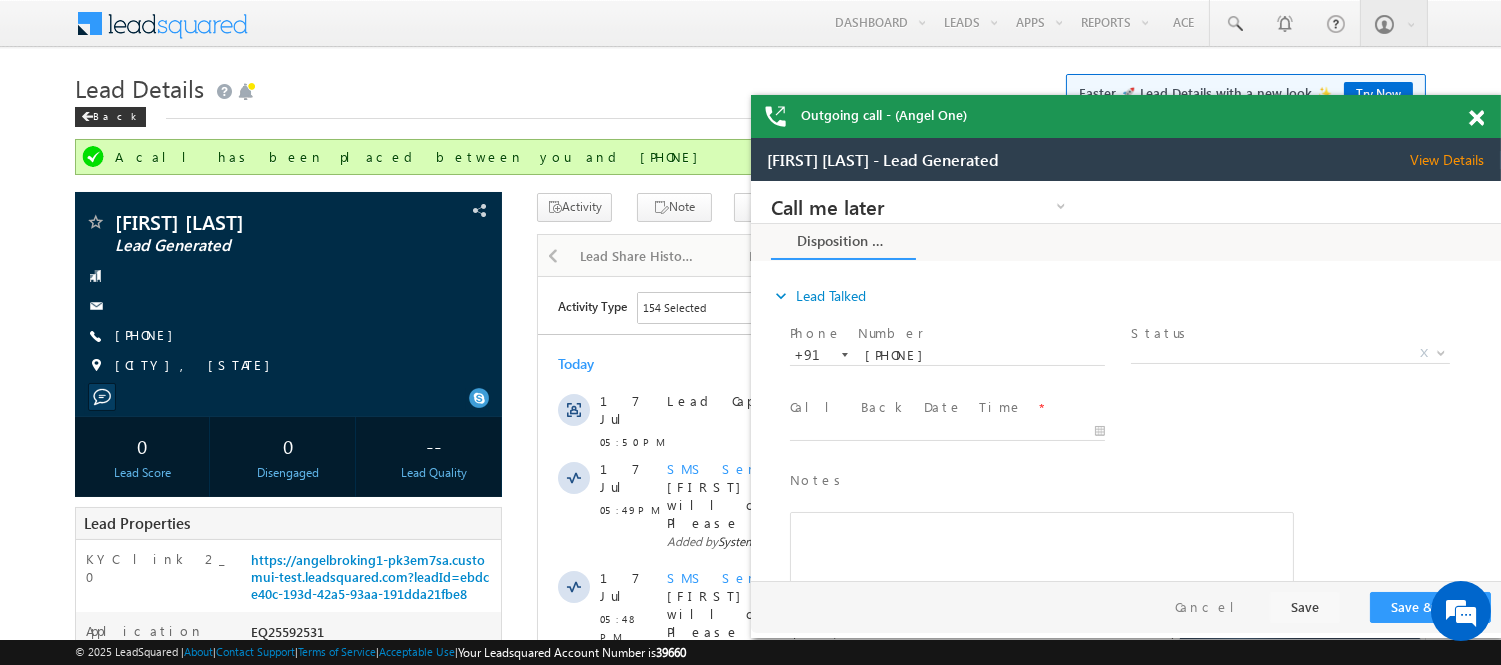 click at bounding box center [1476, 118] 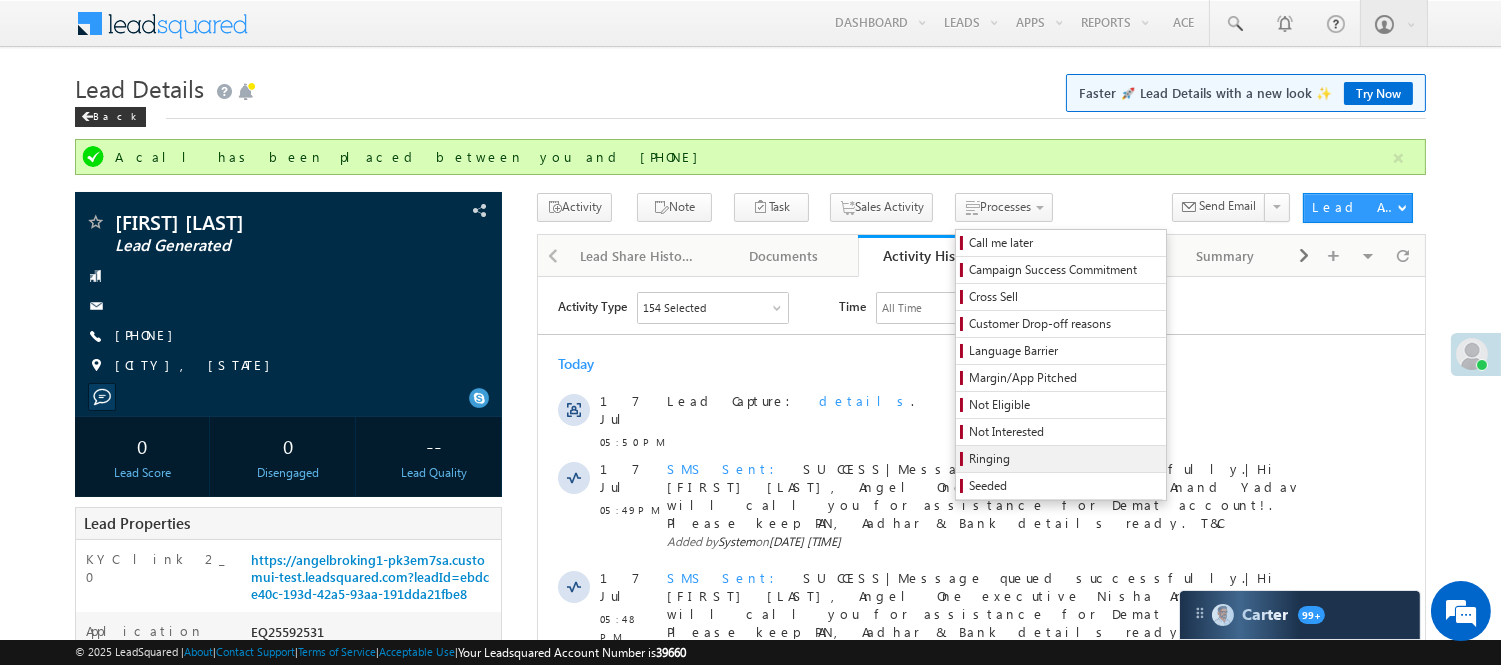 click on "Ringing" at bounding box center [1064, 459] 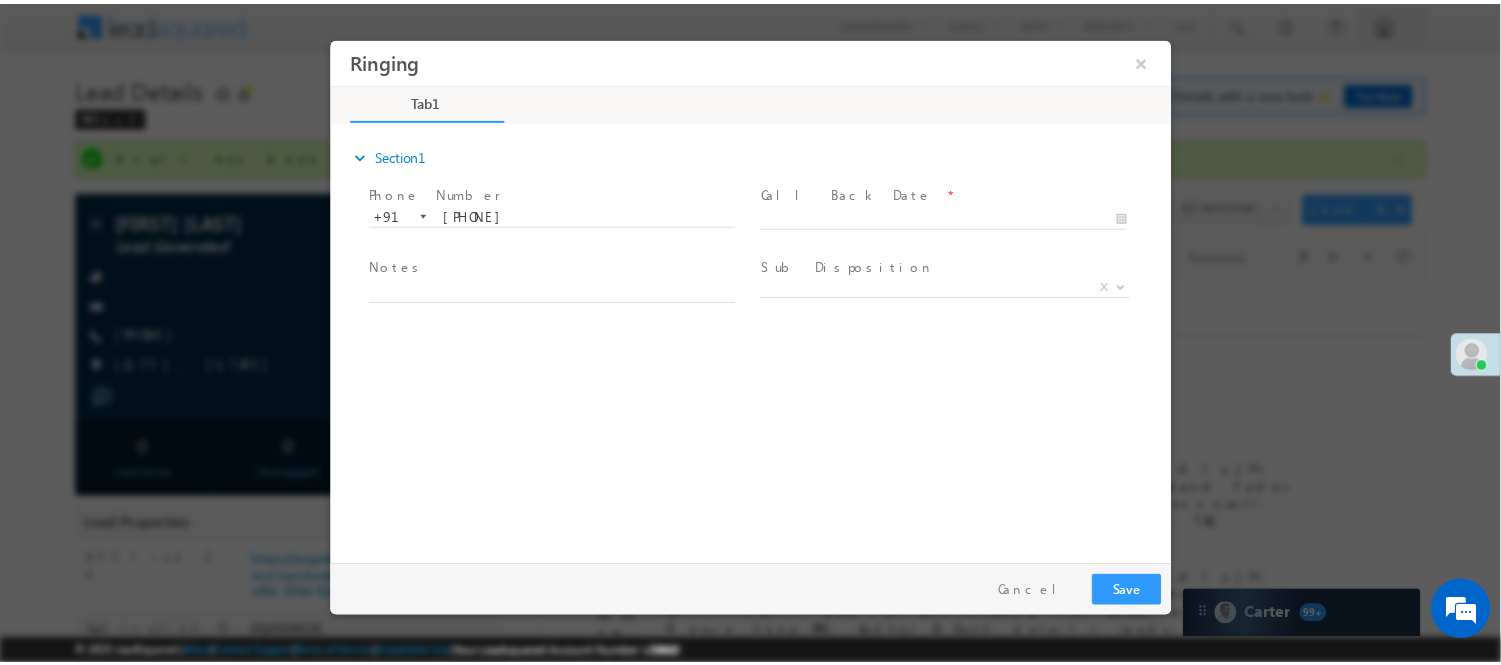 scroll, scrollTop: 0, scrollLeft: 0, axis: both 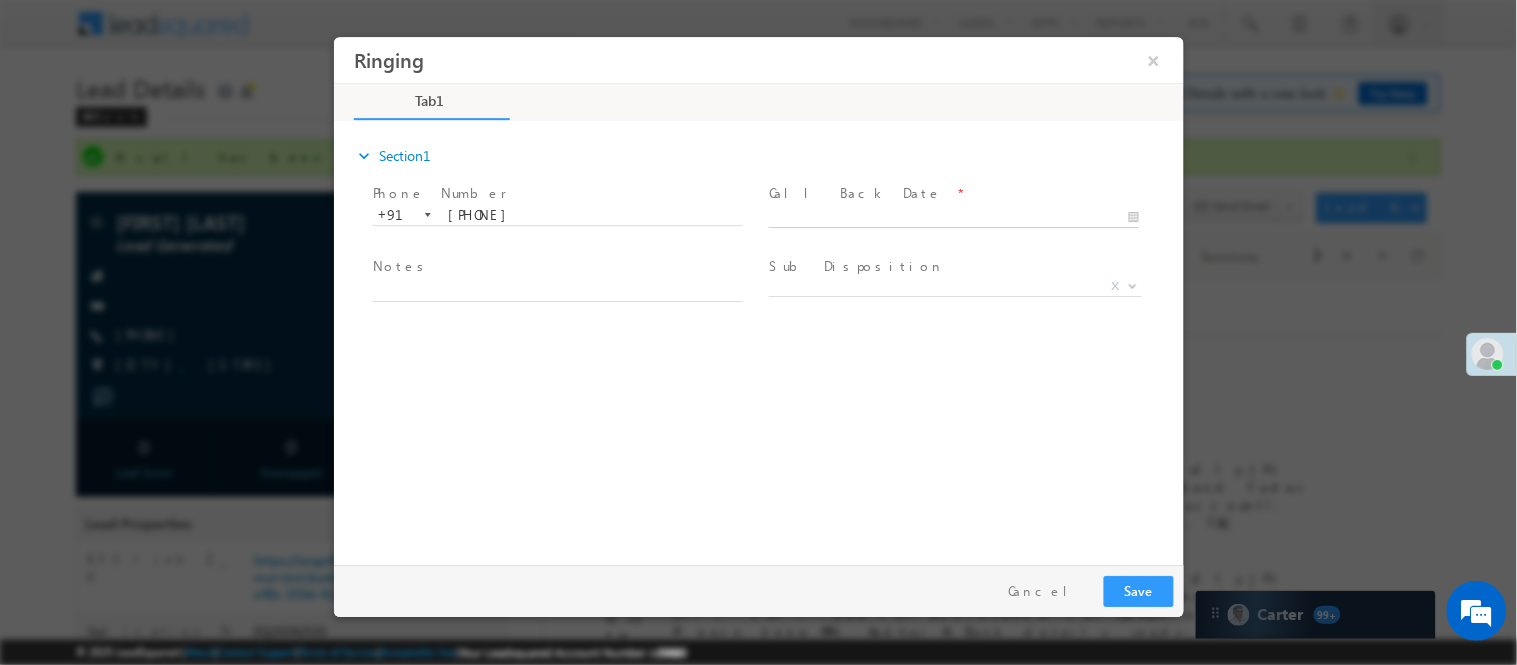 click on "Ringing
×" at bounding box center (758, 295) 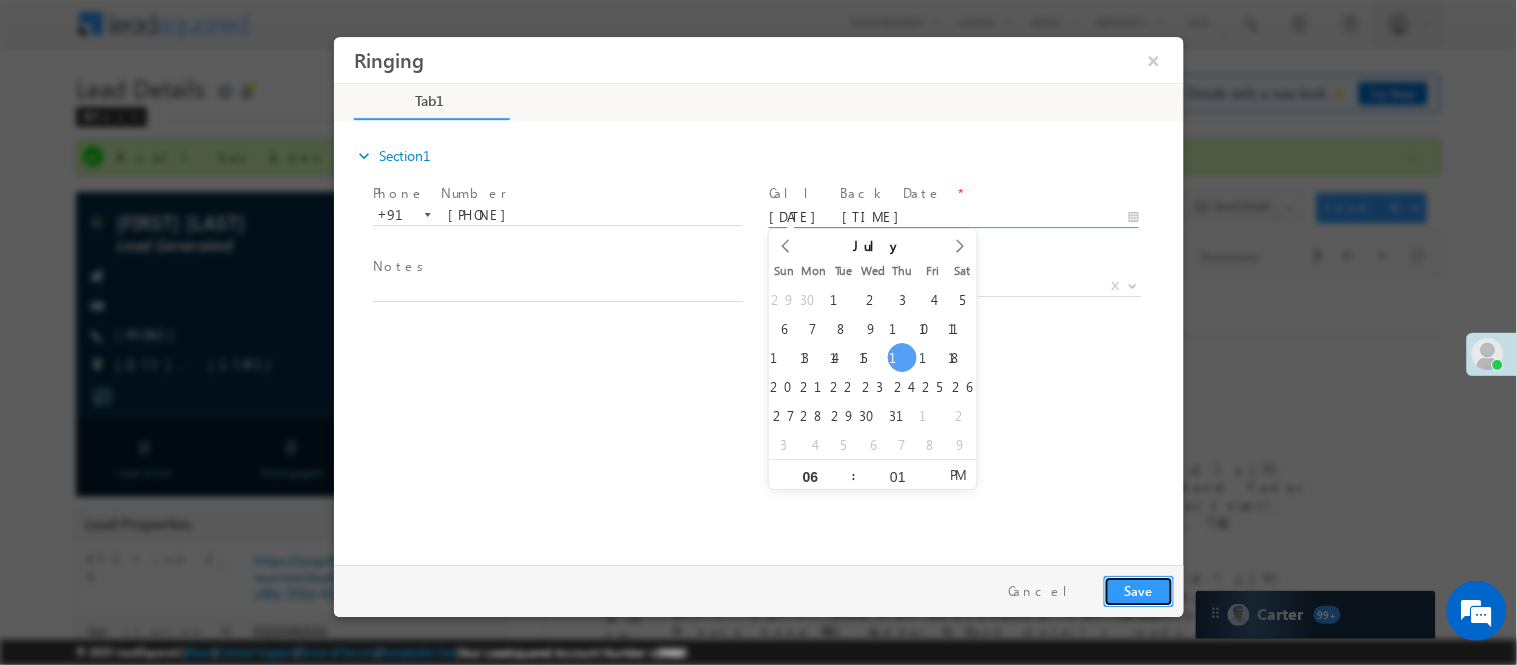 click on "Save" at bounding box center [1138, 590] 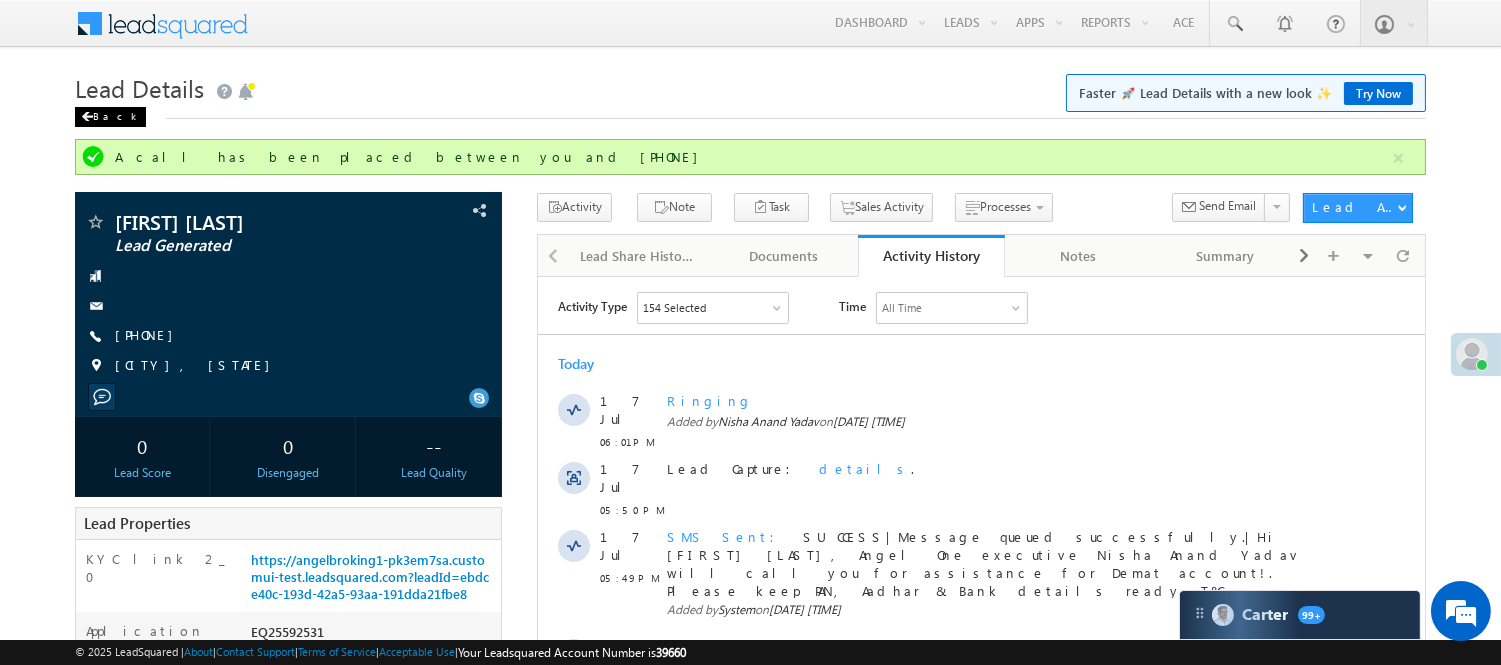 click on "Back" at bounding box center [110, 117] 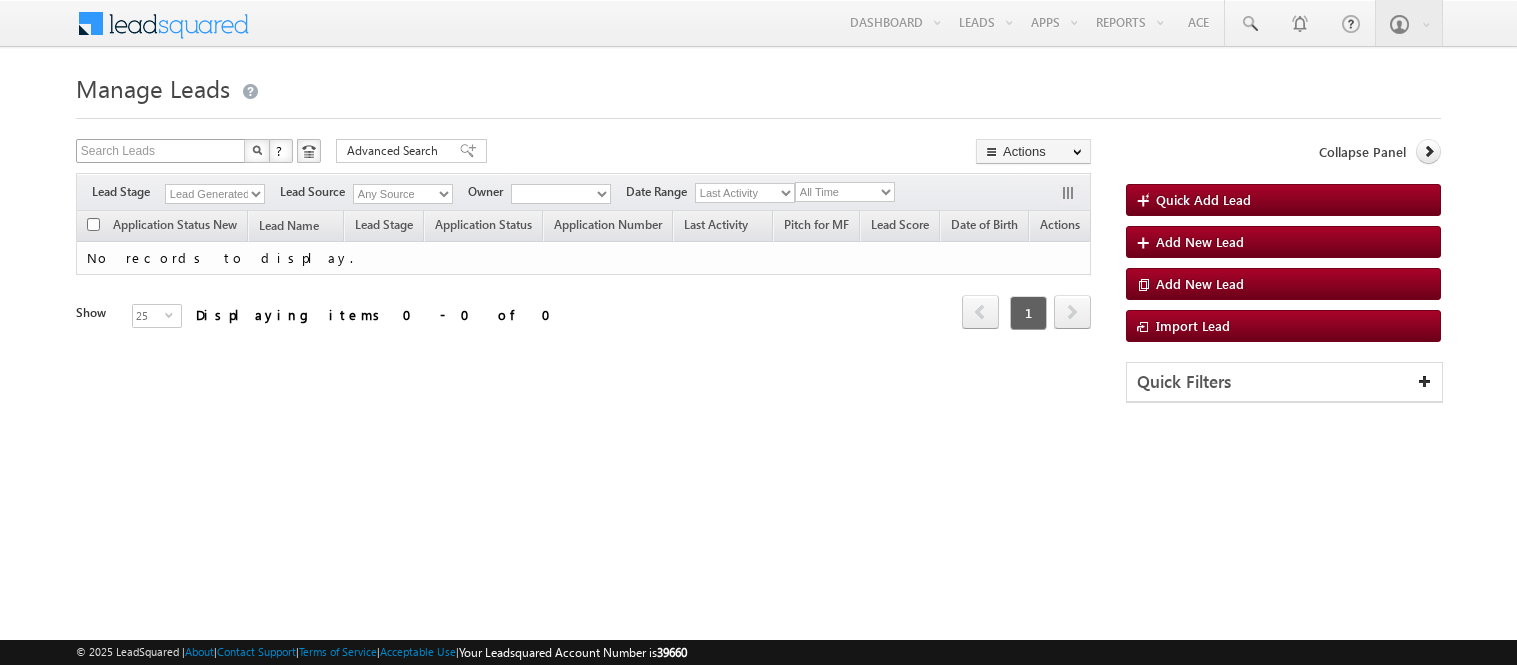 scroll, scrollTop: 0, scrollLeft: 0, axis: both 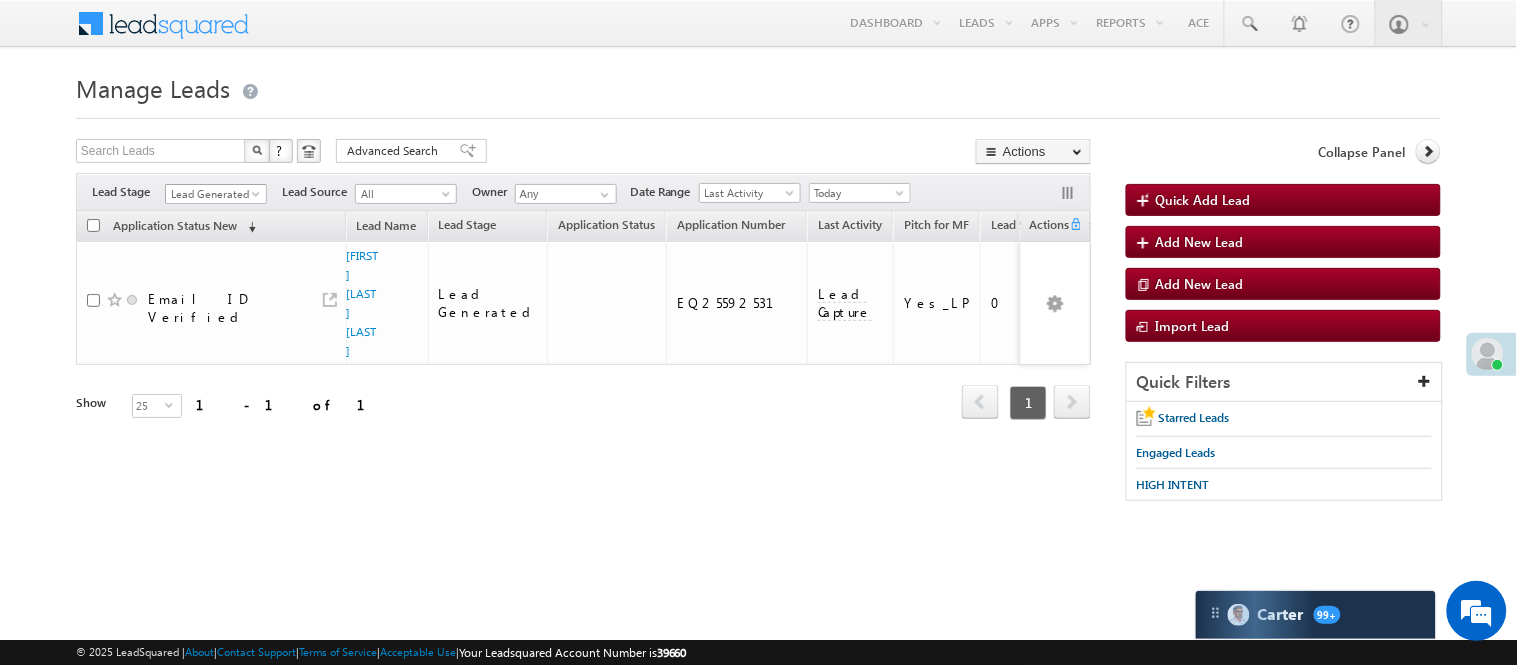 click on "Lead Generated" at bounding box center [213, 194] 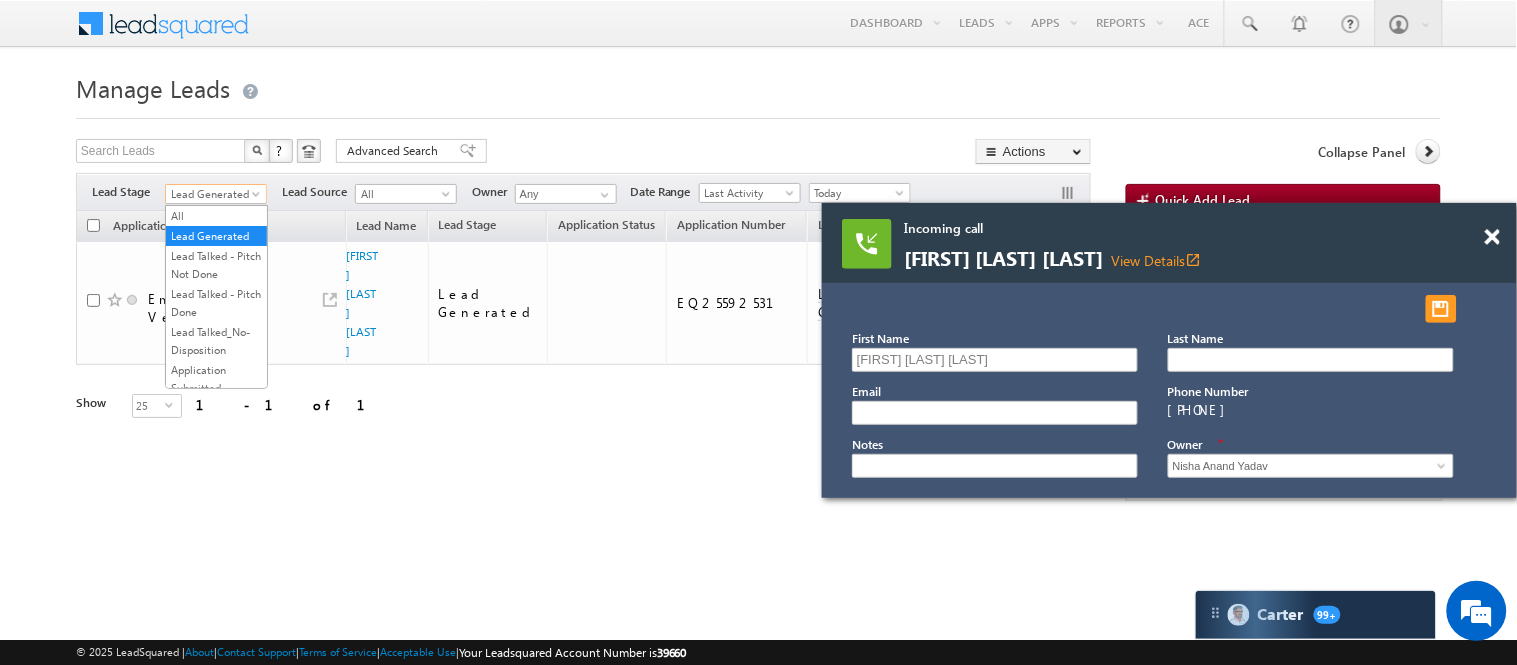 scroll, scrollTop: 496, scrollLeft: 0, axis: vertical 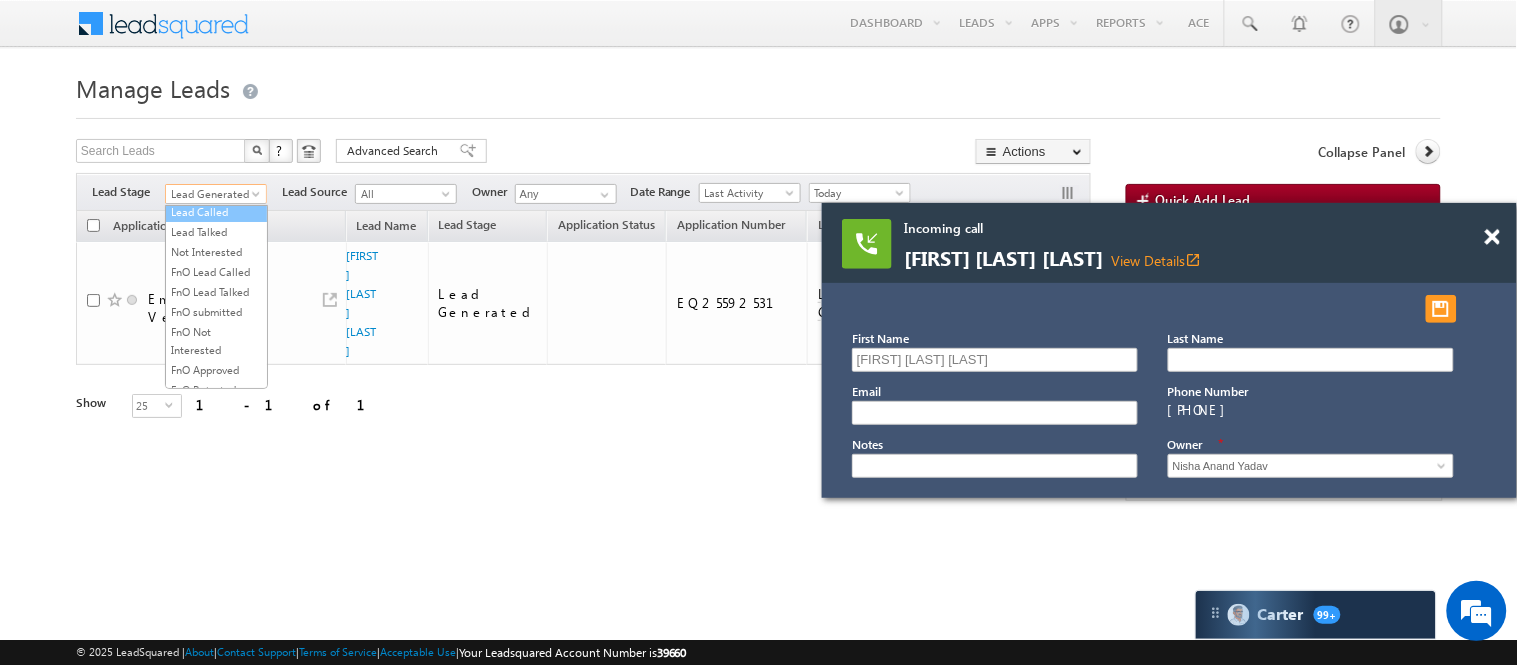 click on "Lead Called" at bounding box center [216, 212] 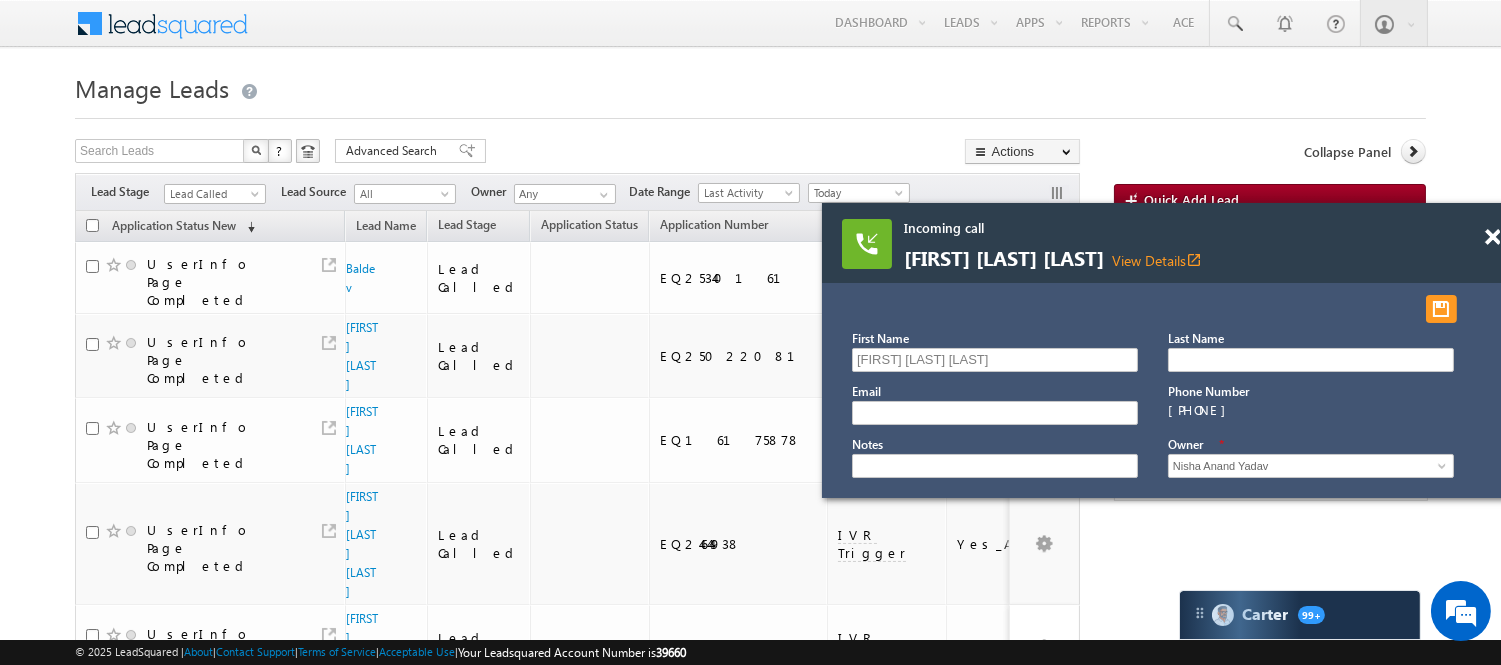 click on "Filters
Lead Stage
All Lead Generated Lead Talked - Pitch Not Done Lead Talked - Pitch Done Lead Talked_No-Disposition Application Submitted Payment Done Application Resubmitted Under Objection Lead Called Lead Talked Not Interested FnO Lead Called FnO Lead Talked FnO submitted FnO Not Interested FnO Approved FnO Rejected FnO Lead Generated Code Generated CG NI Lead Called
Lead Source
All All
Owner Any Any Go" at bounding box center (577, 192) 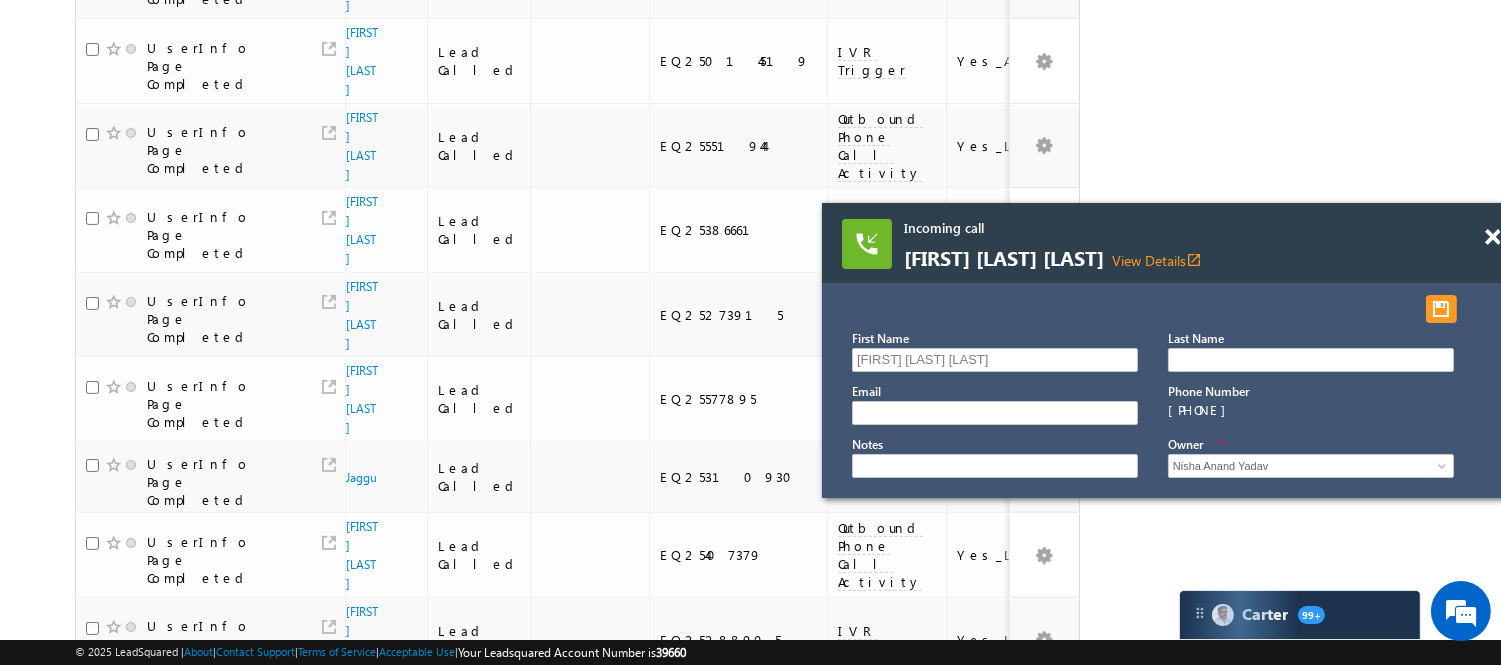 scroll, scrollTop: 1444, scrollLeft: 0, axis: vertical 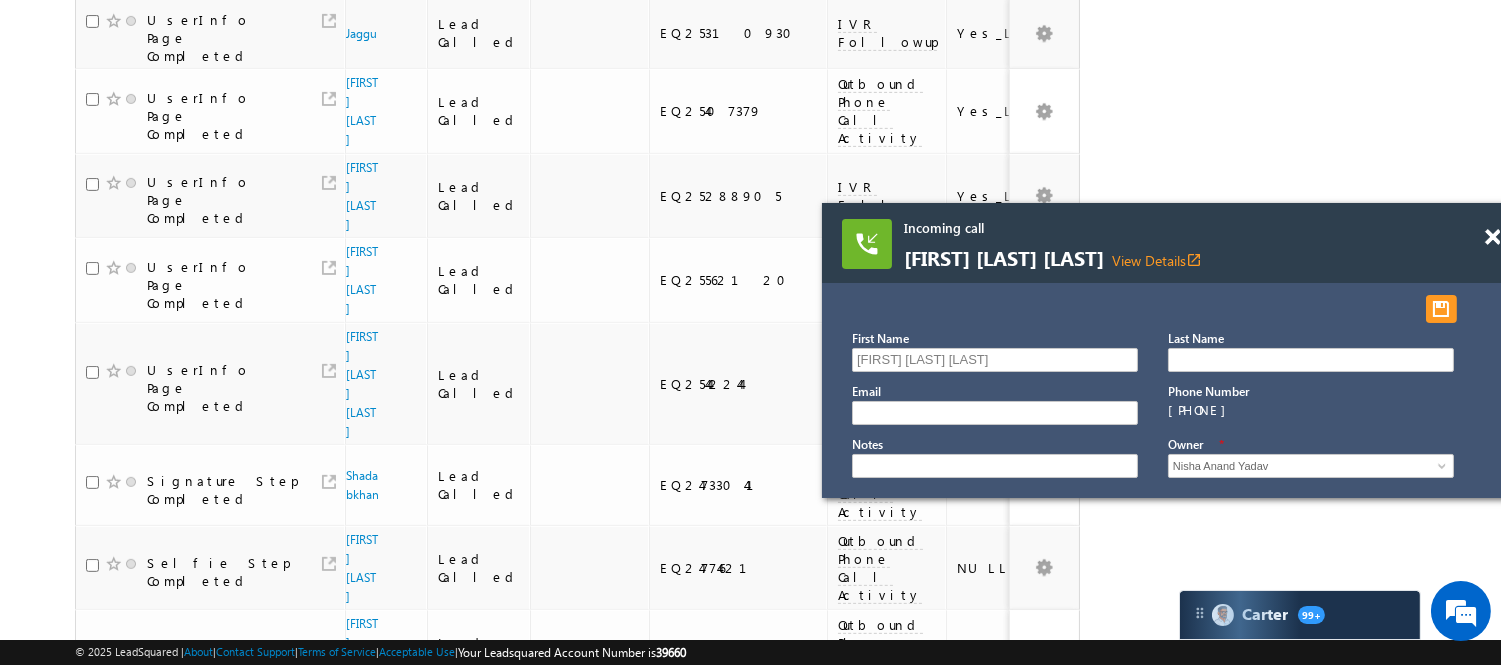 click on "2" at bounding box center (898, 1067) 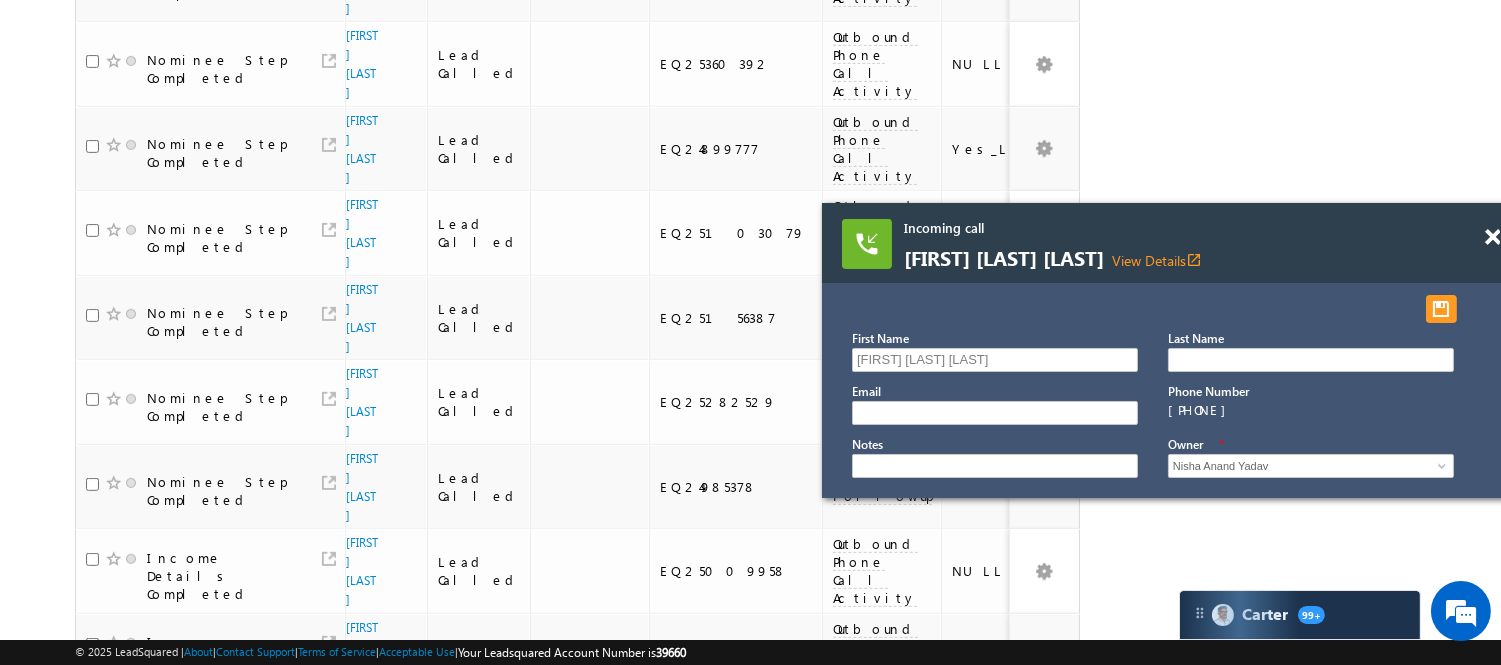 click on "[FIRST] [LAST] [MIDDLE]" at bounding box center (362, 928) 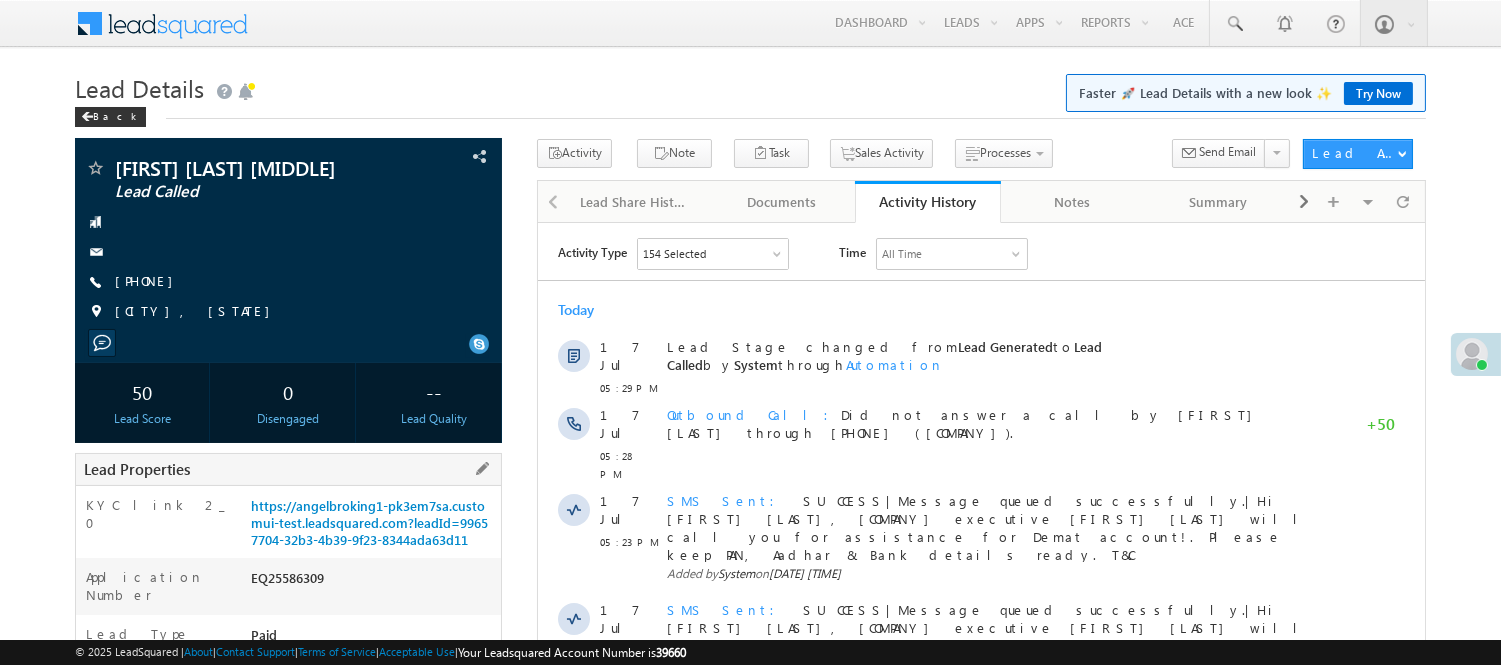 scroll, scrollTop: 0, scrollLeft: 0, axis: both 